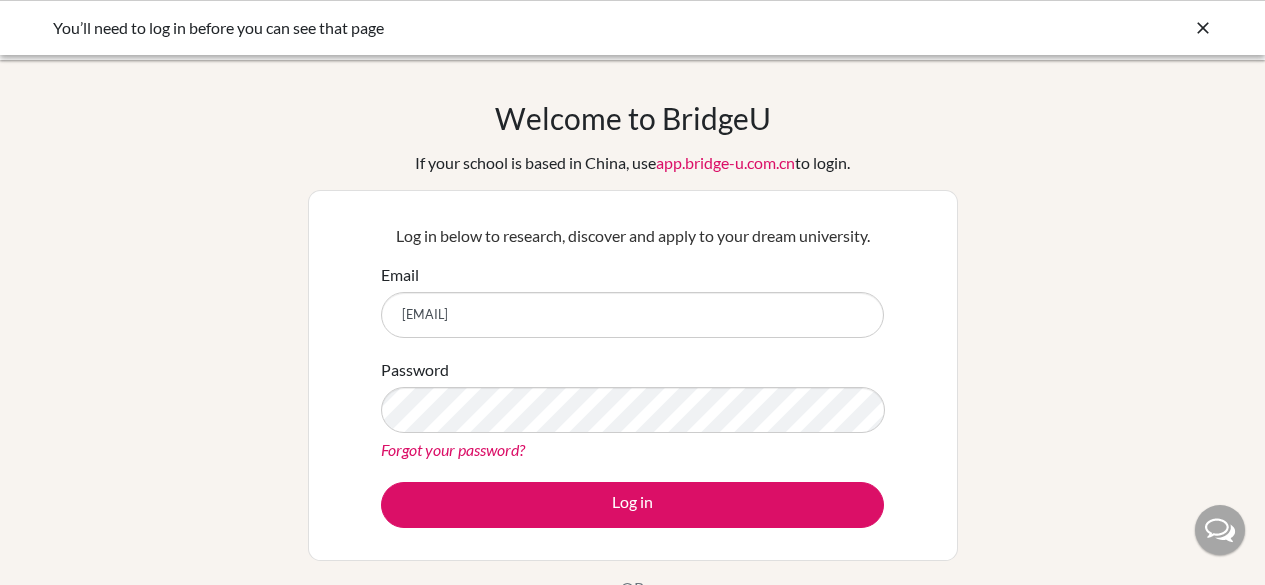 scroll, scrollTop: 0, scrollLeft: 0, axis: both 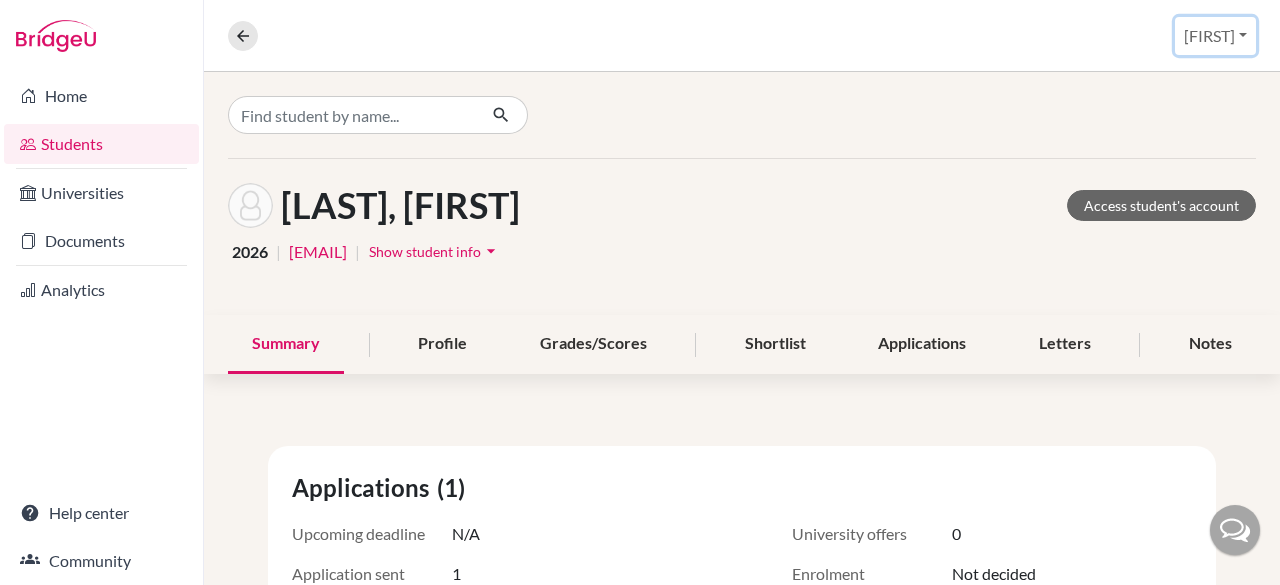 click on "[FIRST]" at bounding box center [1215, 36] 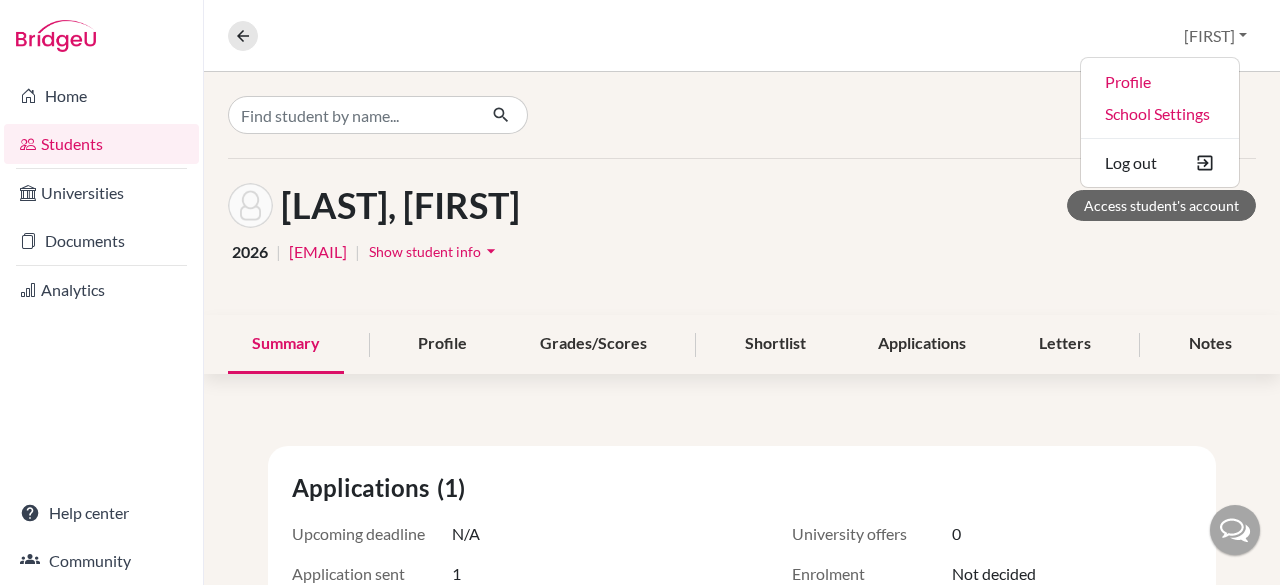 click 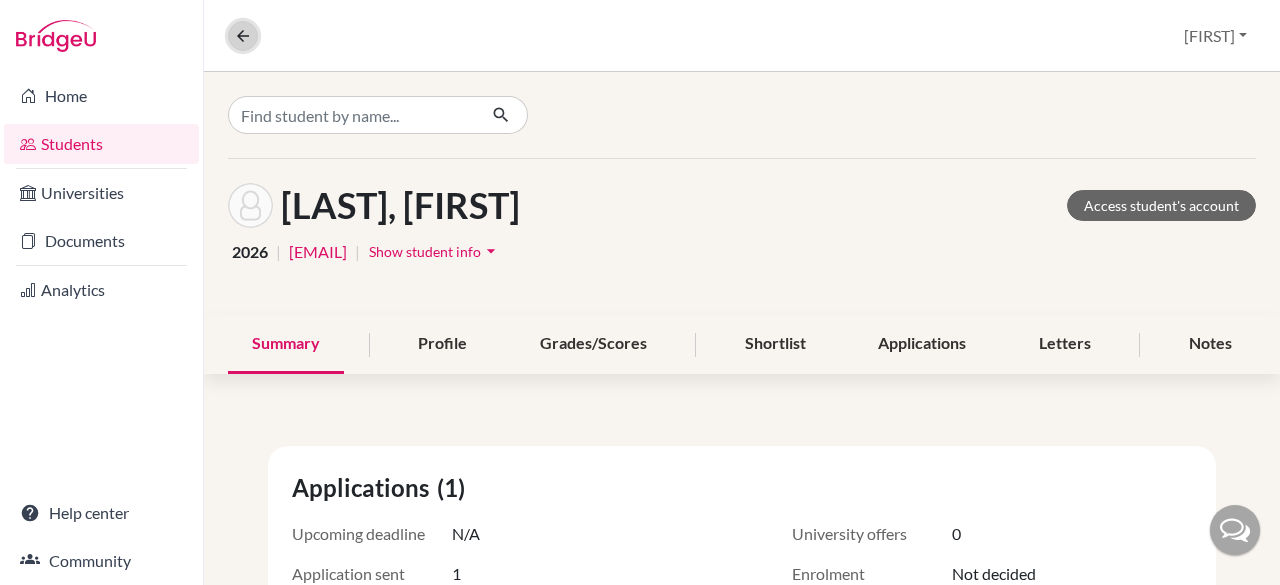 click at bounding box center [243, 36] 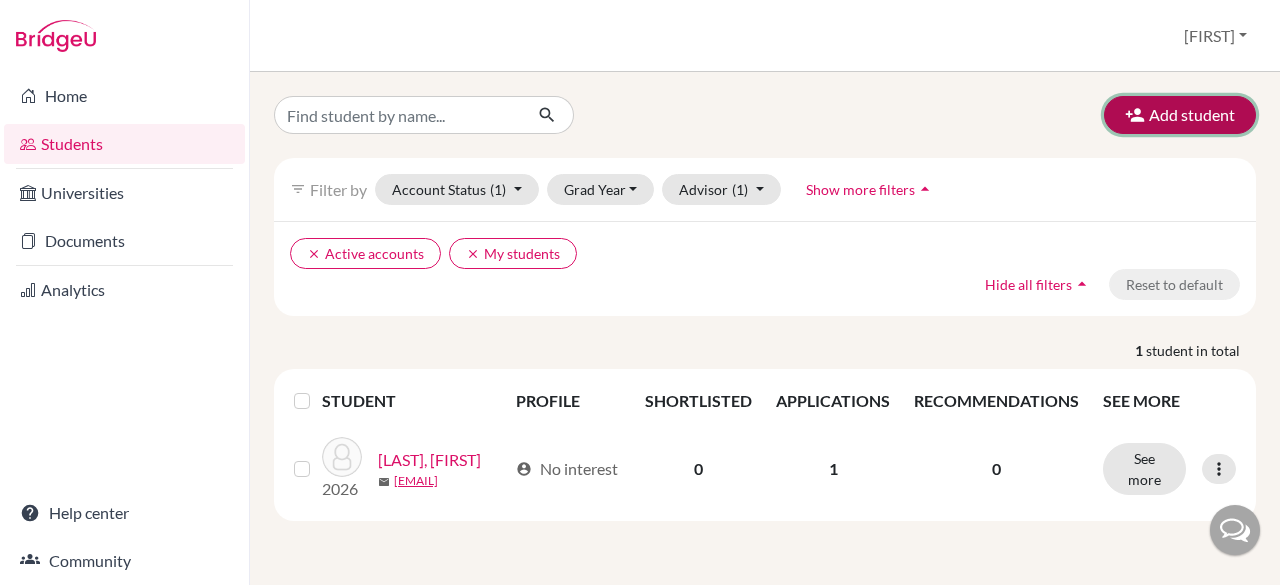 click on "Add student" at bounding box center [1180, 115] 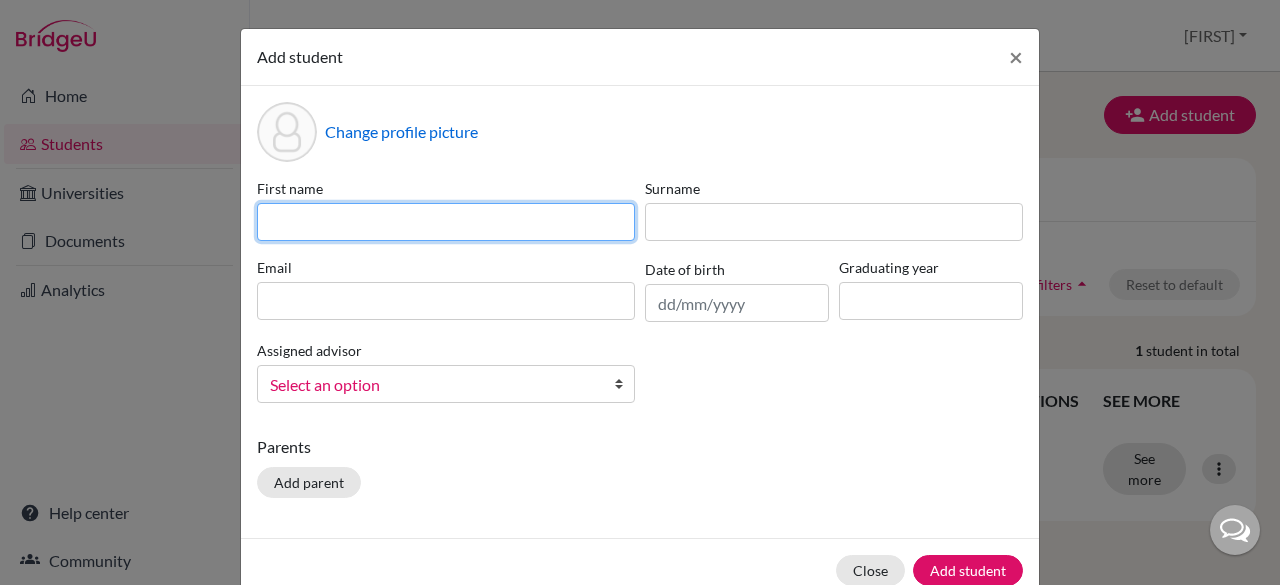 click at bounding box center [446, 222] 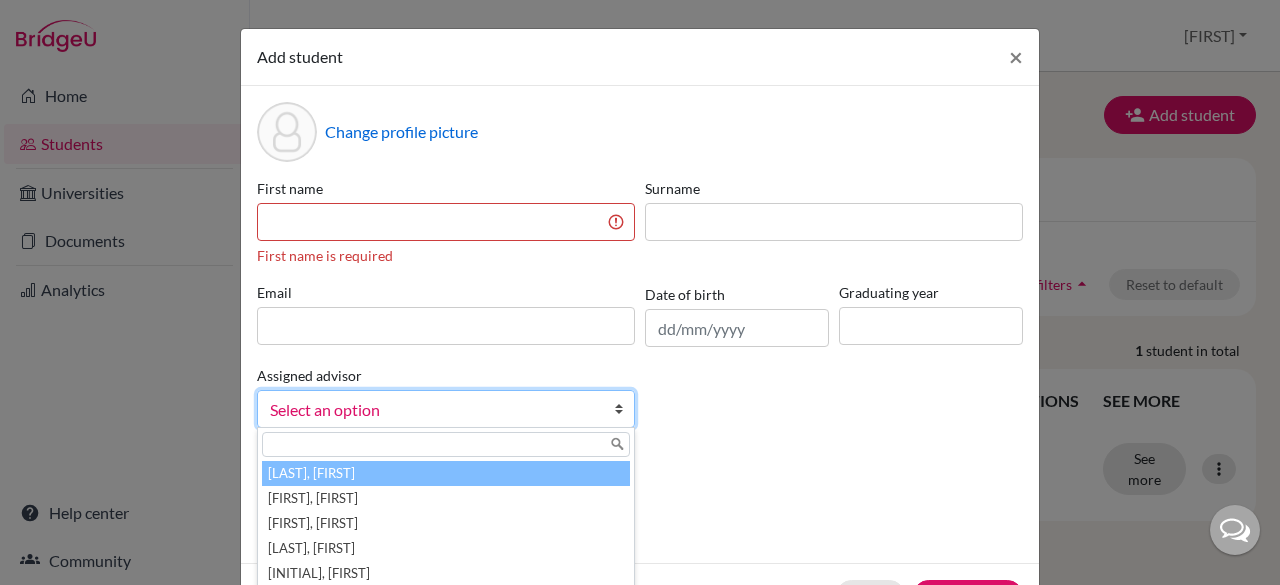 click on "Assigned advisor Babu, Brijesh Benny, Alan CJ, Binish DSouza, Lerina M, Nancy N P, SREEJITH  Saju, Shilpa Siby, Celesta Vlpathi, Siddhika
Select an option
Babu, Brijesh Benny, Alan CJ, Binish DSouza, Lerina M, Nancy N P, SREEJITH  Saju, Shilpa Siby, Celesta Vlpathi, Siddhika" at bounding box center (446, 395) 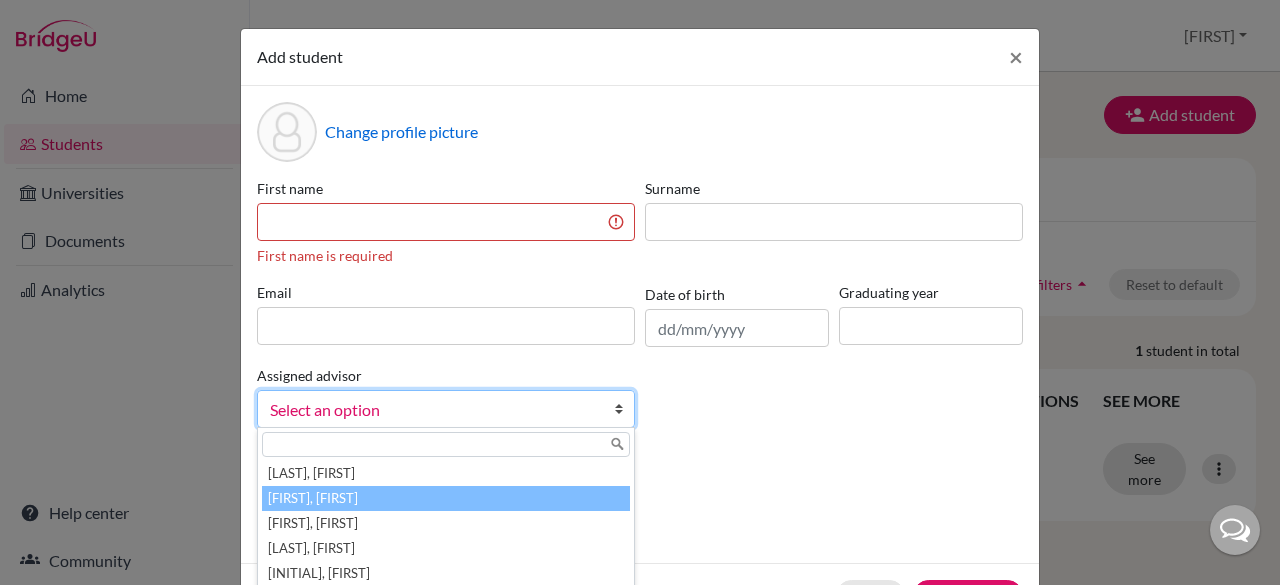 click on "Benny, Alan" at bounding box center (446, 498) 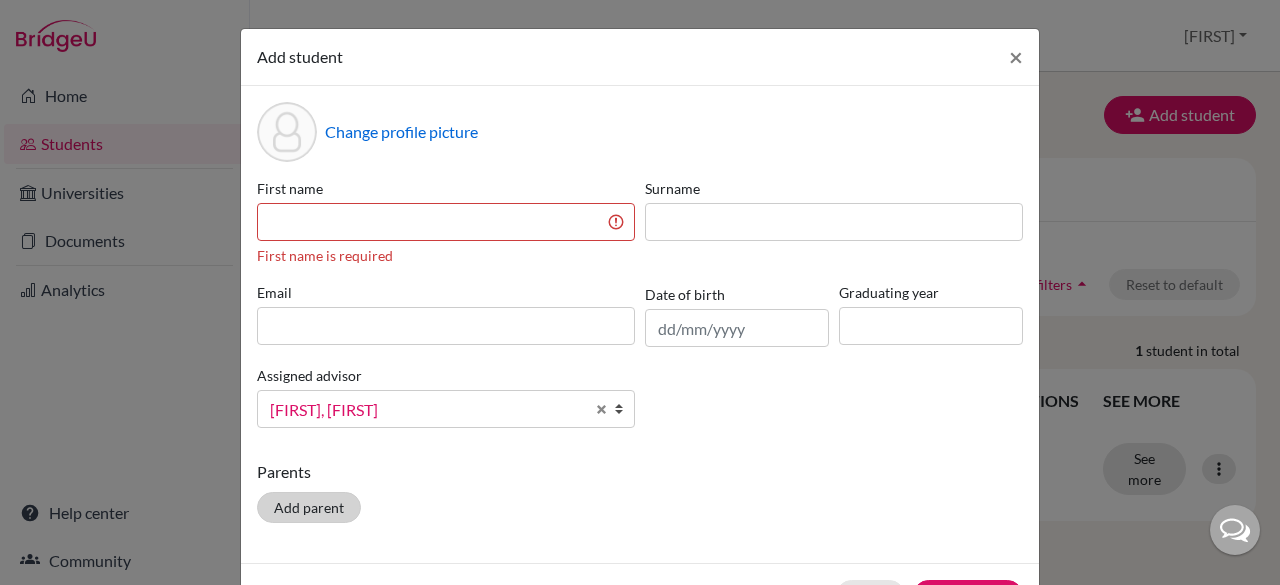 scroll, scrollTop: 104, scrollLeft: 0, axis: vertical 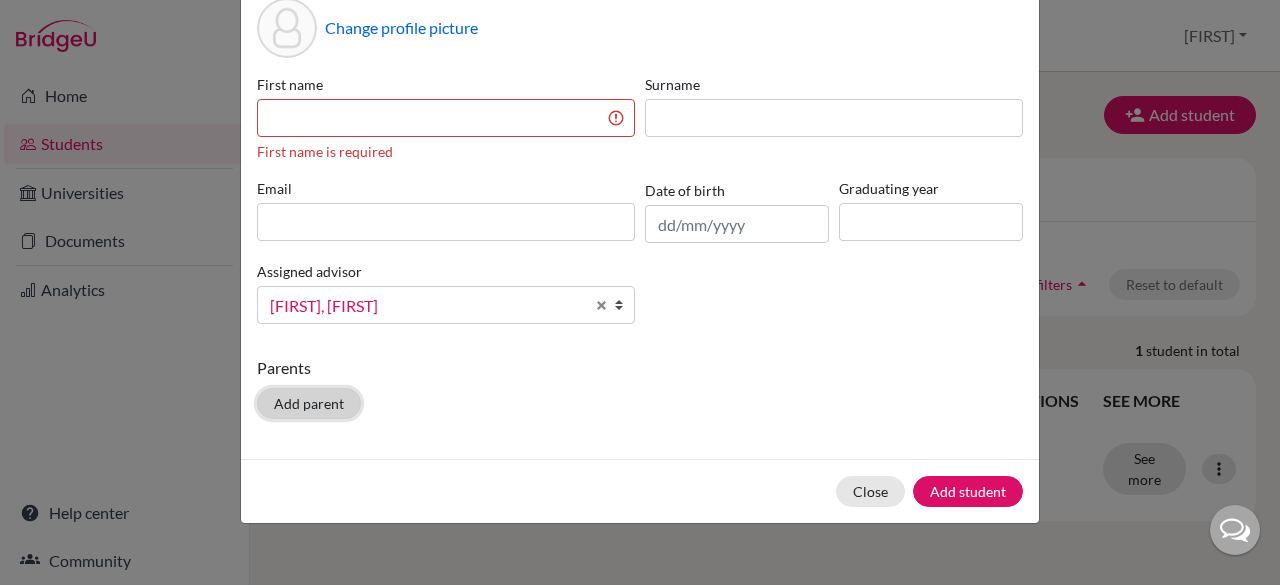 click on "Add parent" 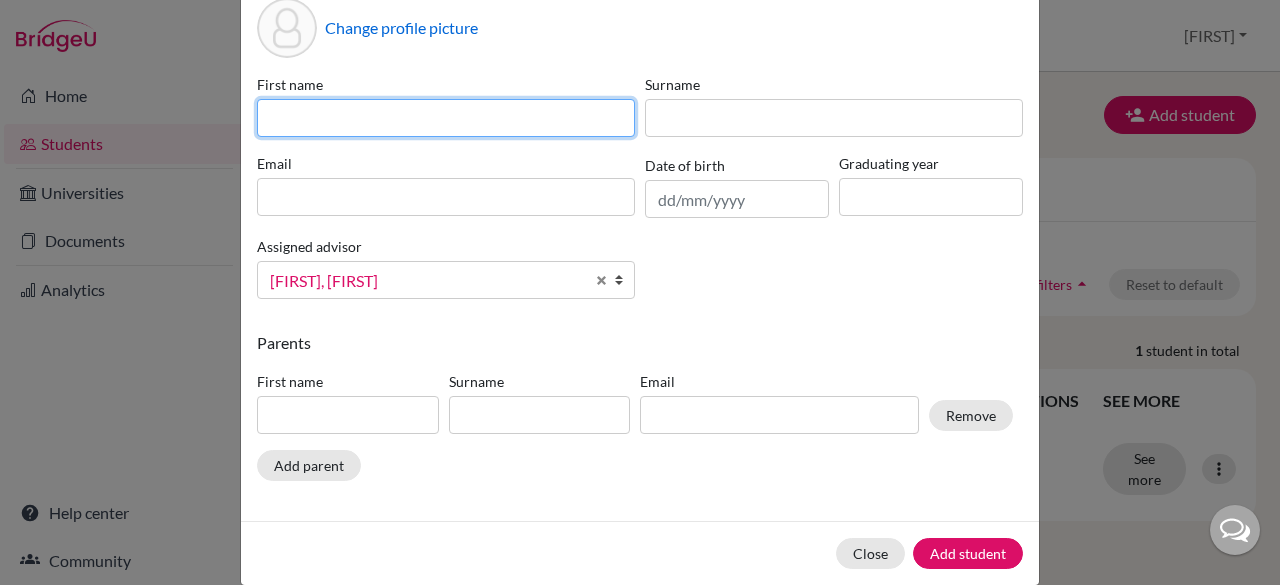click at bounding box center (446, 118) 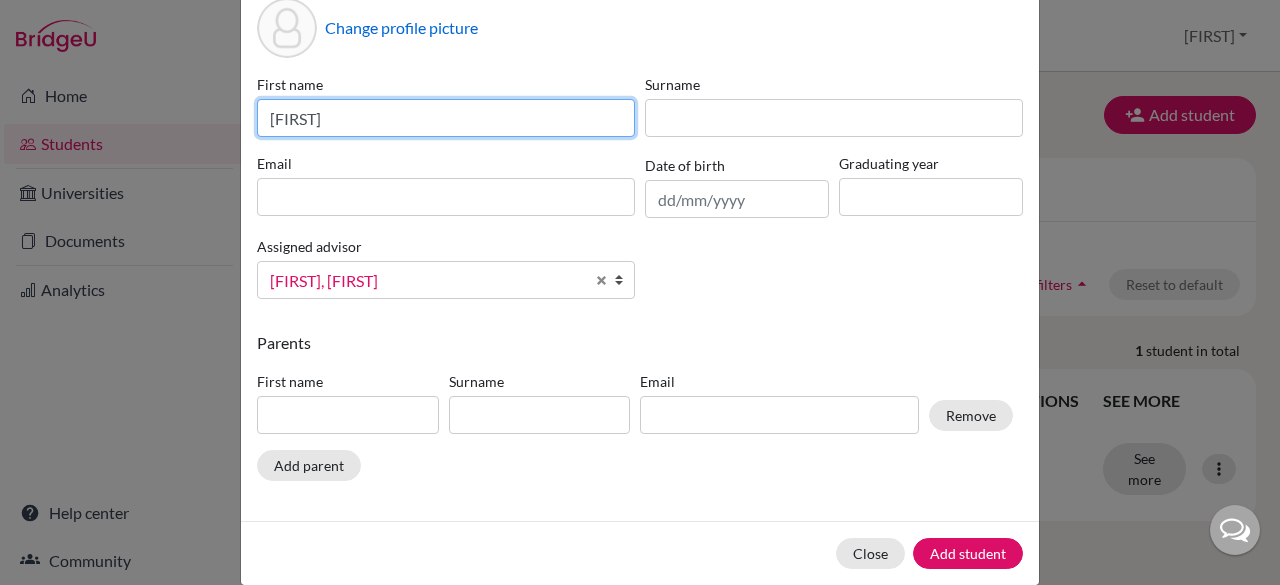 type on "lakshmi" 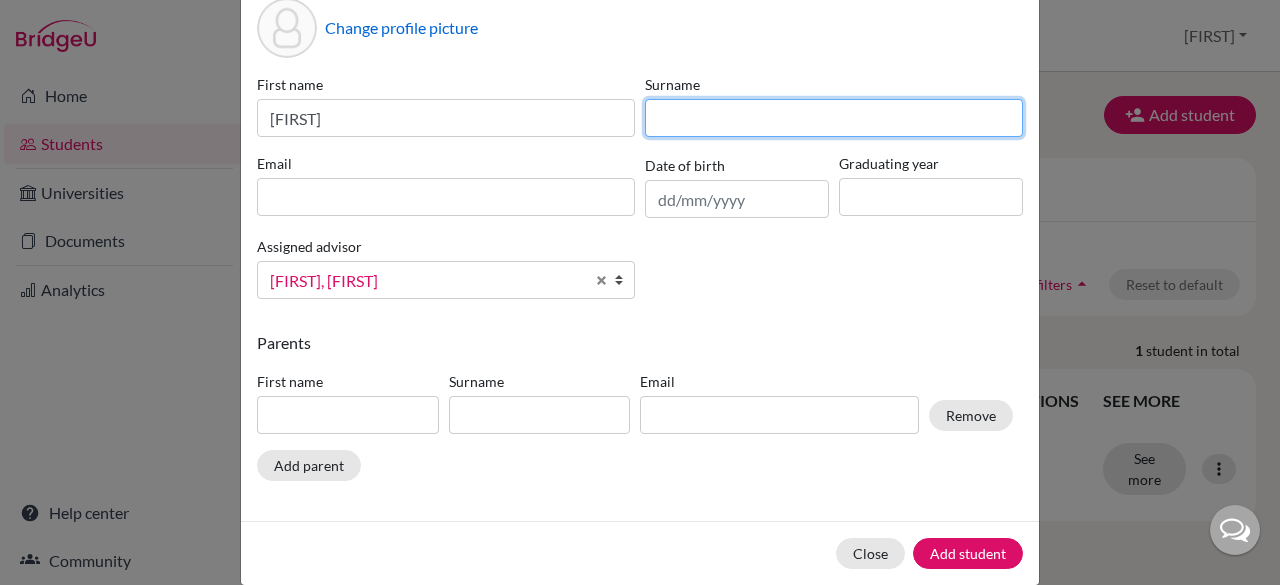 click at bounding box center (834, 118) 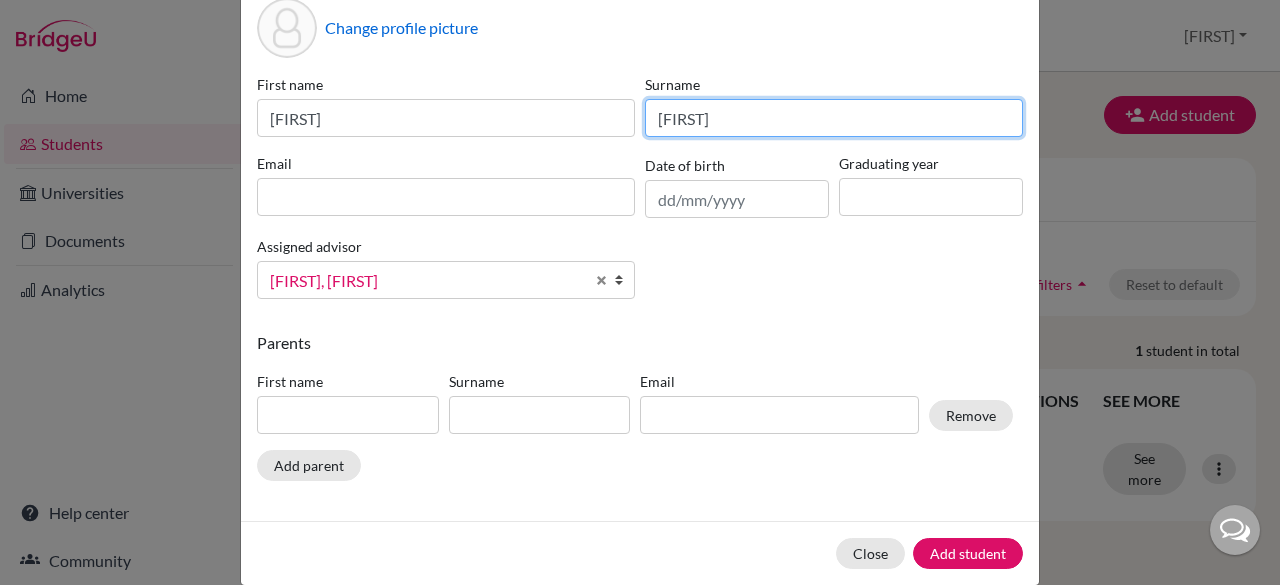 type on "sreekumar" 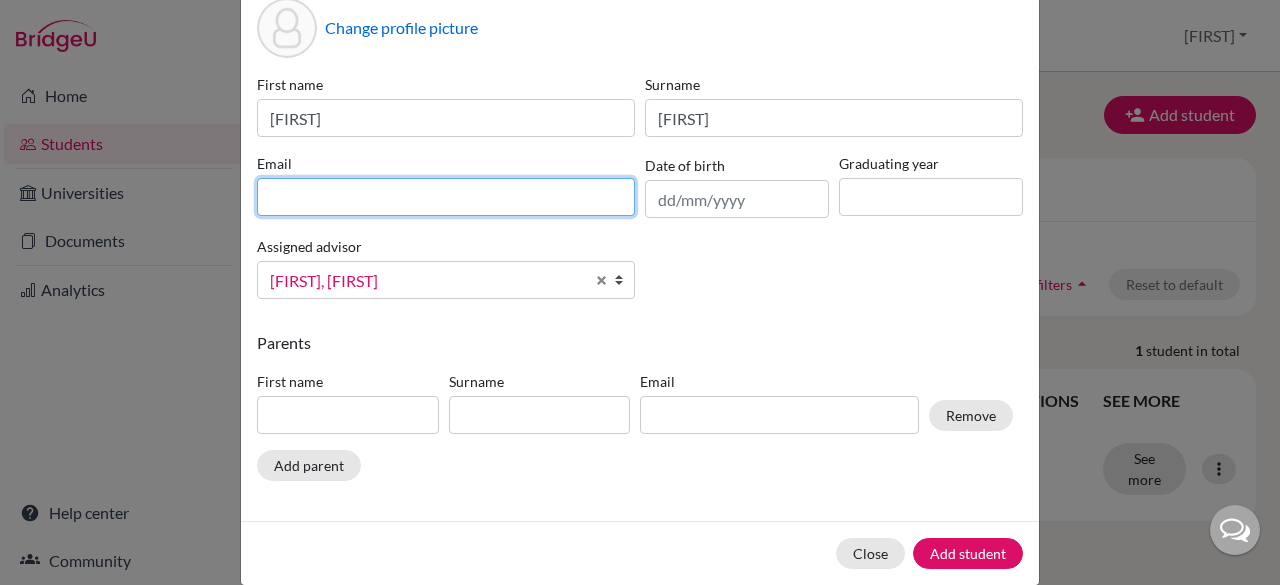 click at bounding box center (446, 197) 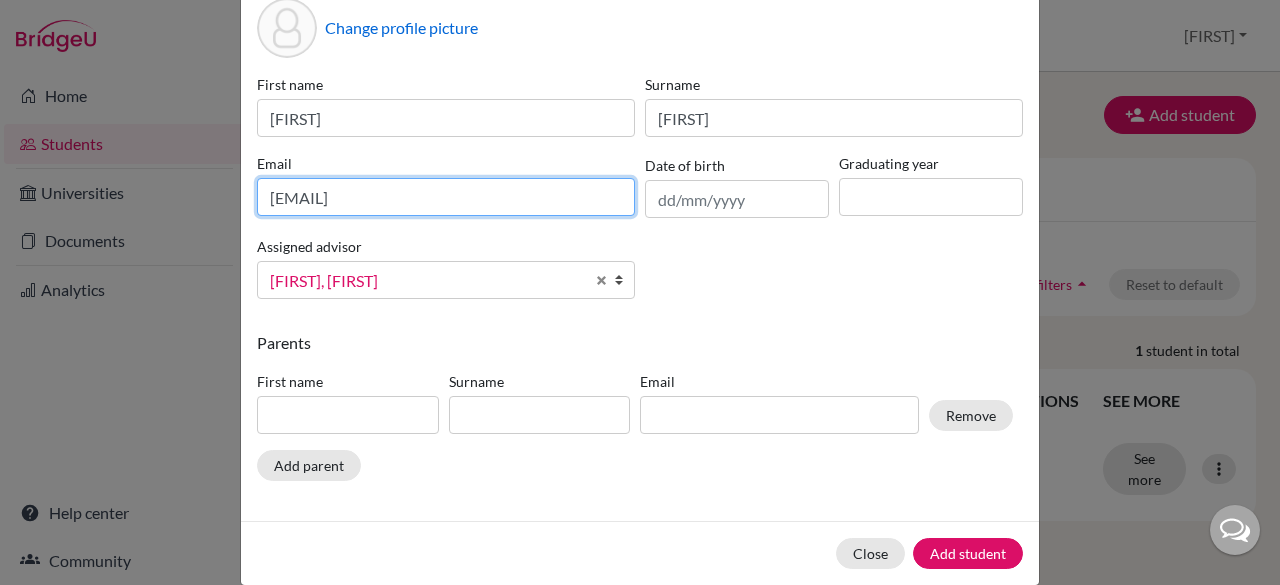 type on "lakshmi109@cjcib.in" 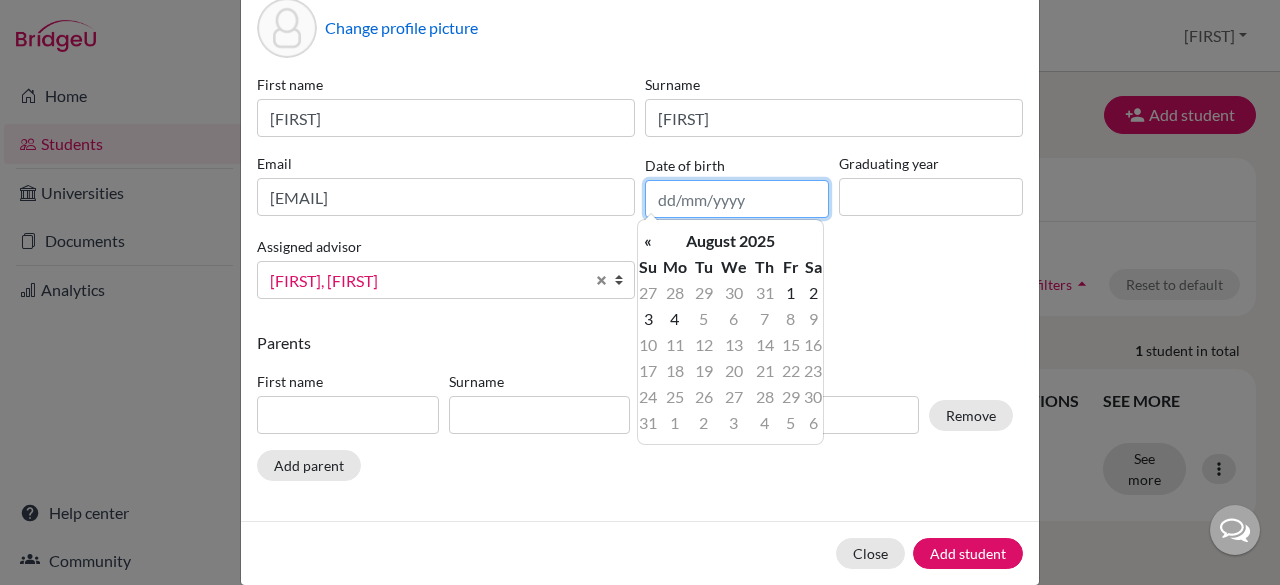 click at bounding box center [737, 199] 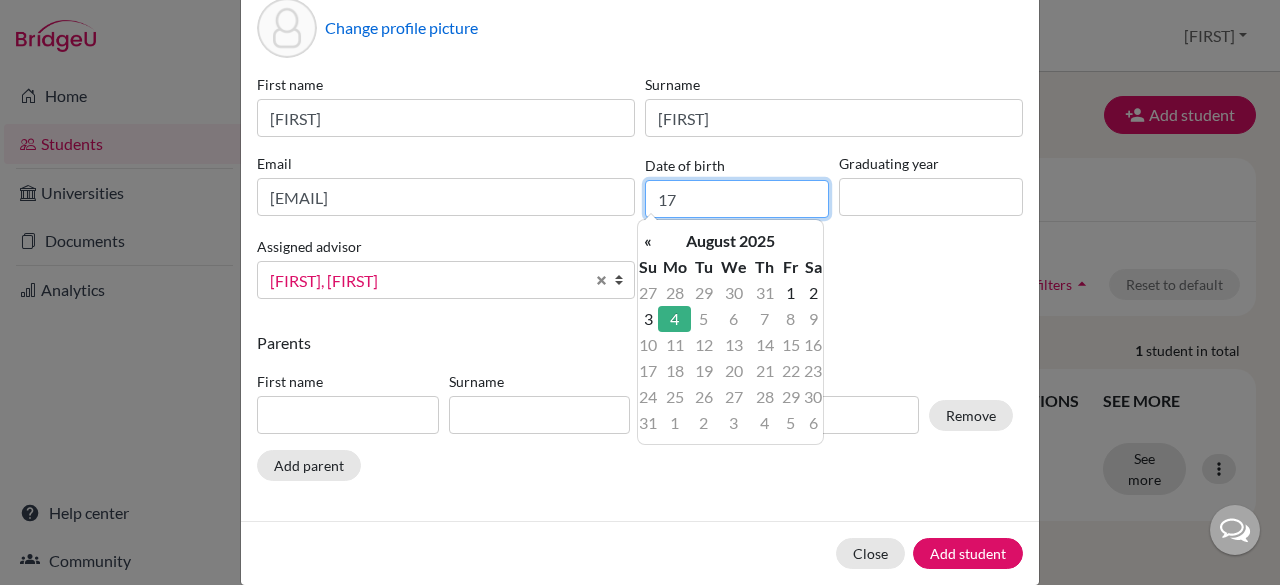 click on "17" at bounding box center (737, 199) 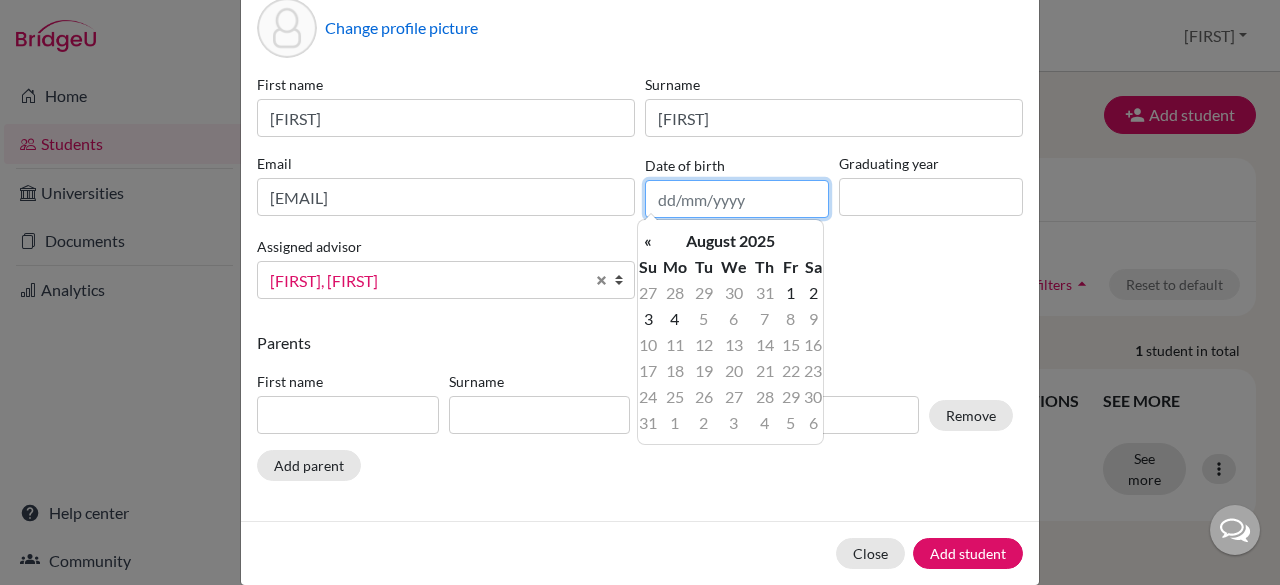 click at bounding box center (737, 199) 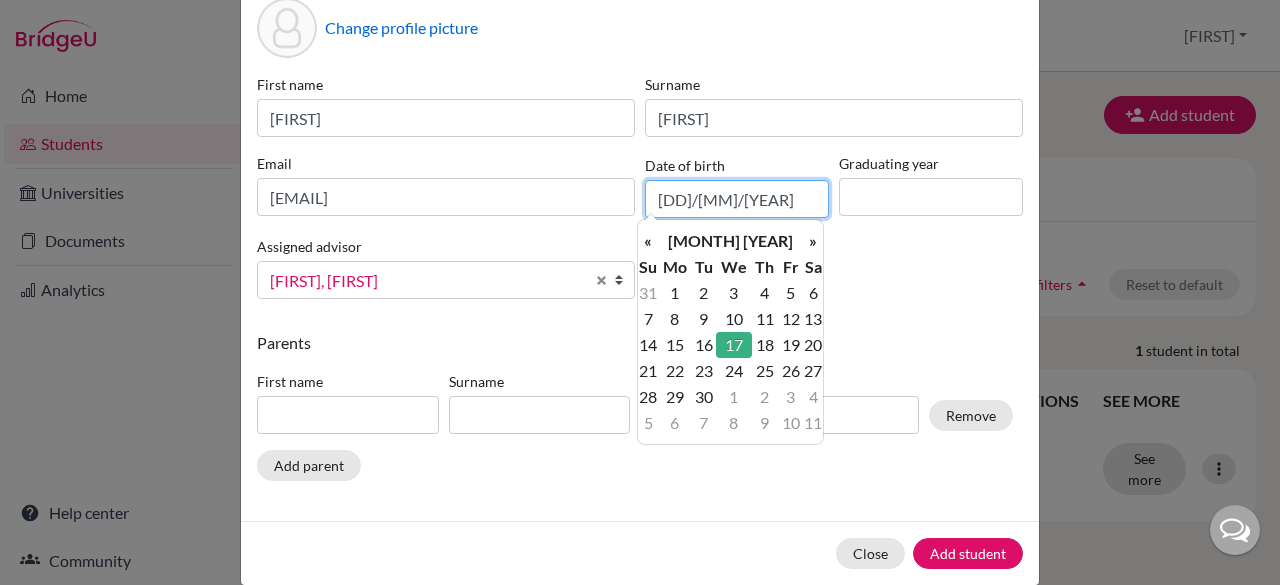 type on "17/06/2009" 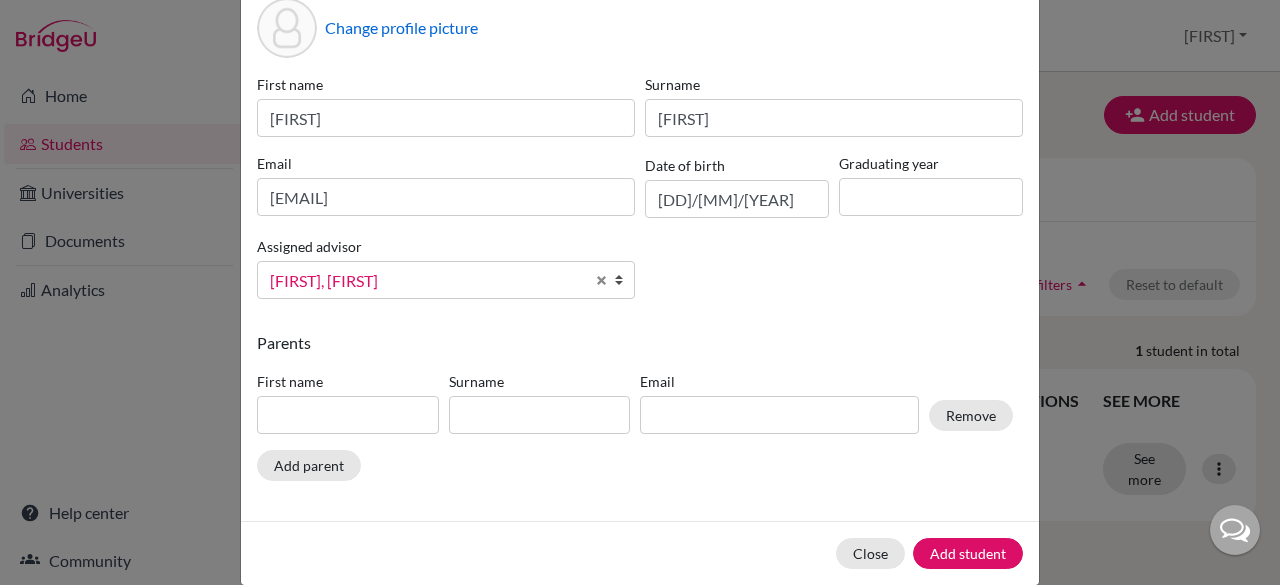 drag, startPoint x: 827, startPoint y: 207, endPoint x: 846, endPoint y: 203, distance: 19.416489 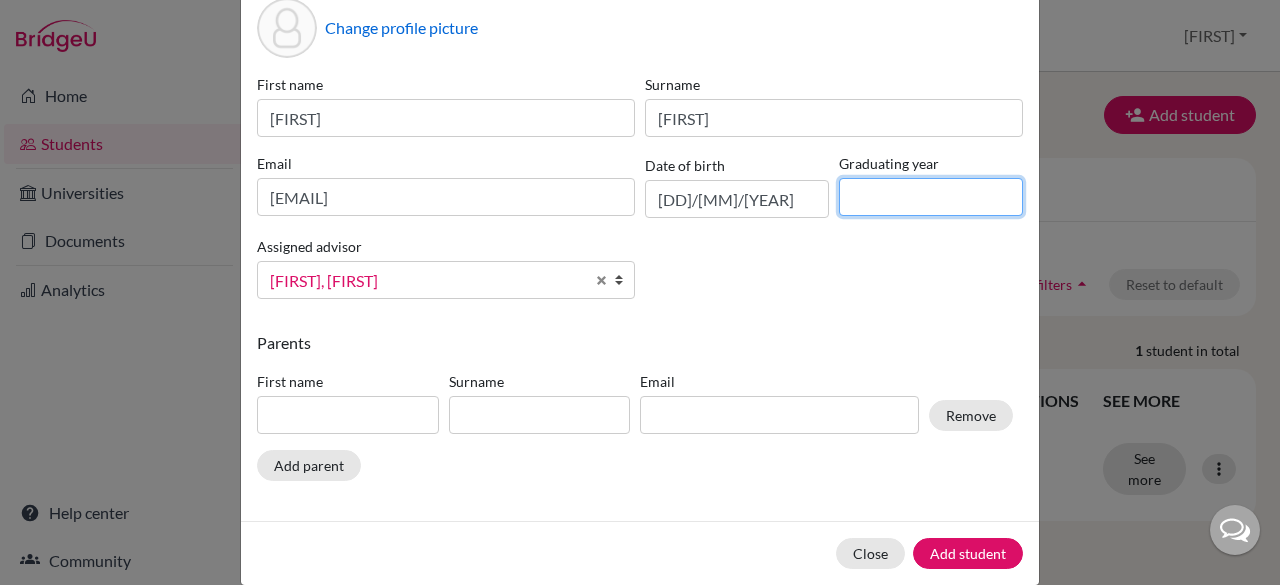 click at bounding box center (931, 197) 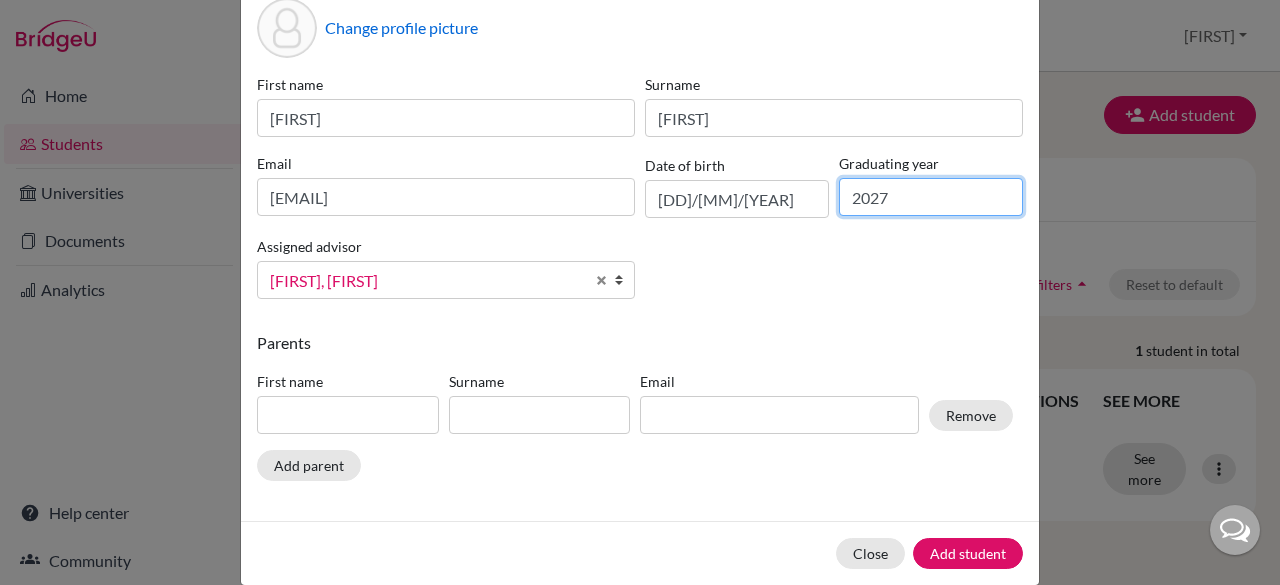 type on "2027" 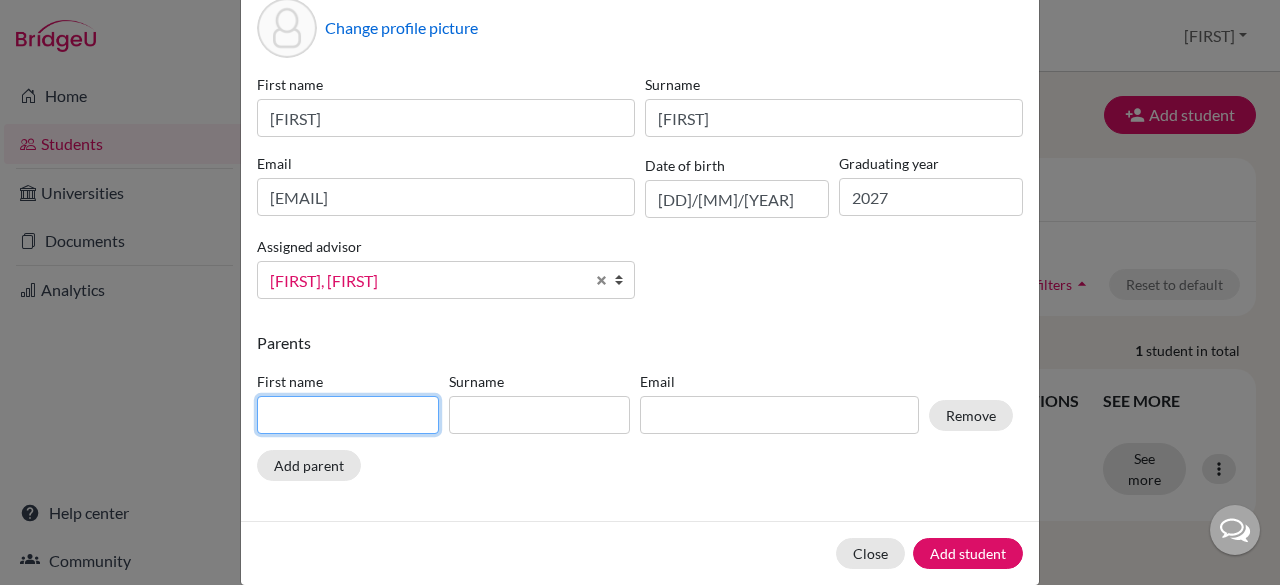 click at bounding box center [348, 415] 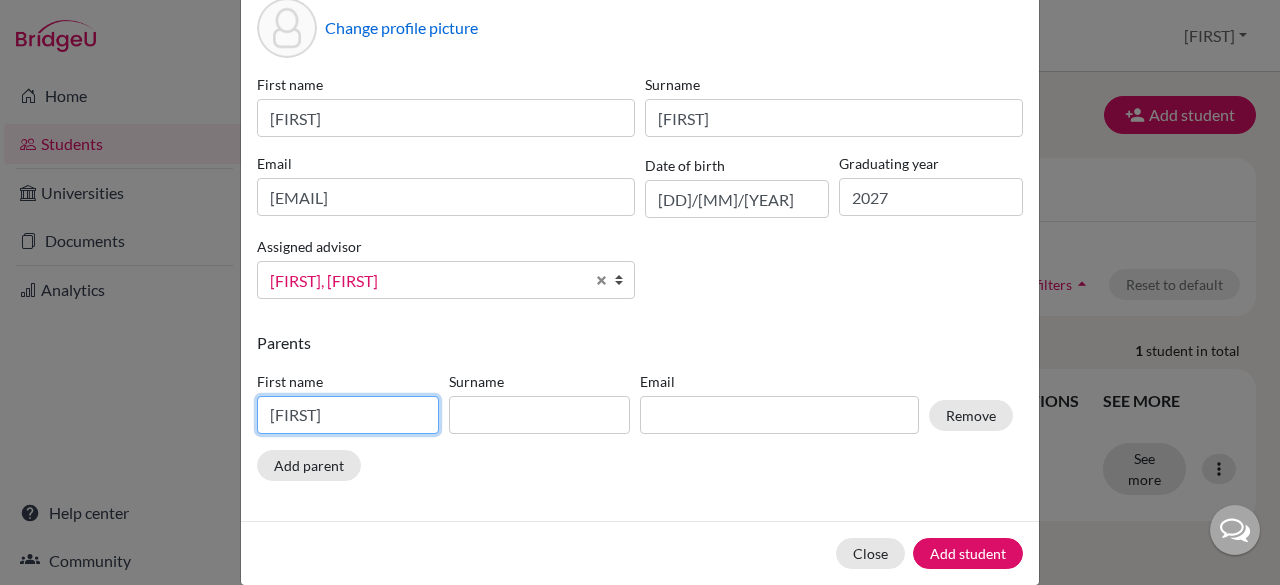 type on "sreekumar" 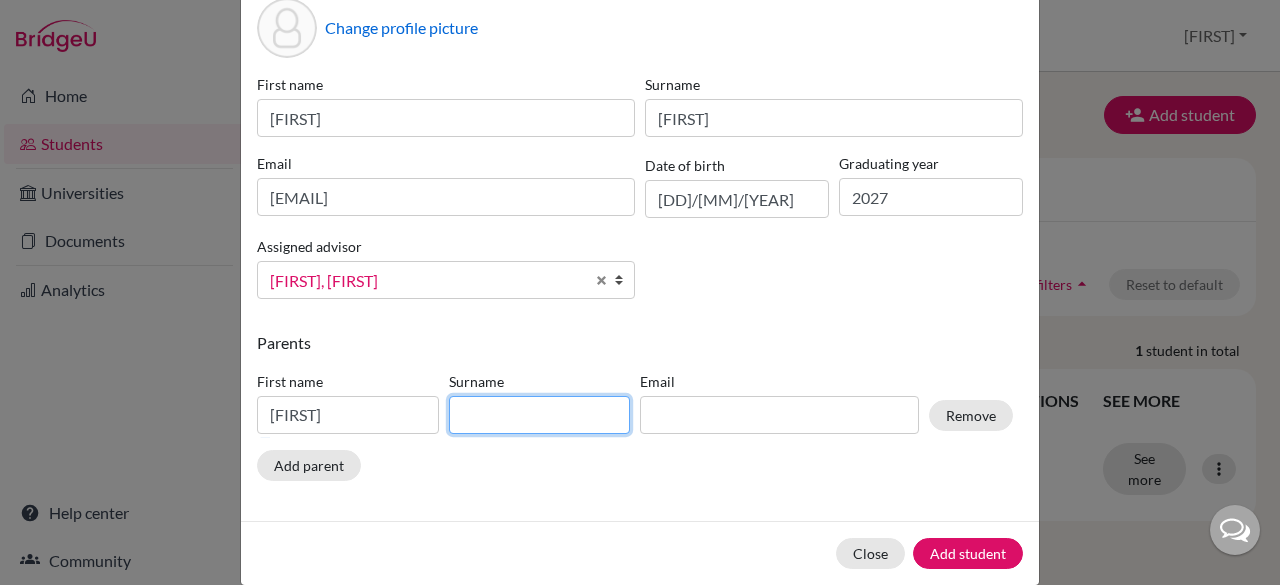 click at bounding box center [540, 415] 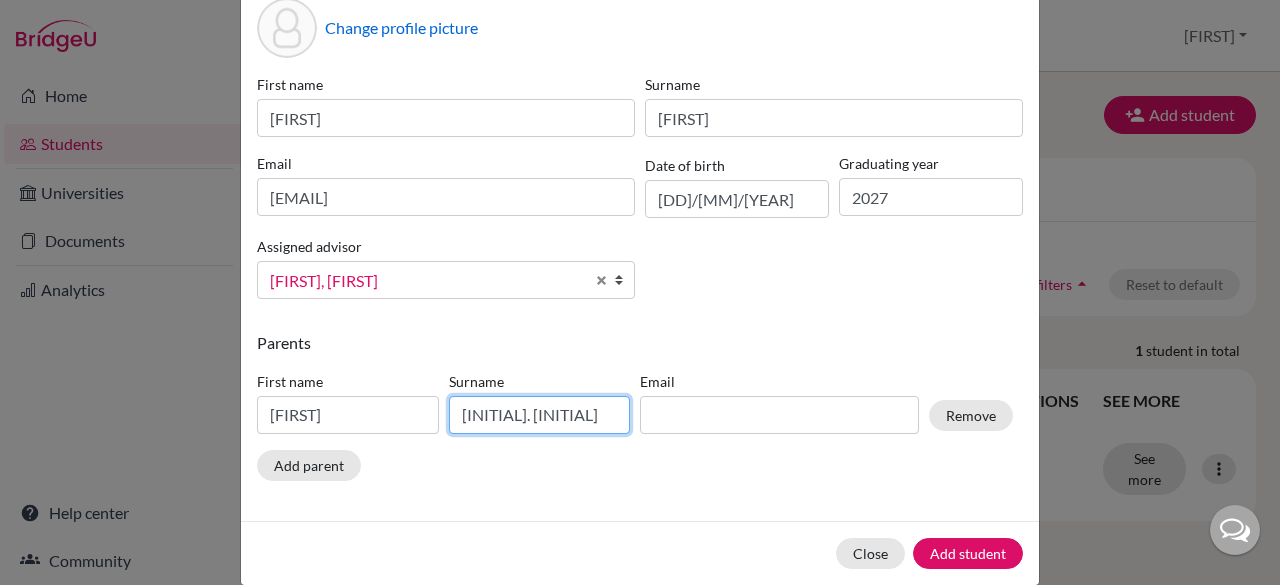 type on "P.P" 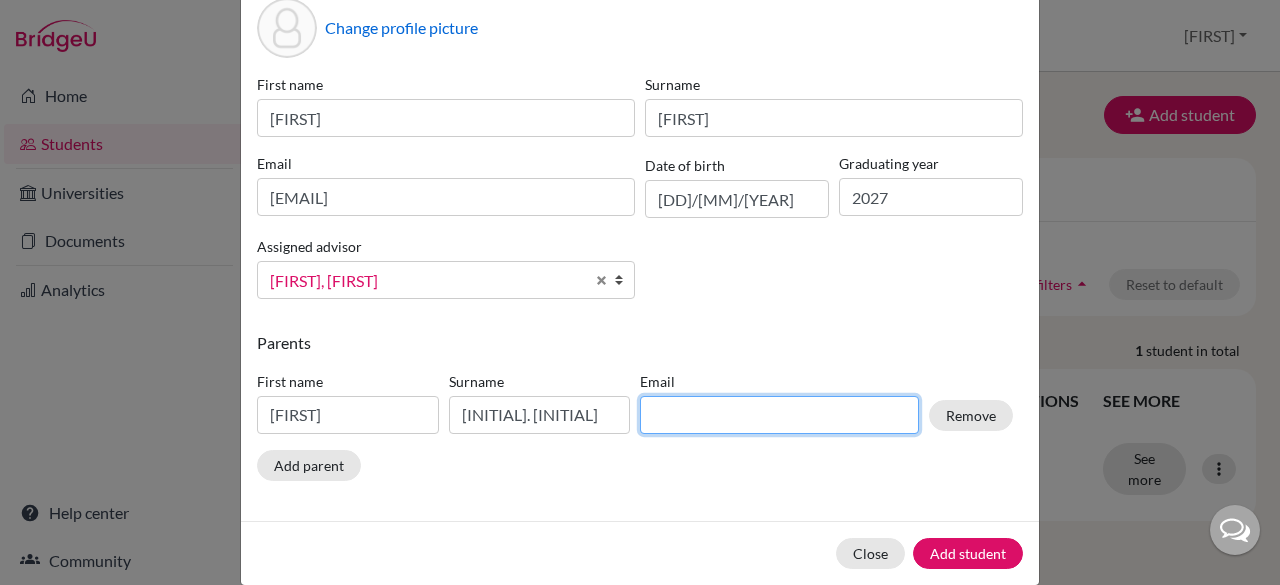 click at bounding box center [779, 415] 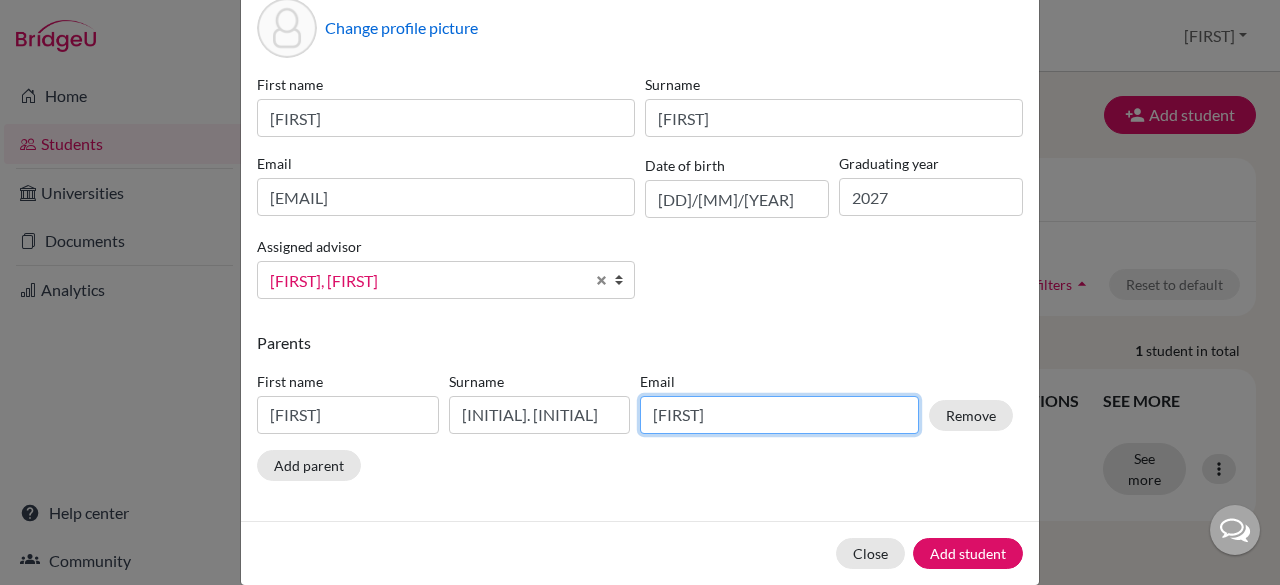 type on "S" 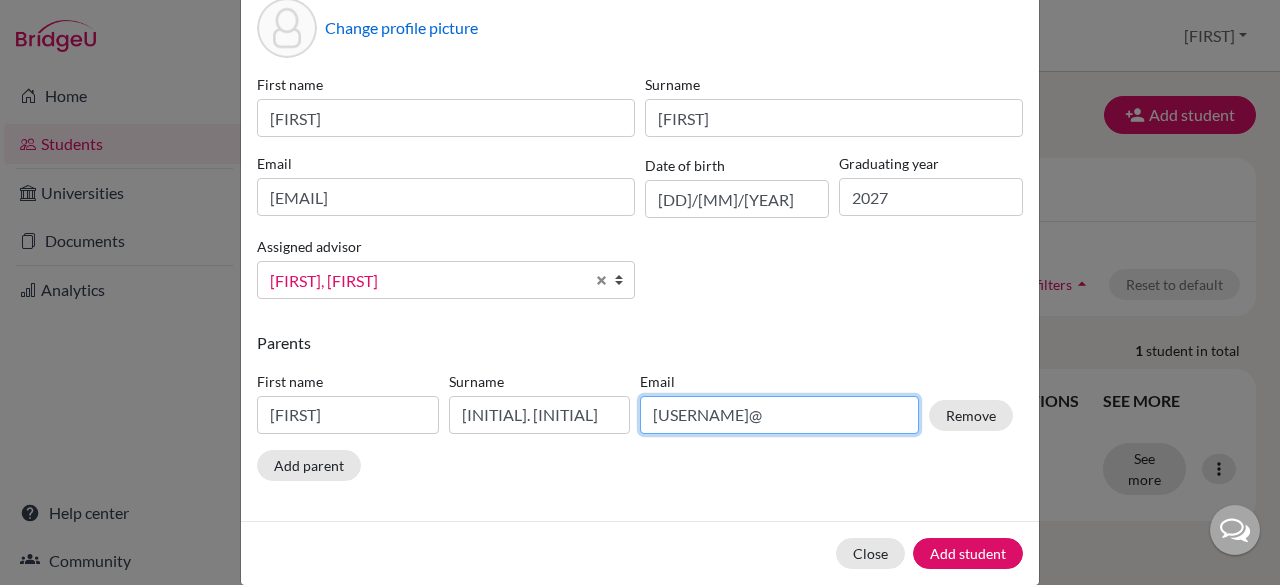 type on "soumyasreekumar82@gmail.com" 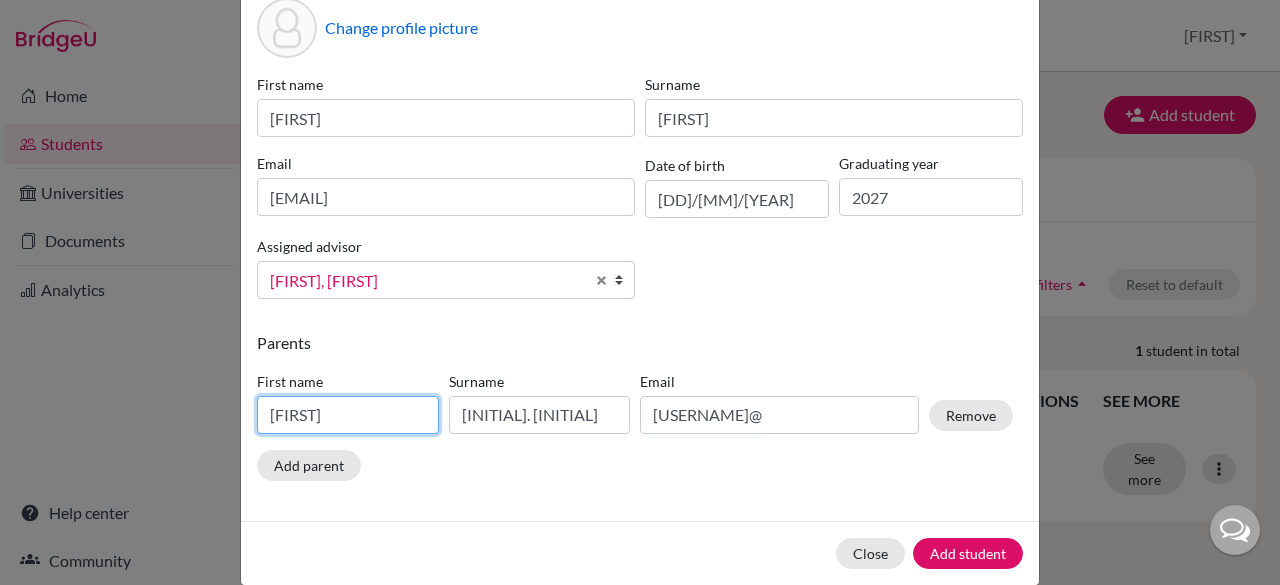 drag, startPoint x: 338, startPoint y: 407, endPoint x: 210, endPoint y: 399, distance: 128.24976 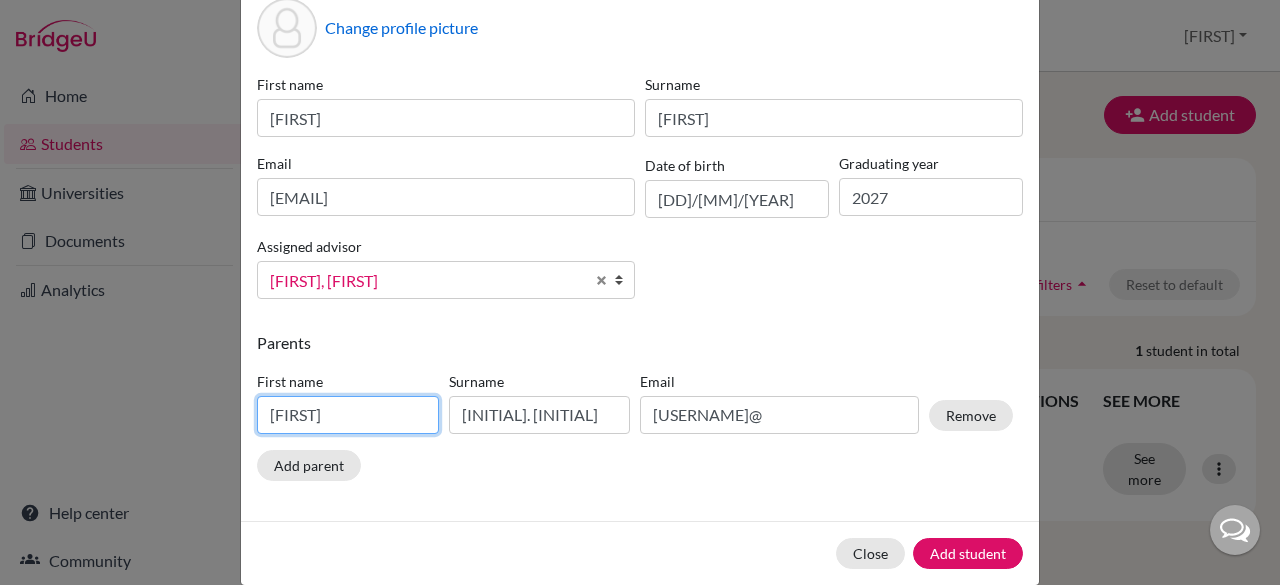 type on "soumya" 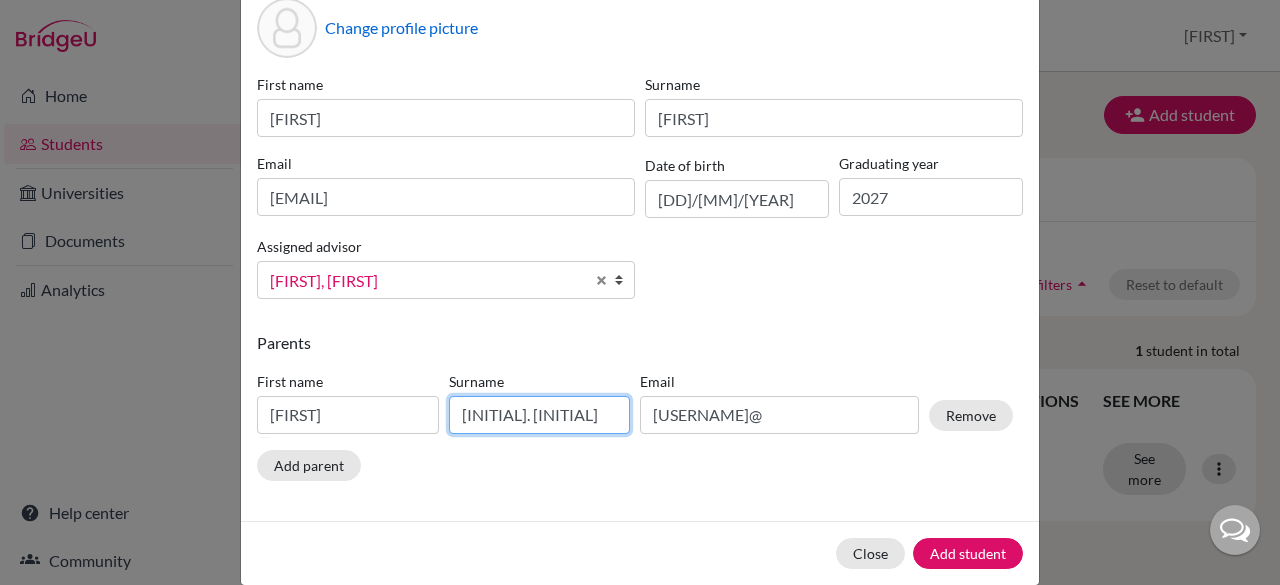drag, startPoint x: 474, startPoint y: 415, endPoint x: 443, endPoint y: 410, distance: 31.400637 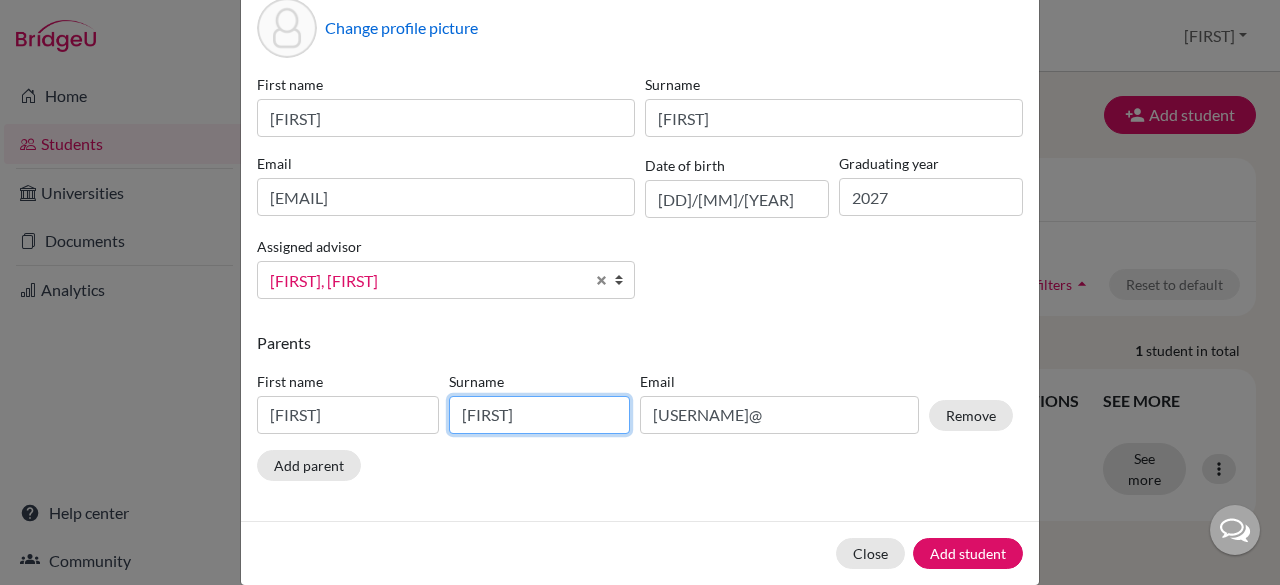 scroll, scrollTop: 129, scrollLeft: 0, axis: vertical 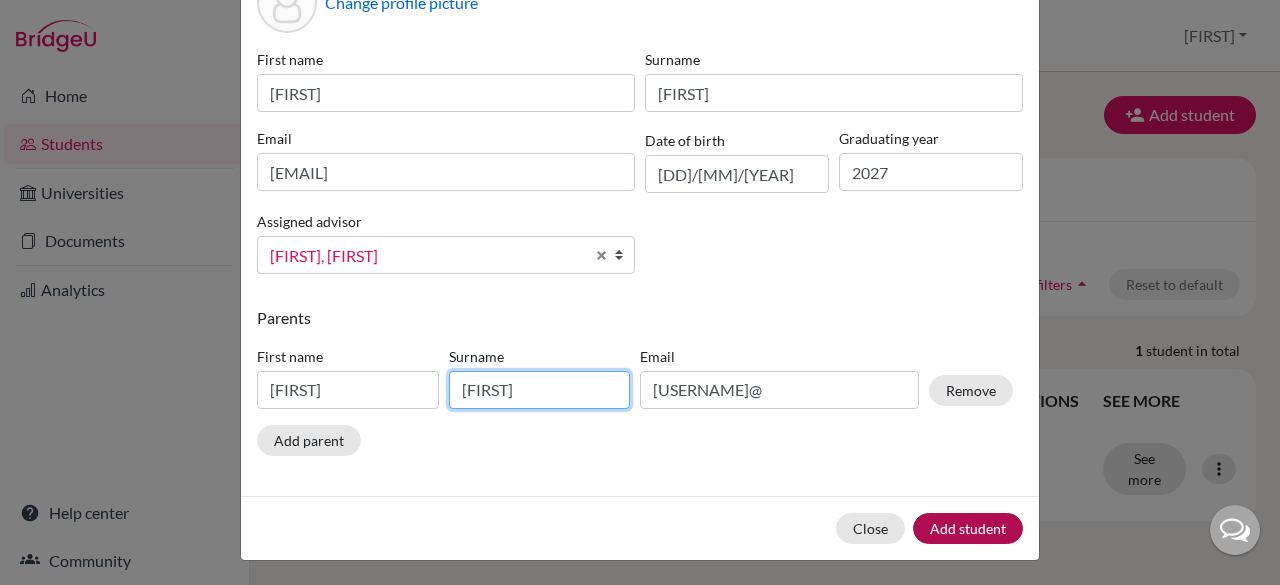 type on "sreekumar" 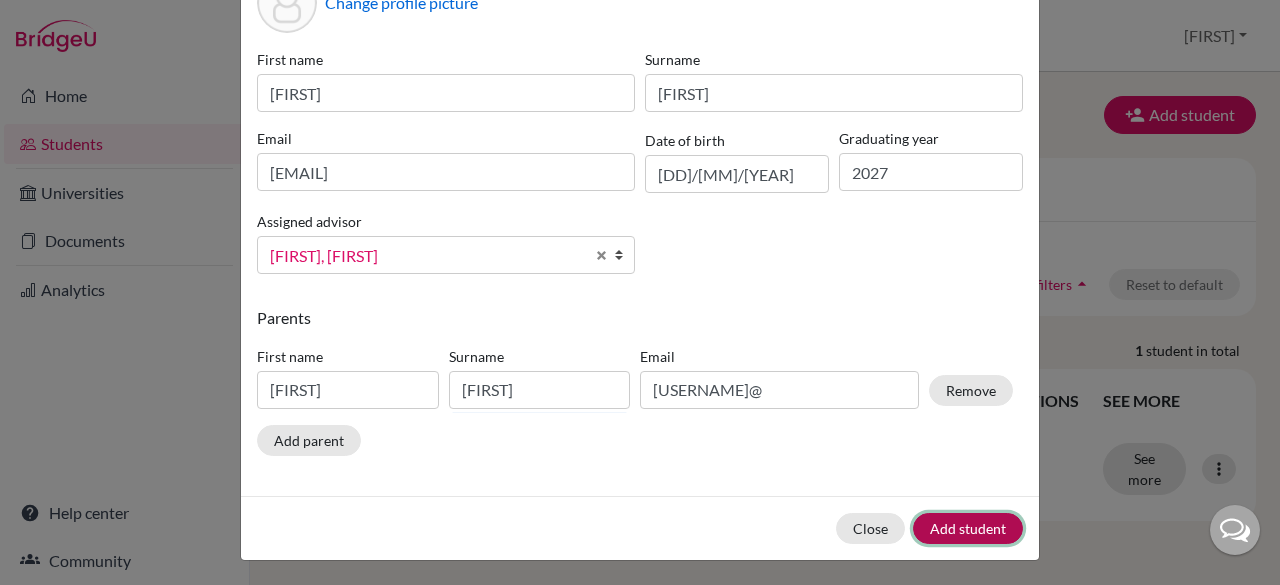 click on "Add student" at bounding box center [968, 528] 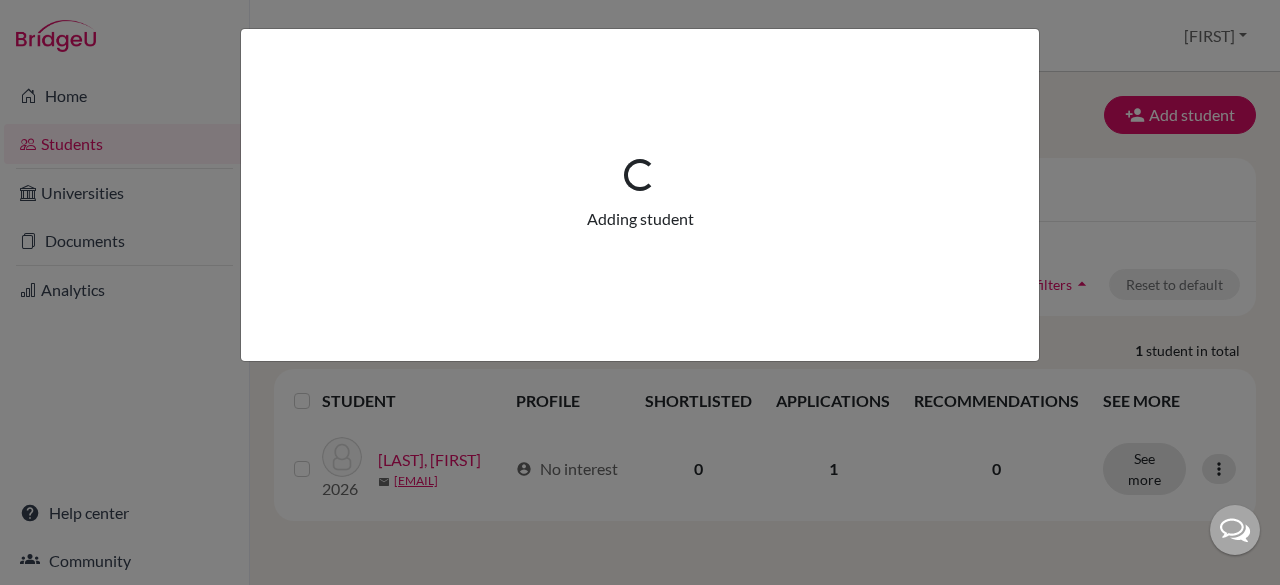 scroll, scrollTop: 0, scrollLeft: 0, axis: both 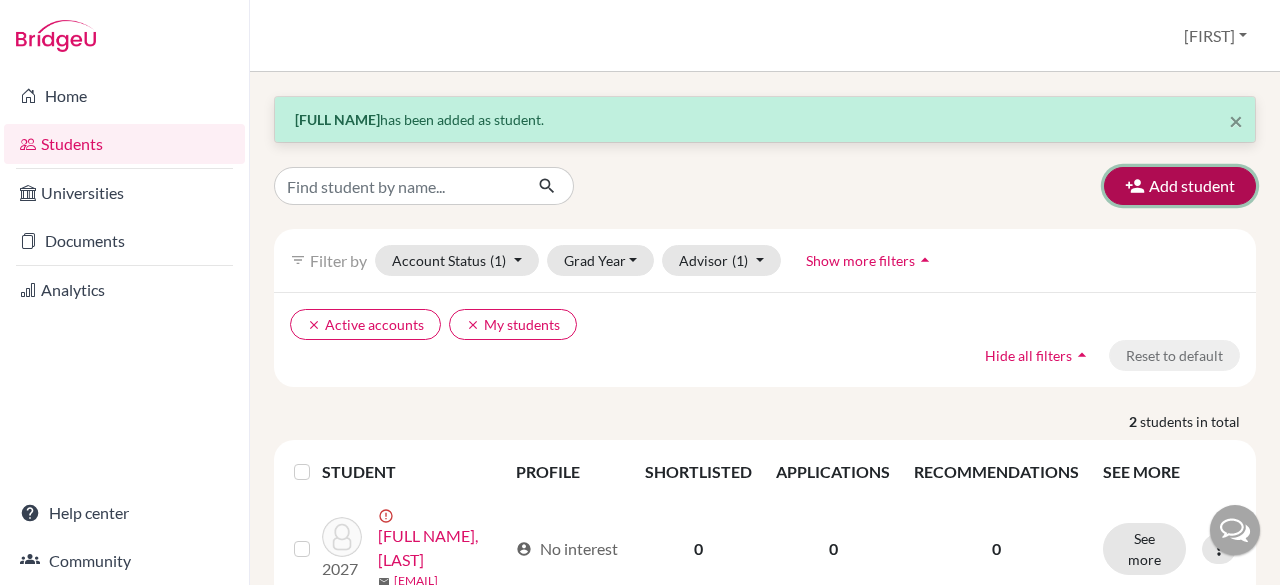 click on "Add student" at bounding box center (1180, 186) 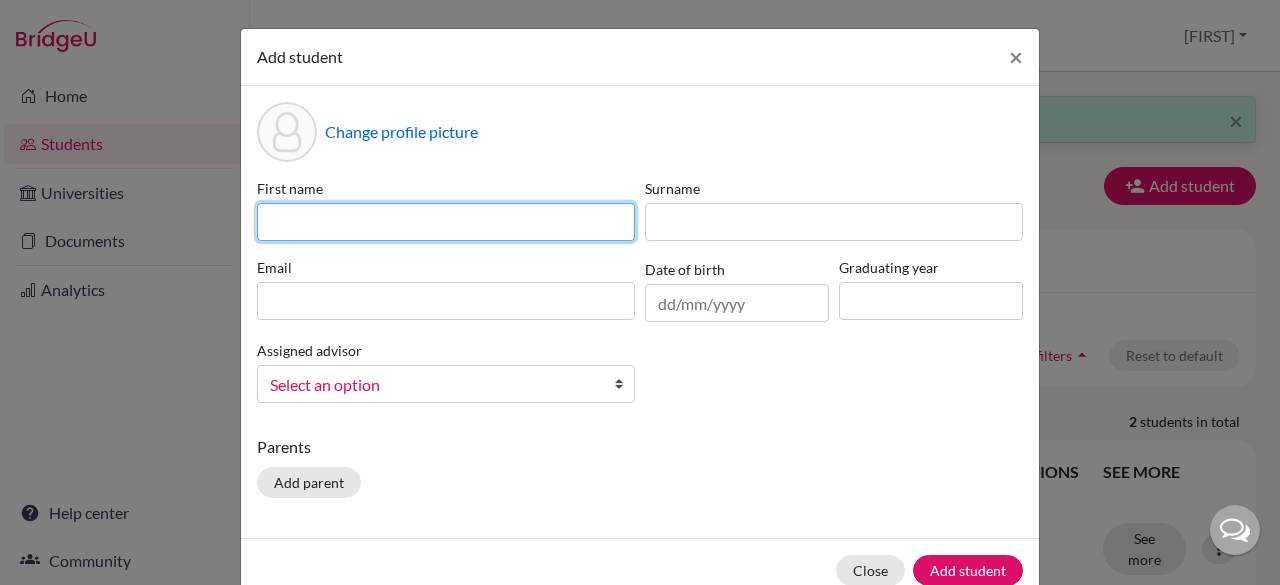 click at bounding box center (446, 222) 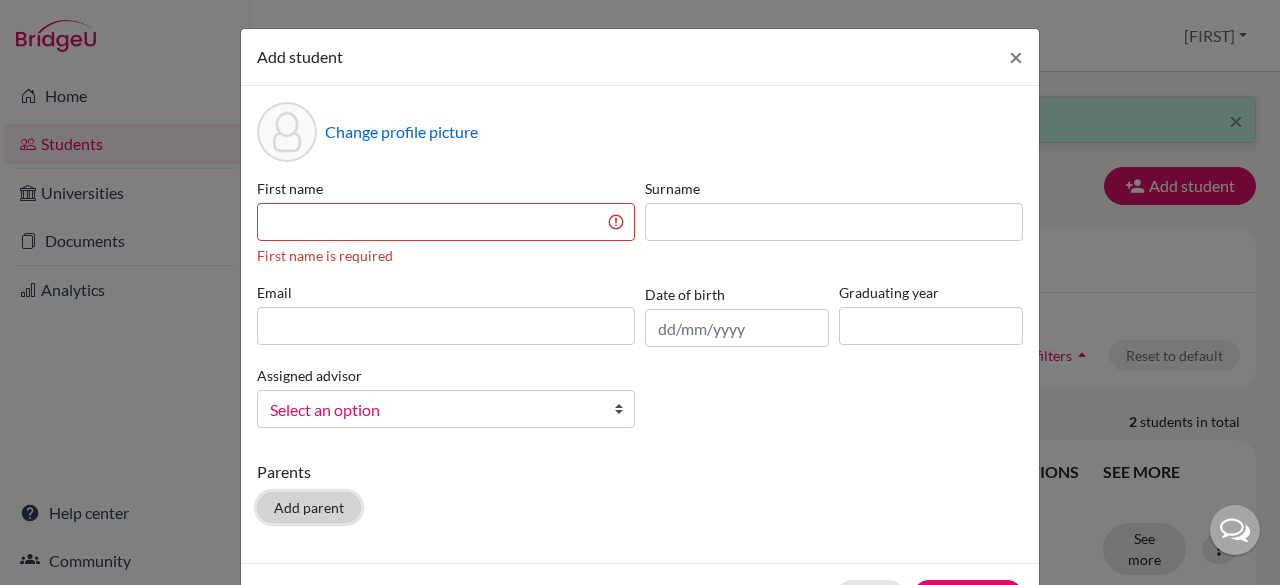 click on "Parents Add parent" at bounding box center (640, 495) 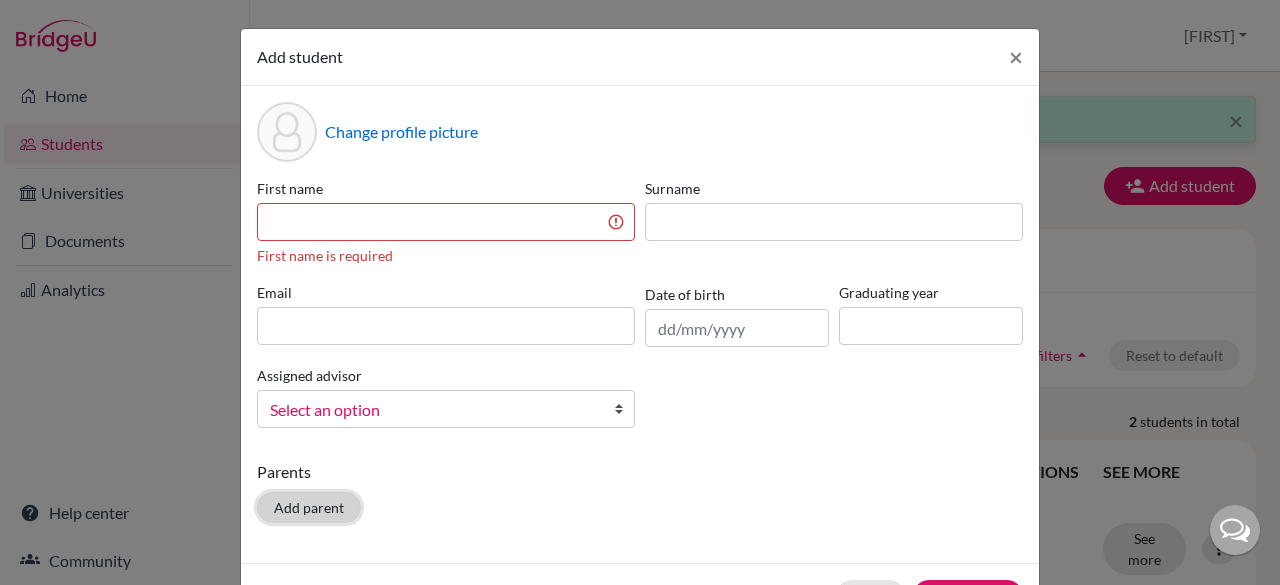 click on "Add parent" 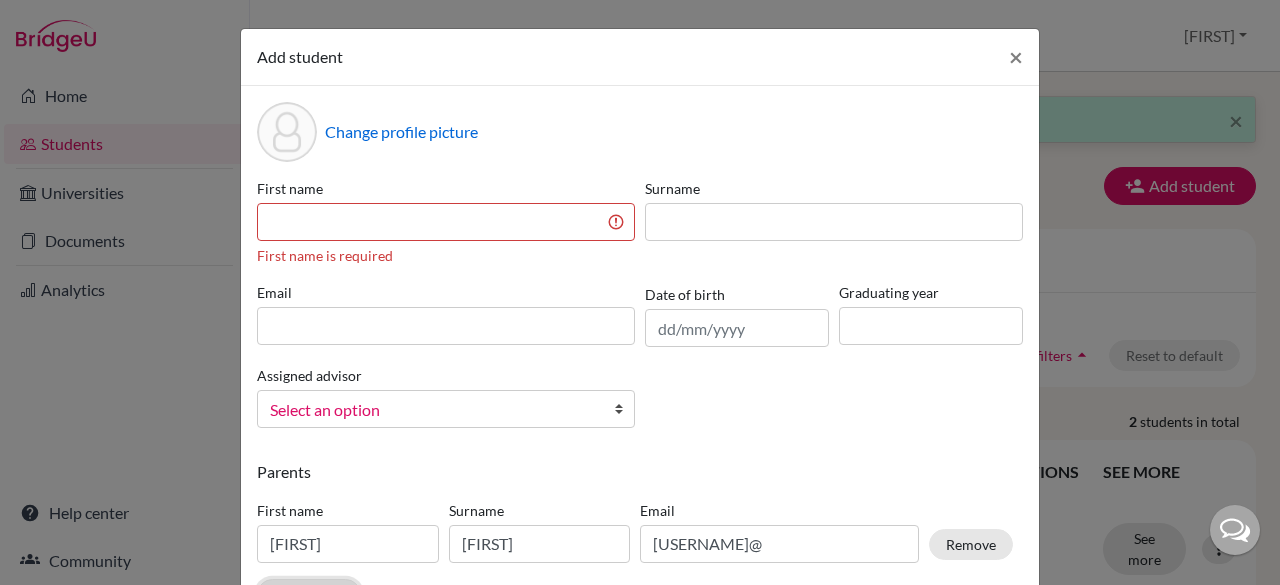 scroll, scrollTop: 154, scrollLeft: 0, axis: vertical 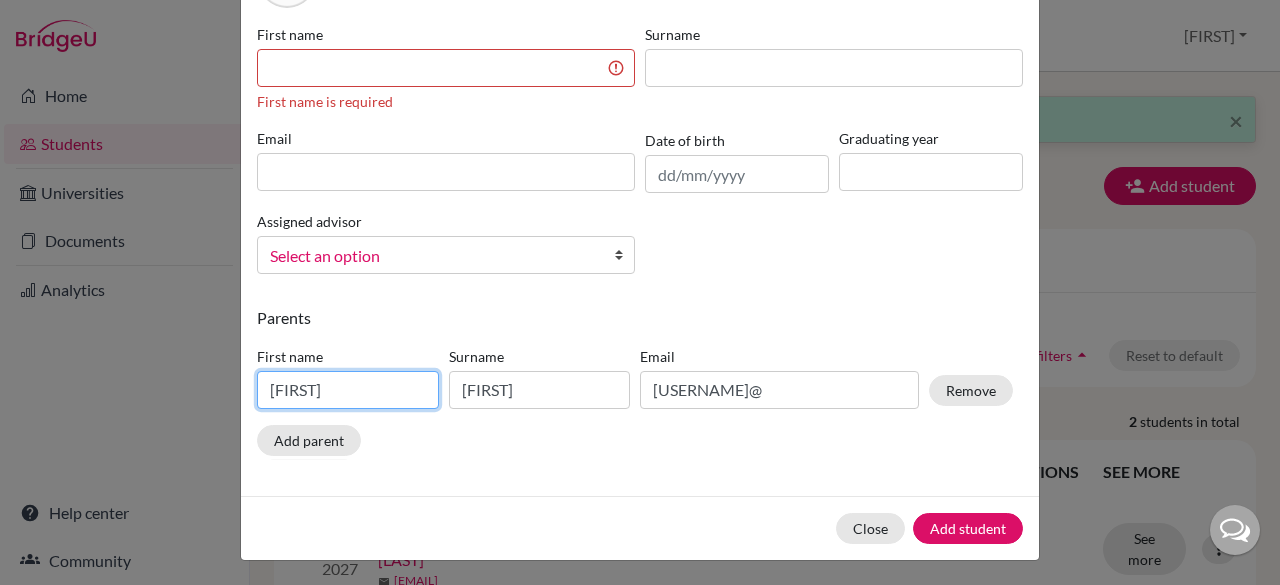 click on "soumya" at bounding box center (348, 390) 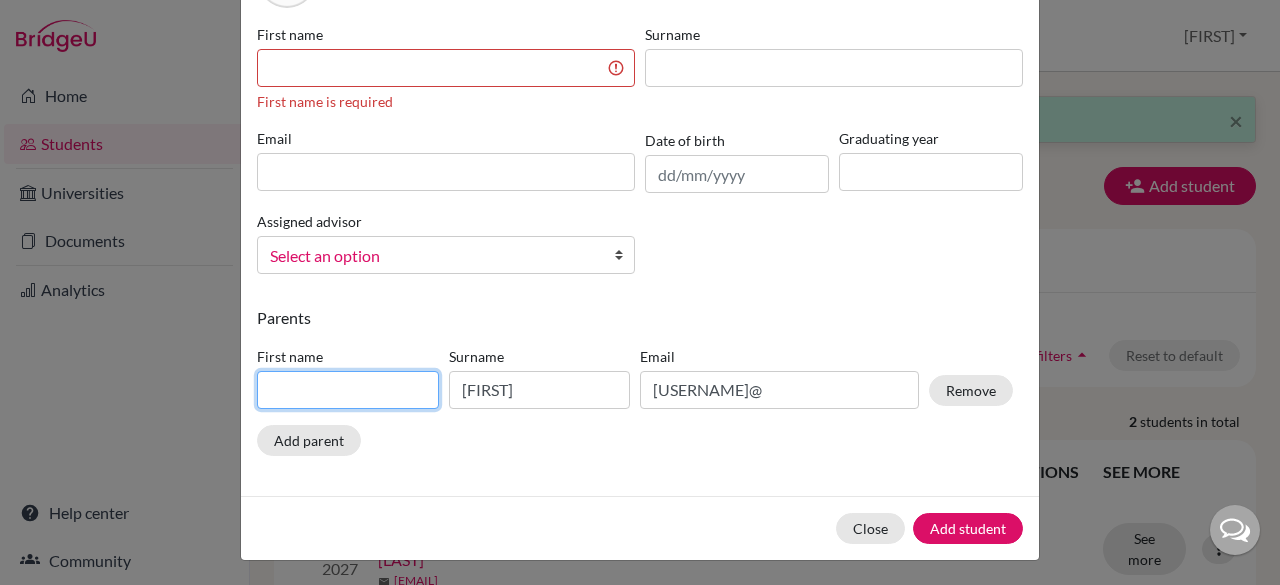 type 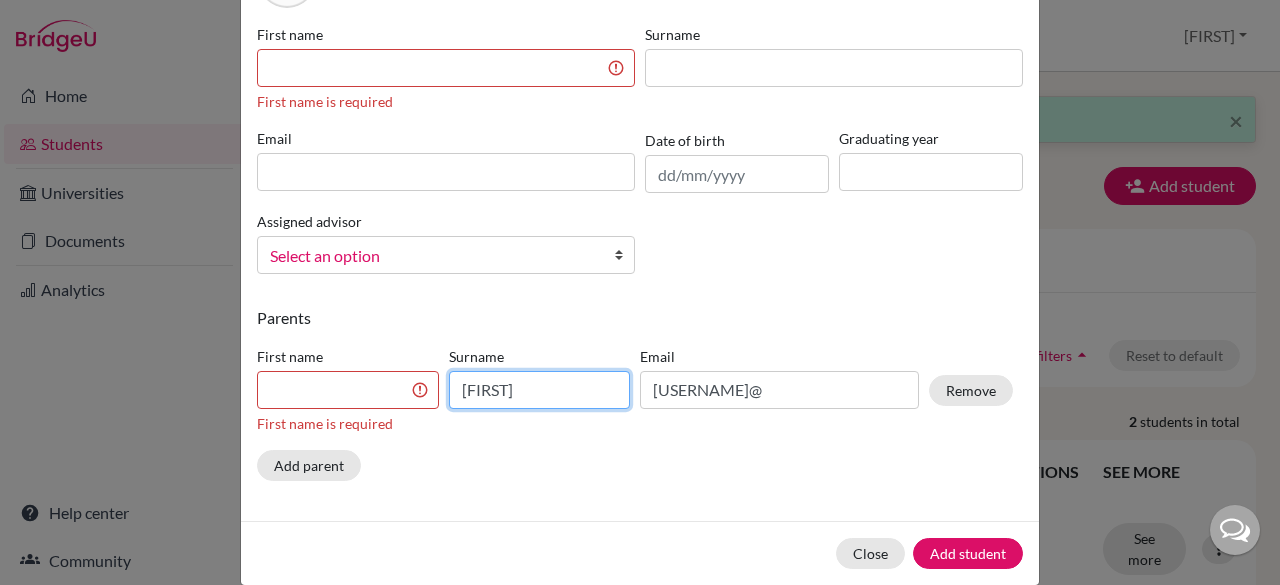 click on "sreekumar" at bounding box center (540, 390) 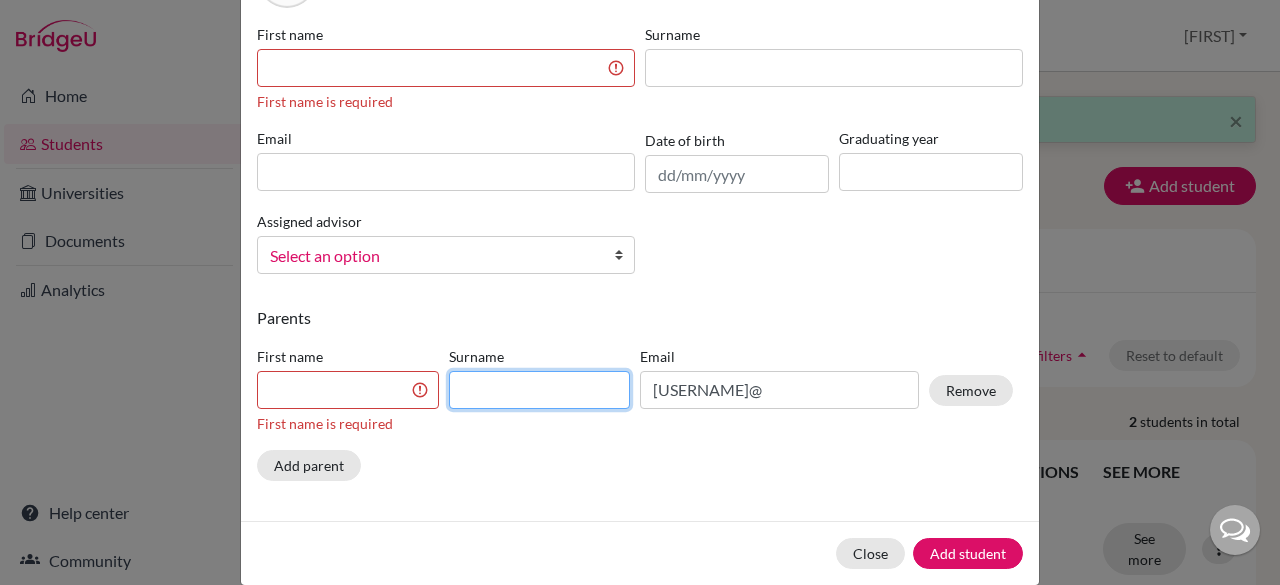 type 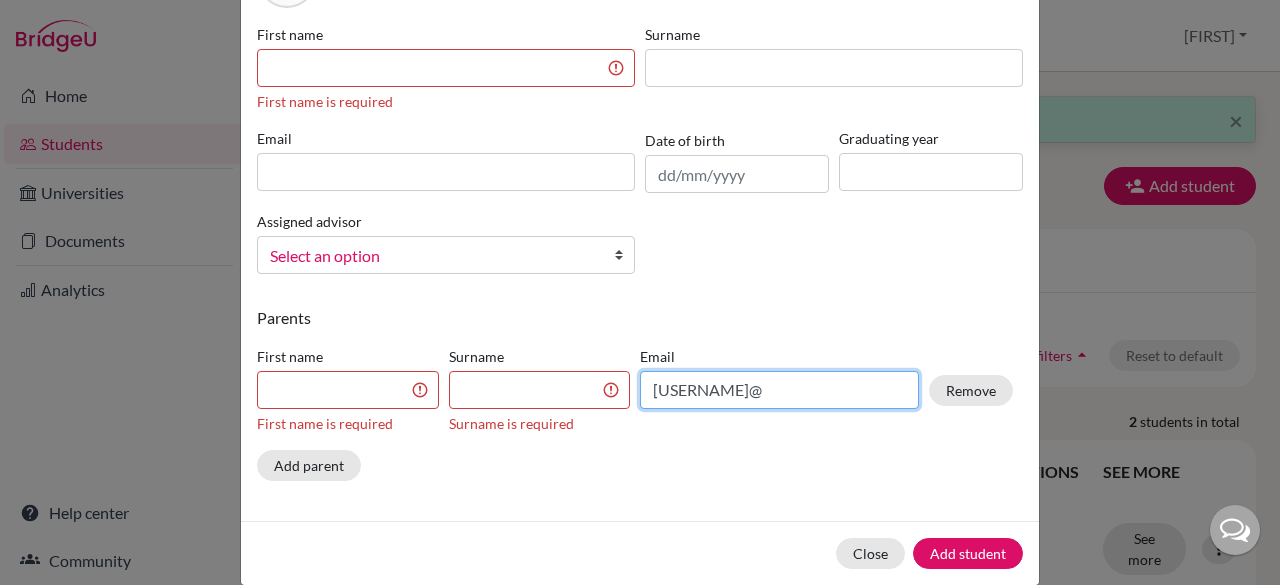 click on "soumyasreekumar82@gmail.com" at bounding box center [779, 390] 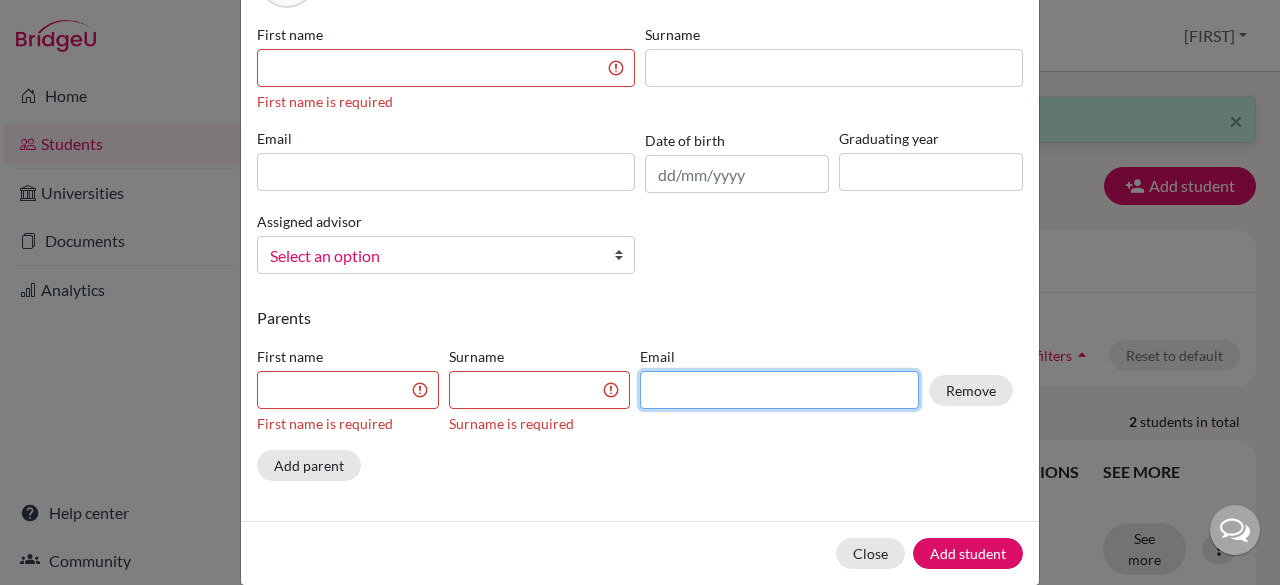 type 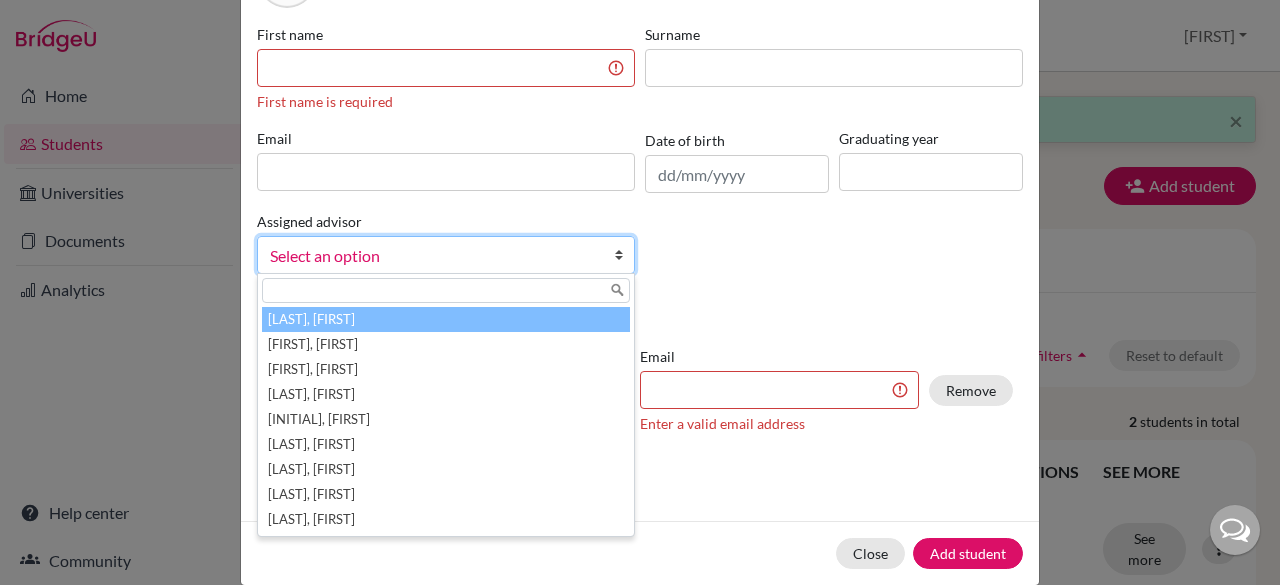 click at bounding box center (624, 255) 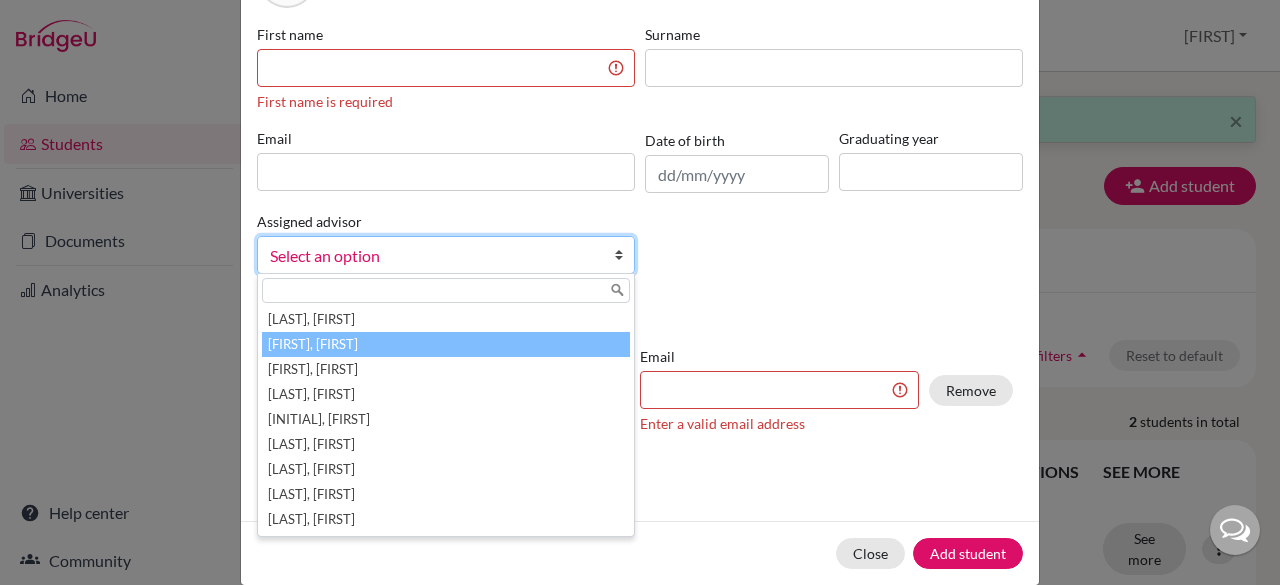 click on "Benny, Alan" at bounding box center (446, 344) 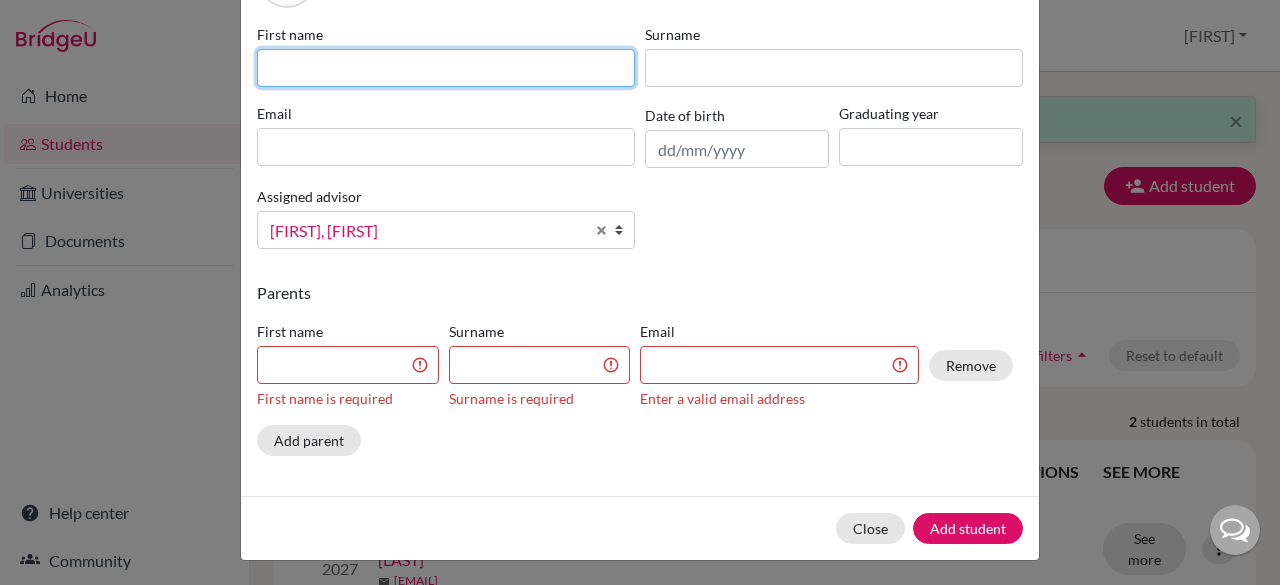 click at bounding box center (446, 68) 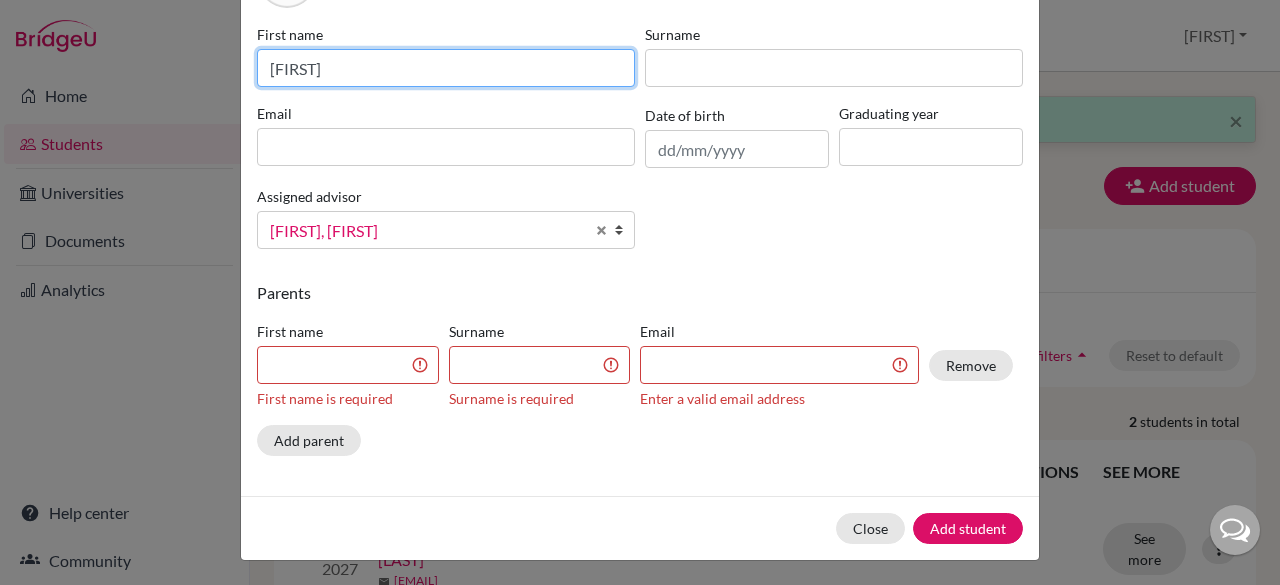 type on "Anchita" 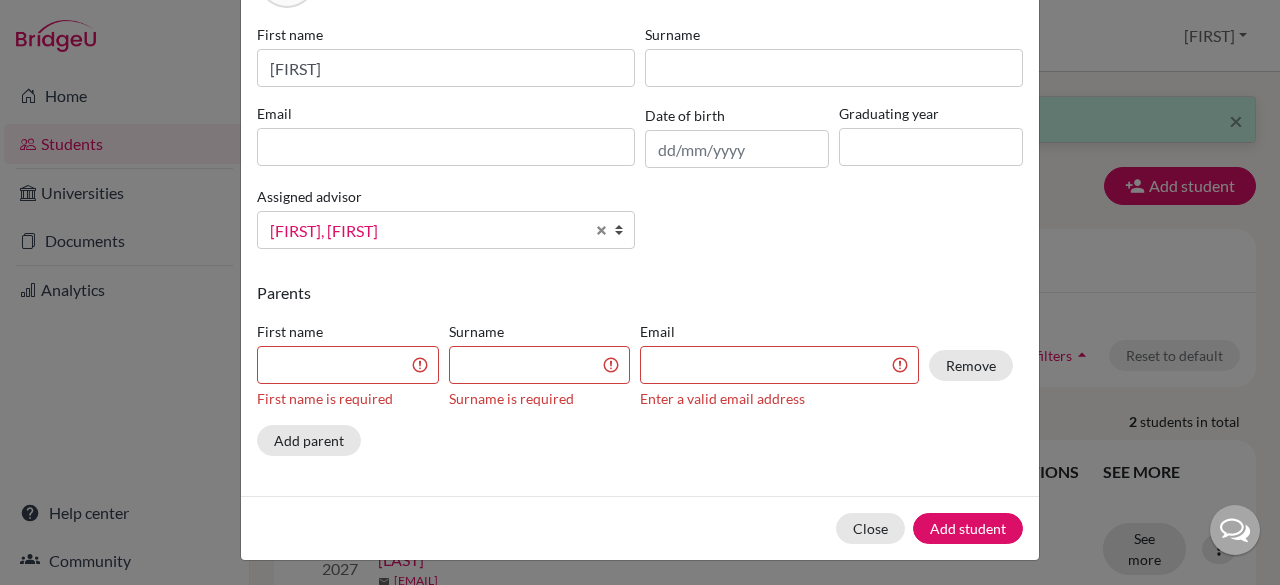 drag, startPoint x: 694, startPoint y: 87, endPoint x: 694, endPoint y: 61, distance: 26 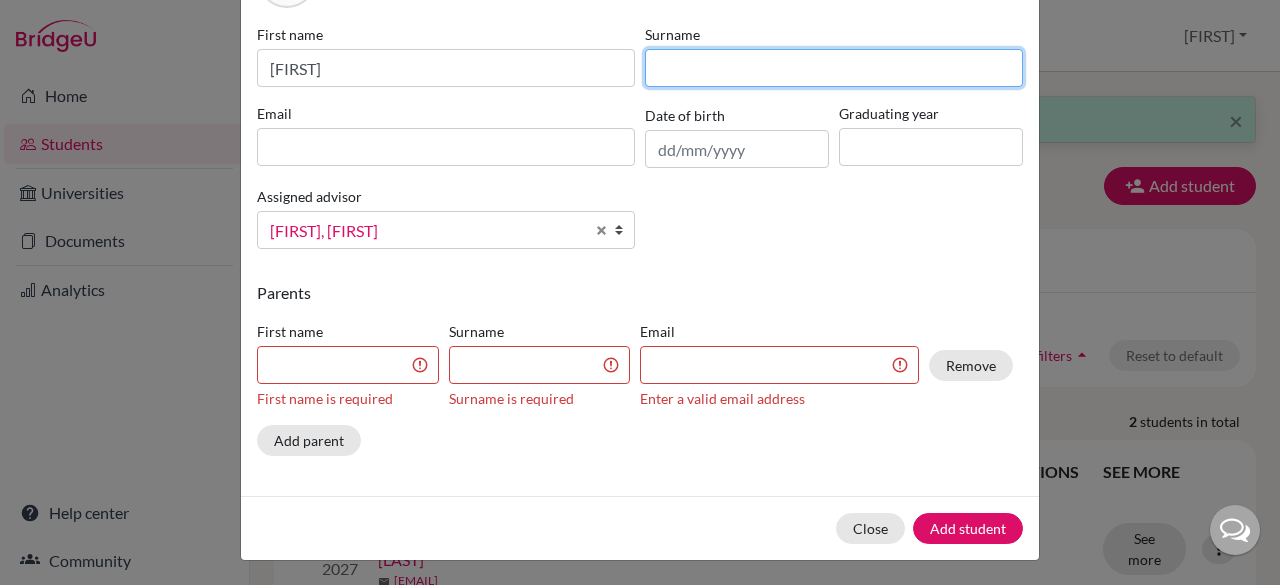 click at bounding box center [834, 68] 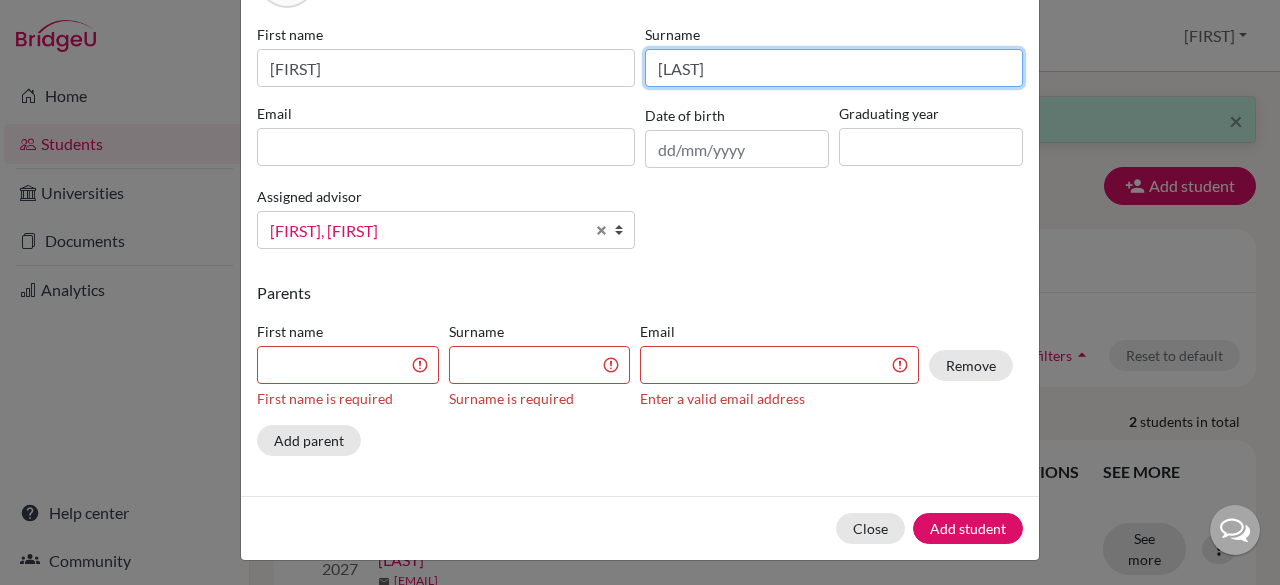 type on "Kujur" 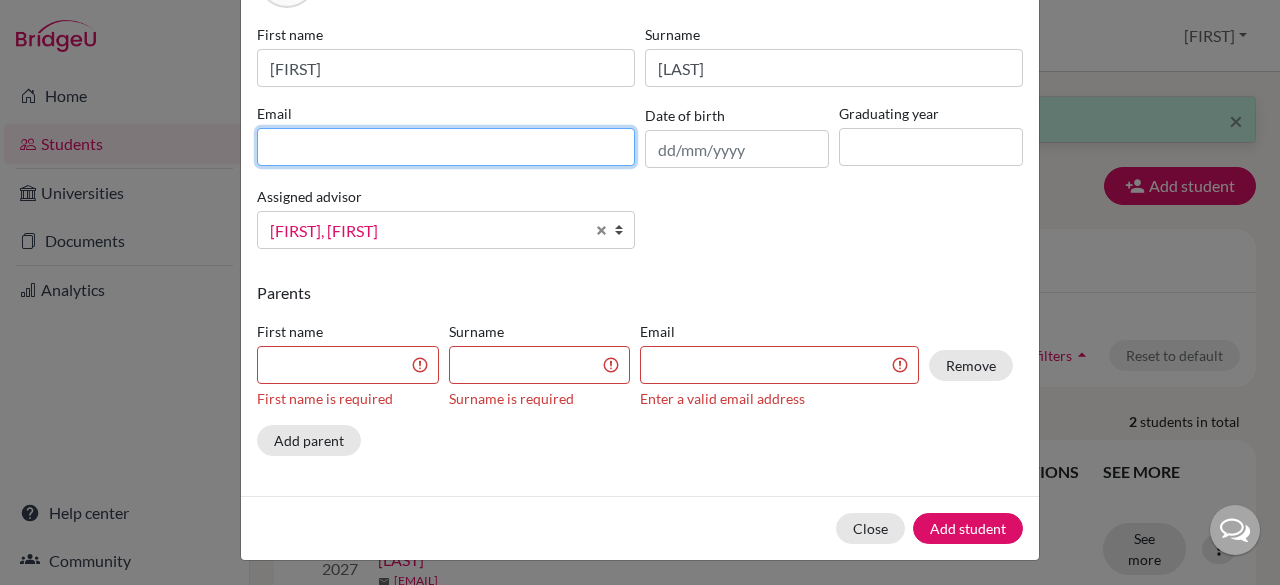 click at bounding box center [446, 147] 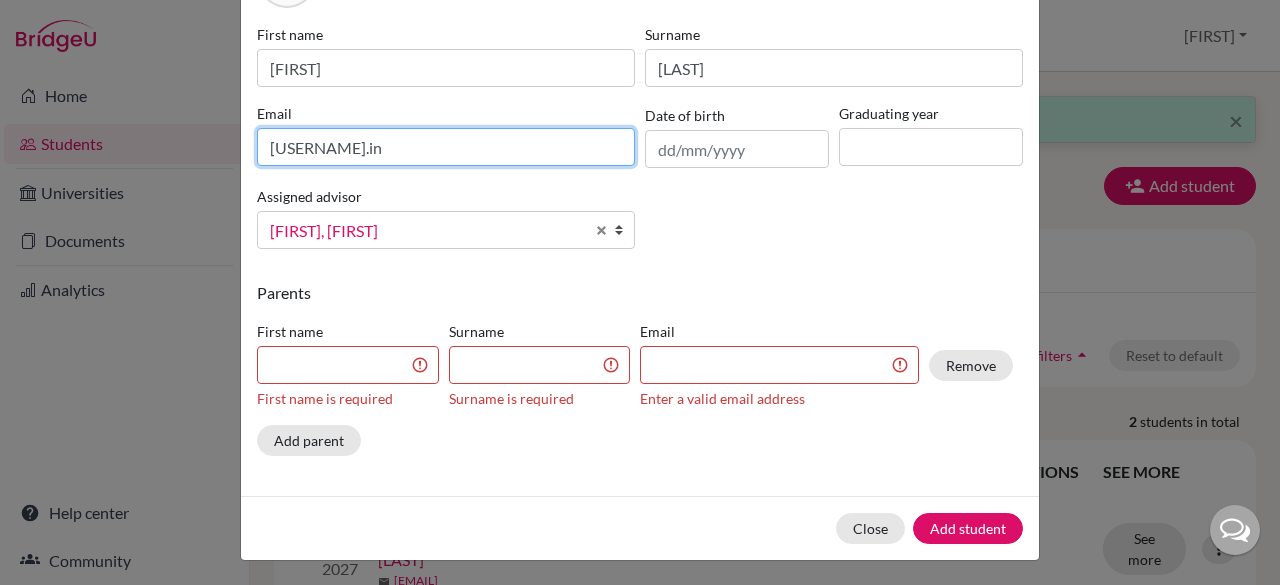 type on "anchita103@cjcib.in" 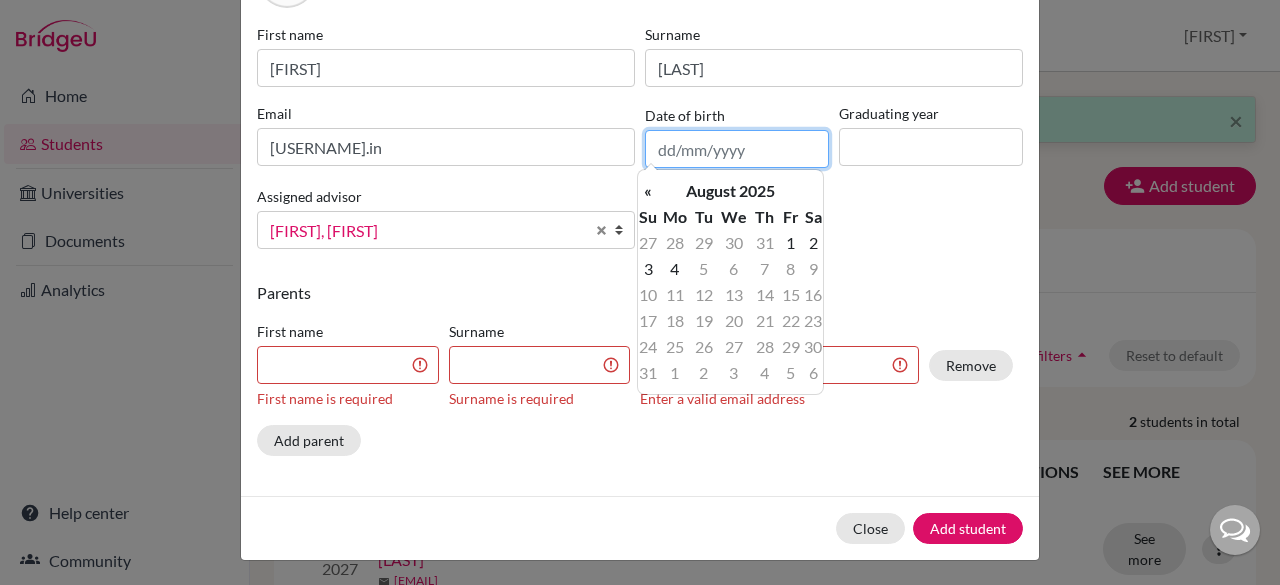 click at bounding box center (737, 149) 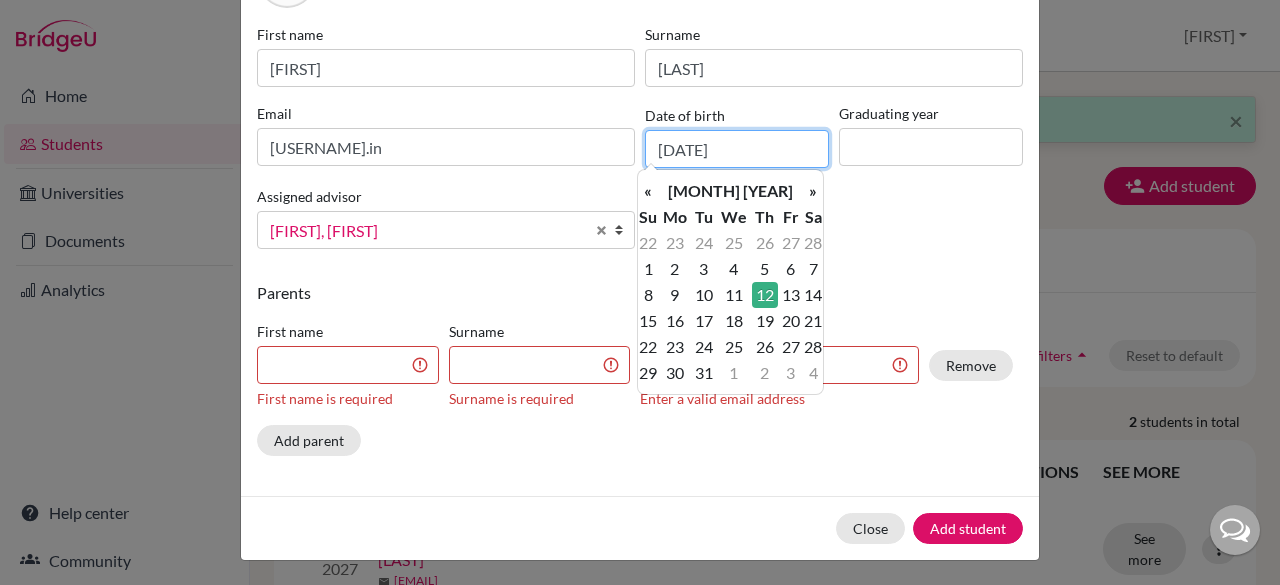 type on "12/03/2009" 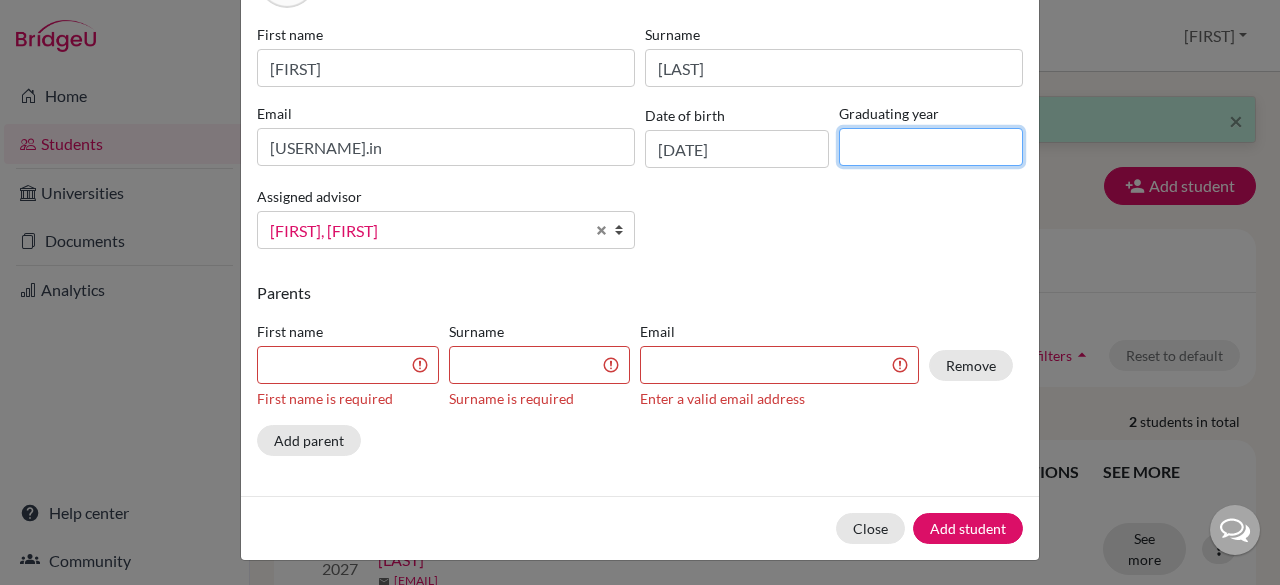 click at bounding box center (931, 147) 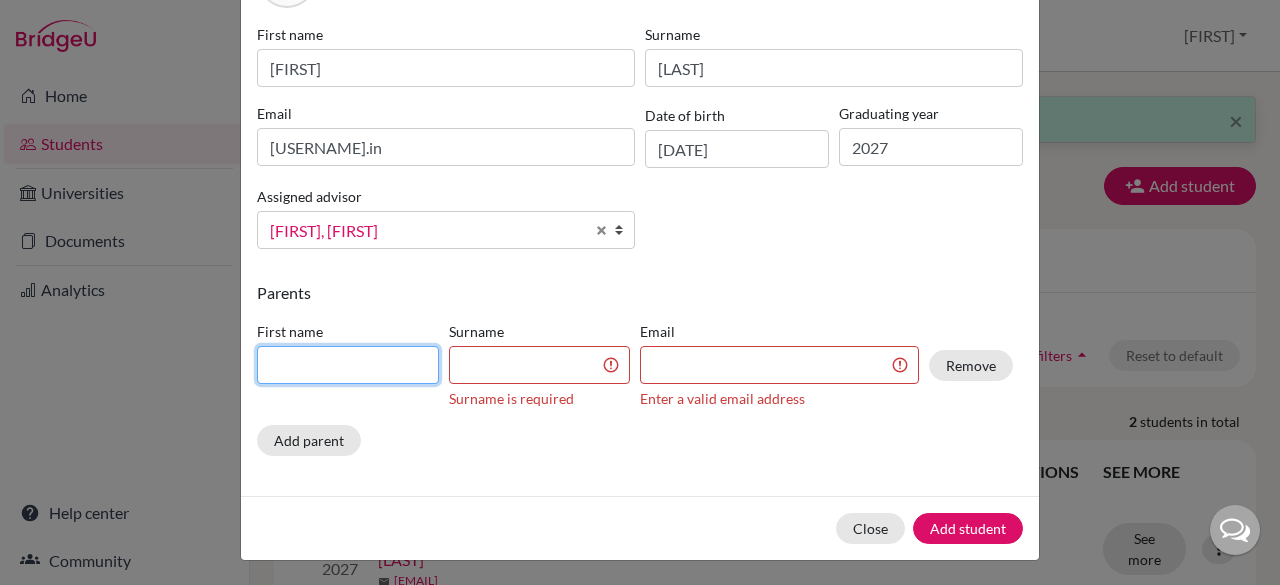 click at bounding box center [348, 365] 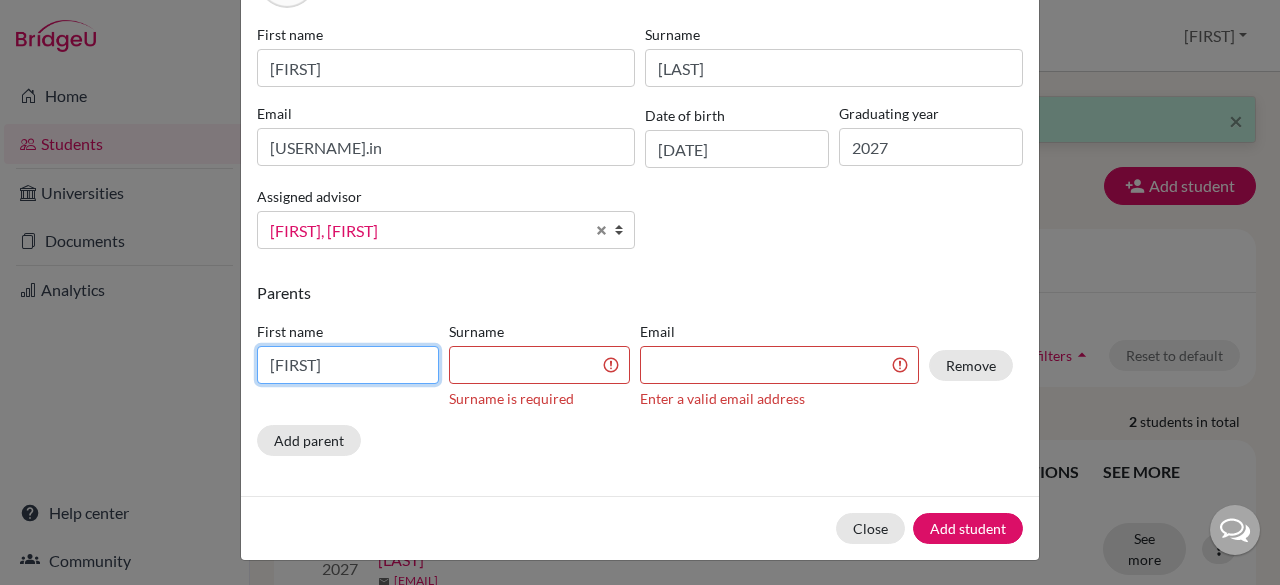 type on "Alexander" 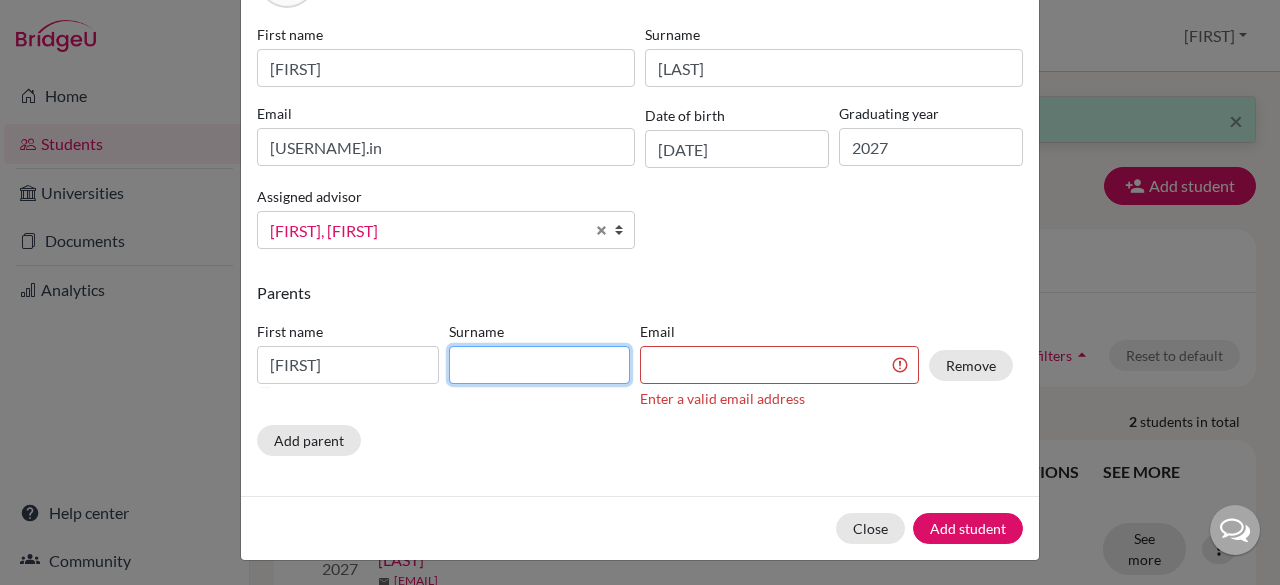 click at bounding box center [540, 365] 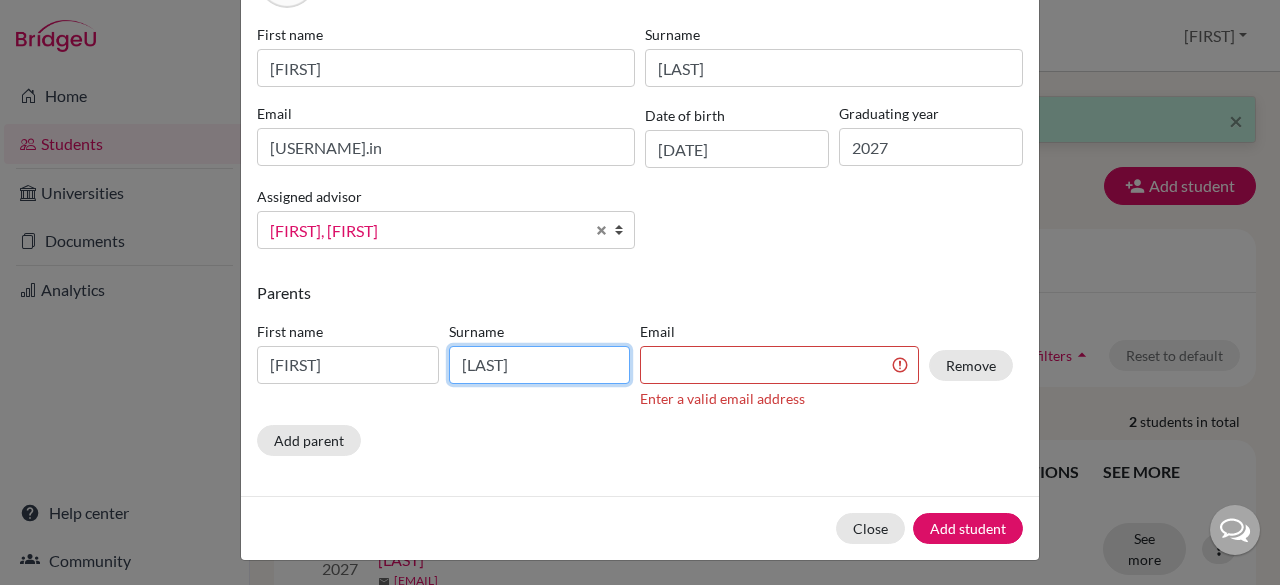 type on "Kujur" 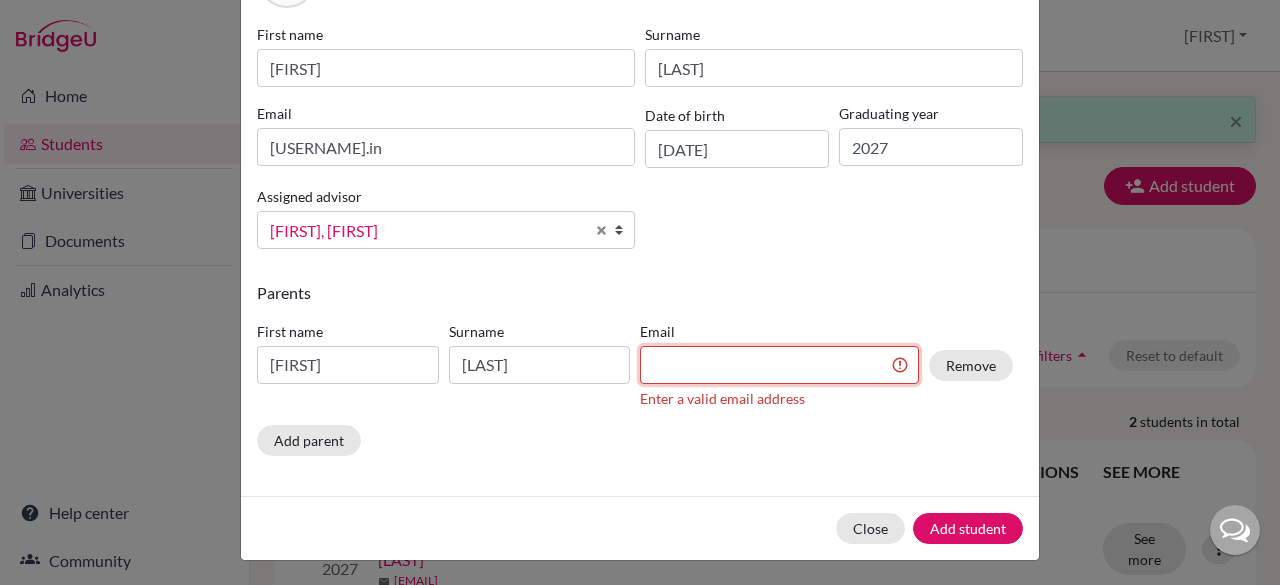 scroll, scrollTop: 129, scrollLeft: 0, axis: vertical 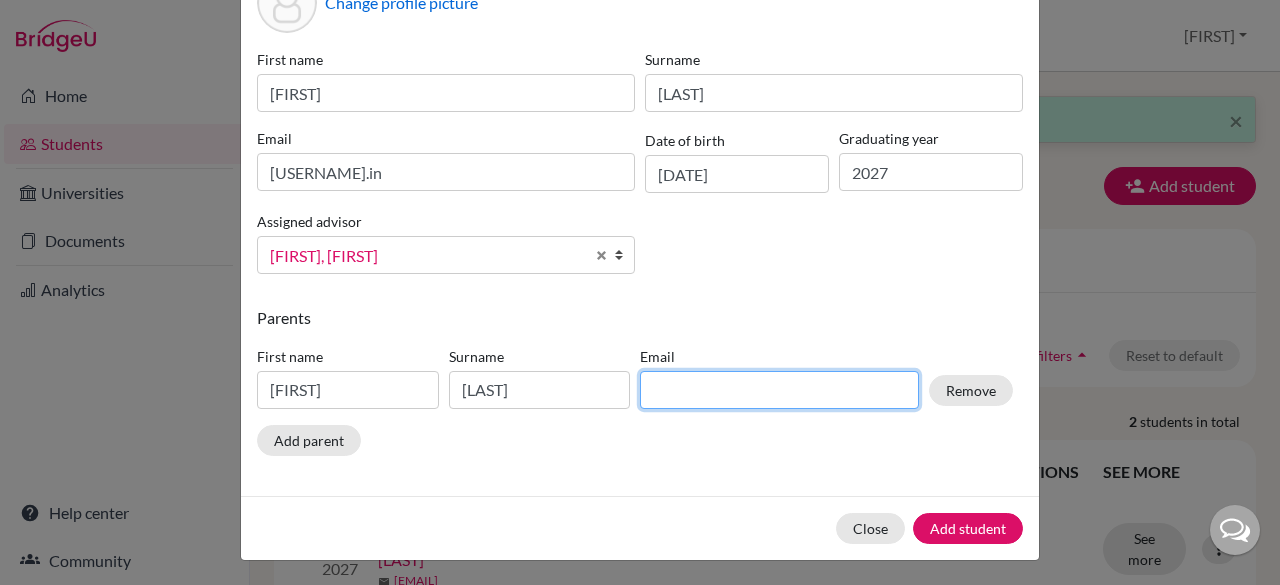 click at bounding box center [779, 390] 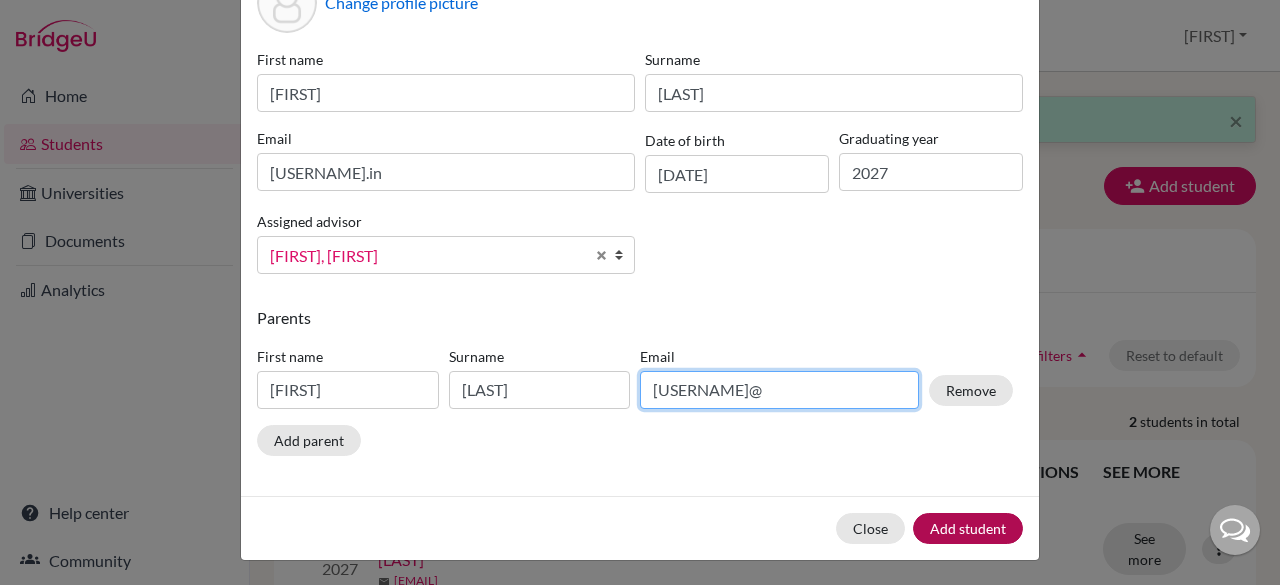 type on "alexkujur69@gmail.com" 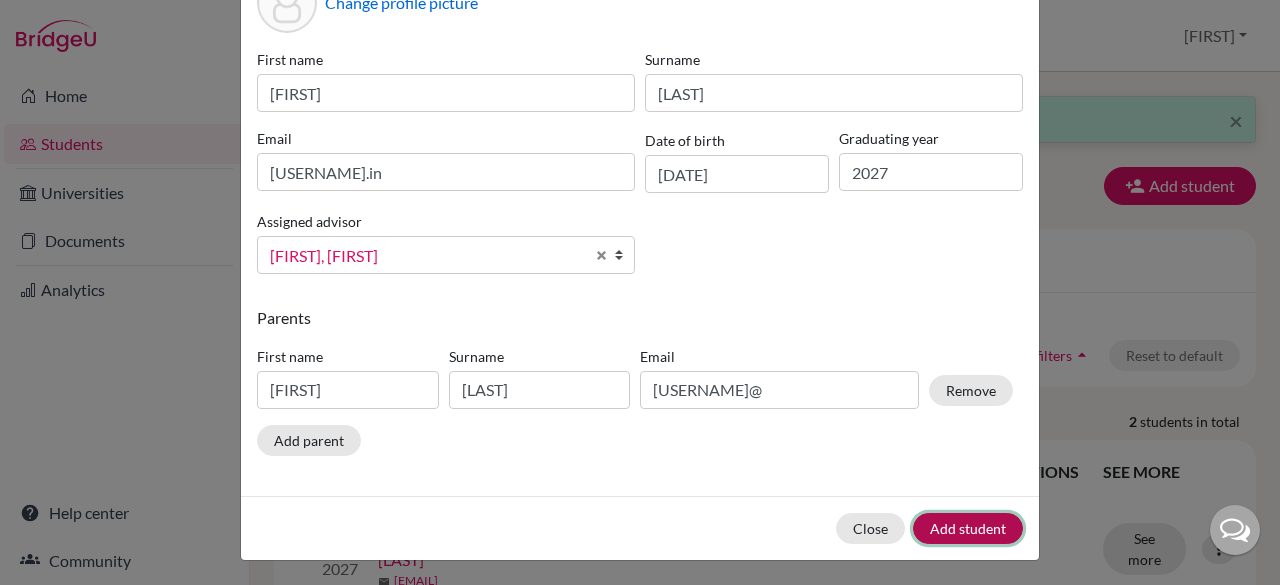 click on "Add student" at bounding box center [968, 528] 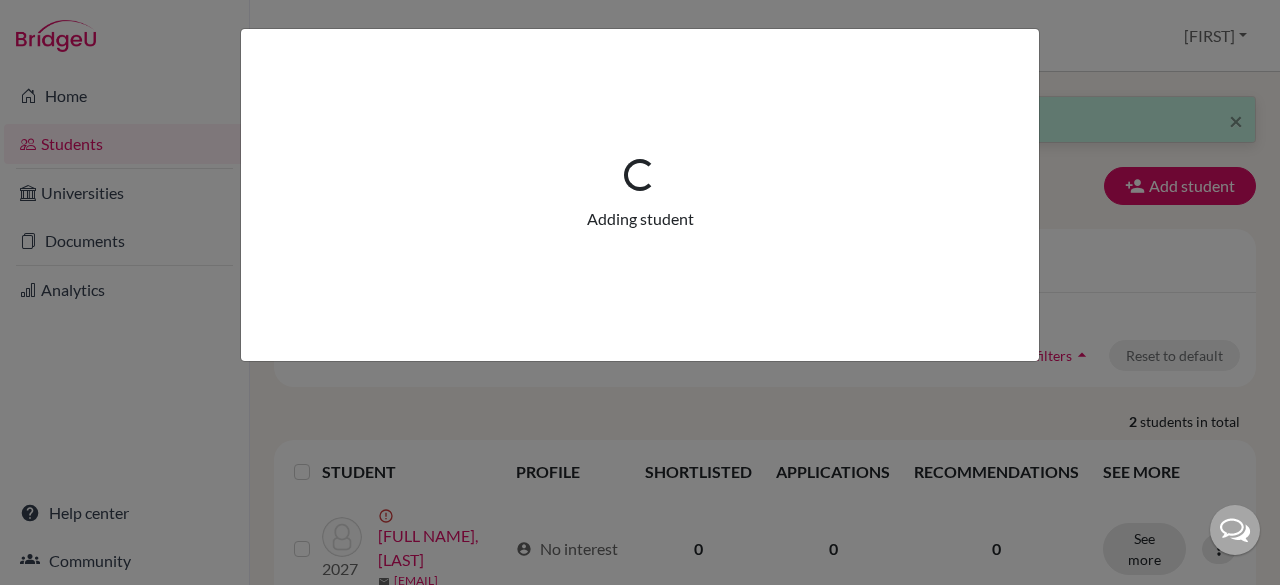 scroll, scrollTop: 0, scrollLeft: 0, axis: both 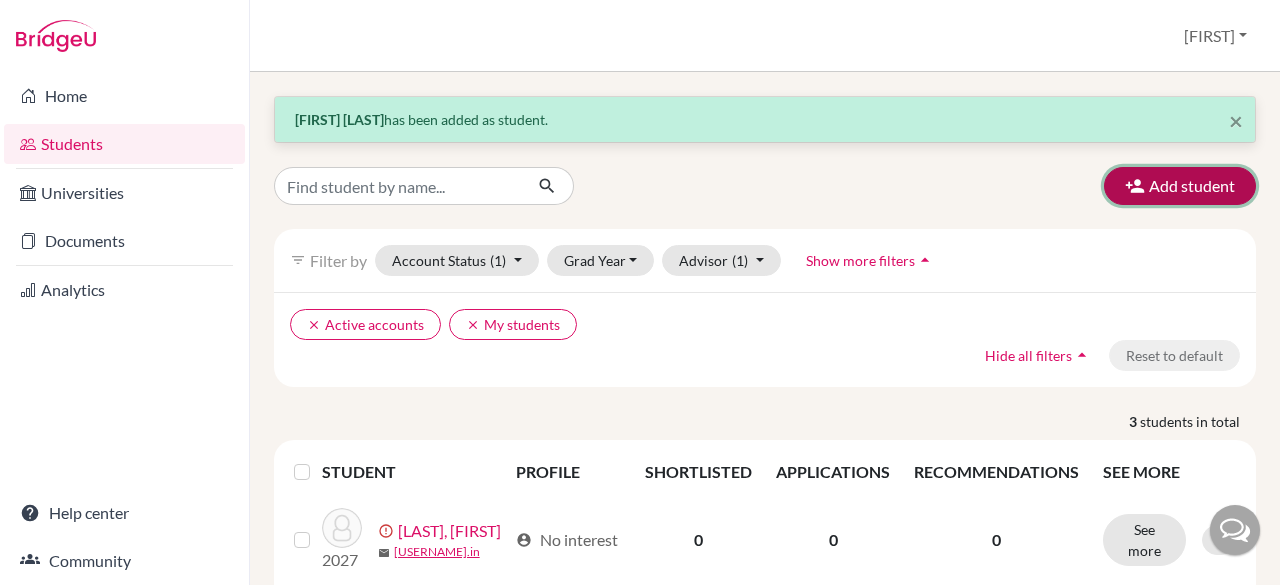 click on "Add student" at bounding box center [1180, 186] 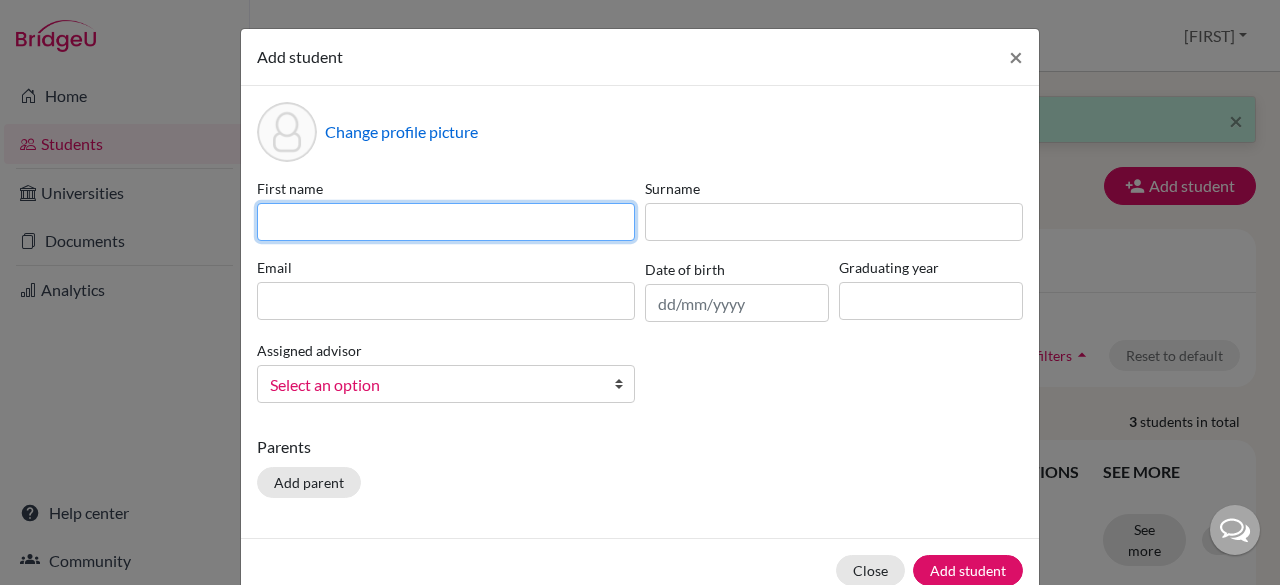 click at bounding box center [446, 222] 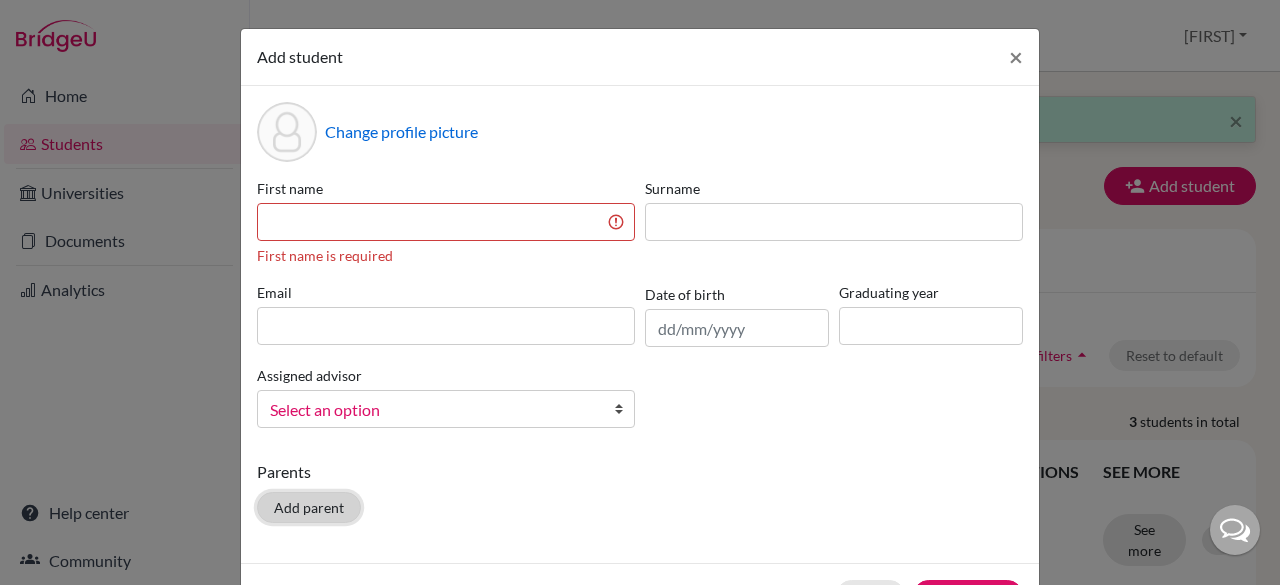 click on "Parents Add parent" at bounding box center [640, 495] 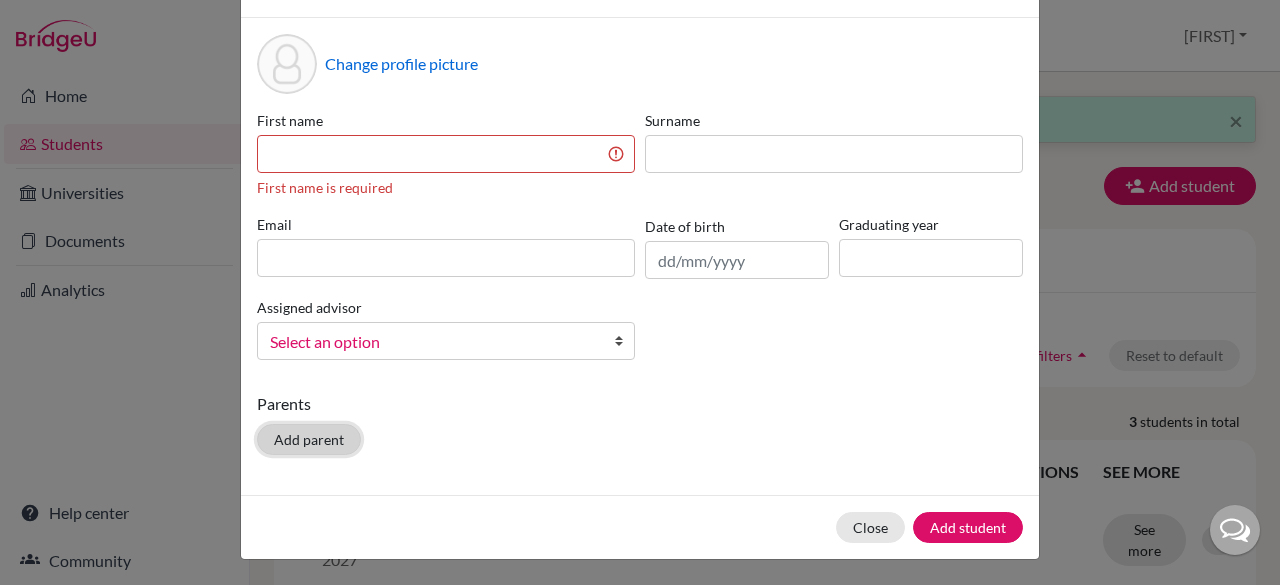 click on "Add parent" 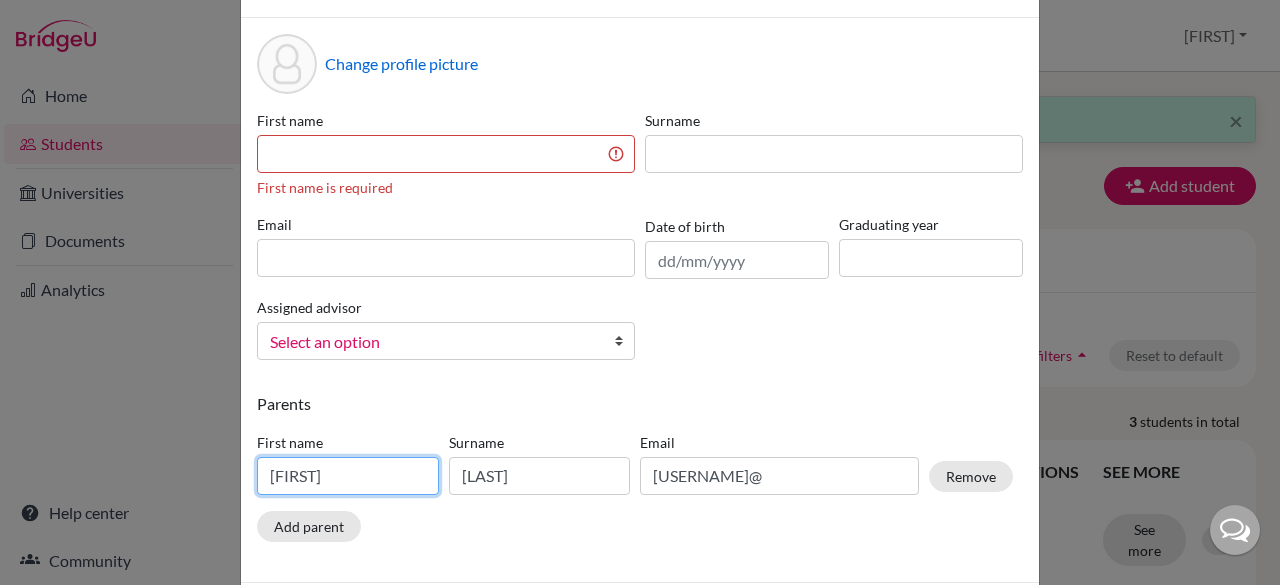 click on "Alexander" at bounding box center [348, 476] 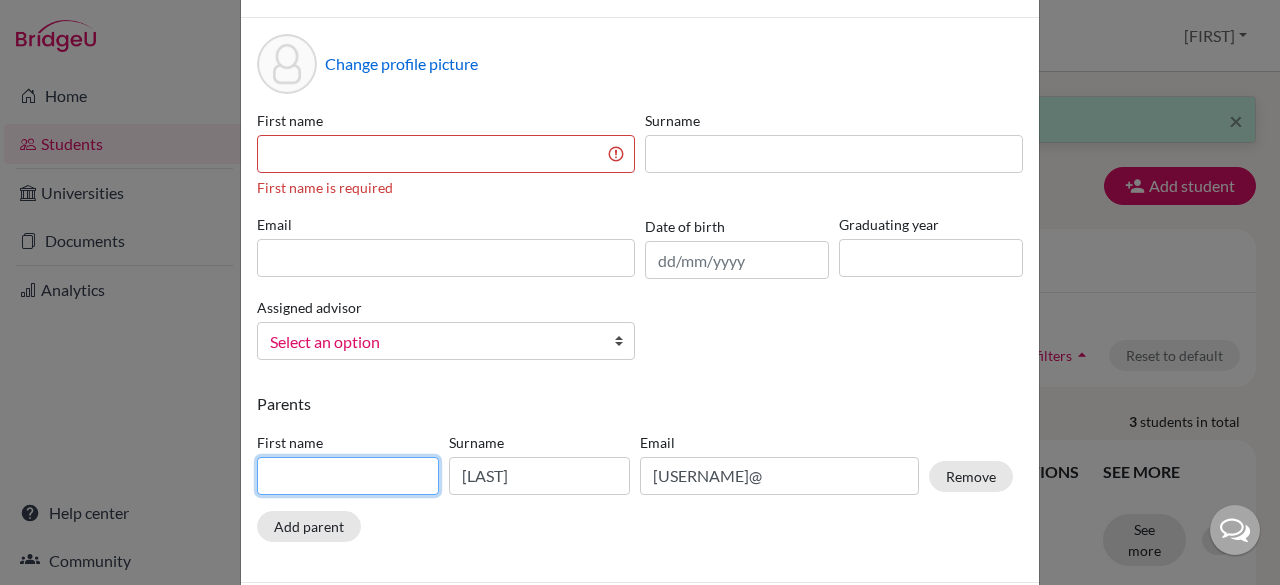 type 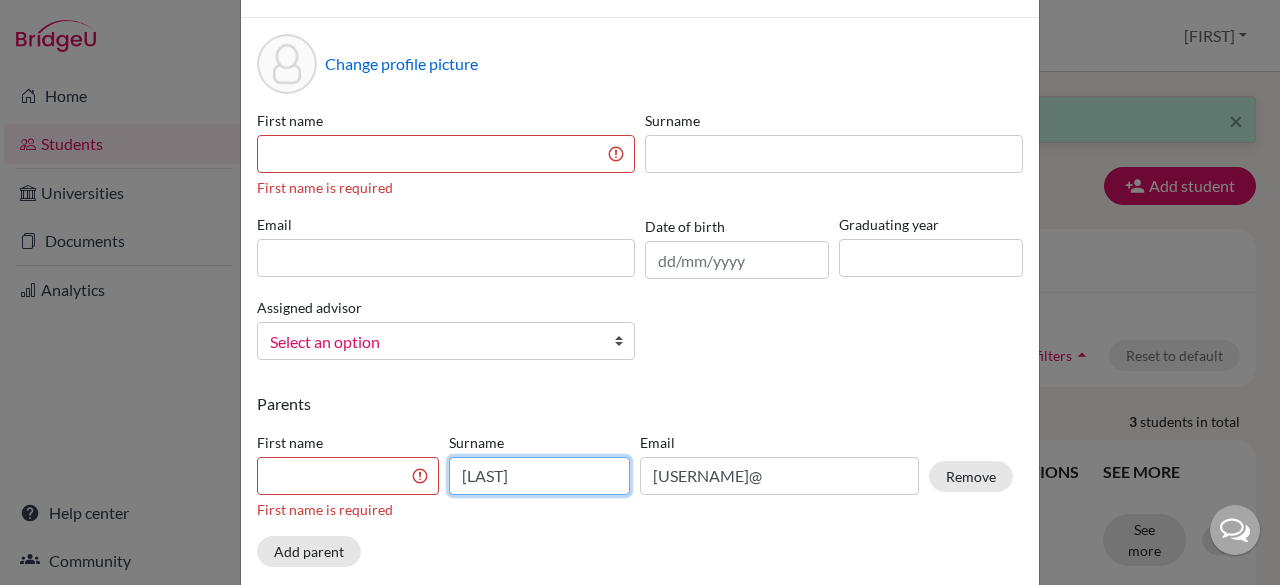 click on "Kujur" at bounding box center [540, 476] 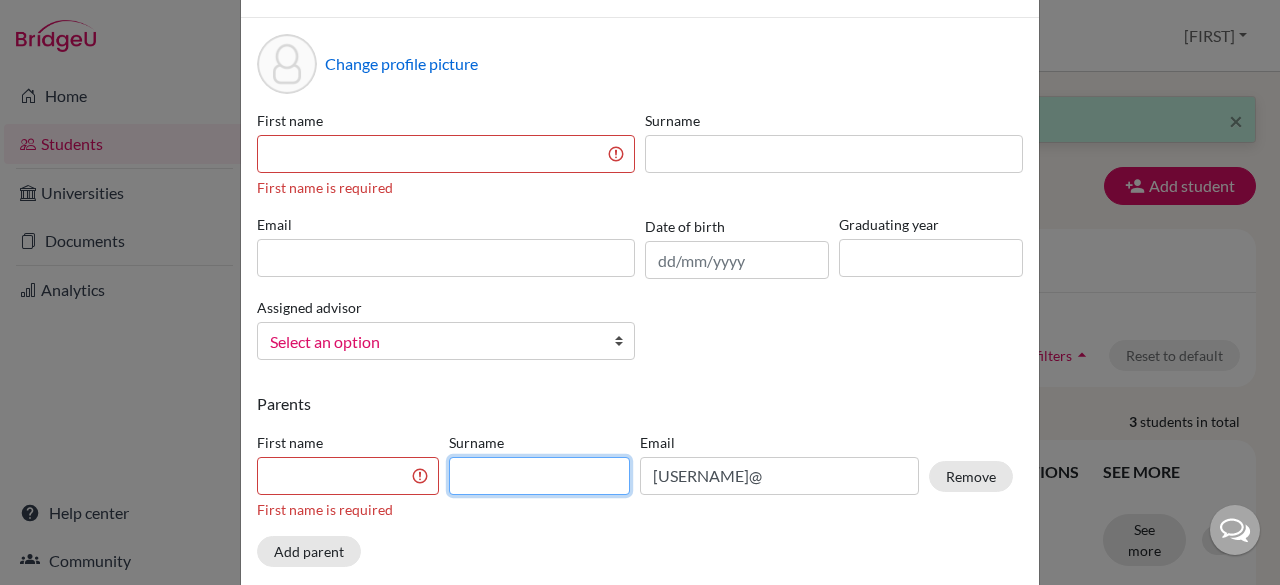 type 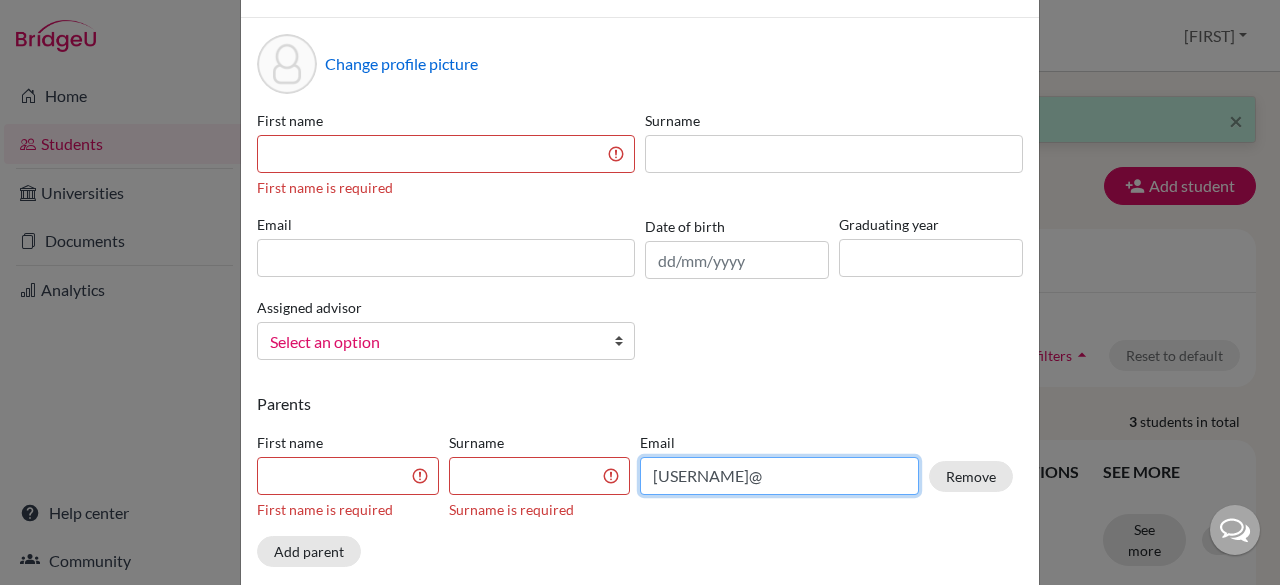 click on "alexkujur69@gmail.com" at bounding box center (779, 476) 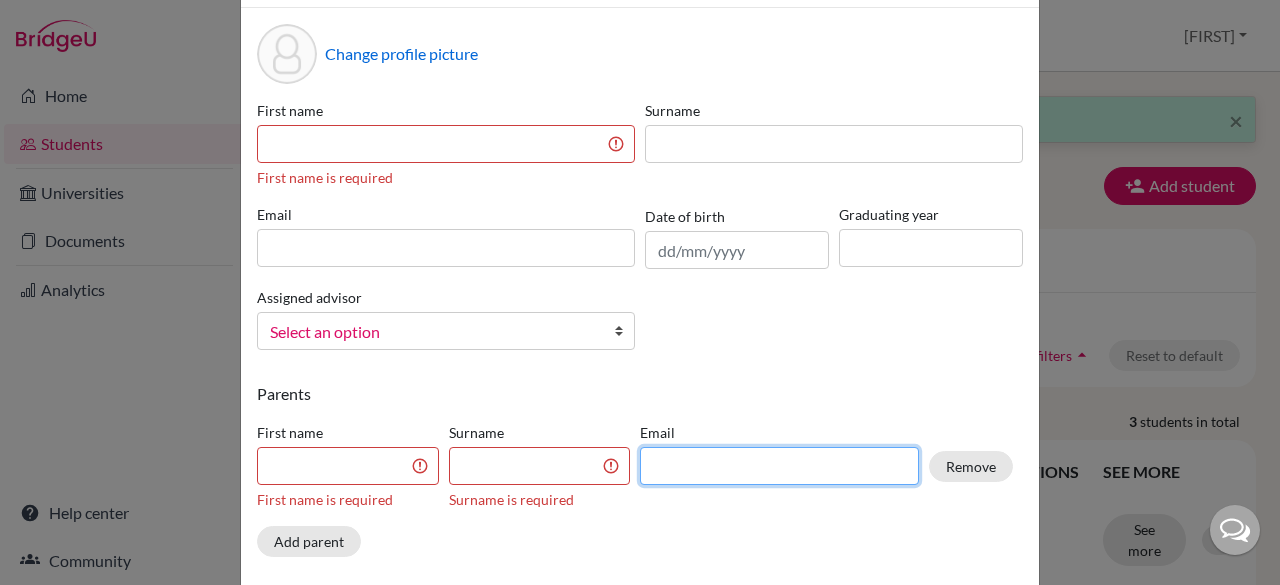scroll, scrollTop: 74, scrollLeft: 0, axis: vertical 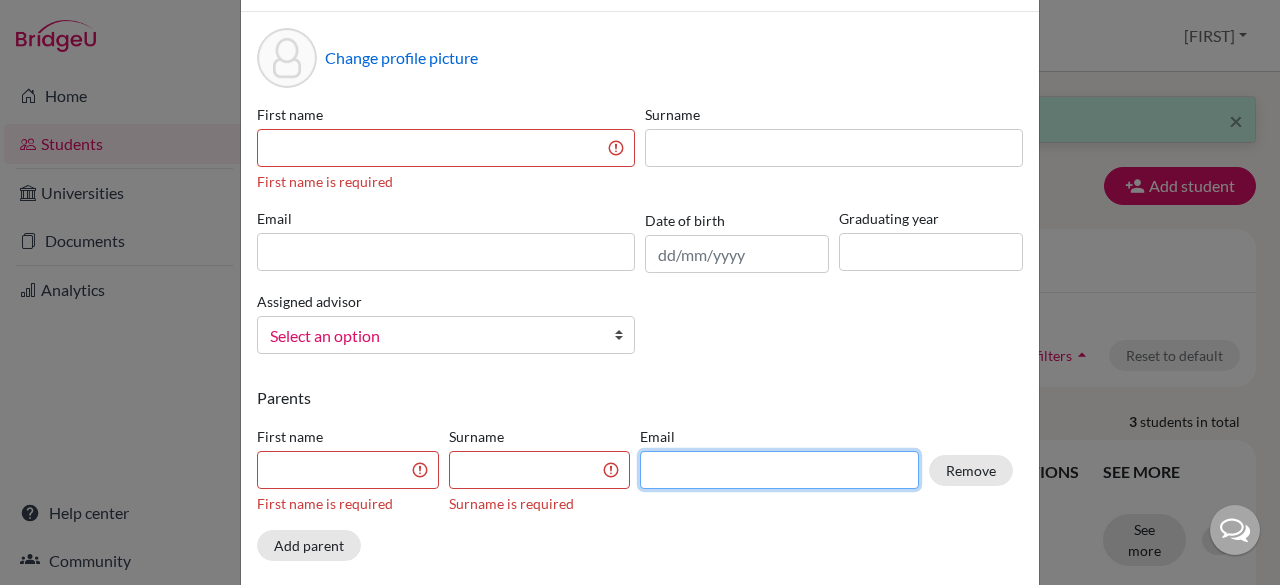 type 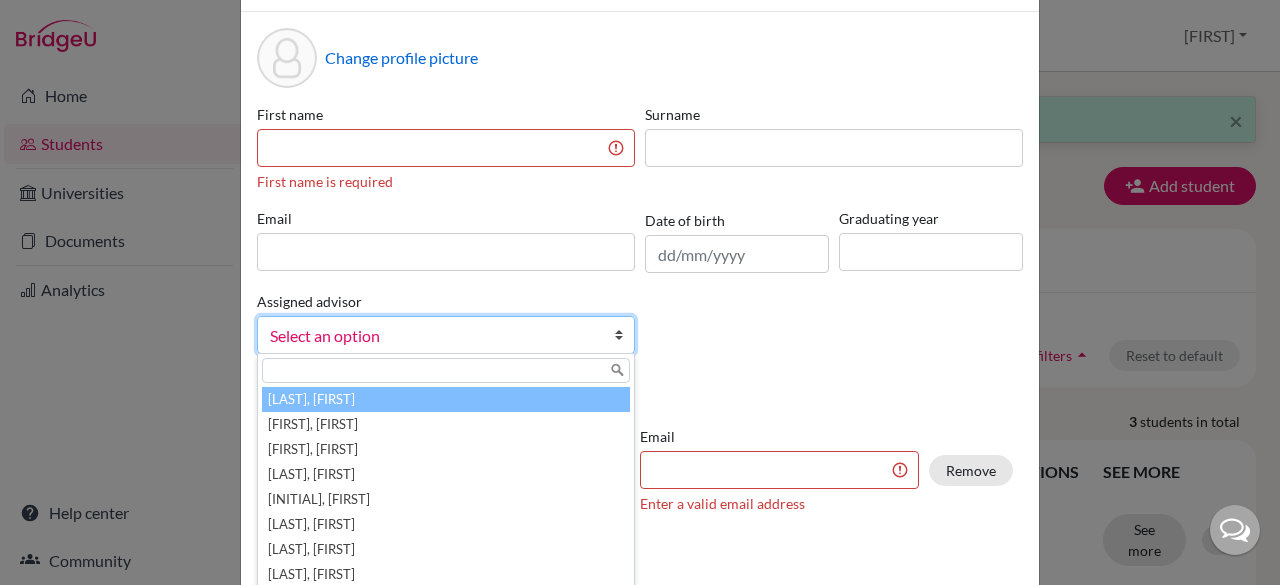click at bounding box center [624, 335] 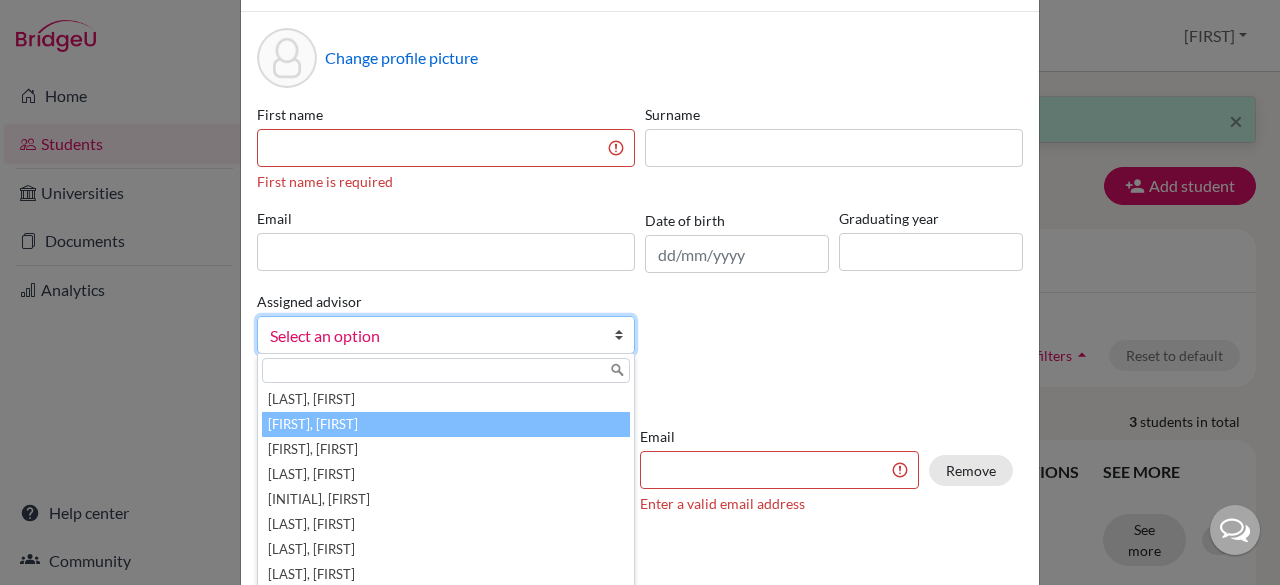 click on "Benny, Alan" at bounding box center [446, 424] 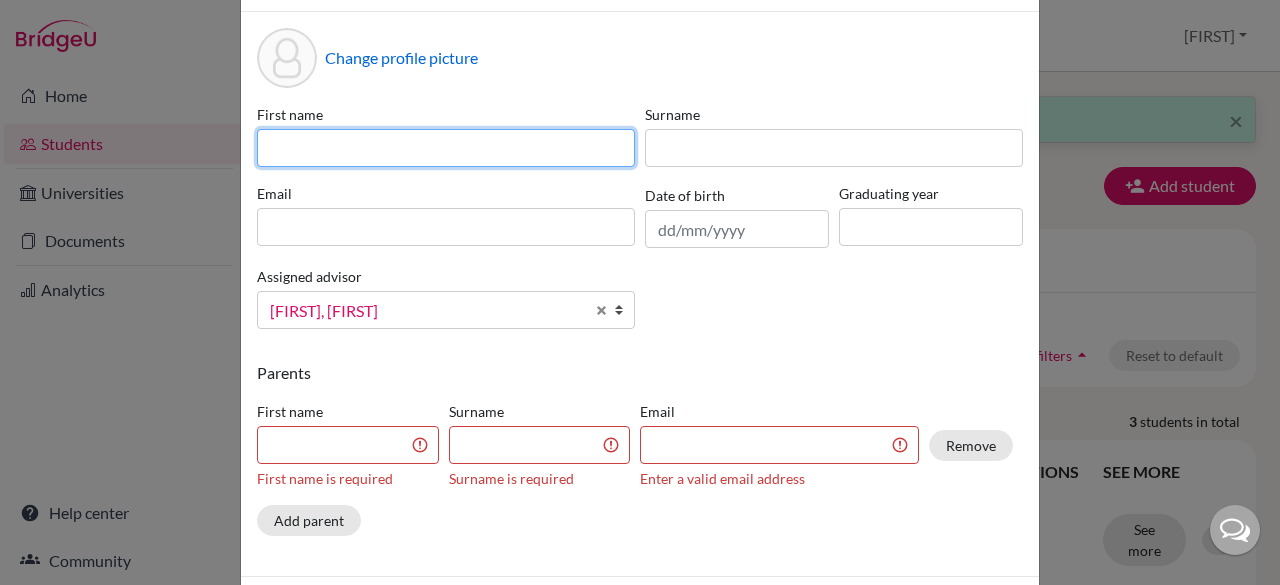 click at bounding box center (446, 148) 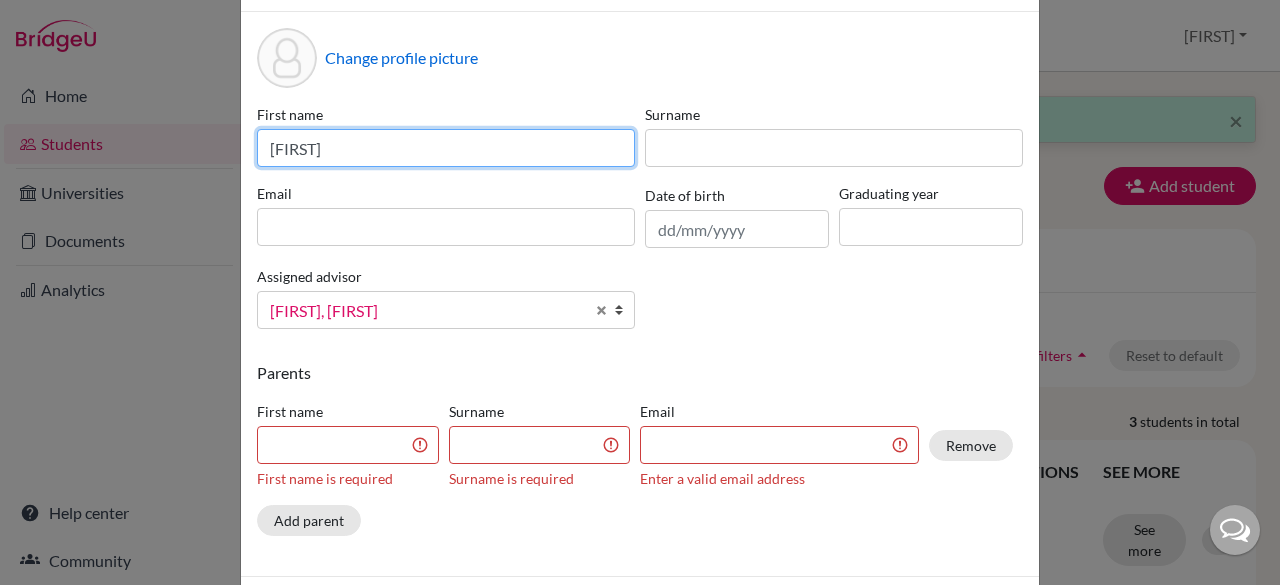type on "sanjana" 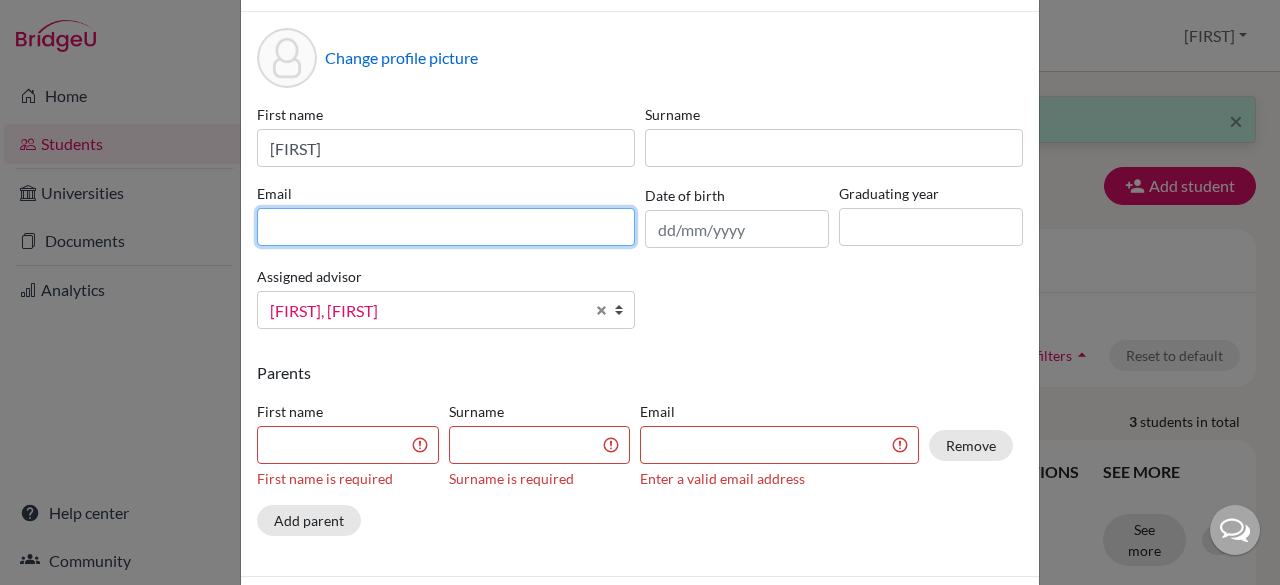 click at bounding box center (446, 227) 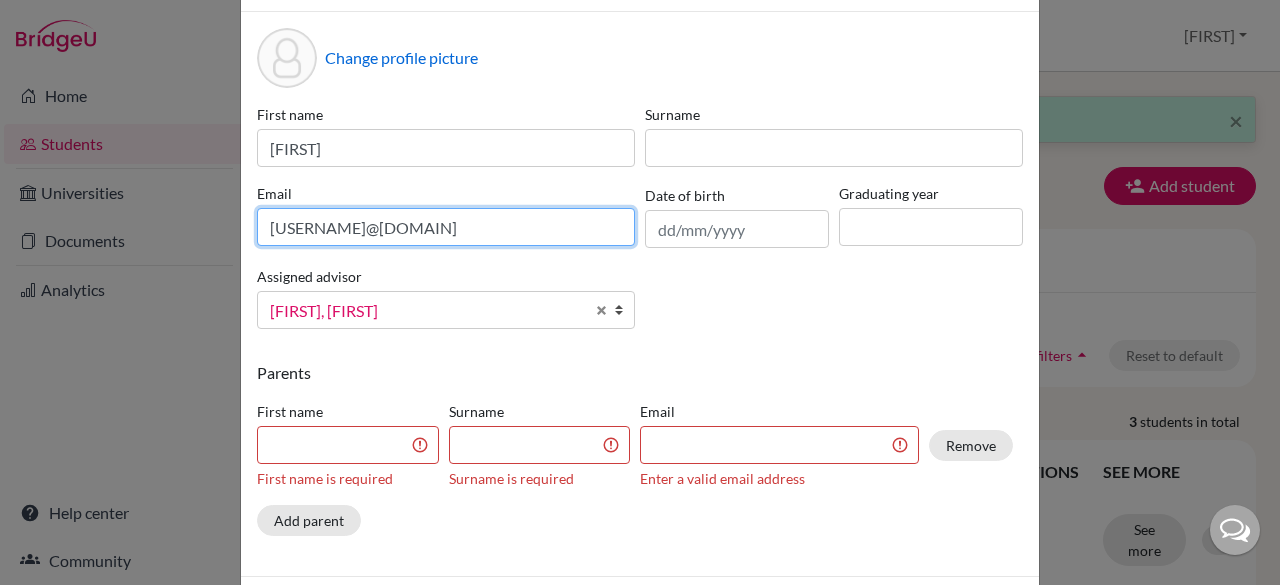 type on "sanjana211@gmail.com" 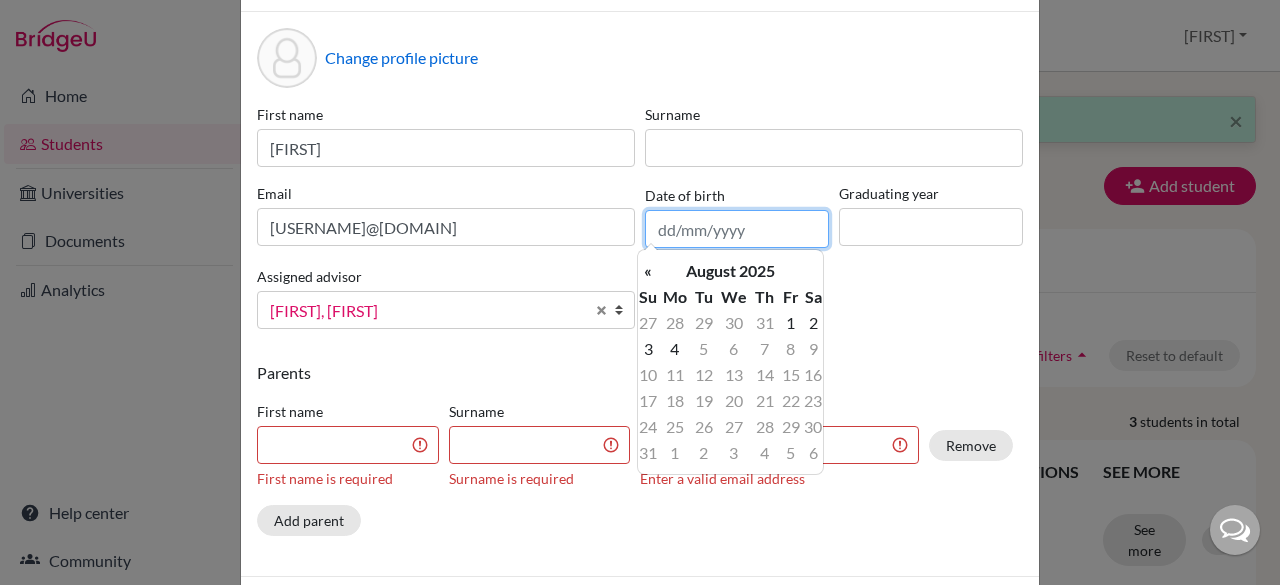 click at bounding box center (737, 229) 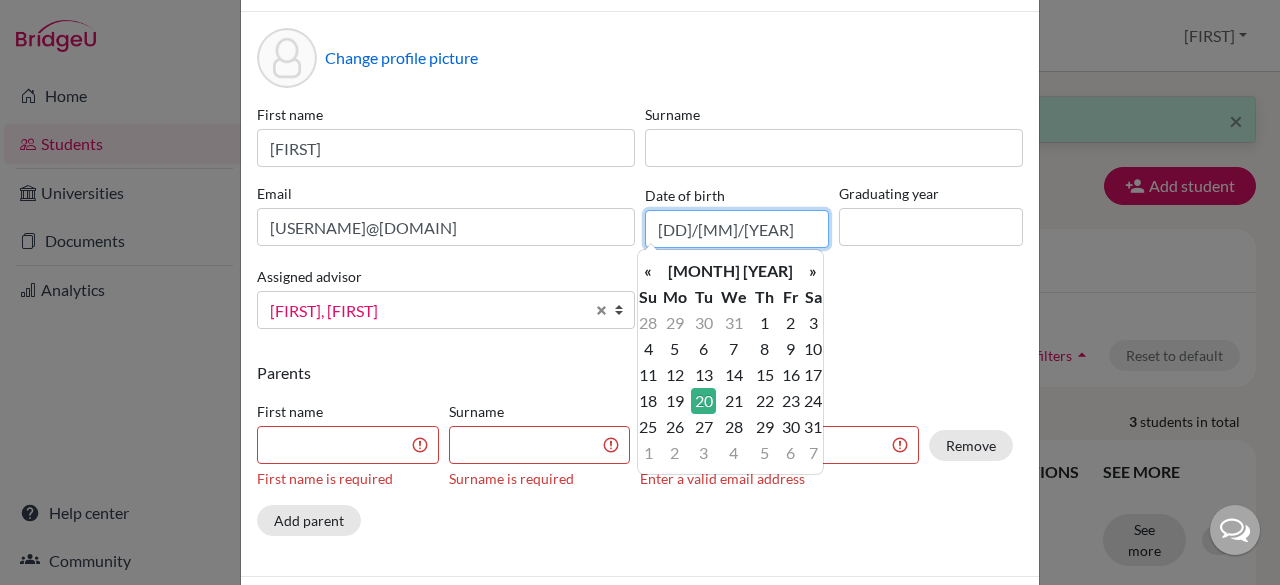 type on "20/01/2009" 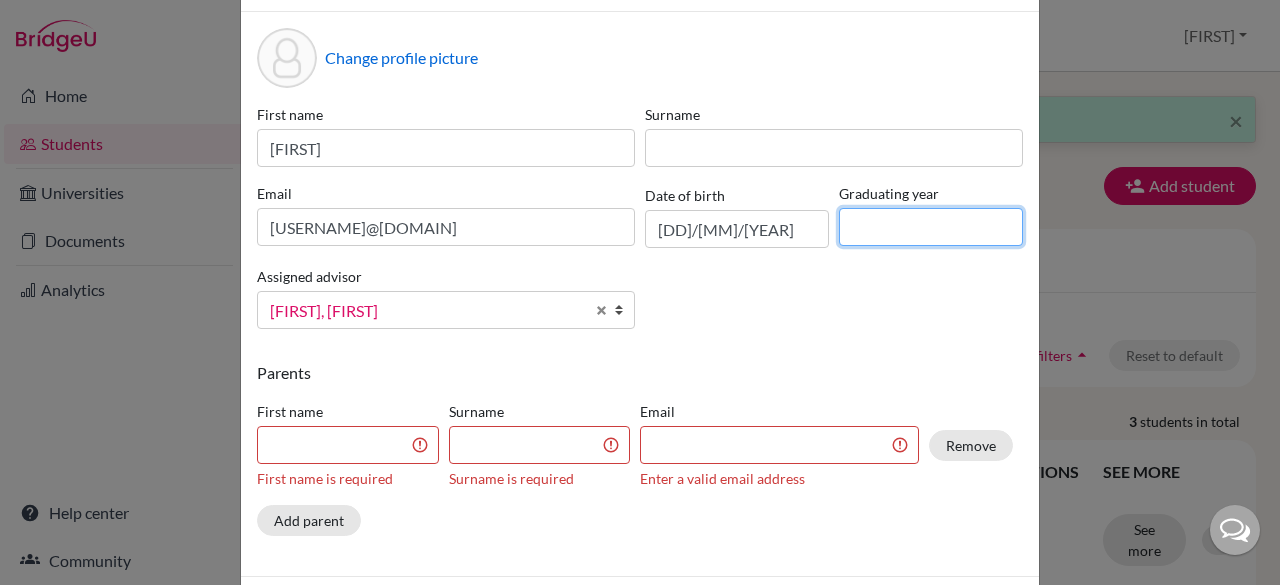 click at bounding box center (931, 227) 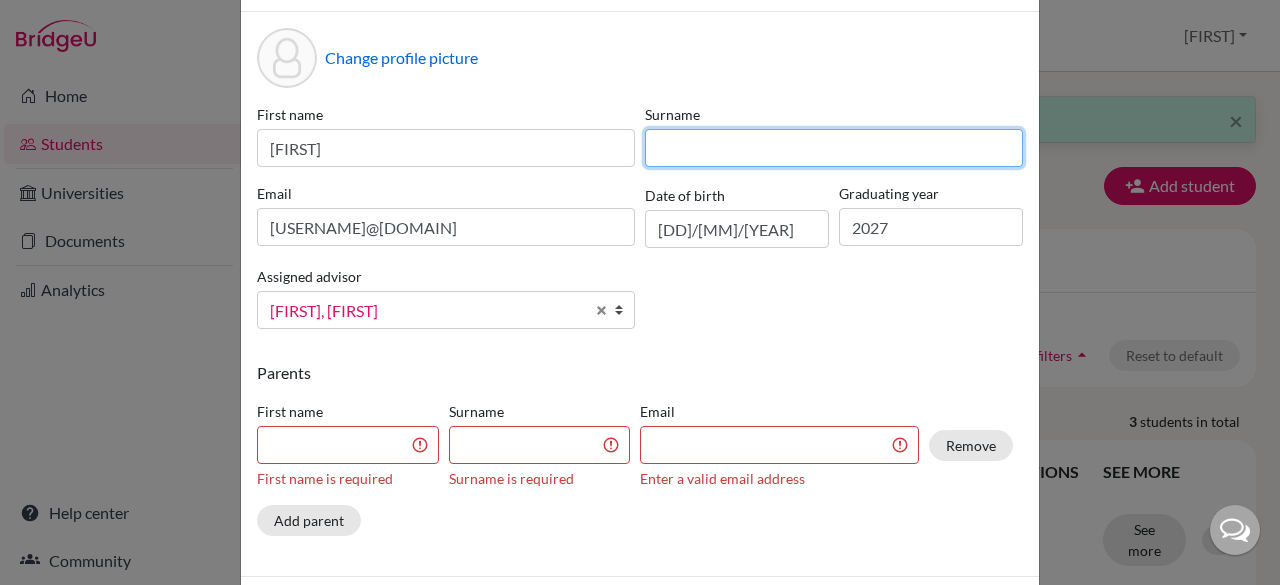 click at bounding box center [834, 148] 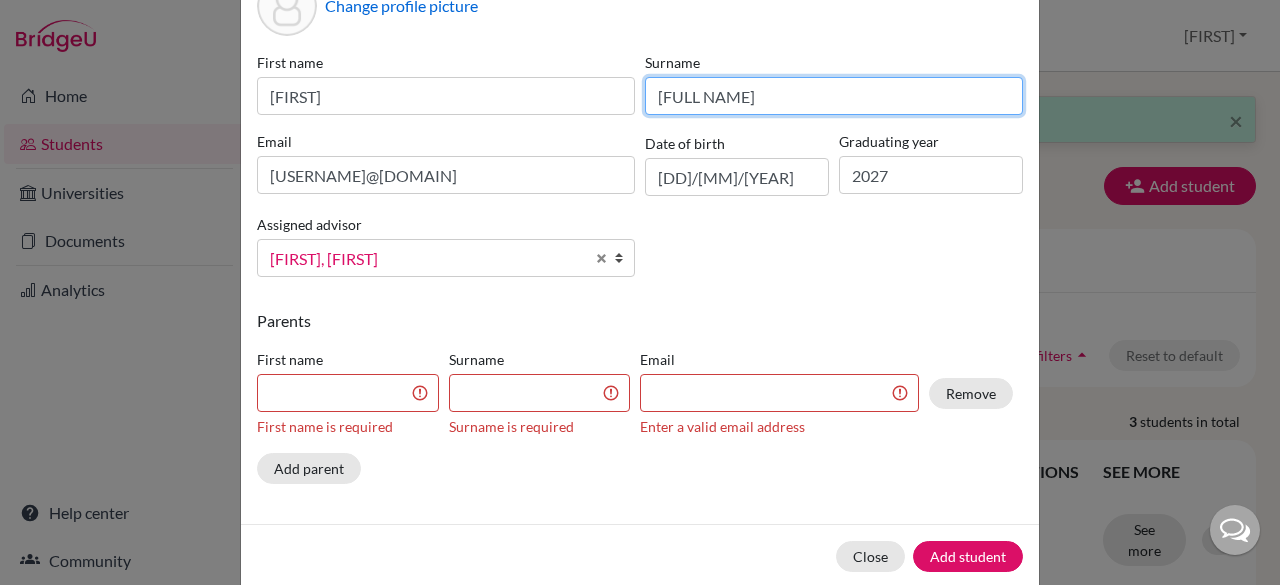 scroll, scrollTop: 154, scrollLeft: 0, axis: vertical 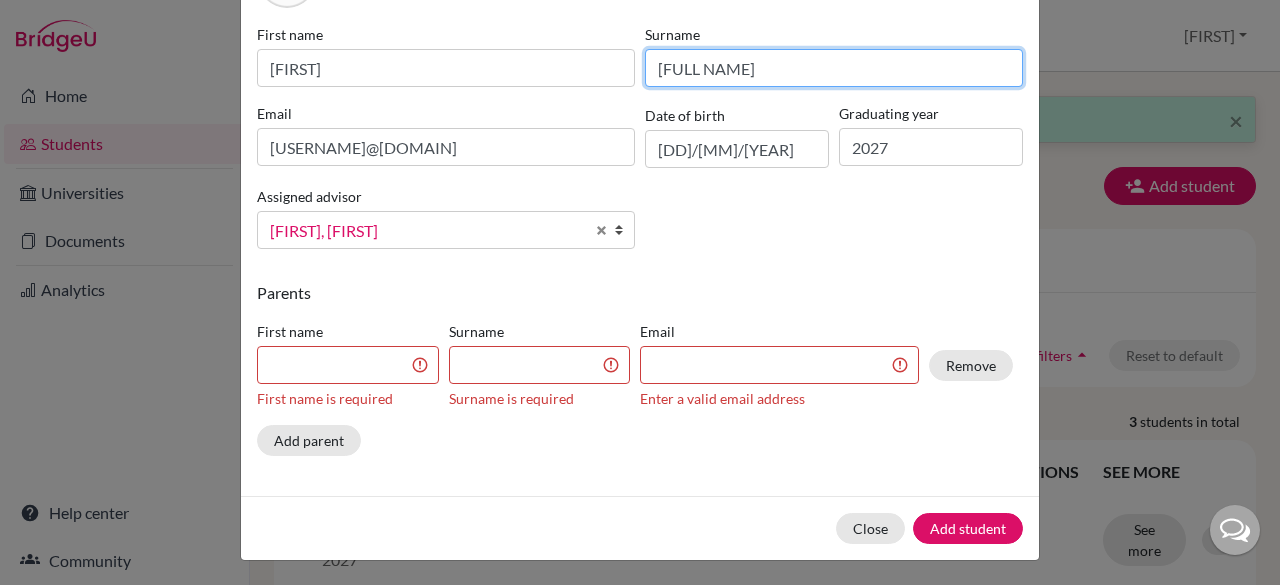 type on "saravanakumaran" 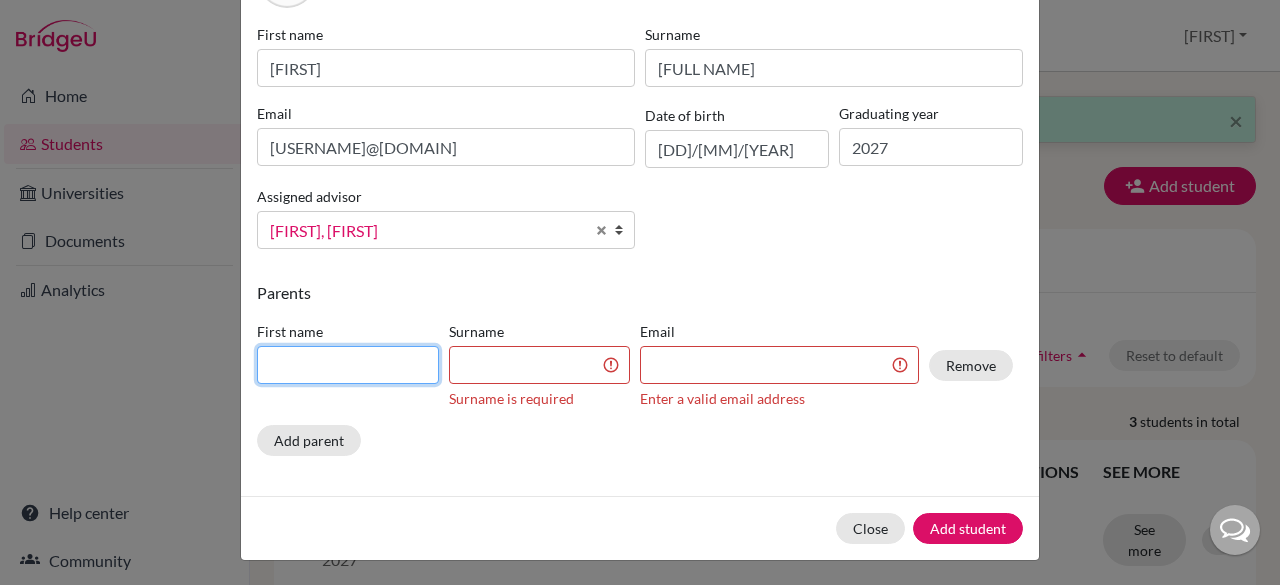 click at bounding box center (348, 365) 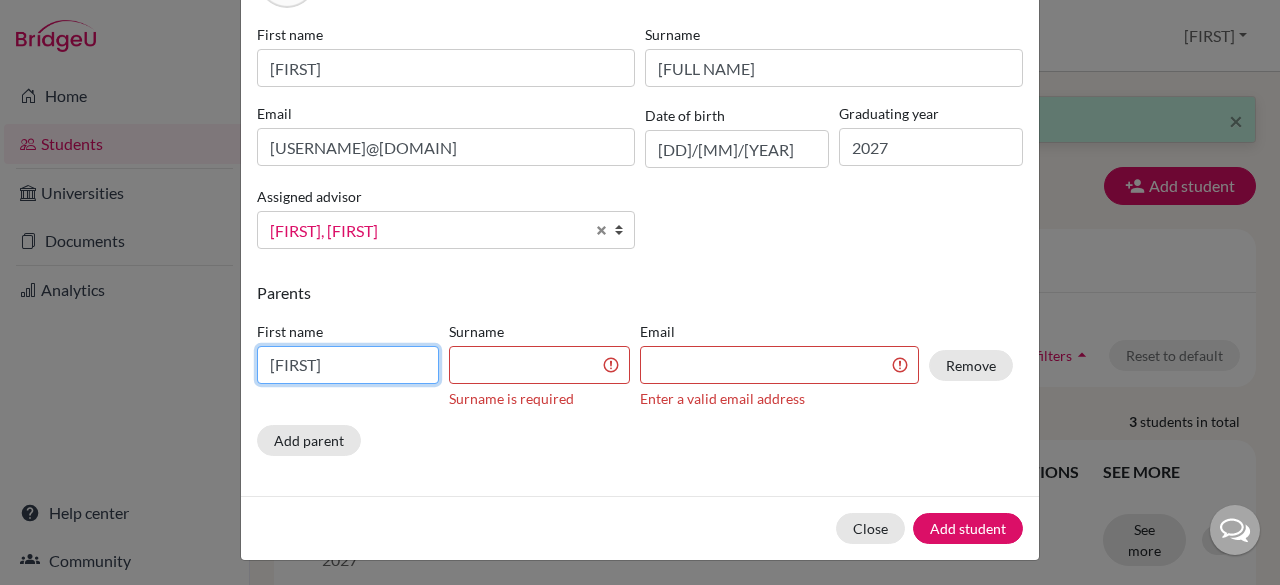 type on "aparna" 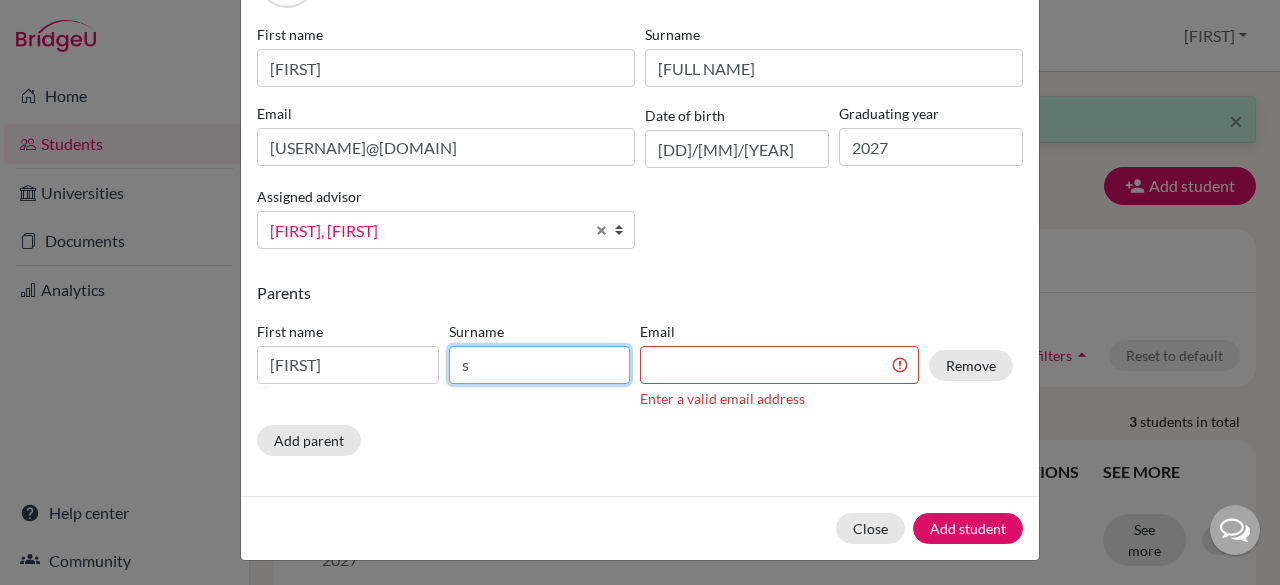 click on "s" at bounding box center (540, 365) 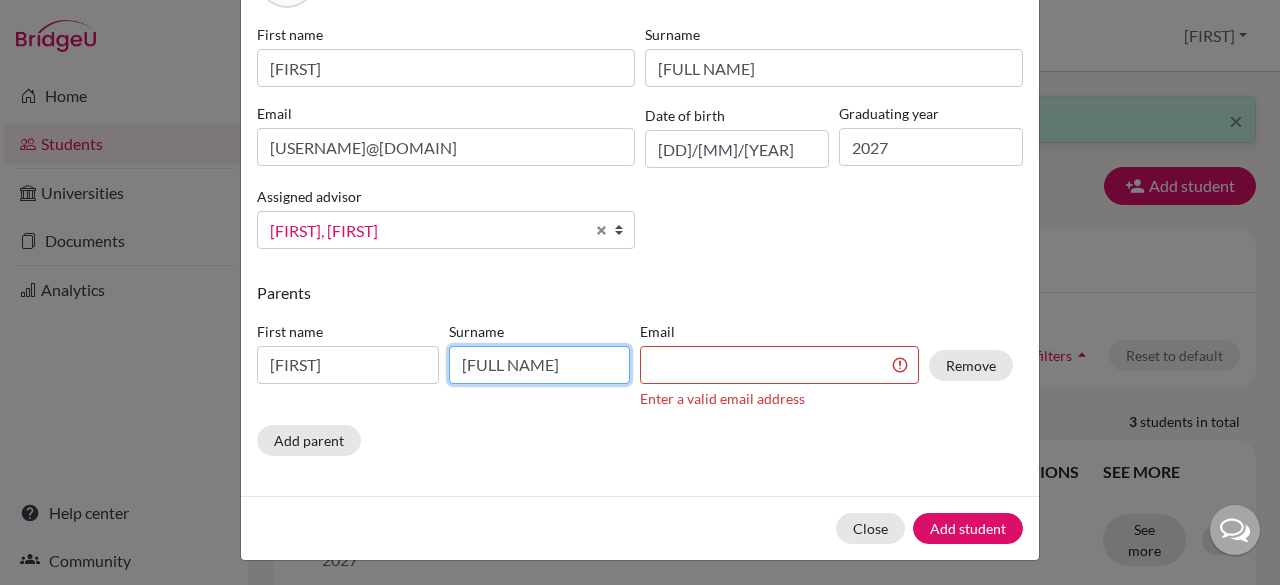 type on "saravanakumaran" 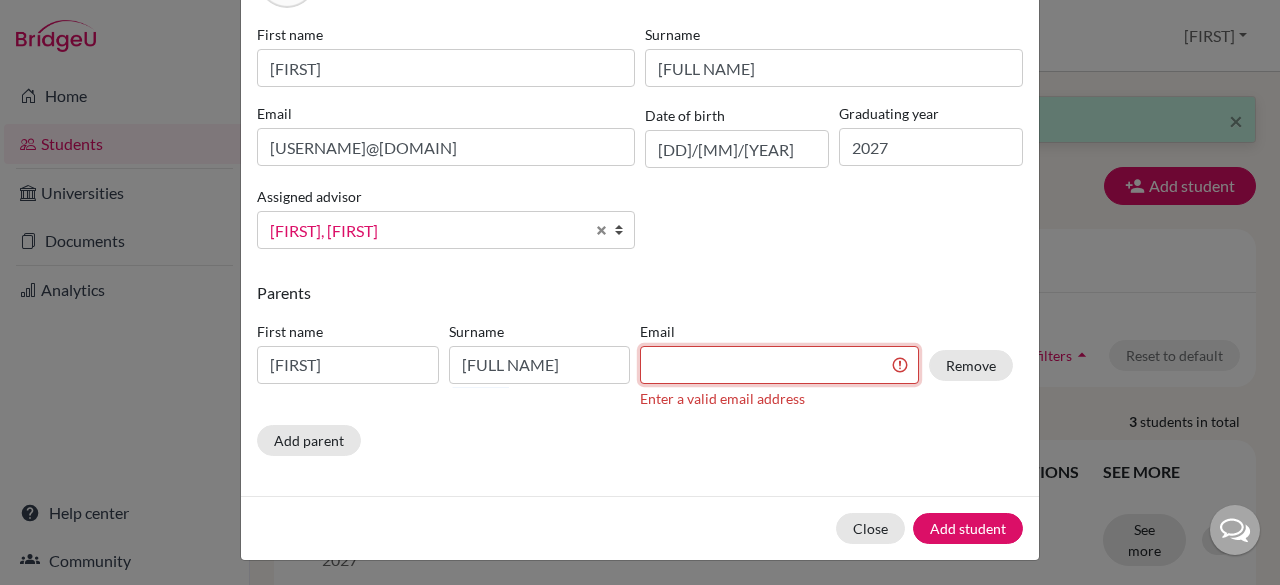 scroll, scrollTop: 129, scrollLeft: 0, axis: vertical 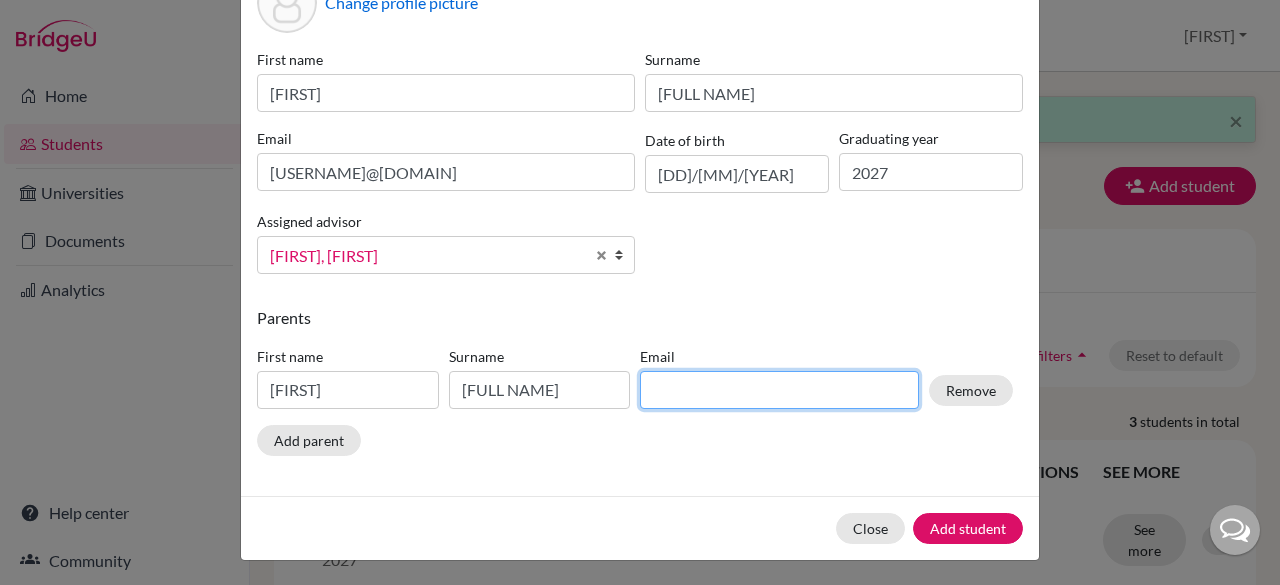 click at bounding box center [779, 390] 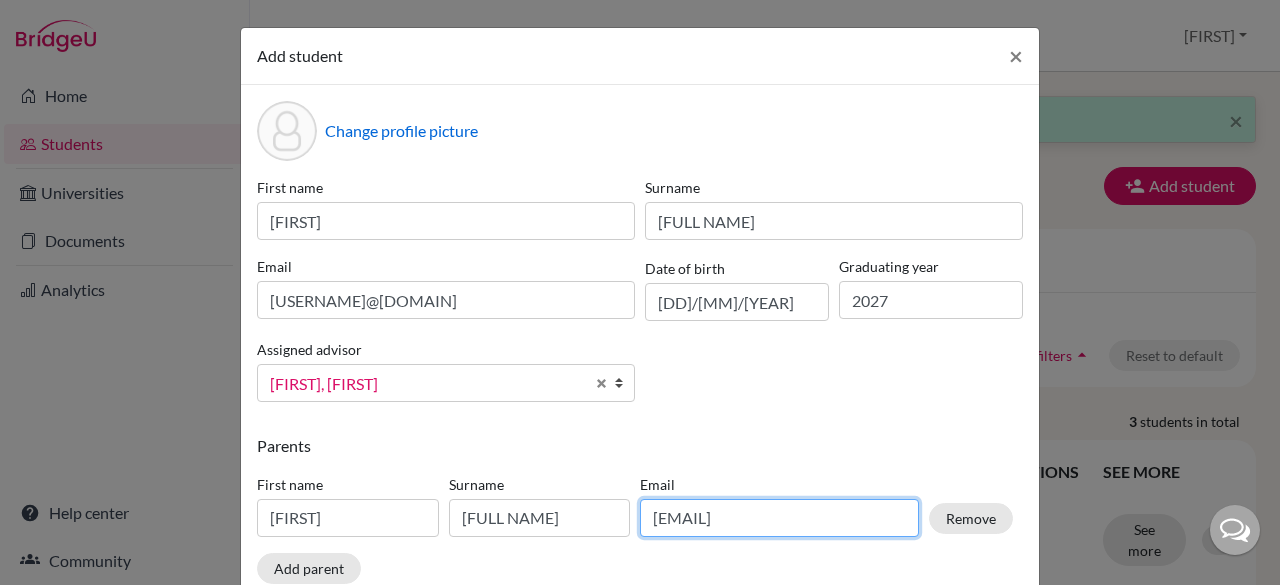 scroll, scrollTop: 129, scrollLeft: 0, axis: vertical 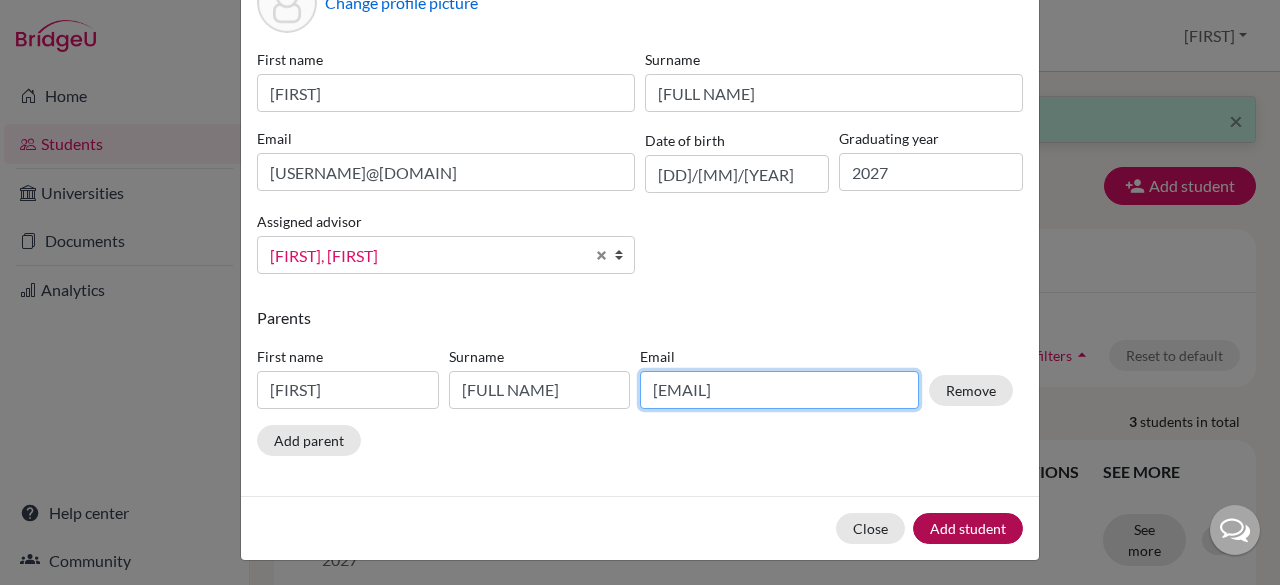 type on "aparna0079@gmail.com" 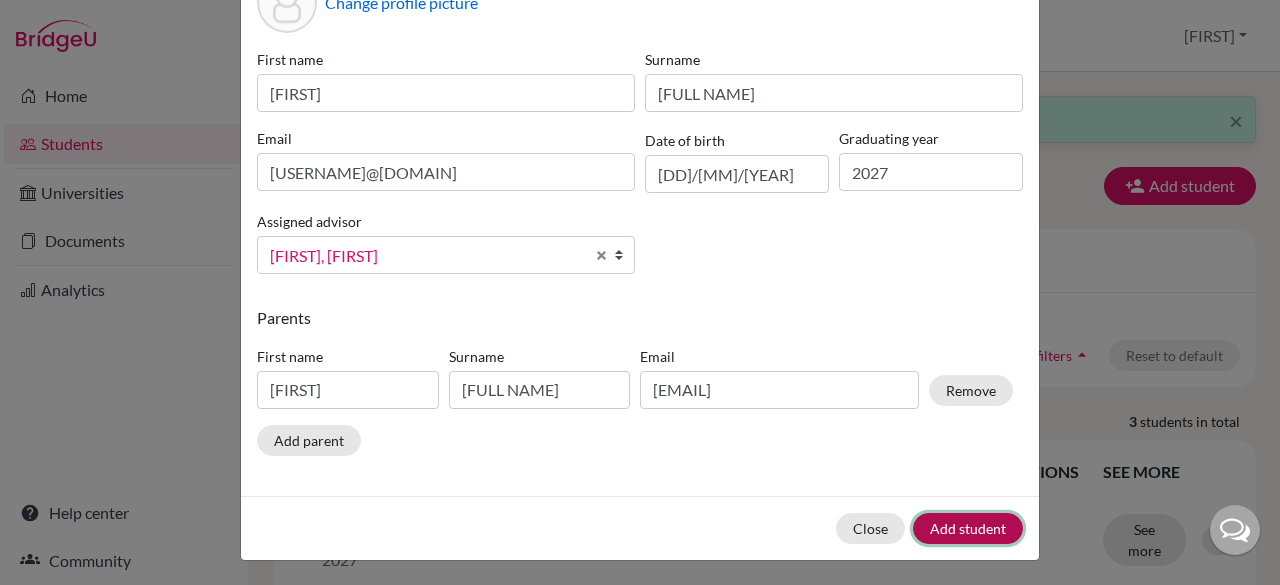 click on "Add student" at bounding box center [968, 528] 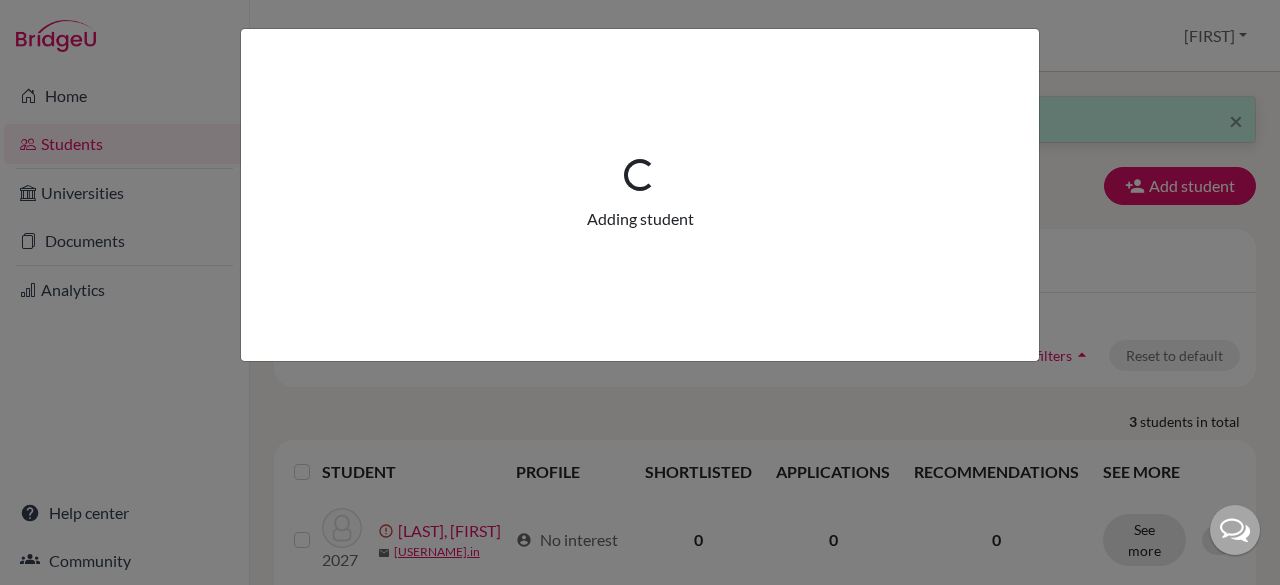 scroll, scrollTop: 0, scrollLeft: 0, axis: both 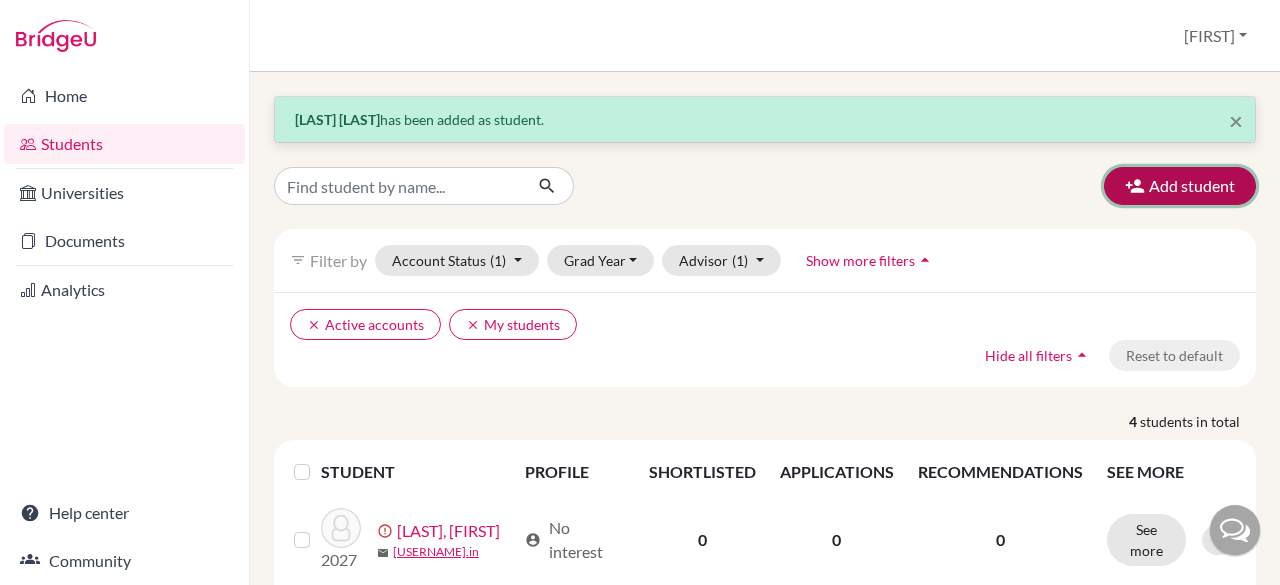 click on "Add student" at bounding box center (1180, 186) 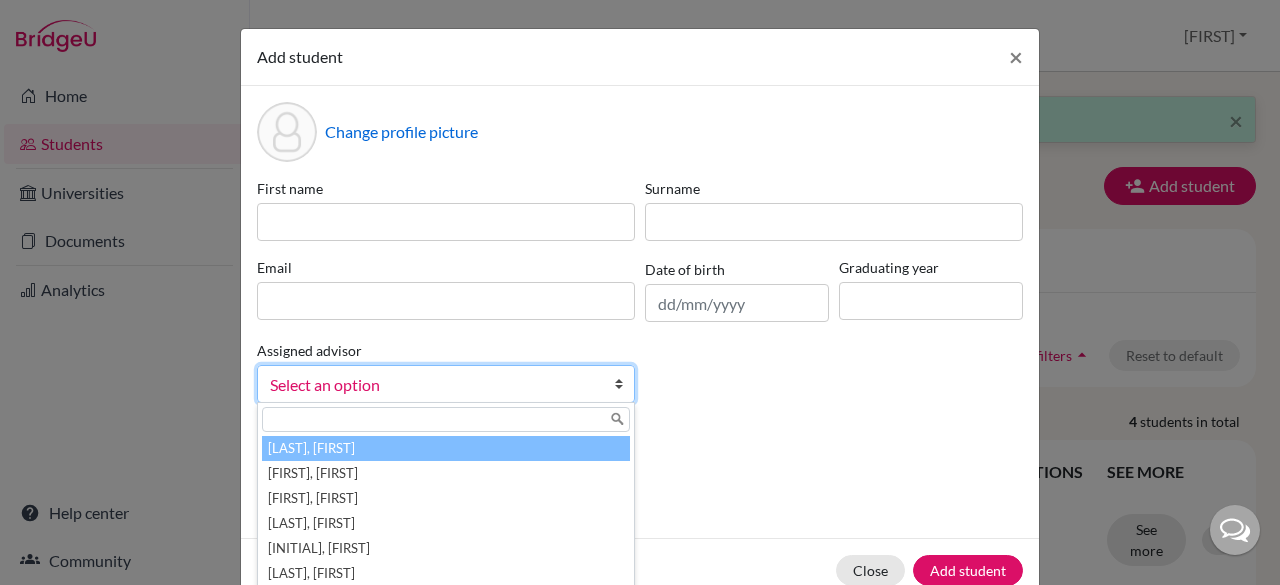 click at bounding box center (624, 384) 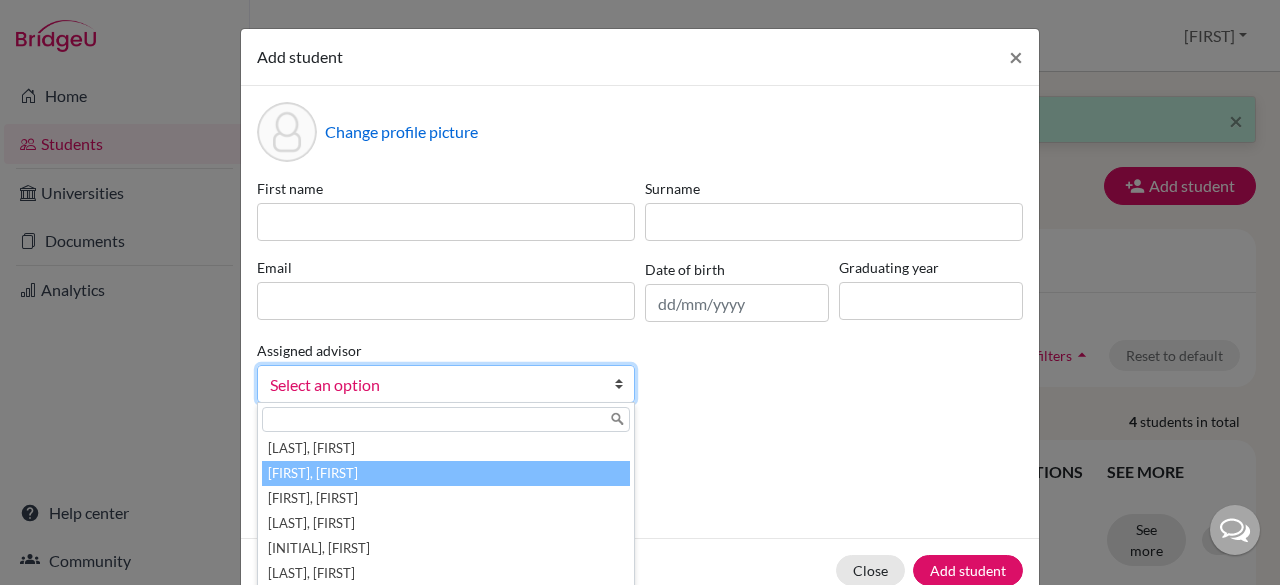 click on "Benny, Alan" at bounding box center [446, 473] 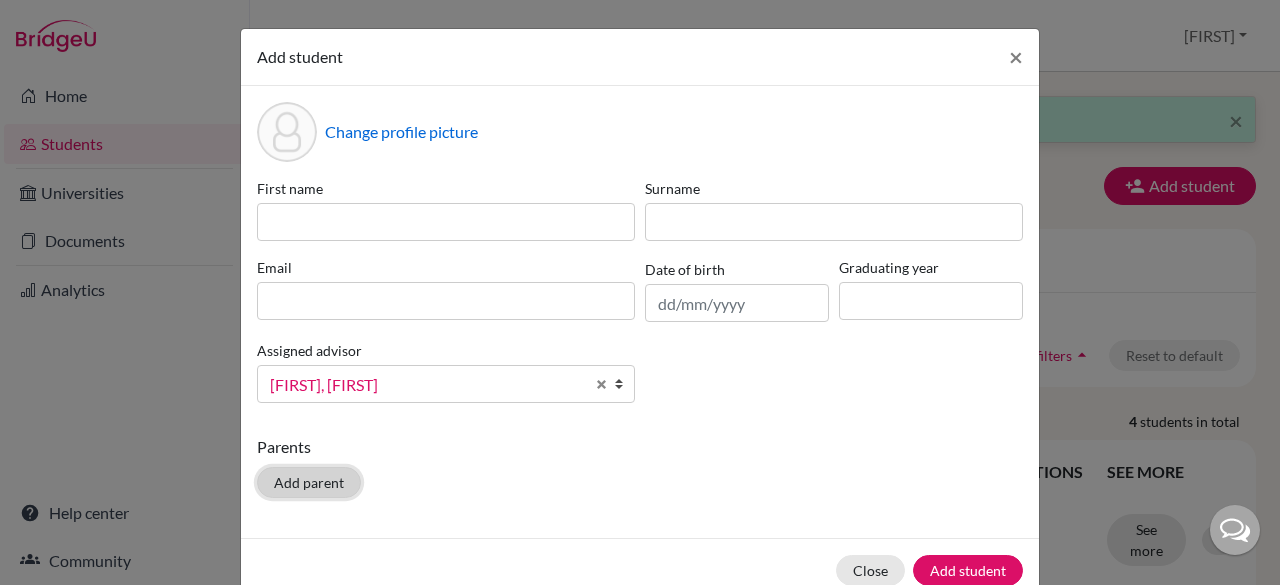 click on "Add parent" 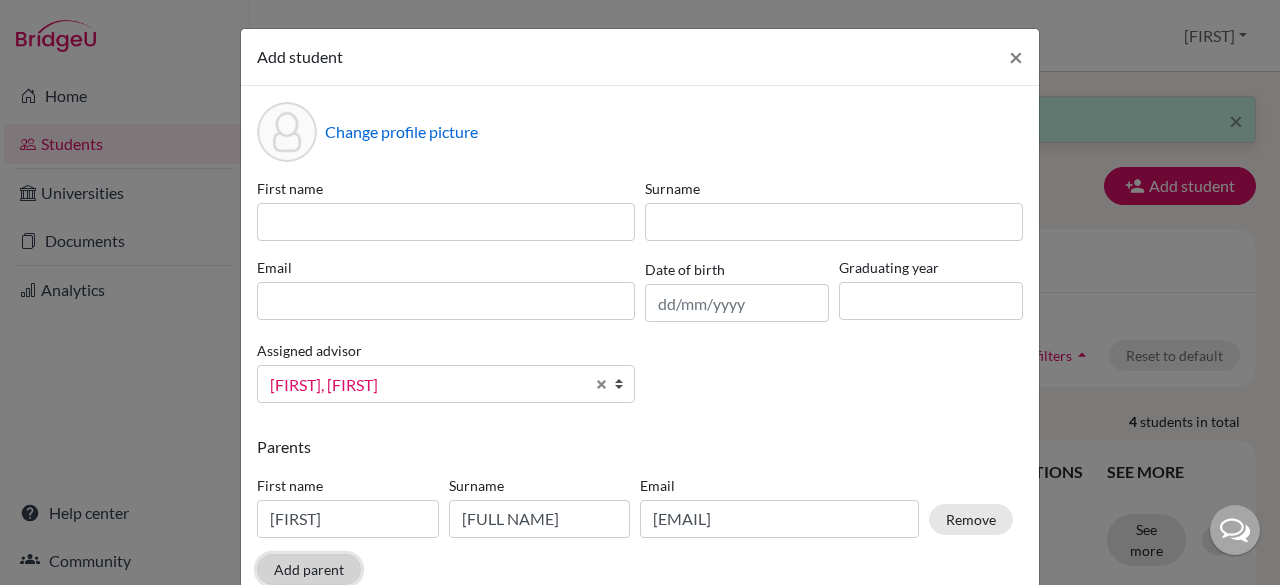 scroll, scrollTop: 129, scrollLeft: 0, axis: vertical 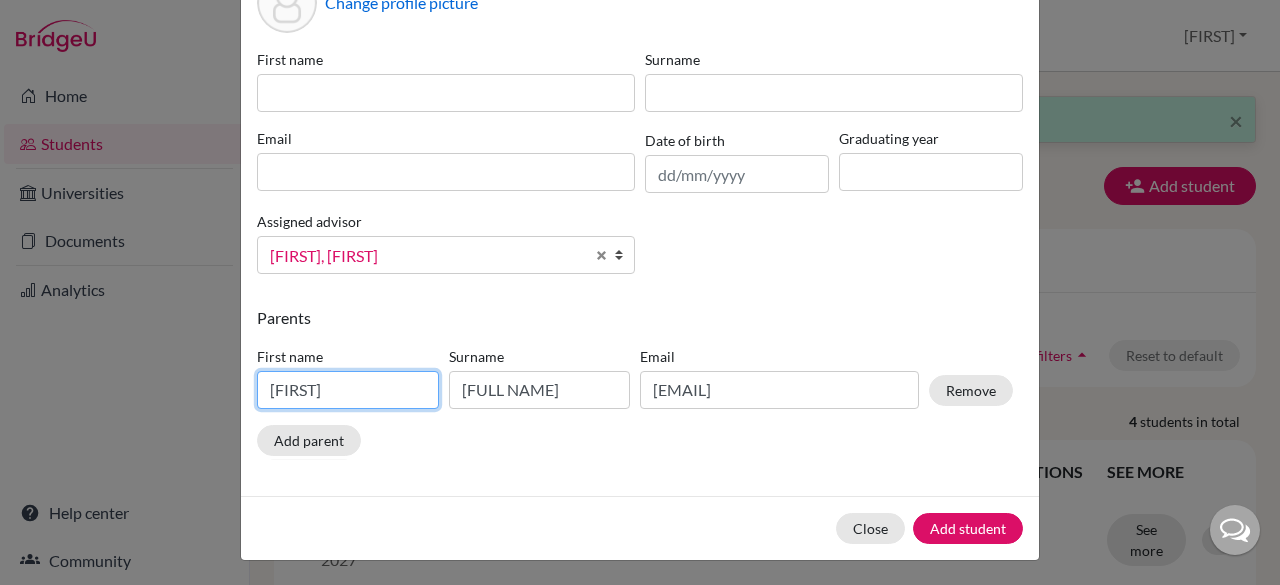 click on "aparna" at bounding box center (348, 390) 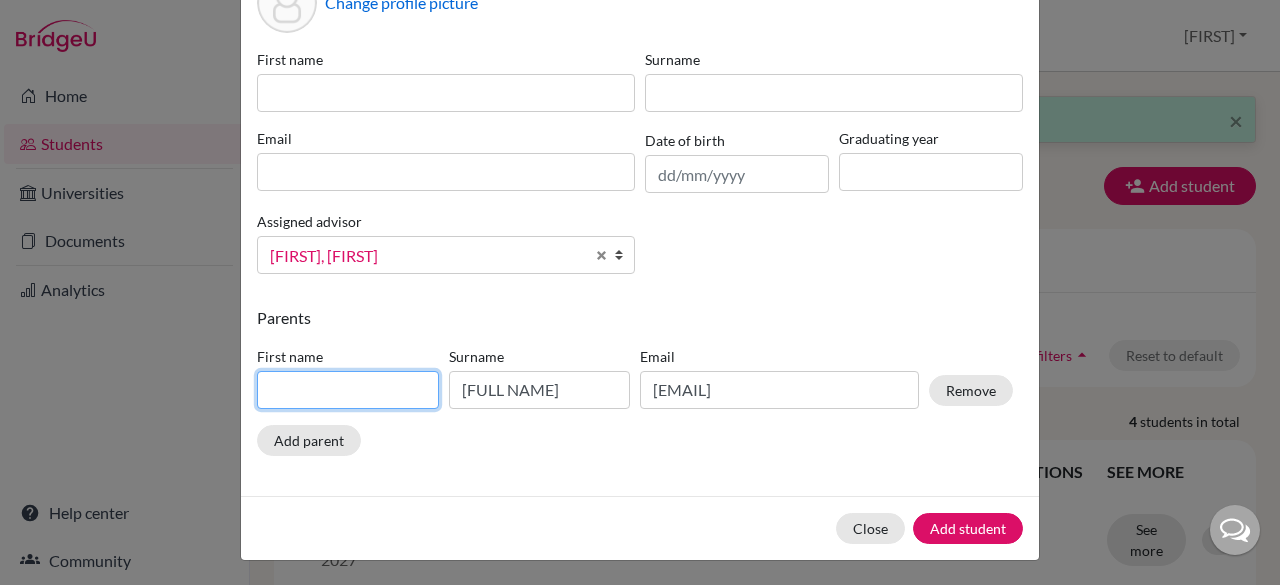 type 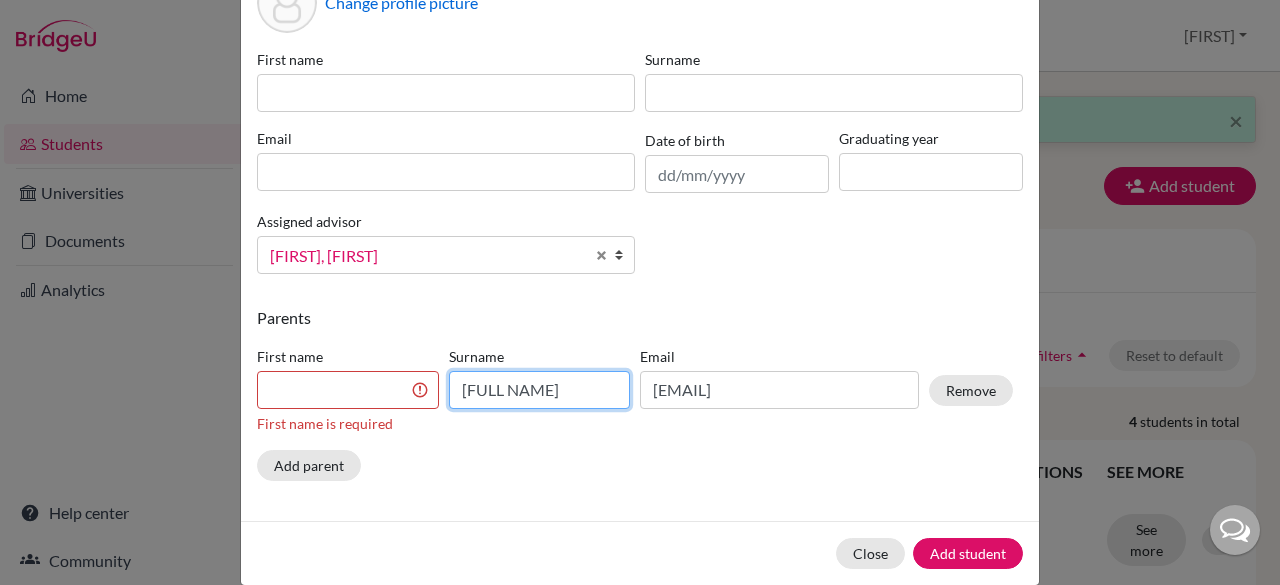 click on "saravanakumaran" at bounding box center (540, 390) 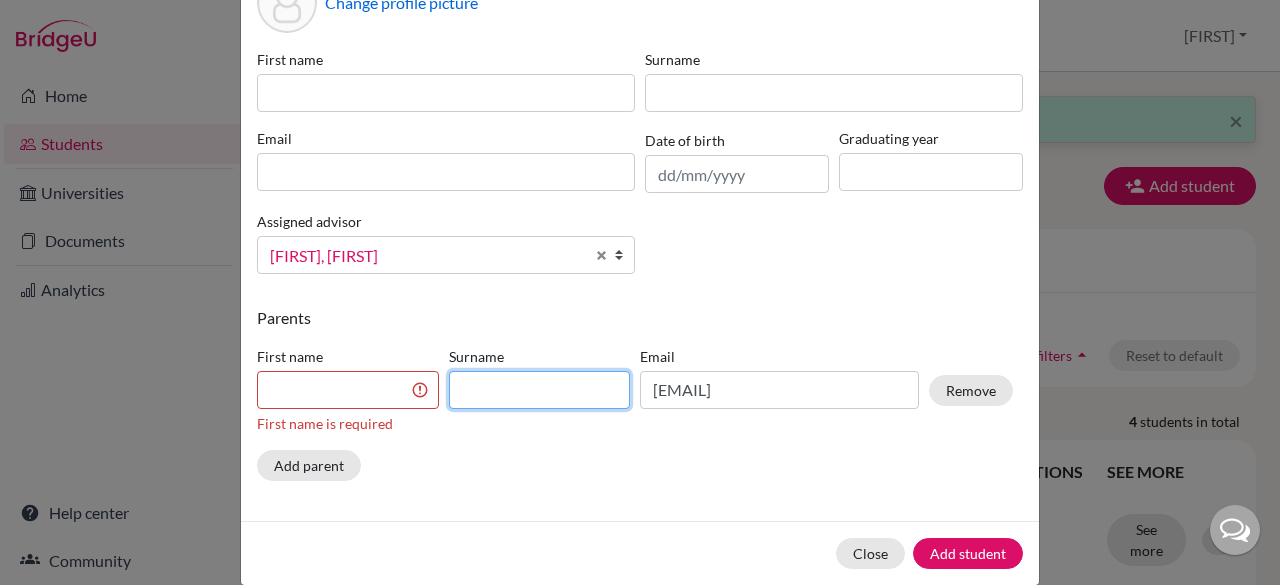 type 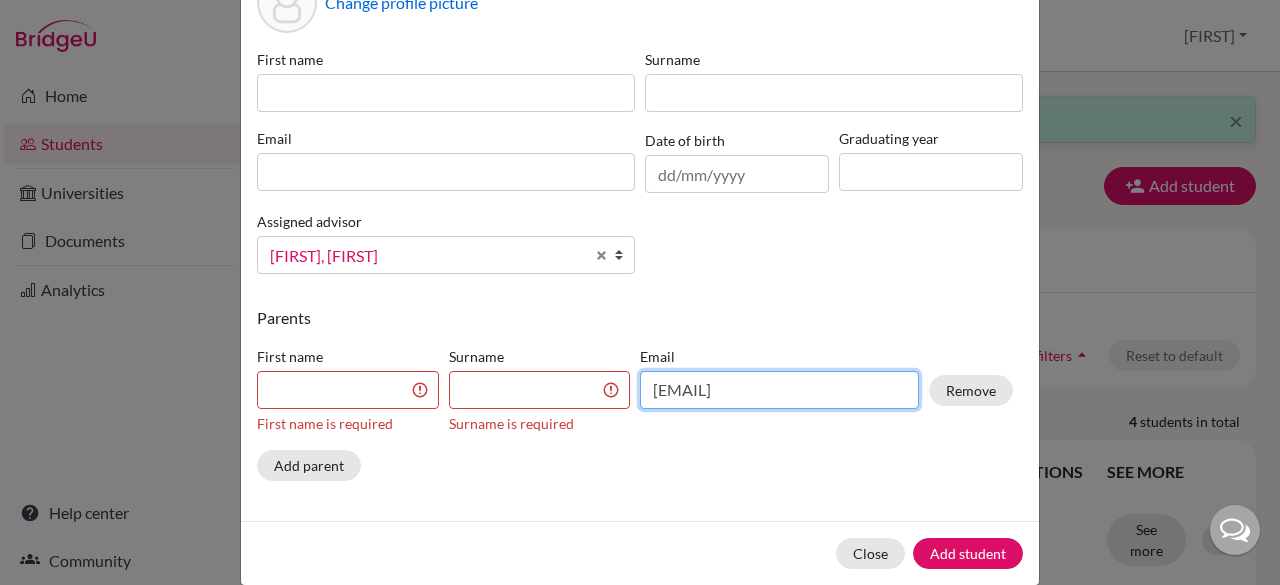 click on "aparna0079@gmail.com" at bounding box center (779, 390) 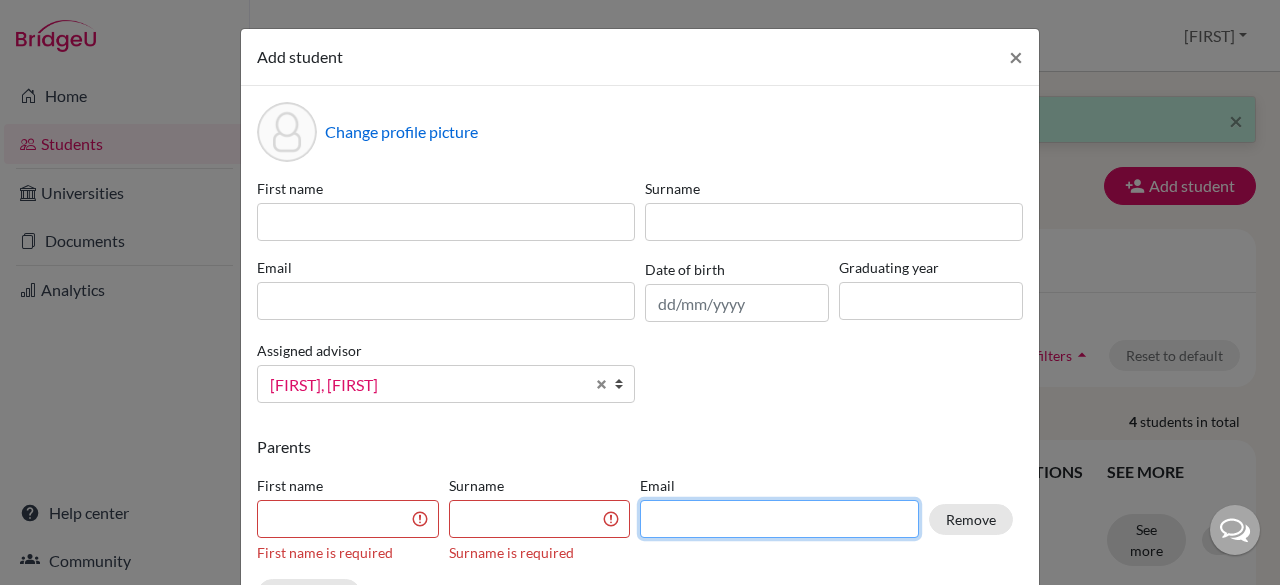 scroll, scrollTop: 92, scrollLeft: 0, axis: vertical 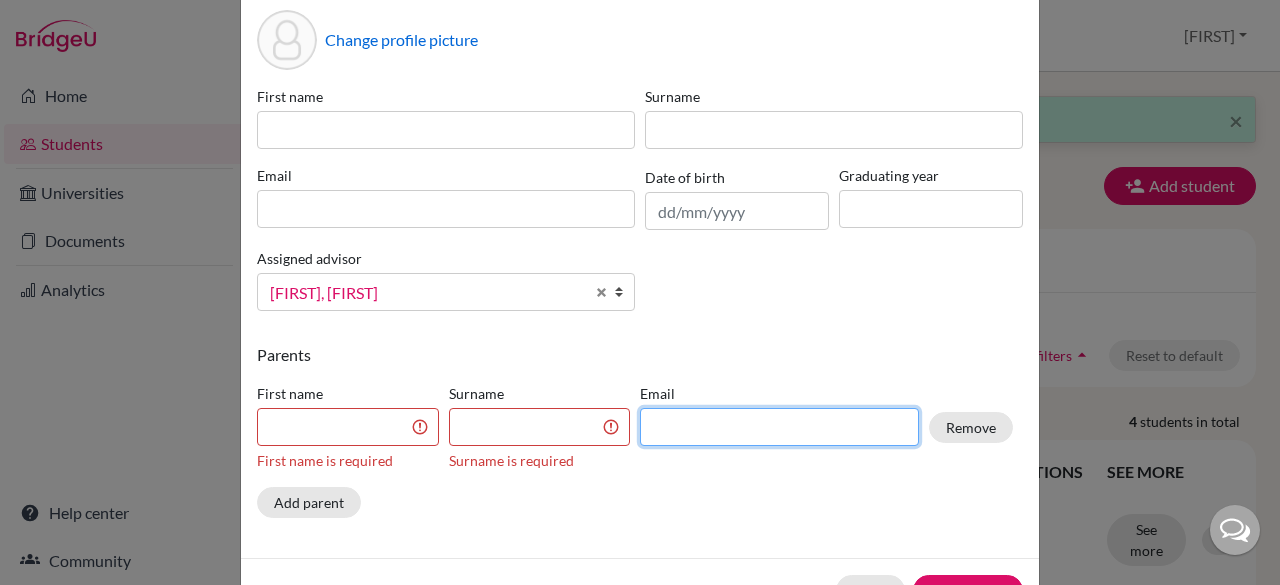 type 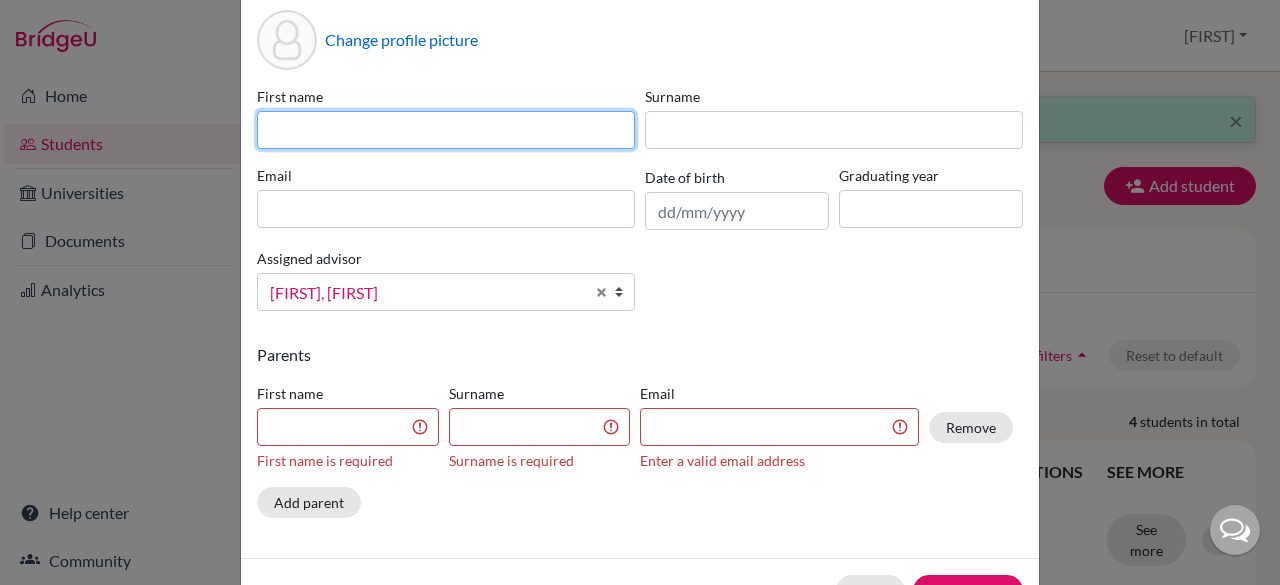 click at bounding box center [446, 130] 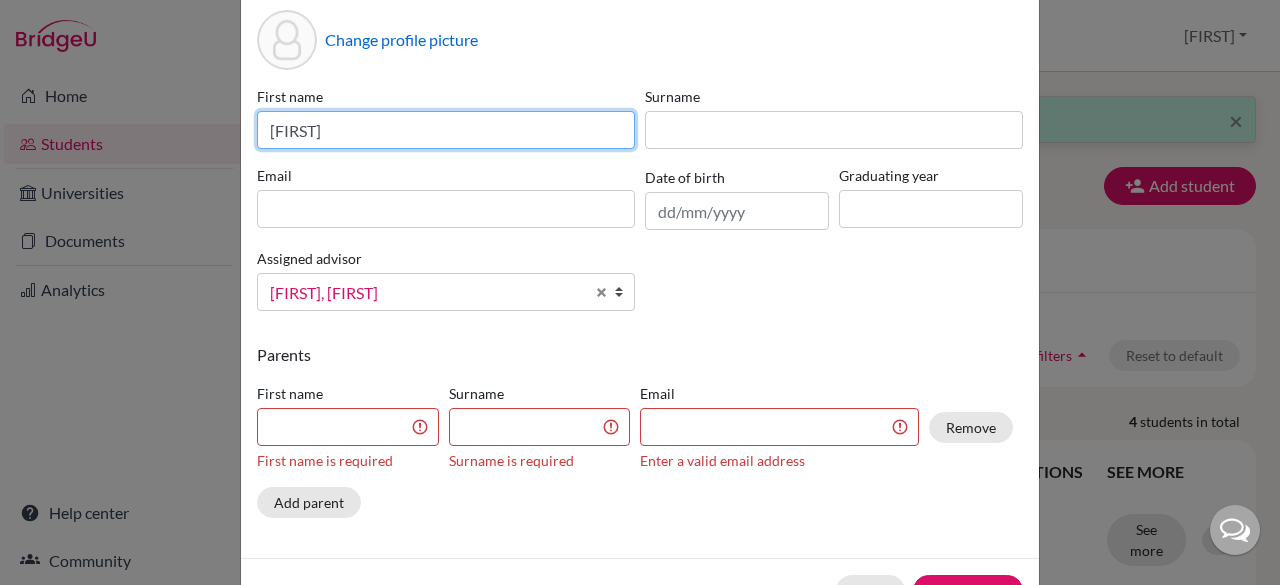 type on "Aditya" 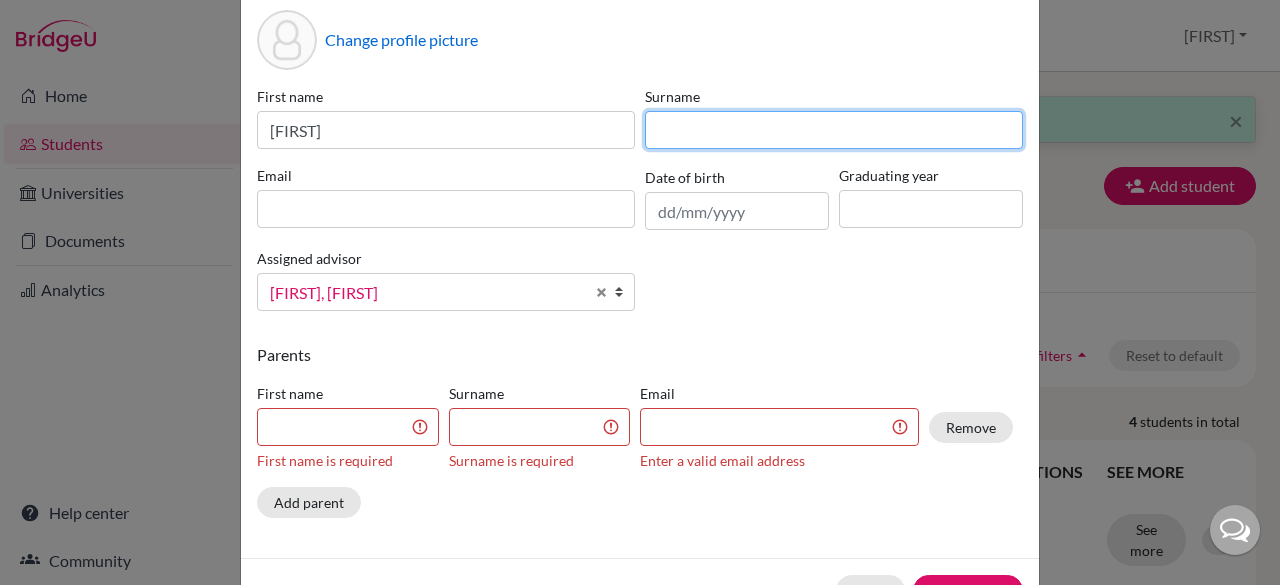 click at bounding box center [834, 130] 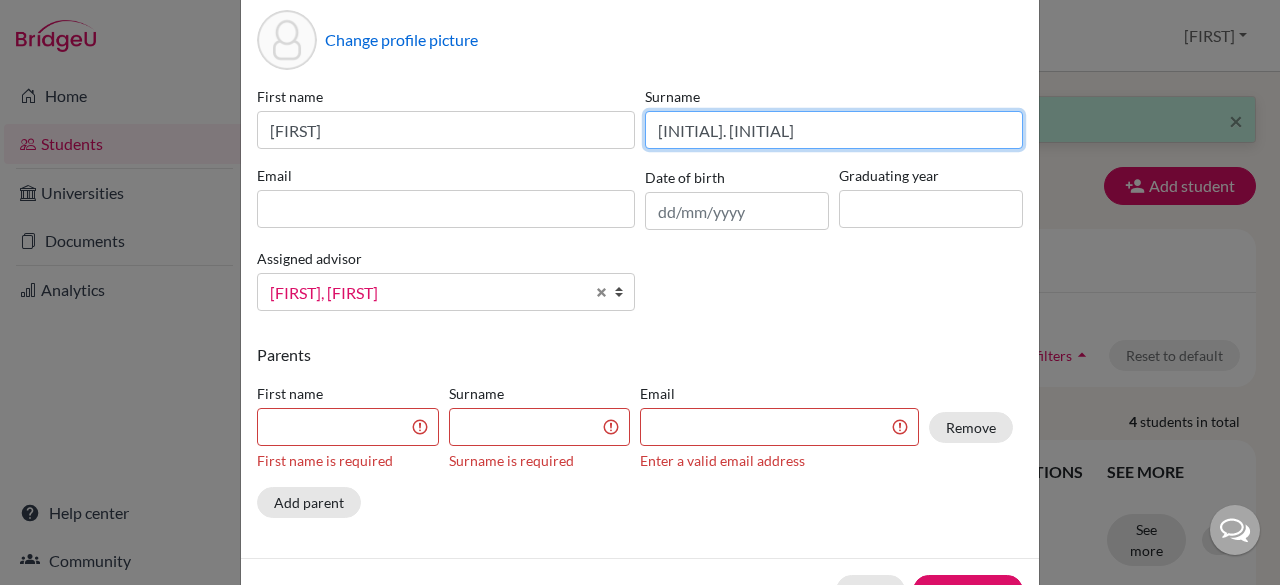 type on "B.R." 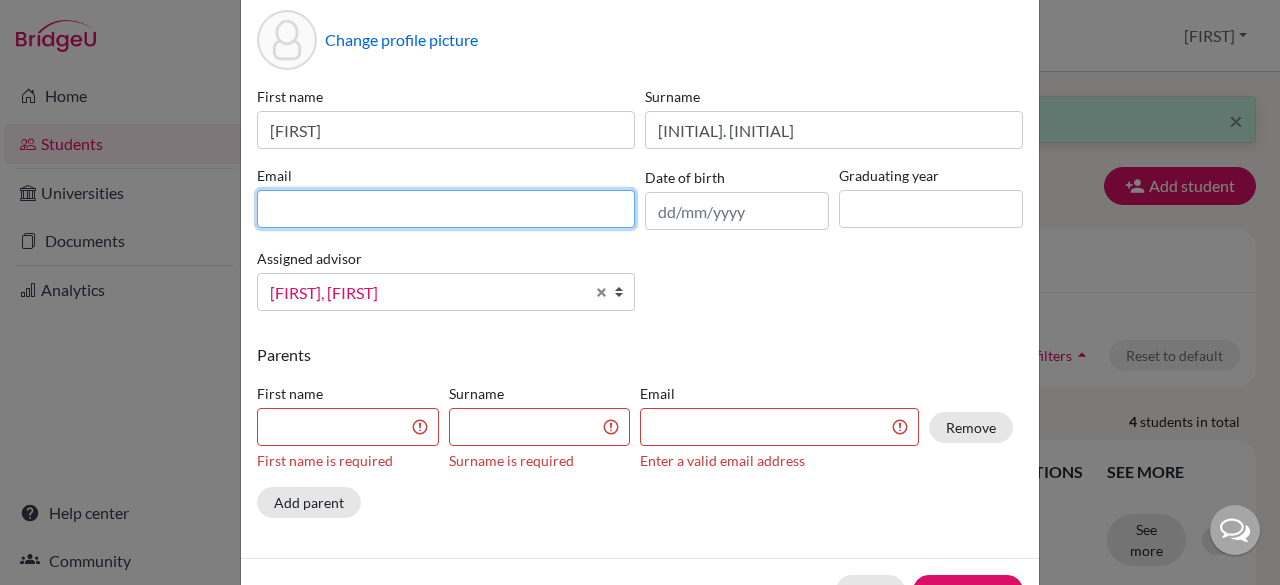 click at bounding box center [446, 209] 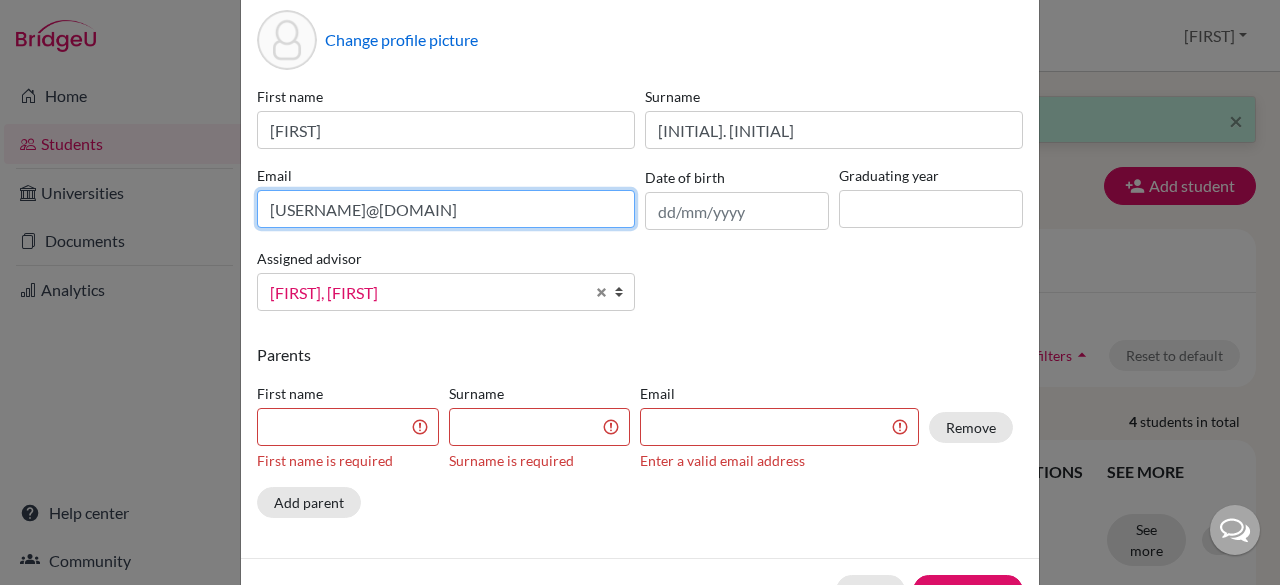 type on "aditya201@cjcib.in" 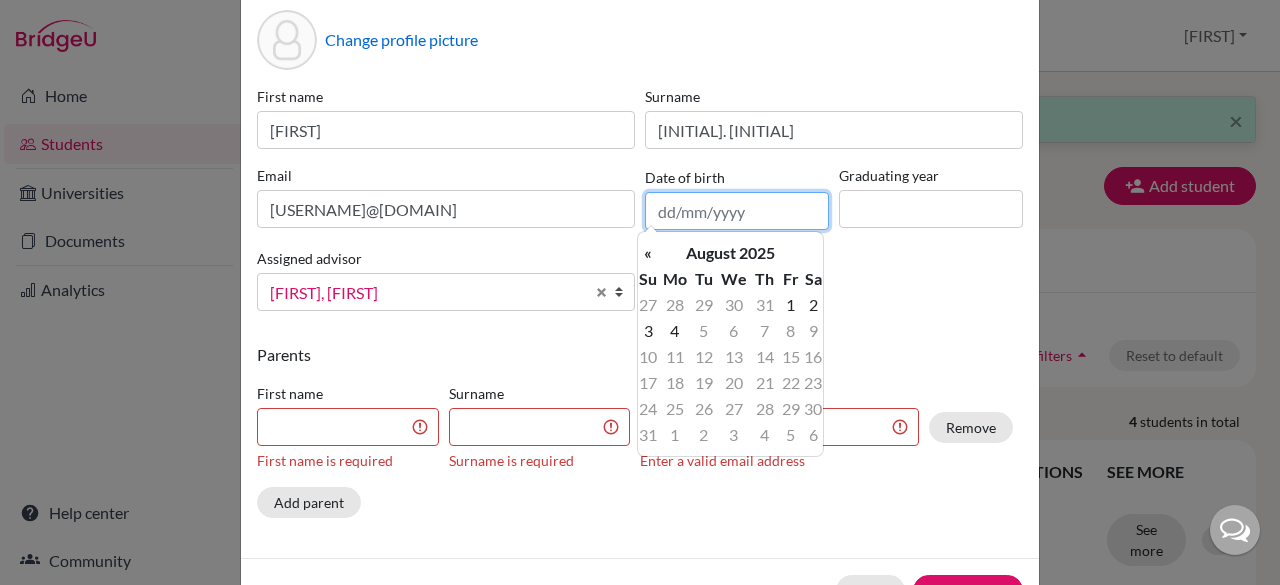 click at bounding box center (737, 211) 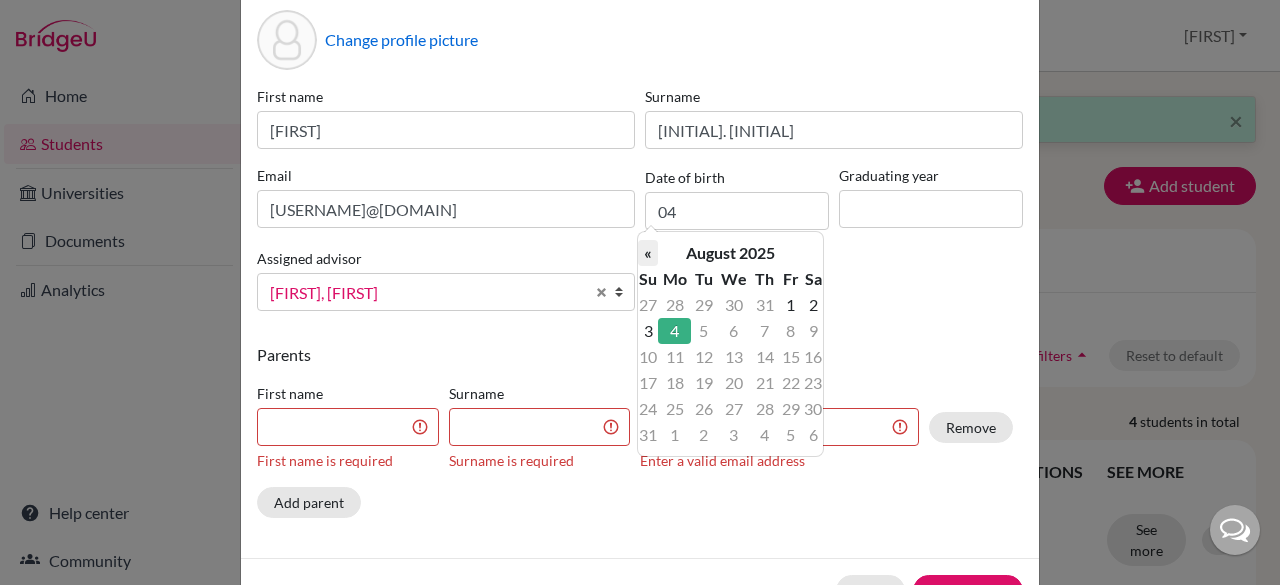 click on "«" at bounding box center [648, 253] 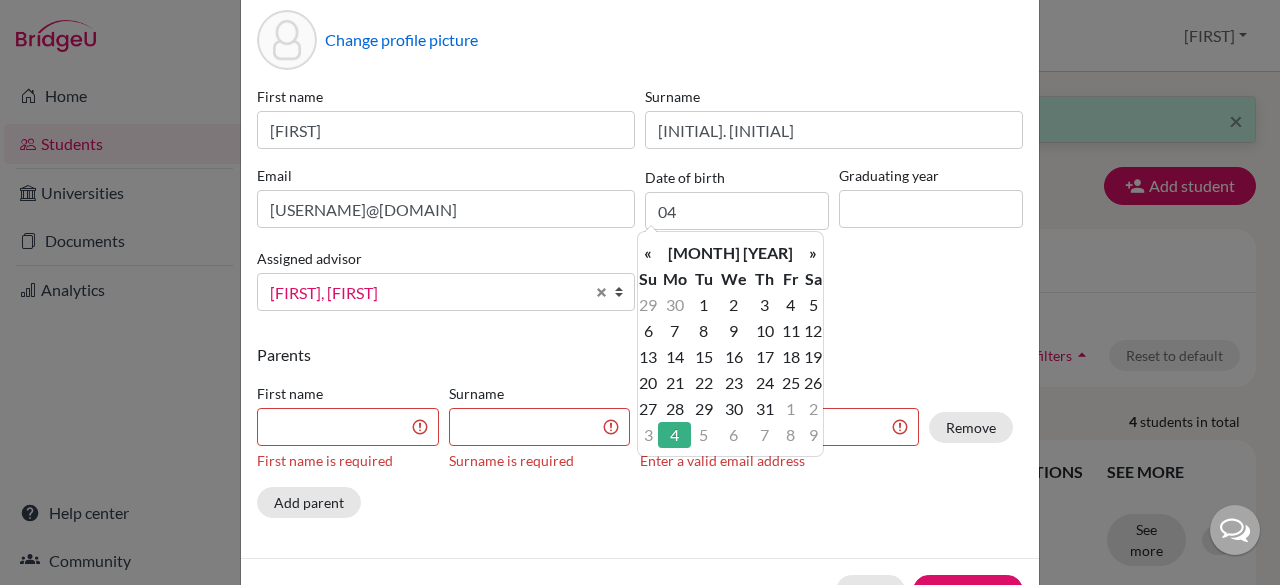 click on "«" at bounding box center (648, 253) 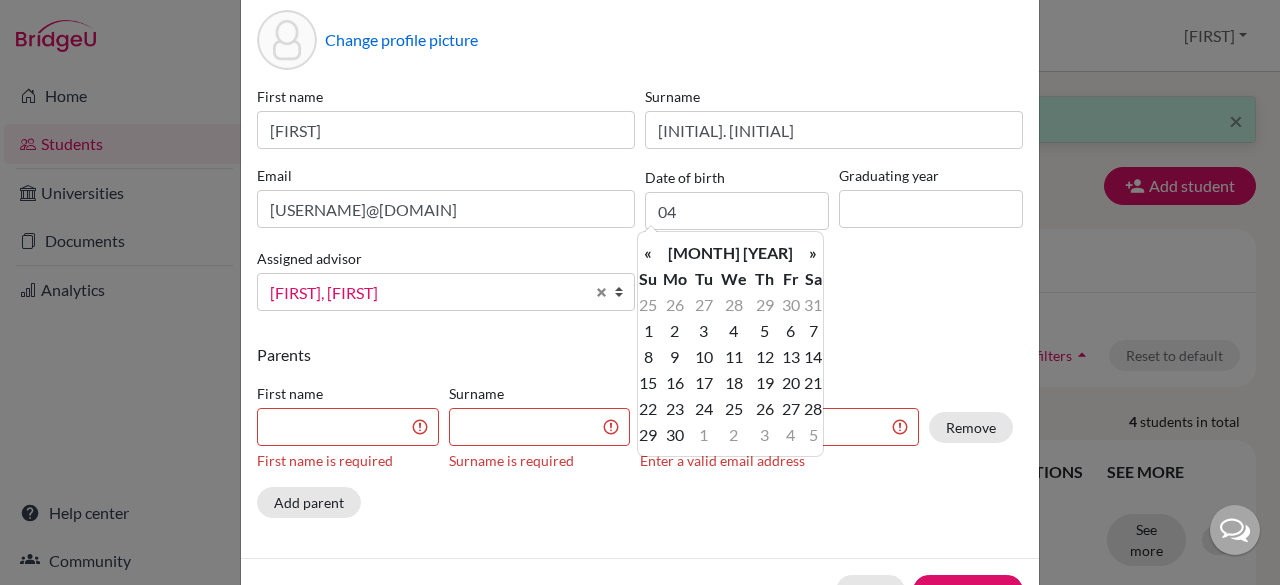 click on "«" at bounding box center (648, 253) 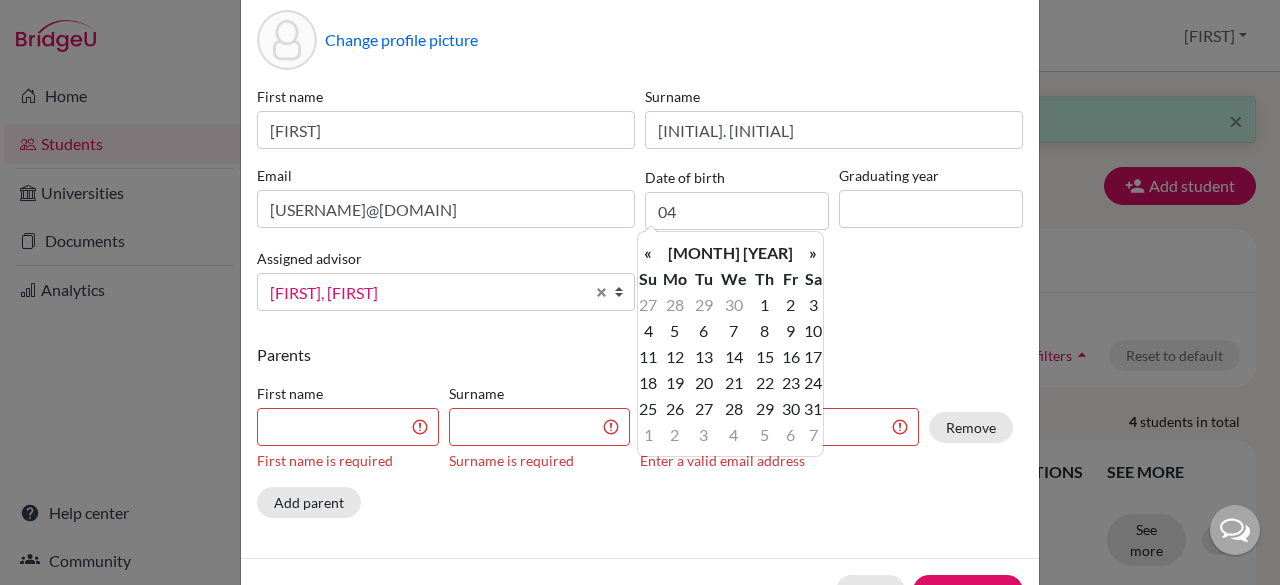 click on "«" at bounding box center (648, 253) 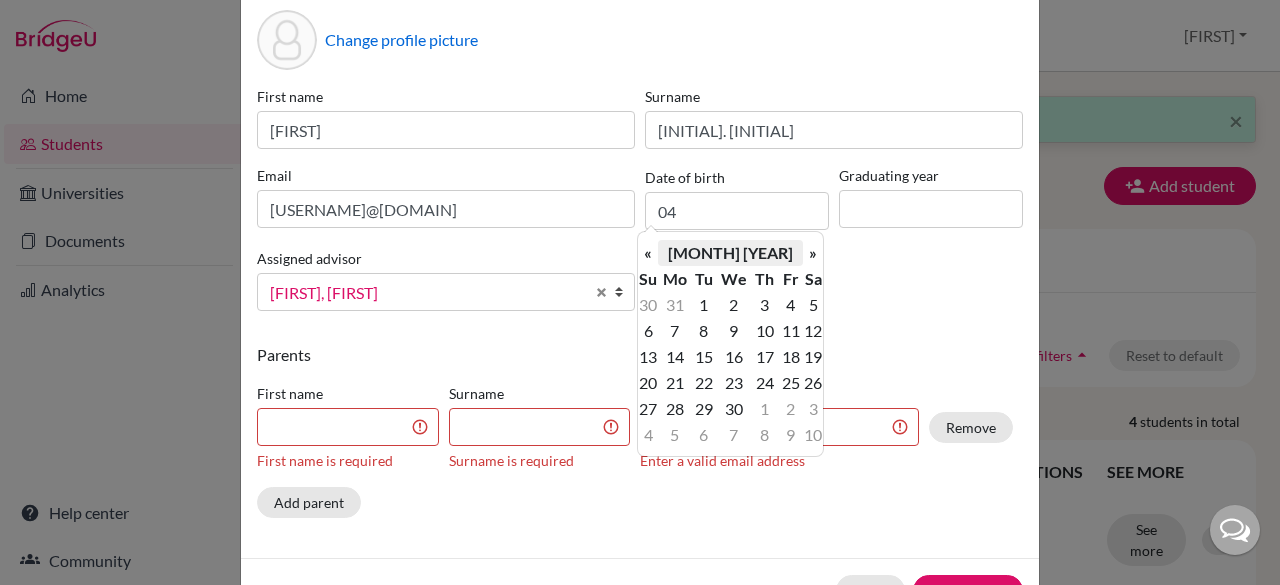 click on "April 2025" at bounding box center (730, 253) 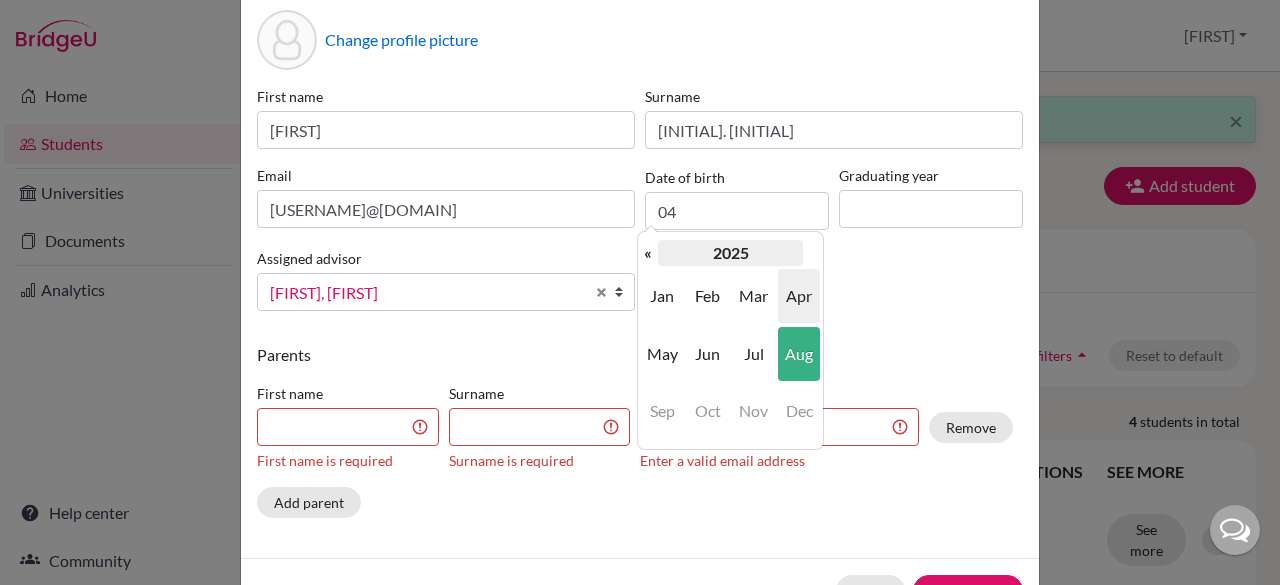 click on "2025" at bounding box center (730, 253) 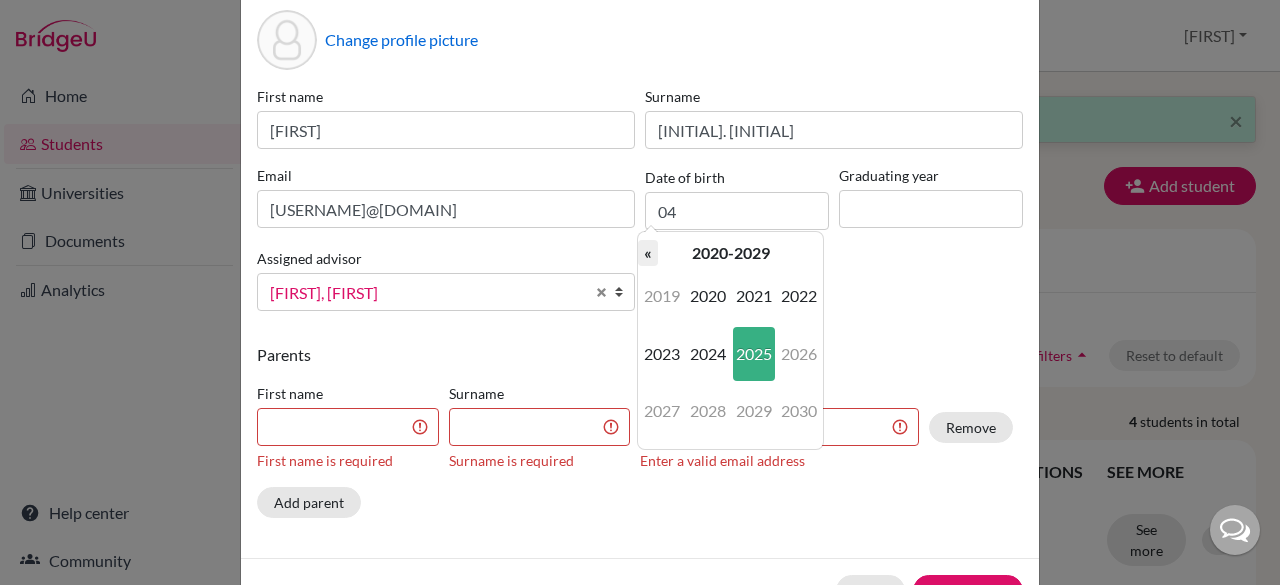 click on "«" at bounding box center [648, 253] 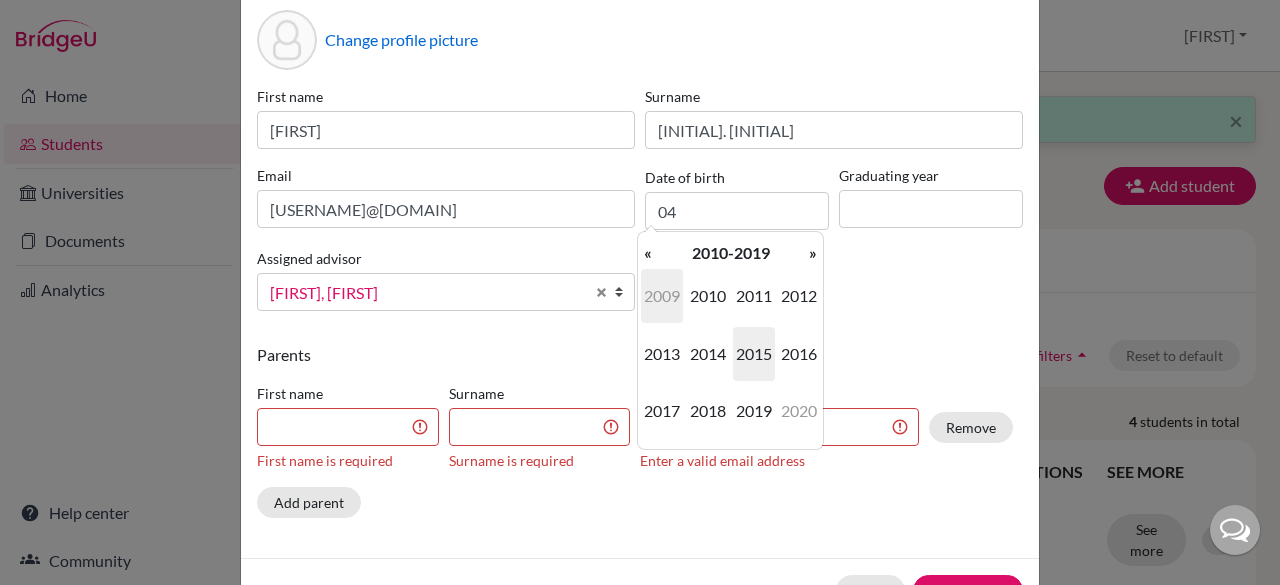 click on "2009" at bounding box center [662, 296] 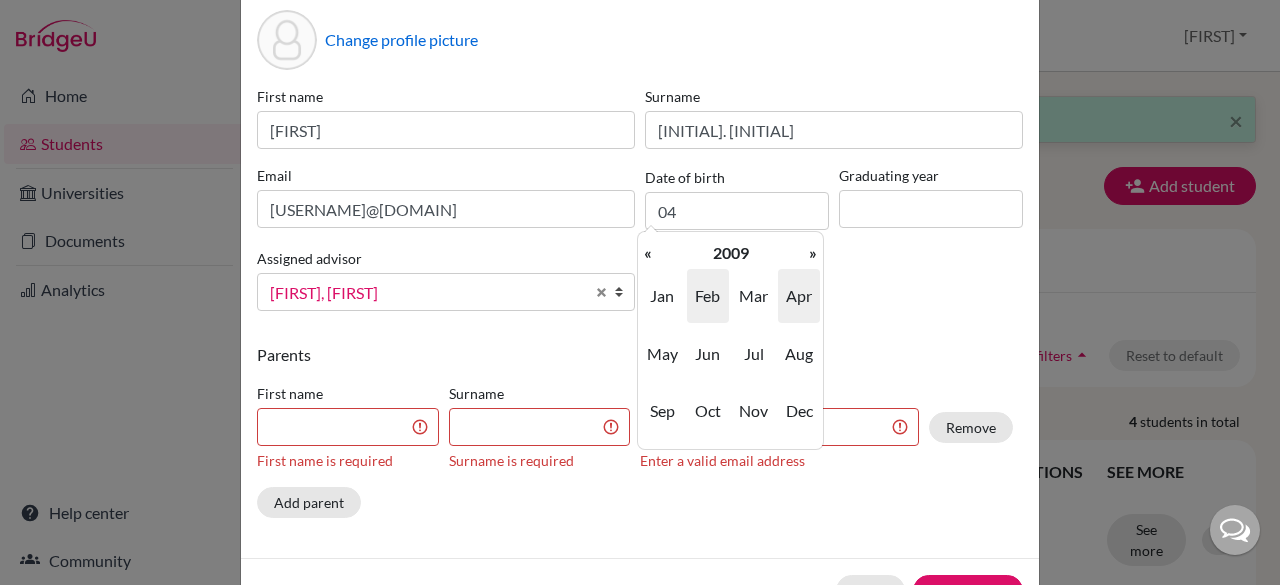 click on "Feb" at bounding box center (708, 296) 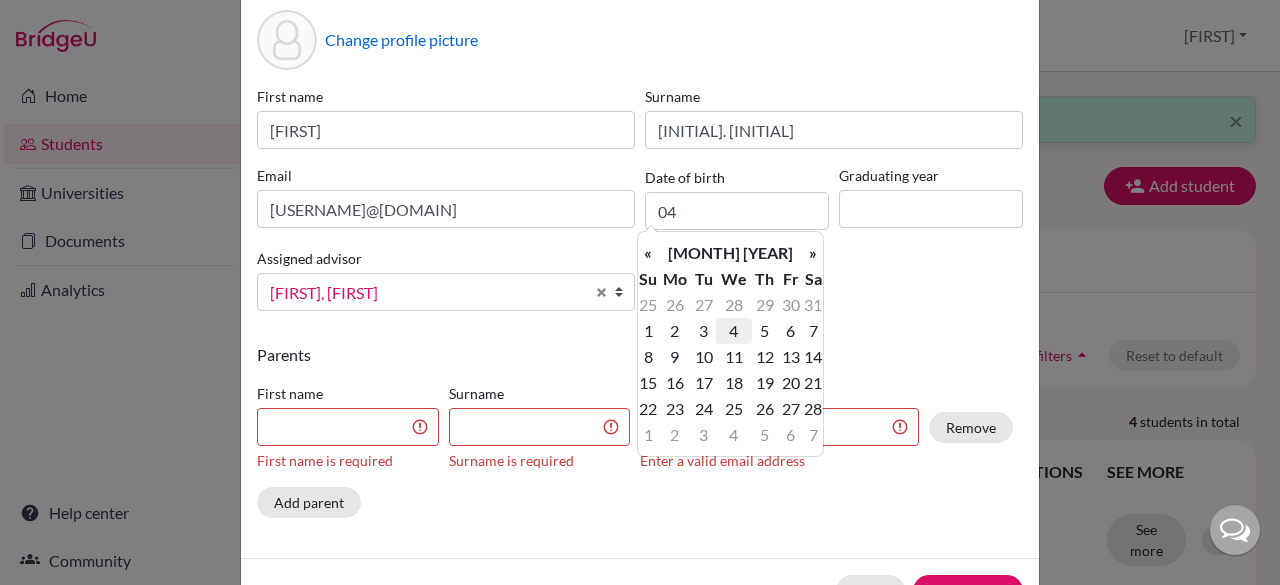 click on "4" at bounding box center (733, 331) 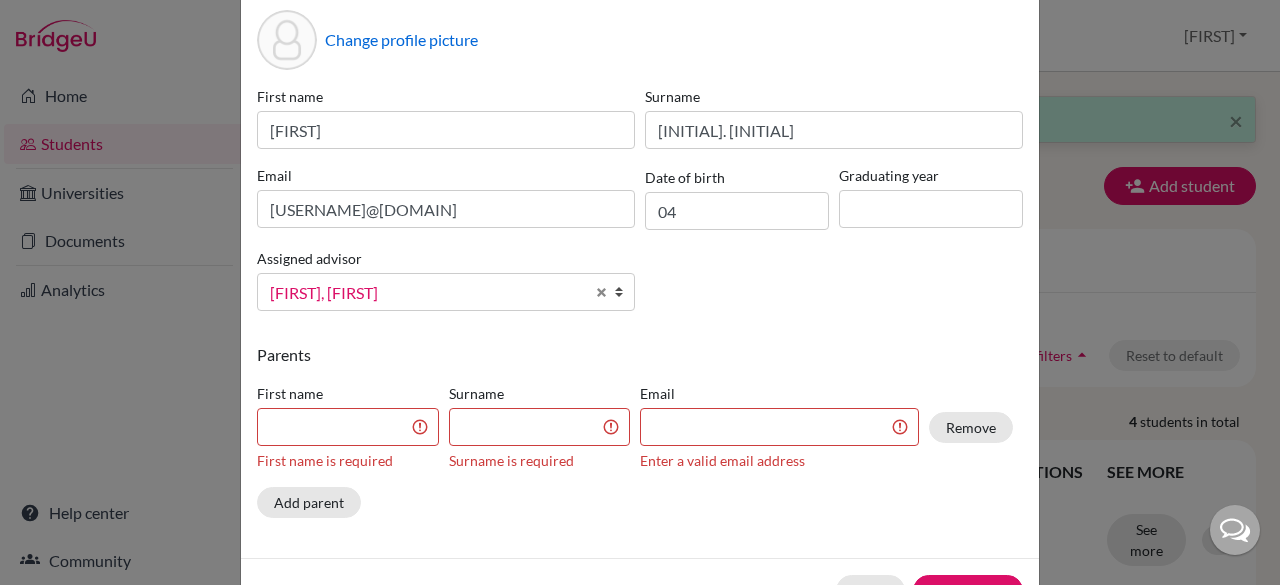 type on "04/02/2009" 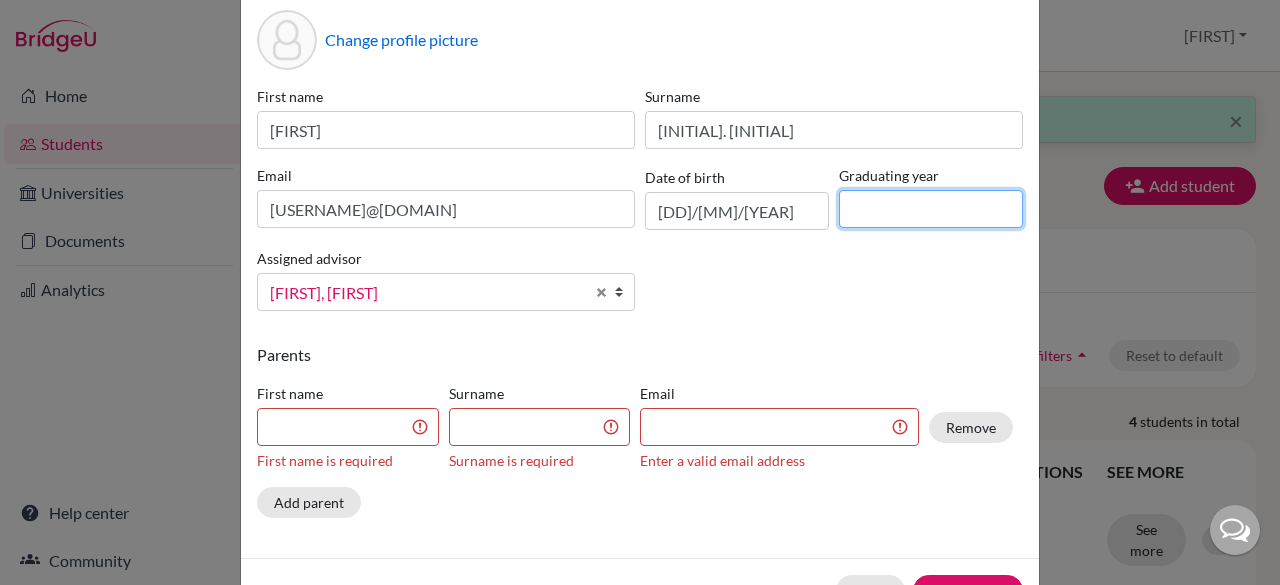 click at bounding box center (931, 209) 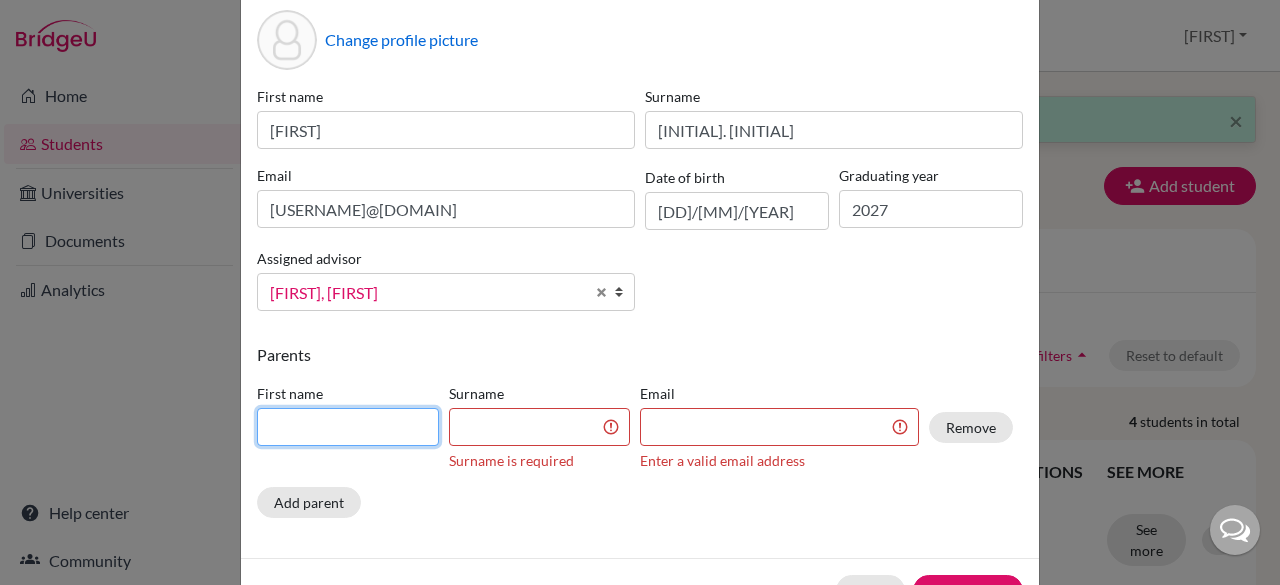 click at bounding box center (348, 427) 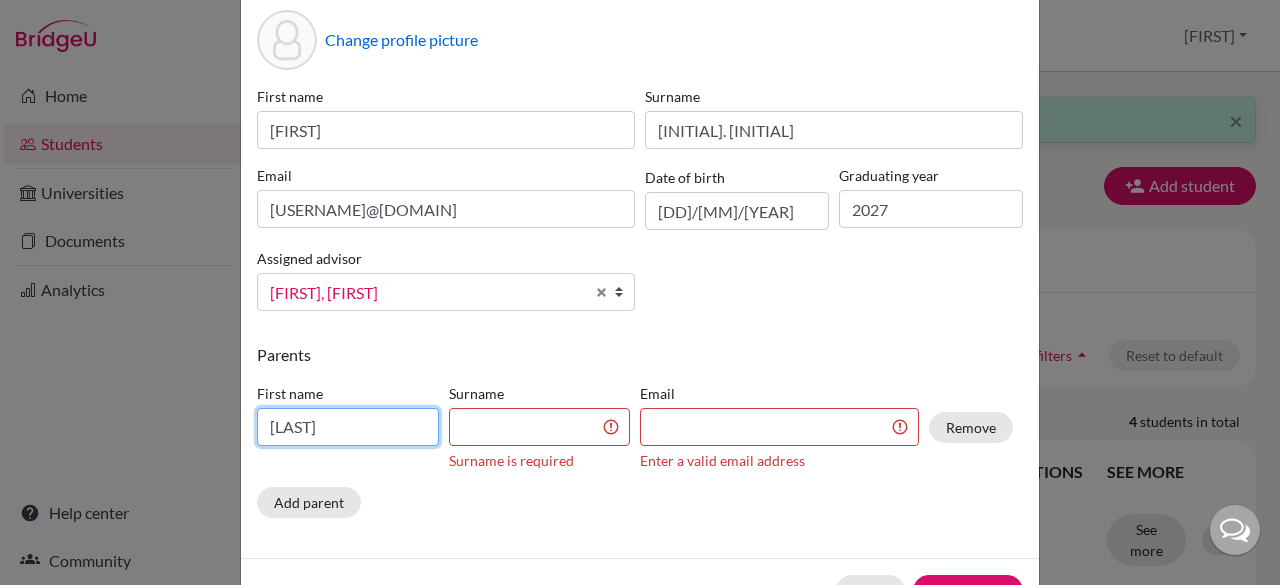 type on "Radhakrishna" 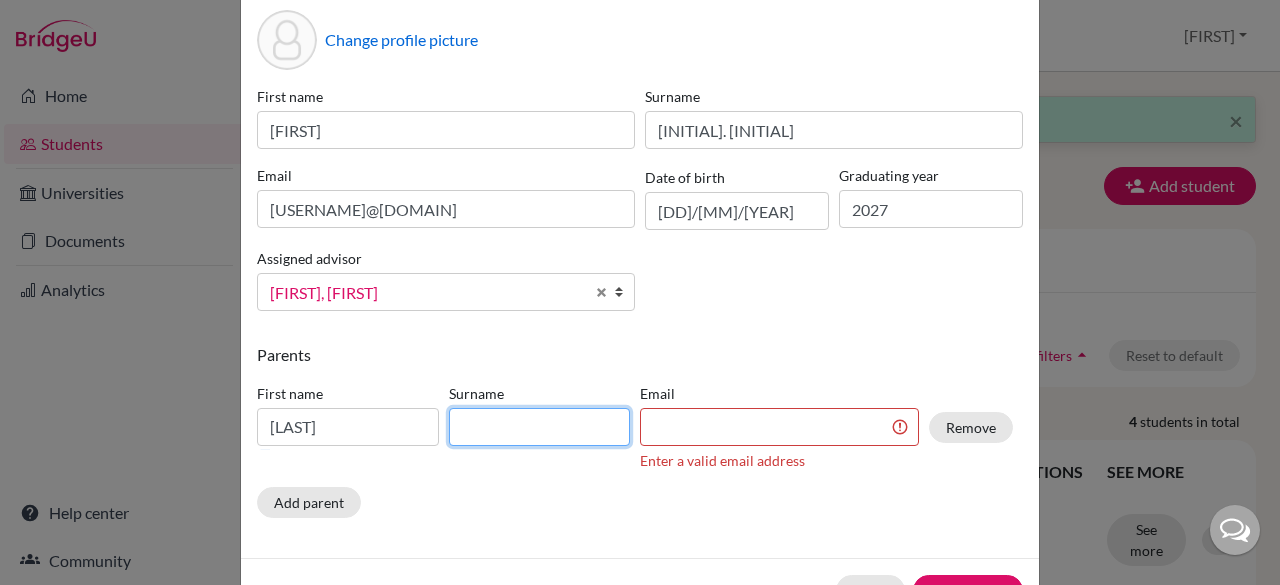 click at bounding box center (540, 427) 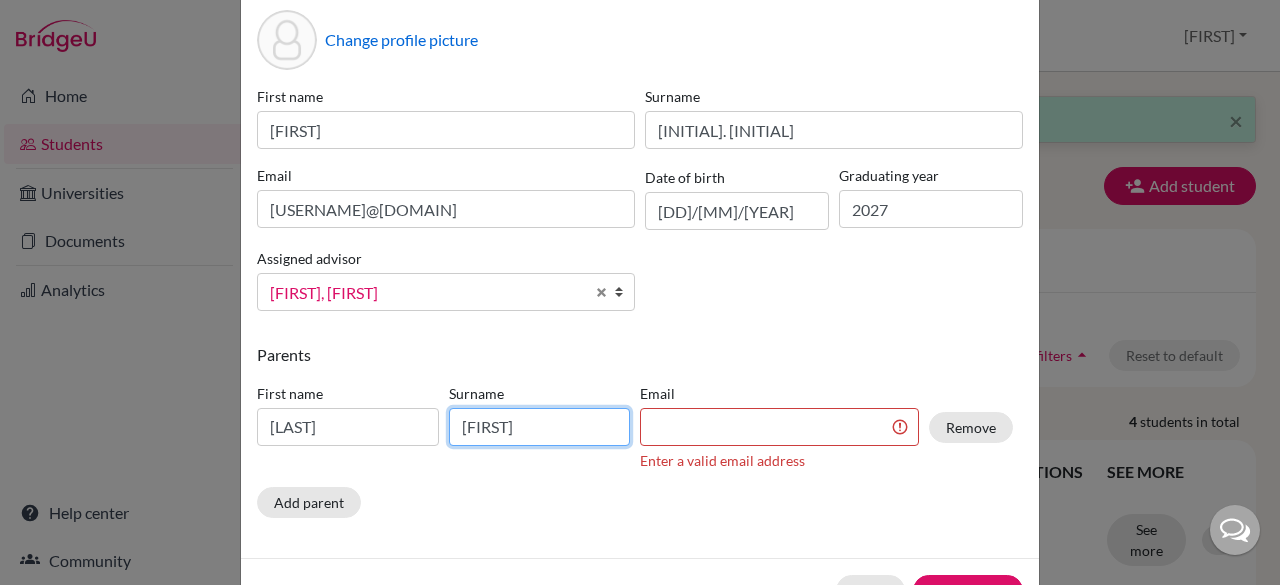 type on "b" 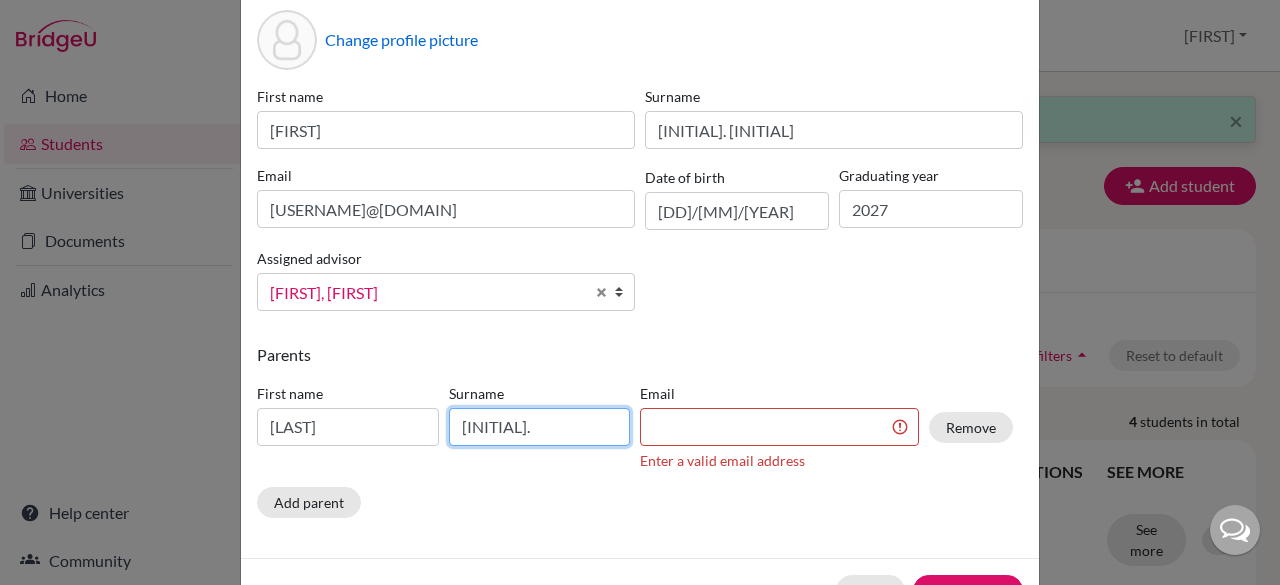 type on "B.V." 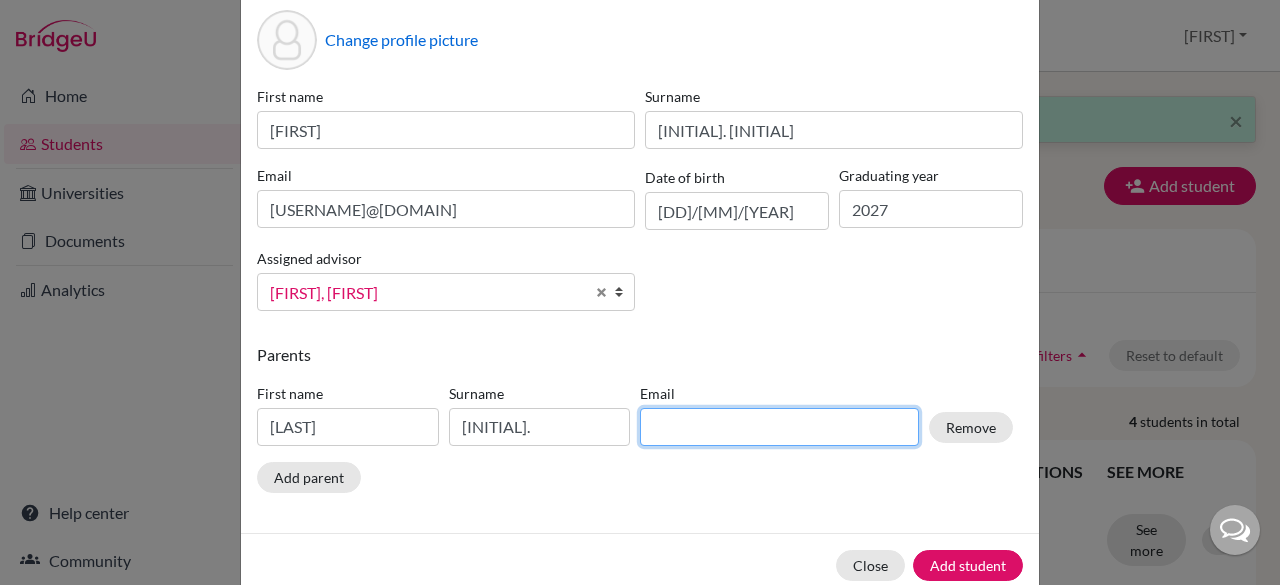 click at bounding box center [779, 427] 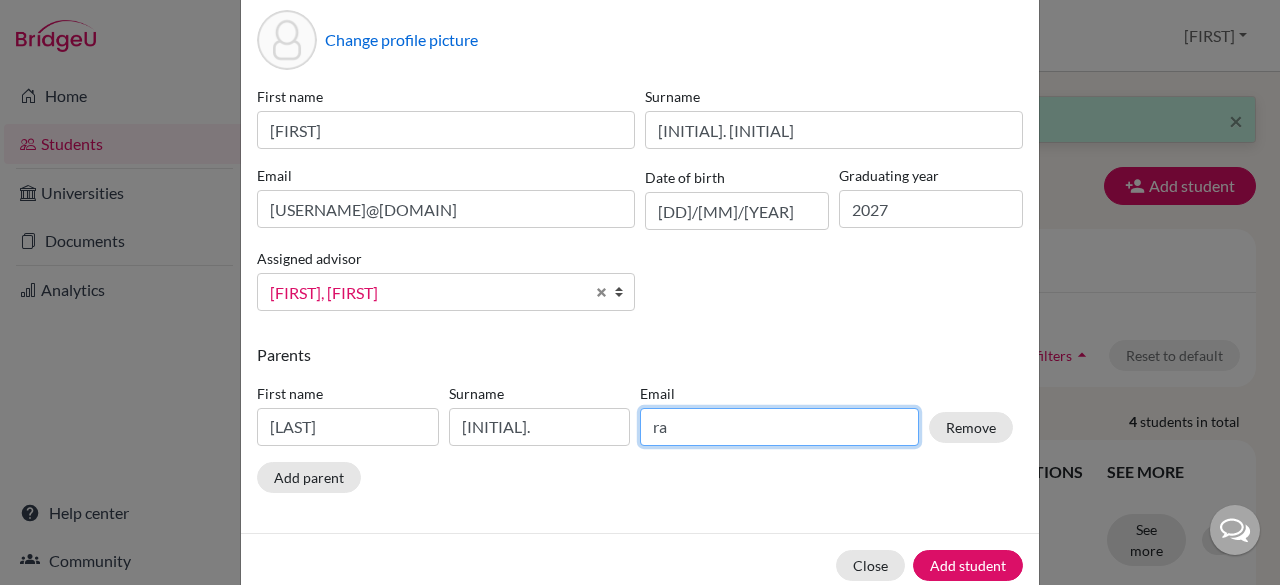 type on "r" 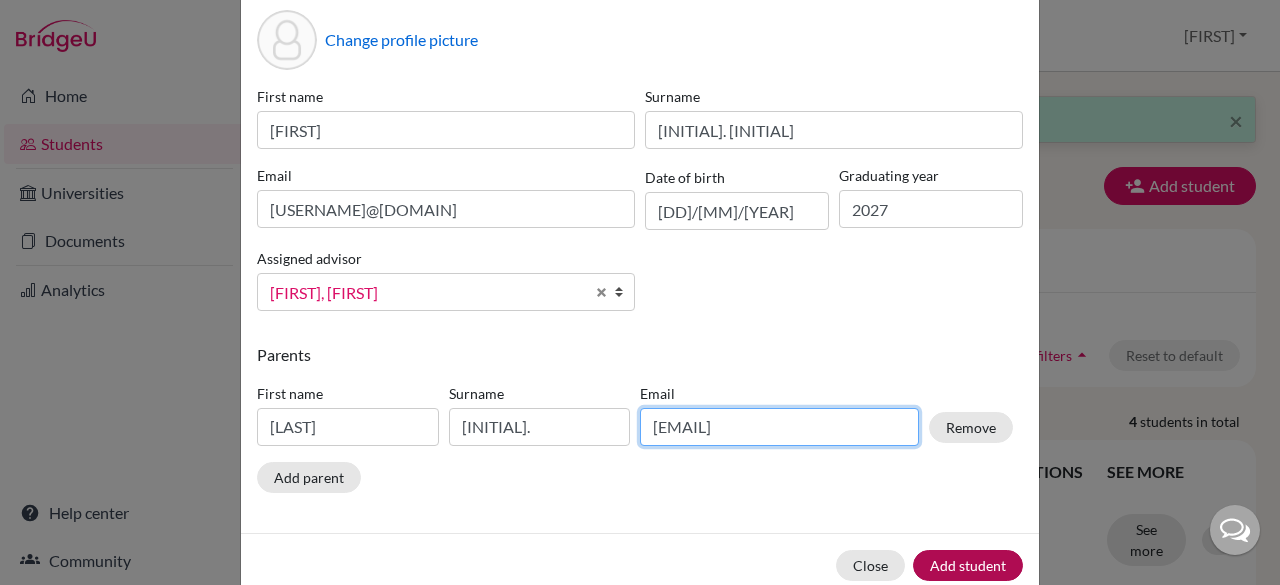 type on "radhakrishnabv46@gmail.com" 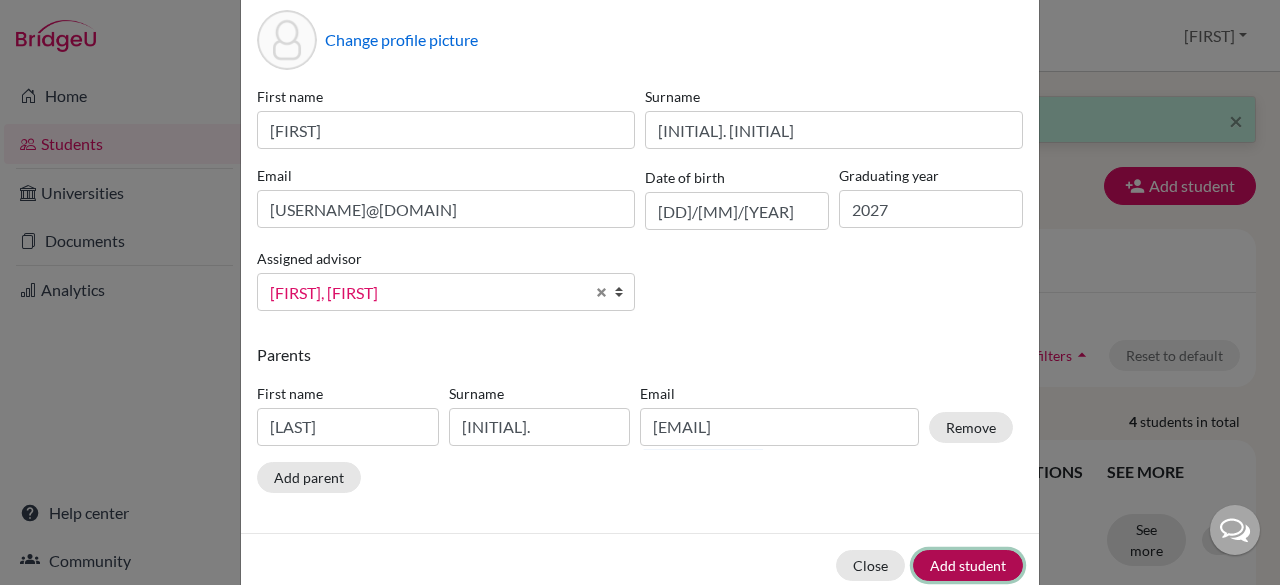 click on "Add student" at bounding box center [968, 565] 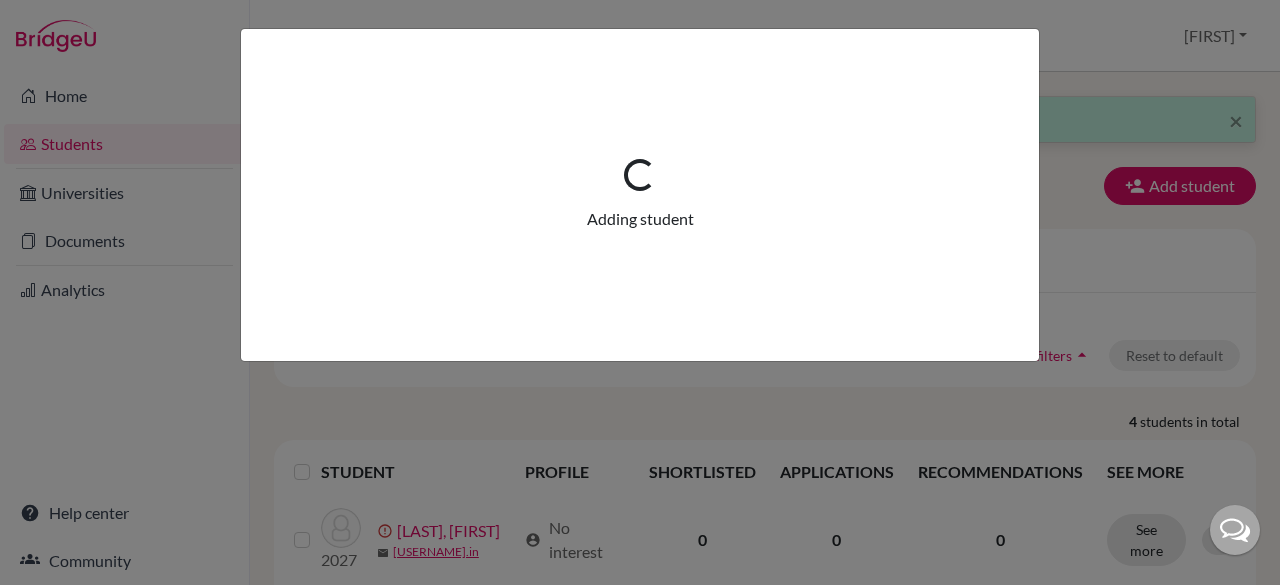 scroll, scrollTop: 0, scrollLeft: 0, axis: both 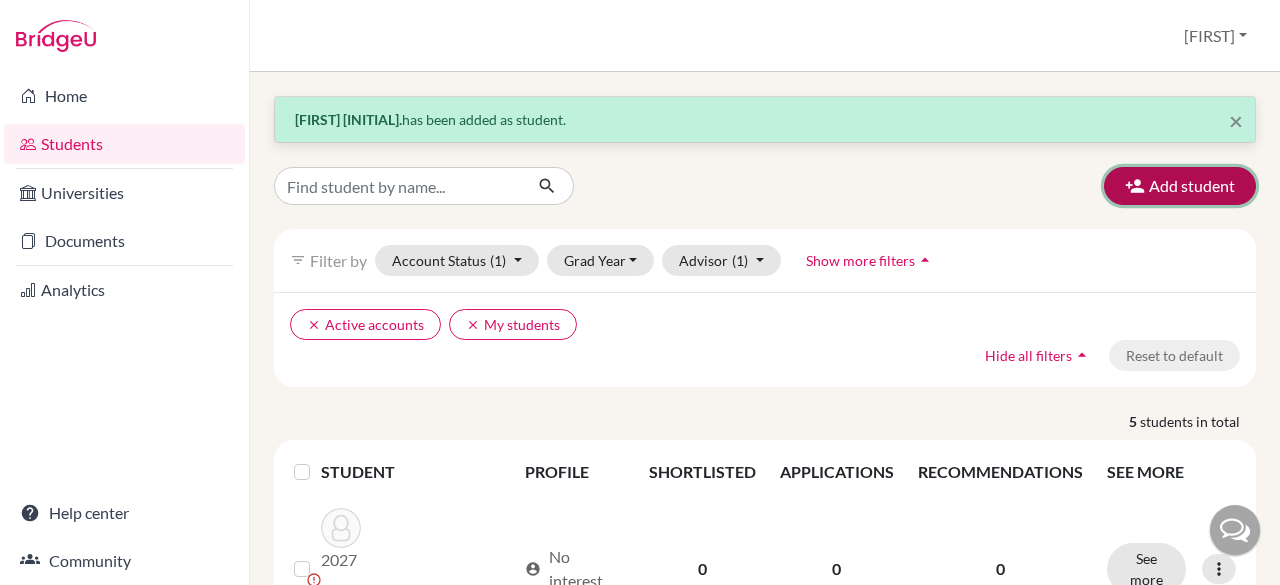 click at bounding box center (1135, 186) 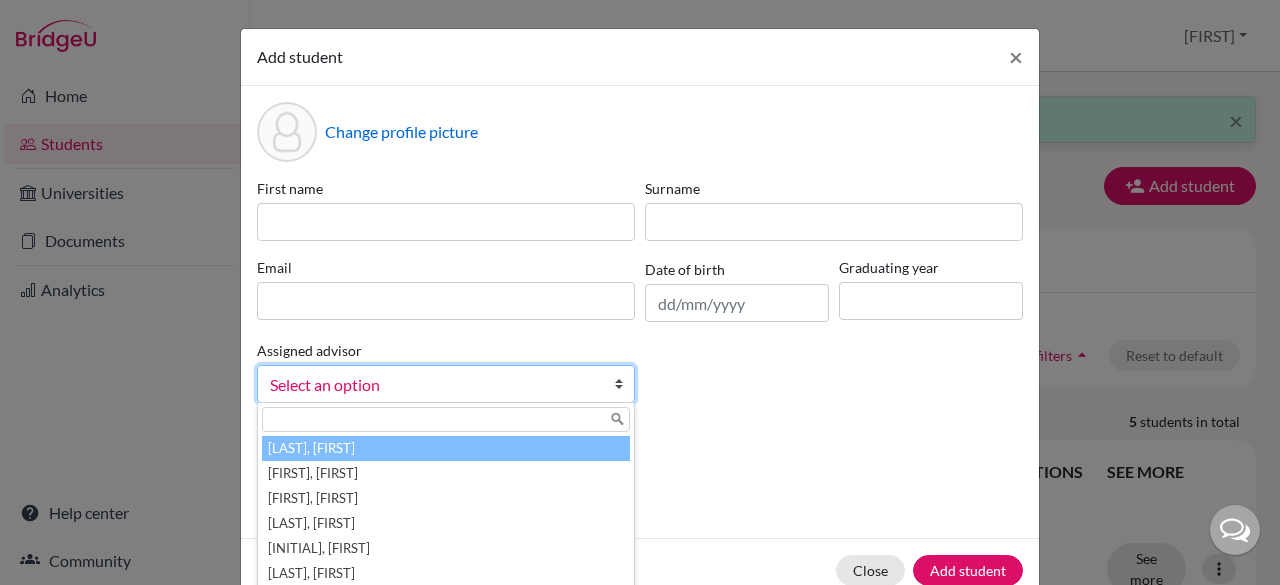 click at bounding box center [624, 384] 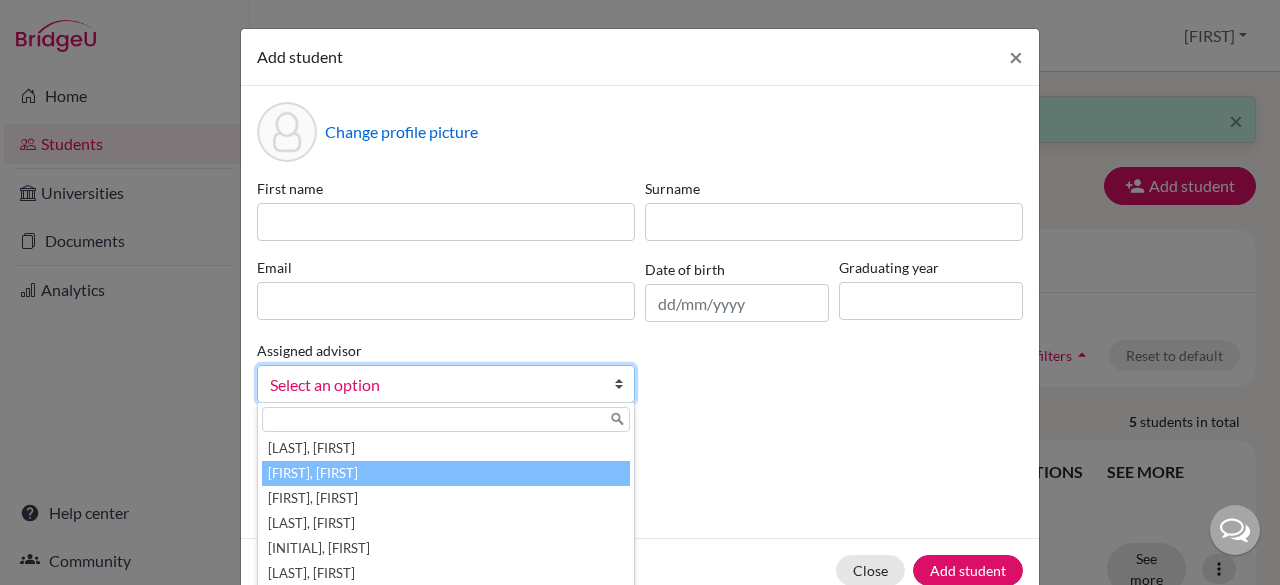 click on "Benny, Alan" at bounding box center (446, 473) 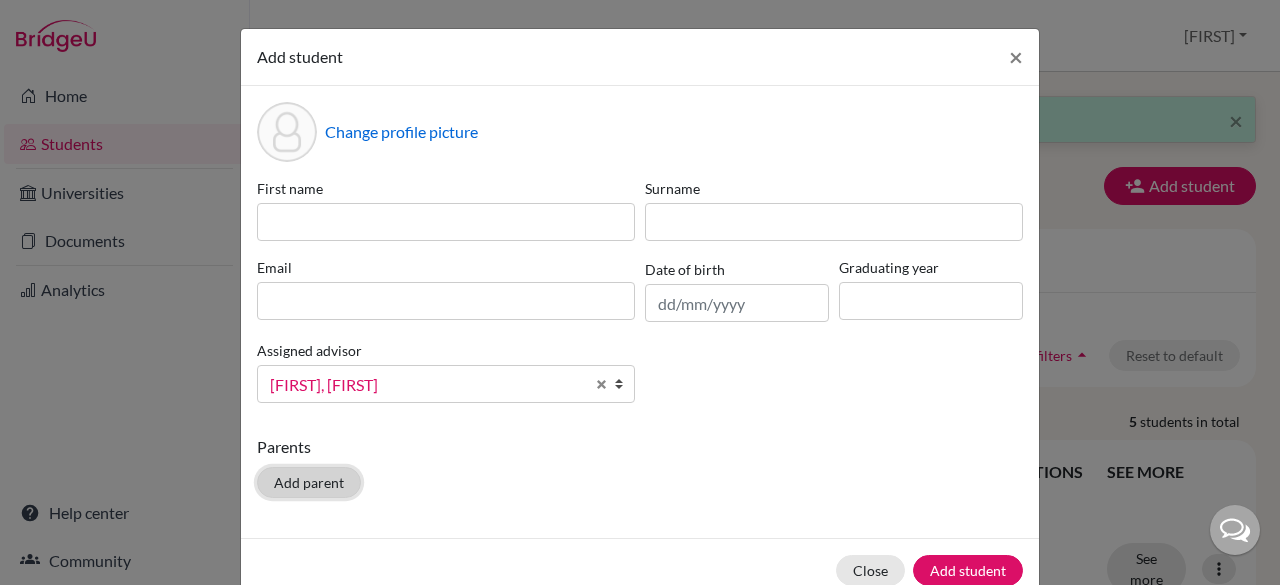 click on "Add parent" 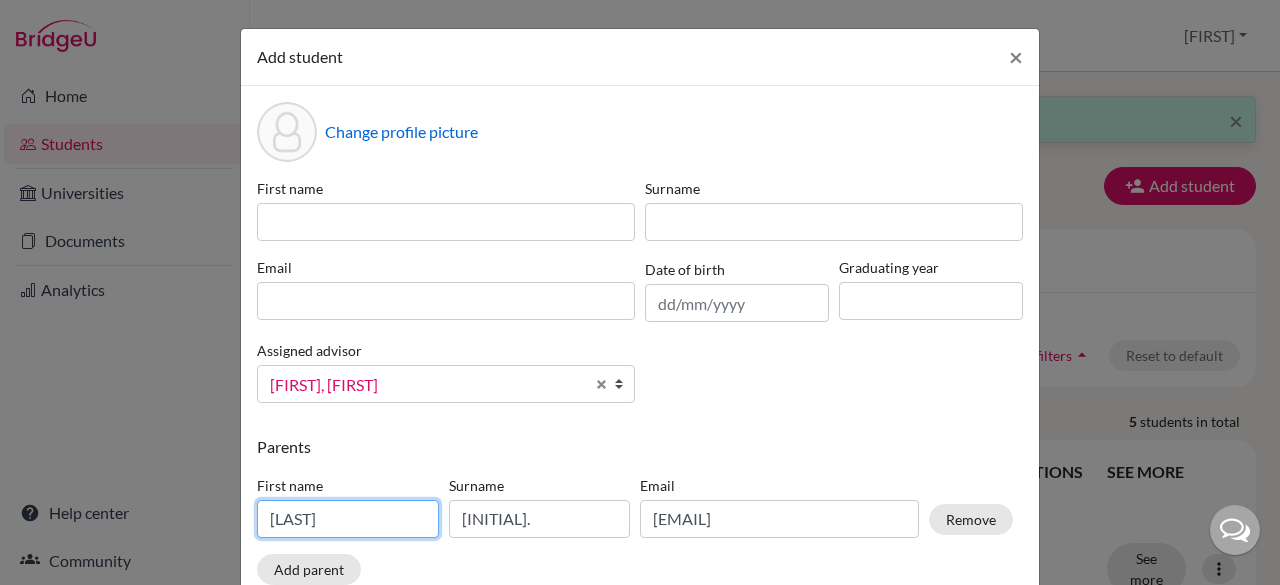 click on "Radhakrishna" at bounding box center (348, 519) 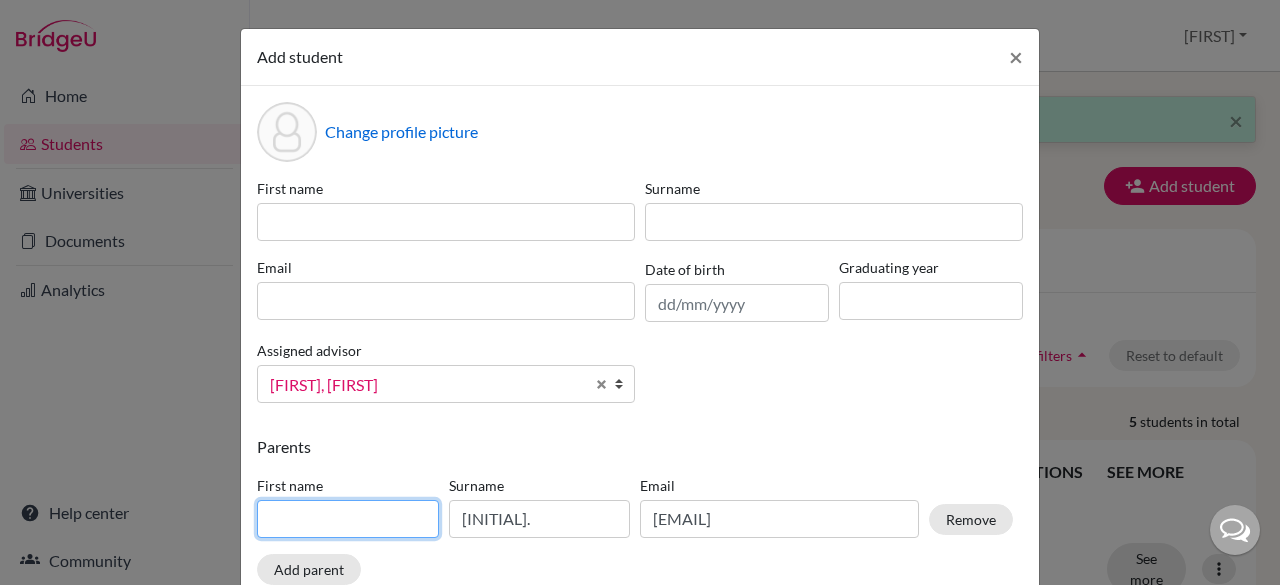 type 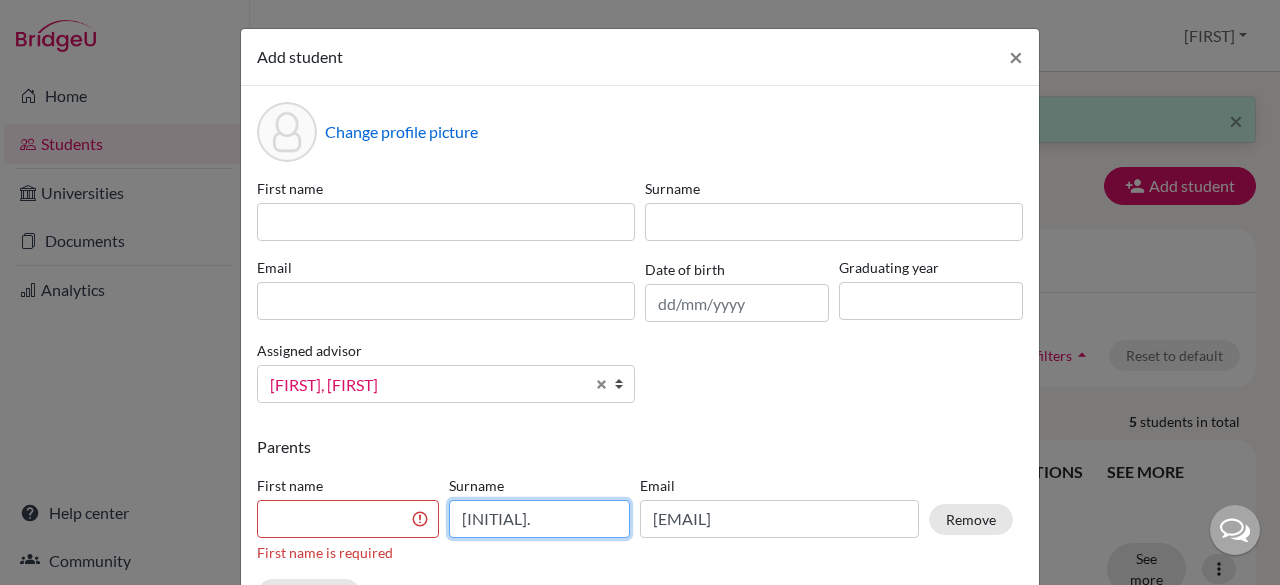 click on "B.V." at bounding box center [540, 519] 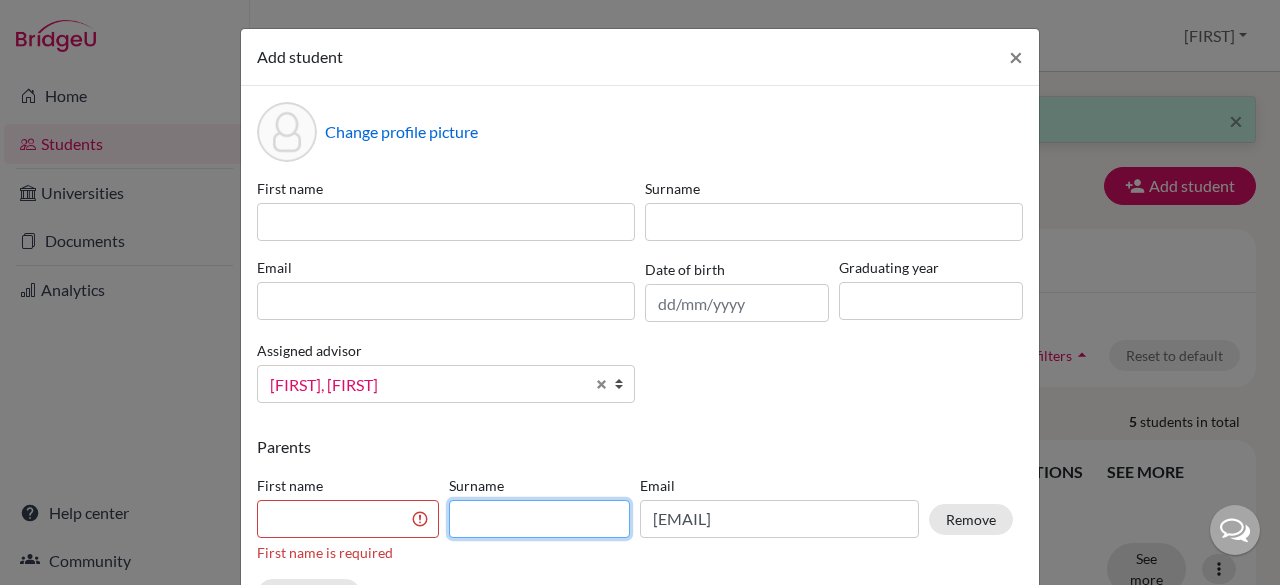 type 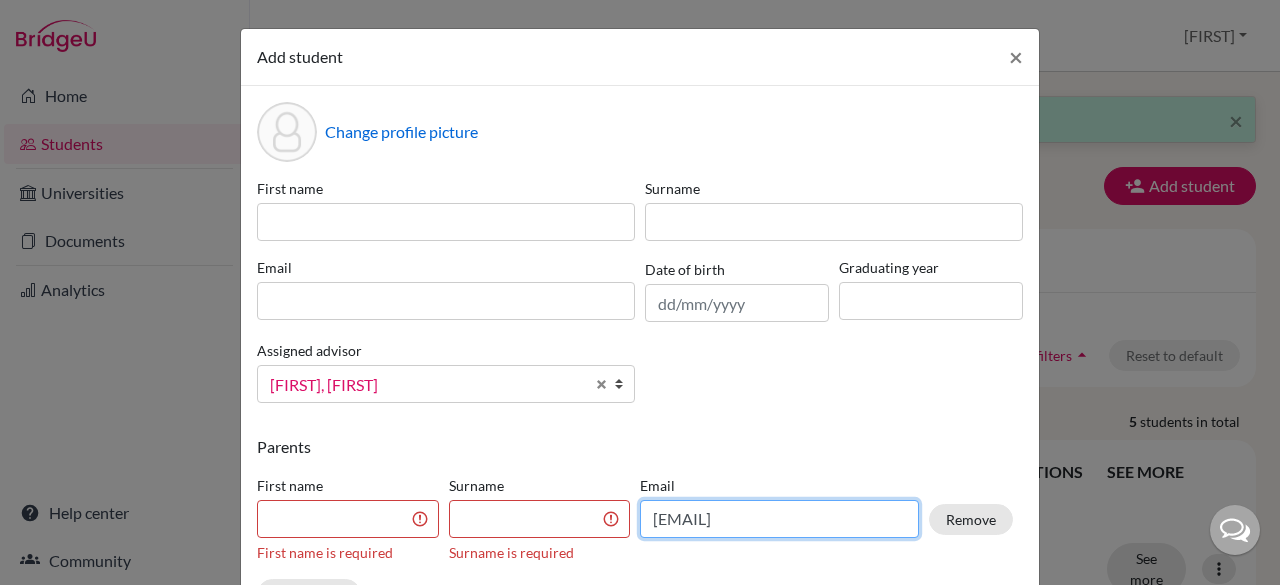 click on "radhakrishnabv46@gmail.com" at bounding box center [779, 519] 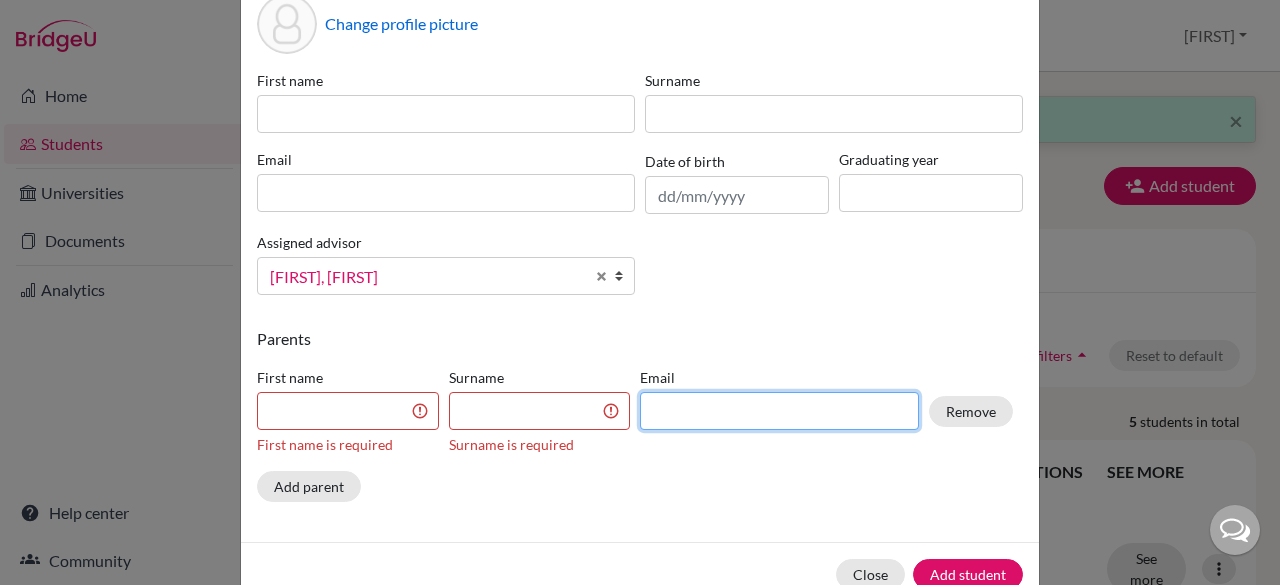 scroll, scrollTop: 0, scrollLeft: 0, axis: both 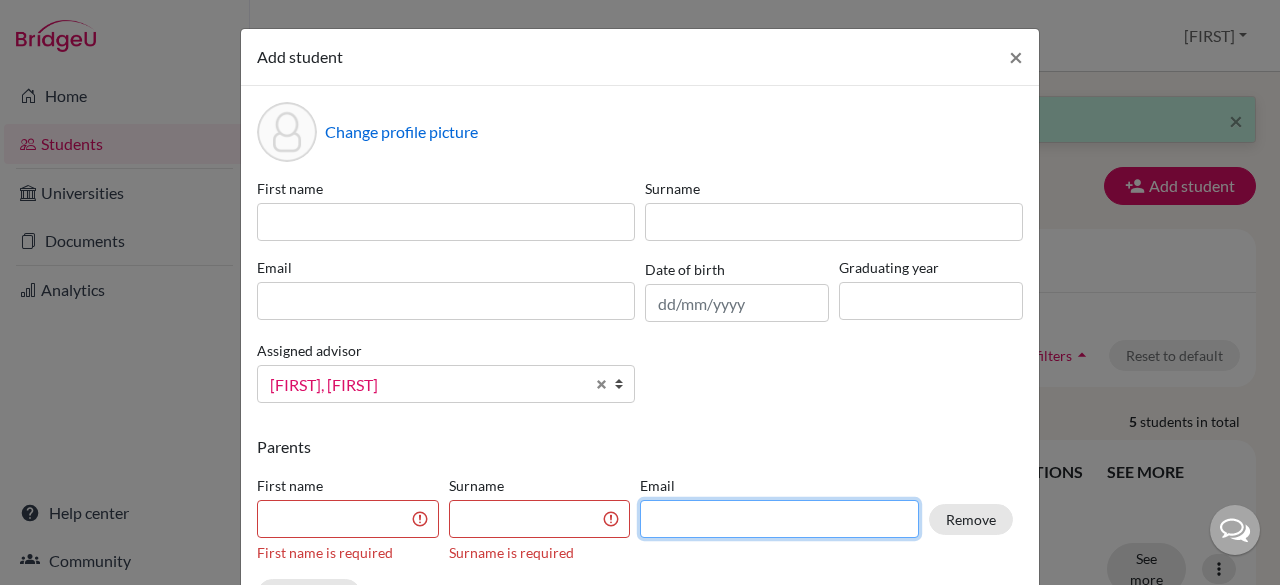 type 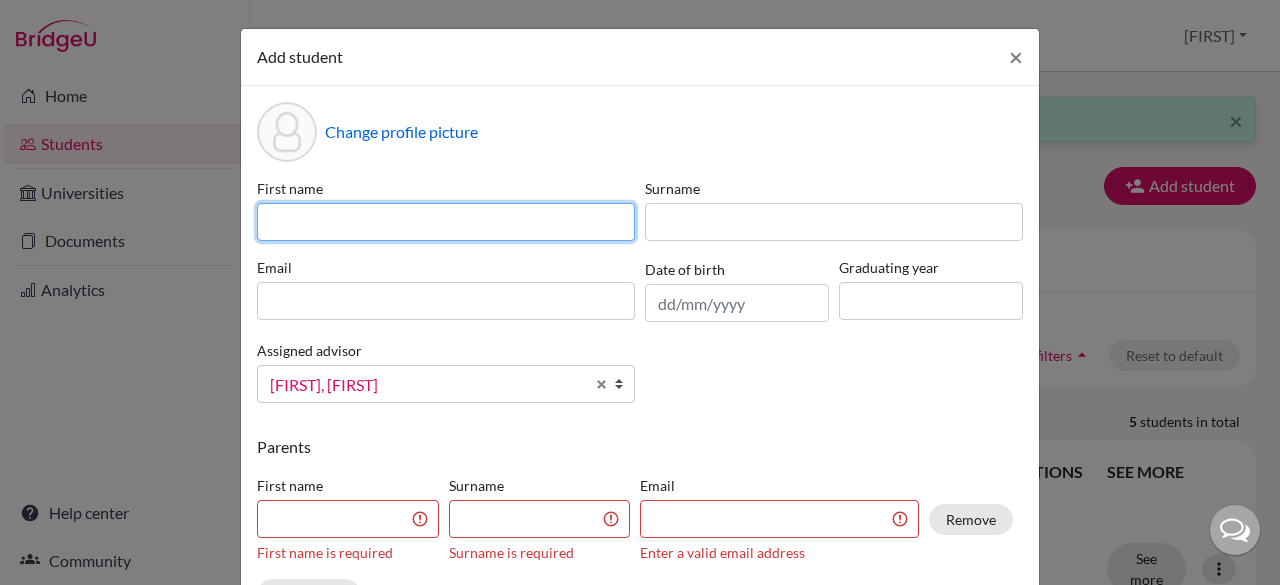 click at bounding box center (446, 222) 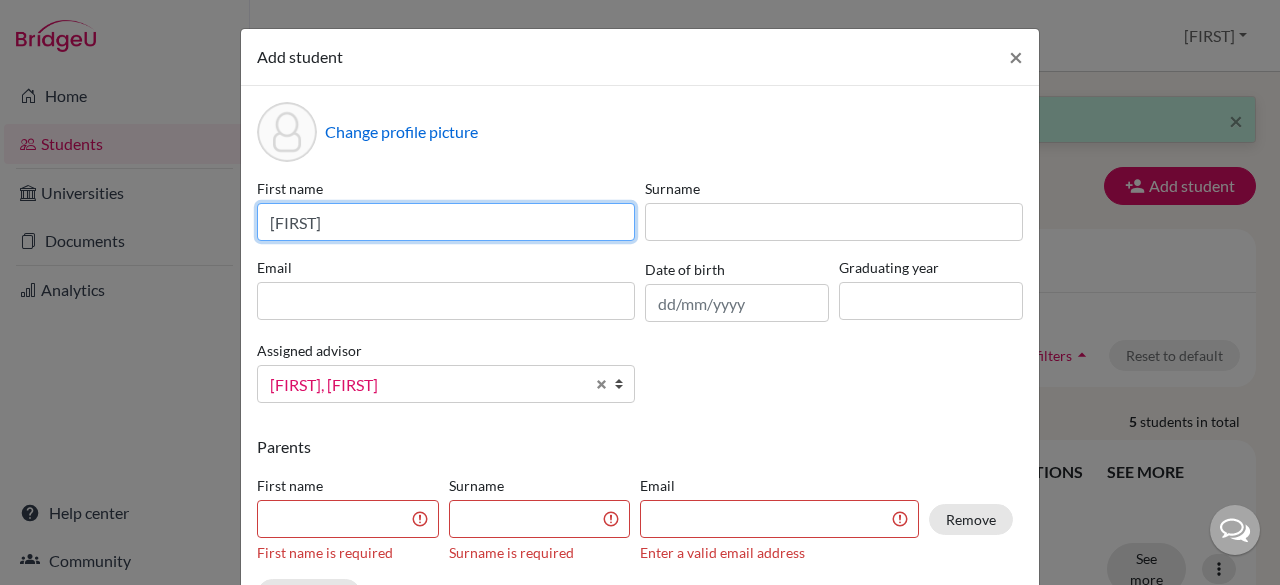 type on "Sonit" 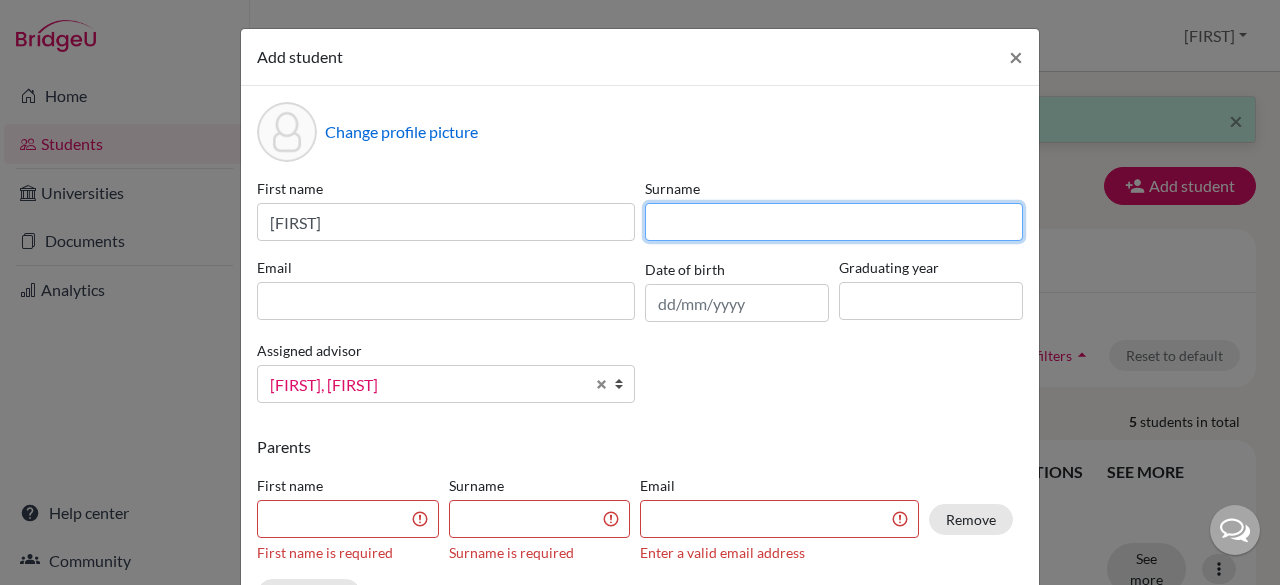 click at bounding box center [834, 222] 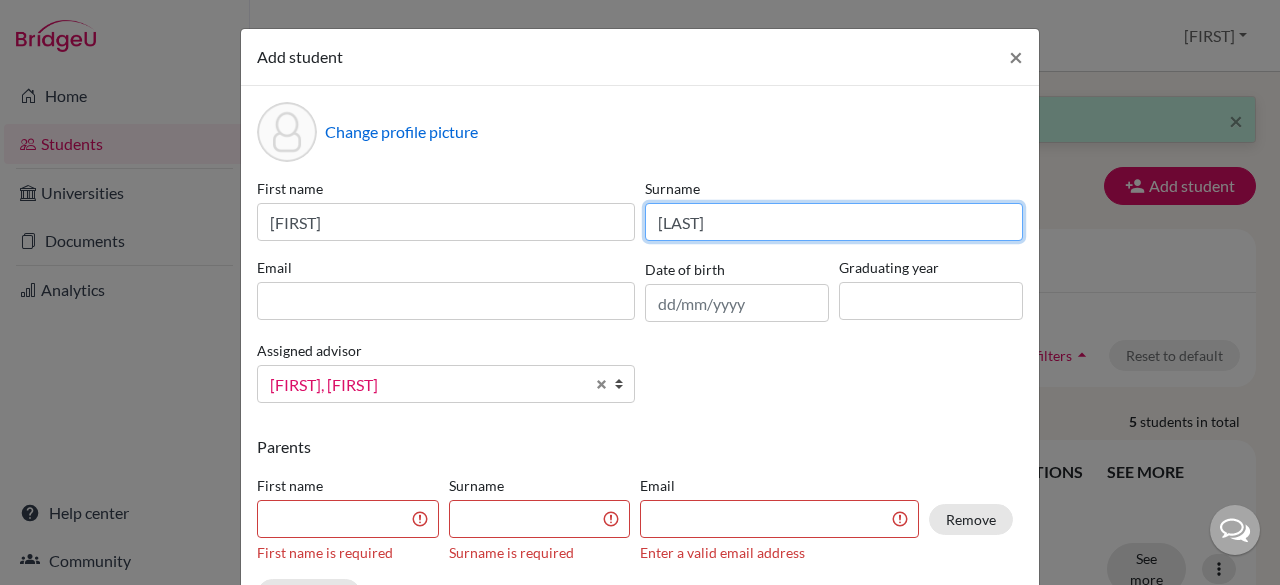 type on "Shivakumar" 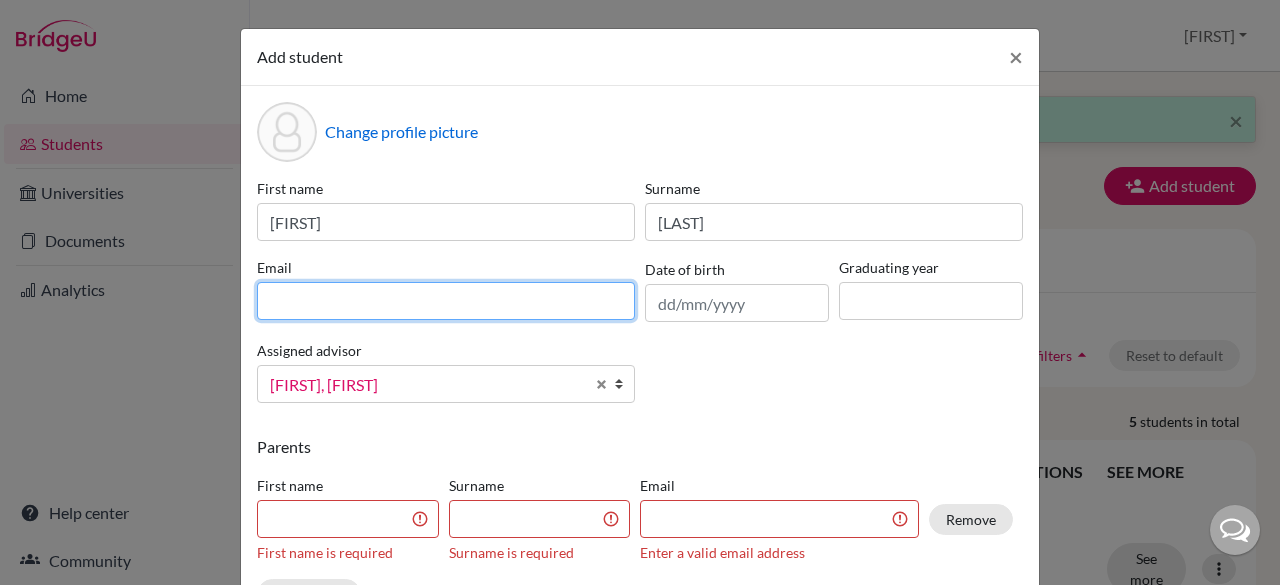 click at bounding box center (446, 301) 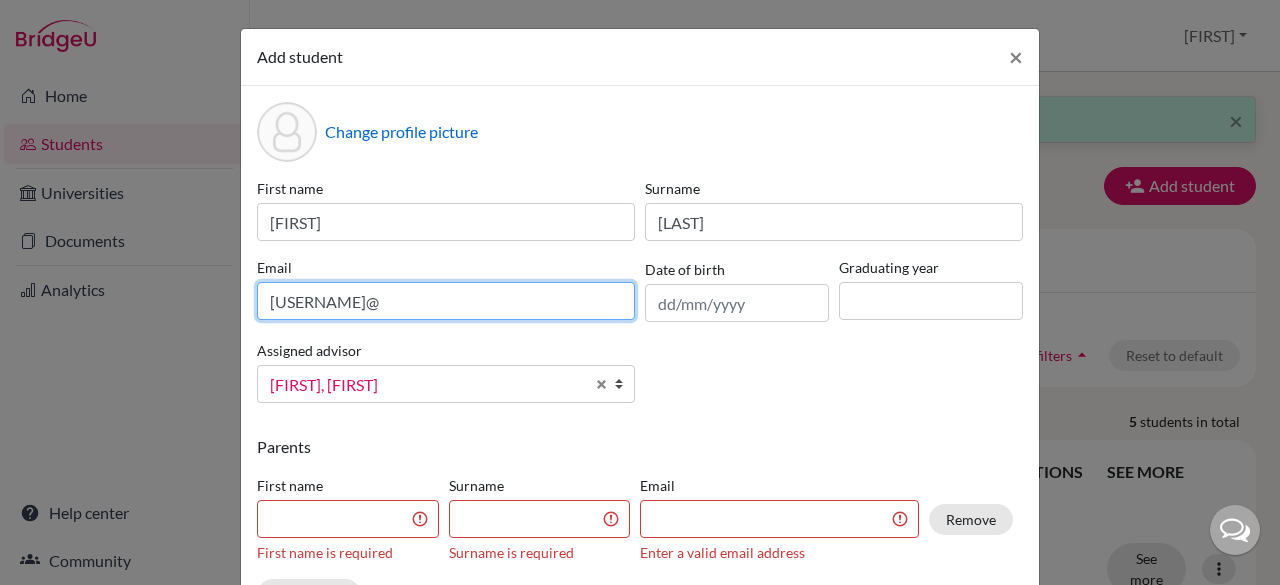 type on "sonit115@cjcib.in" 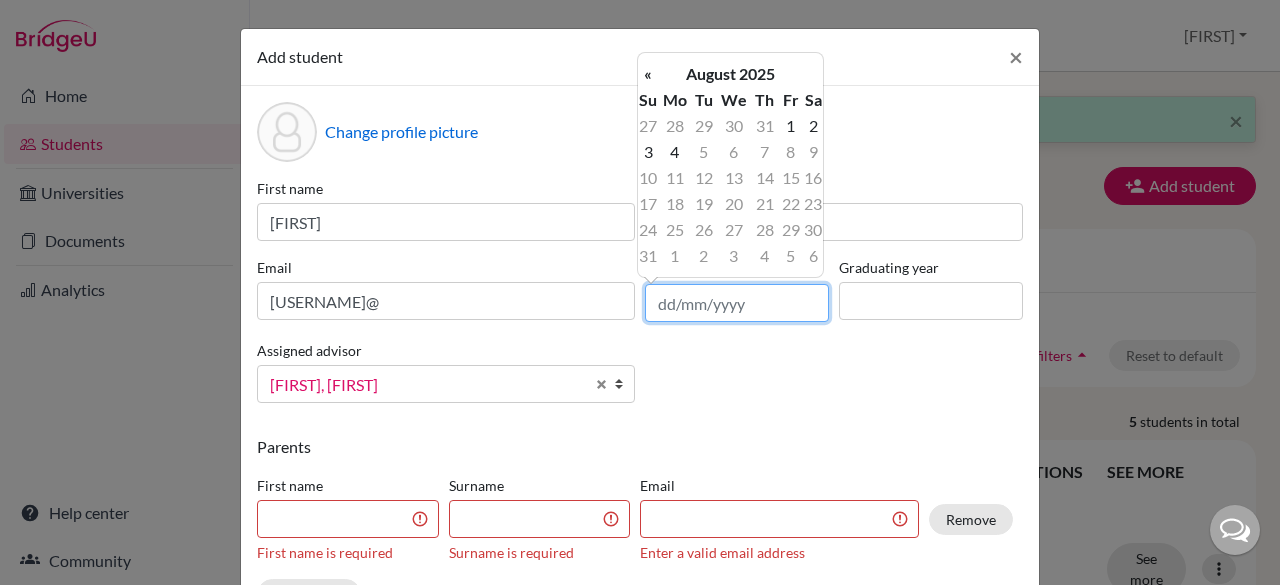 click at bounding box center [737, 303] 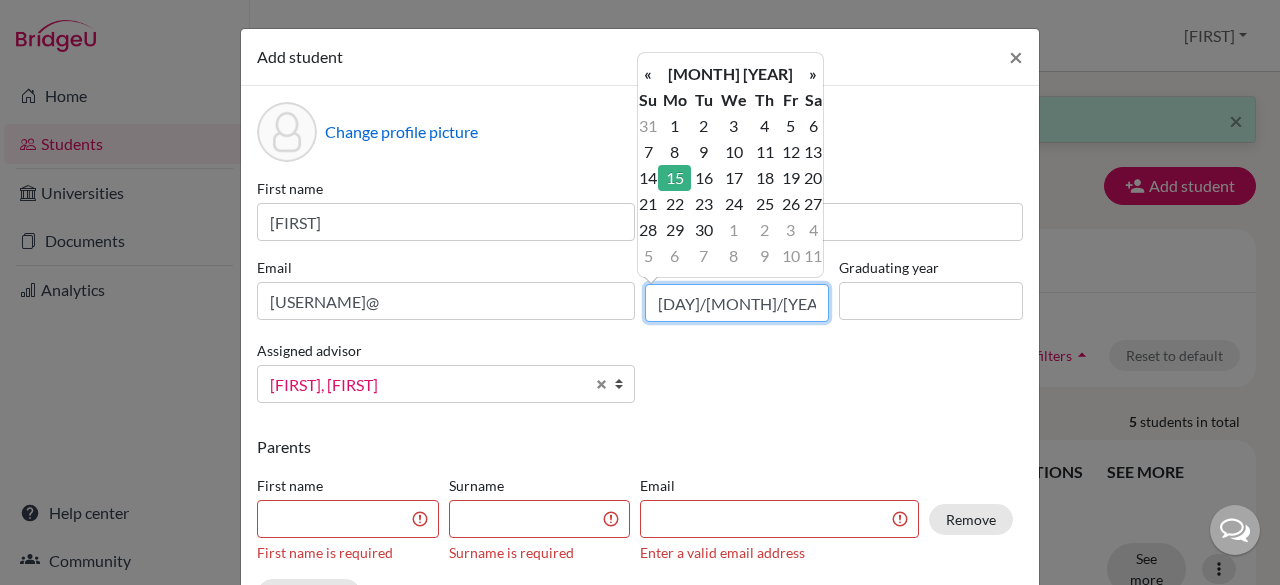 type on "15/06/2009" 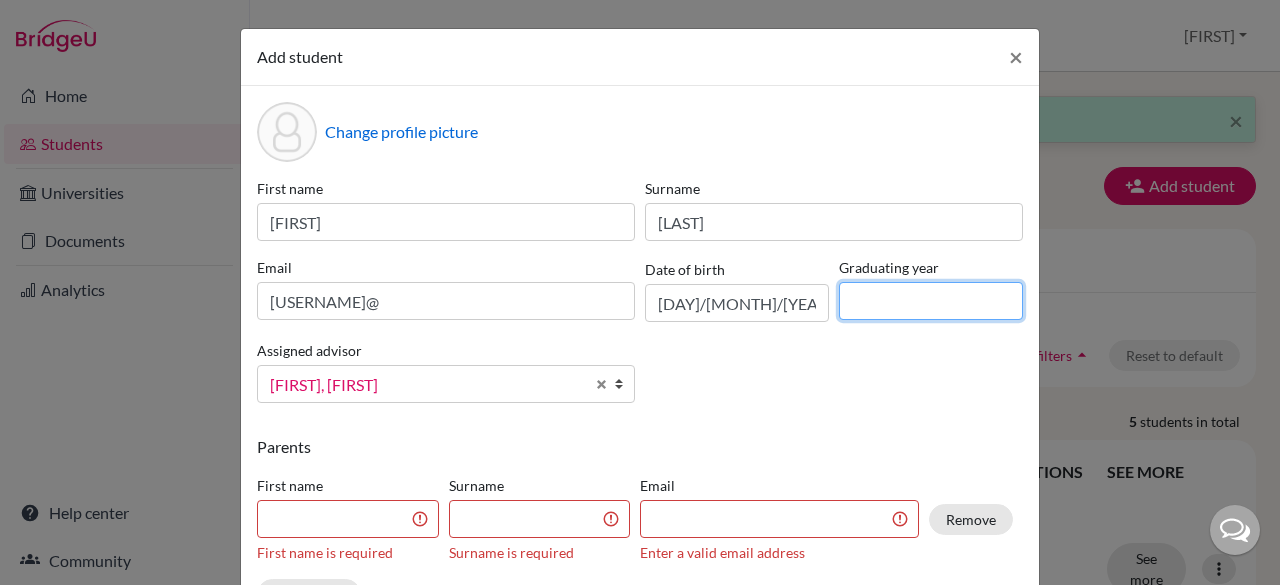 click at bounding box center (931, 301) 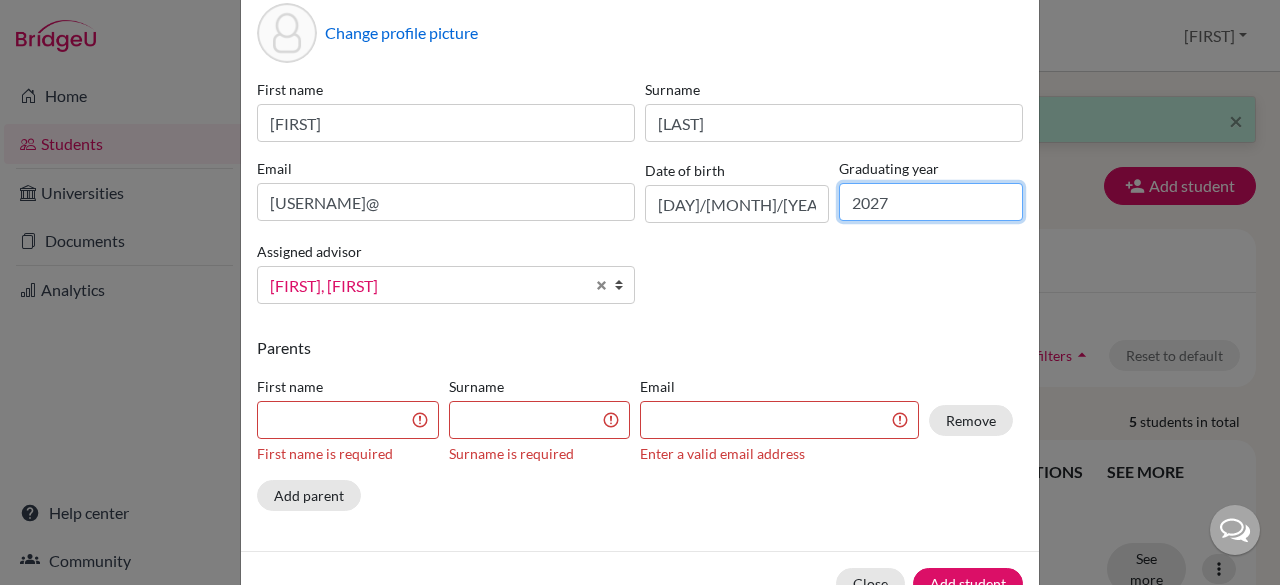 scroll, scrollTop: 100, scrollLeft: 0, axis: vertical 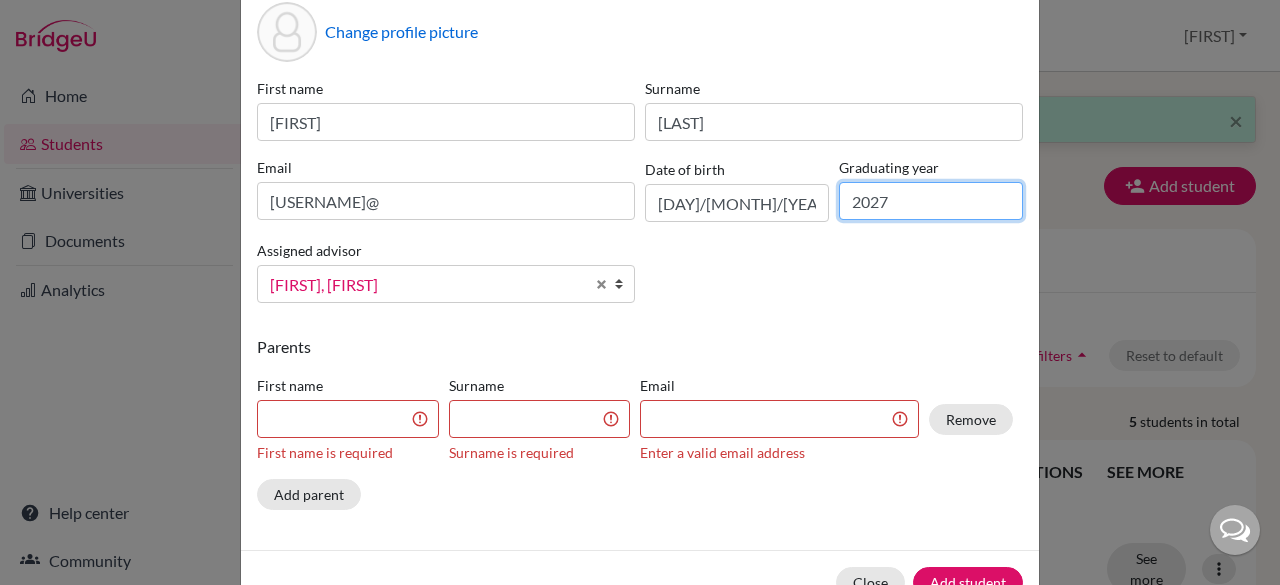type on "2027" 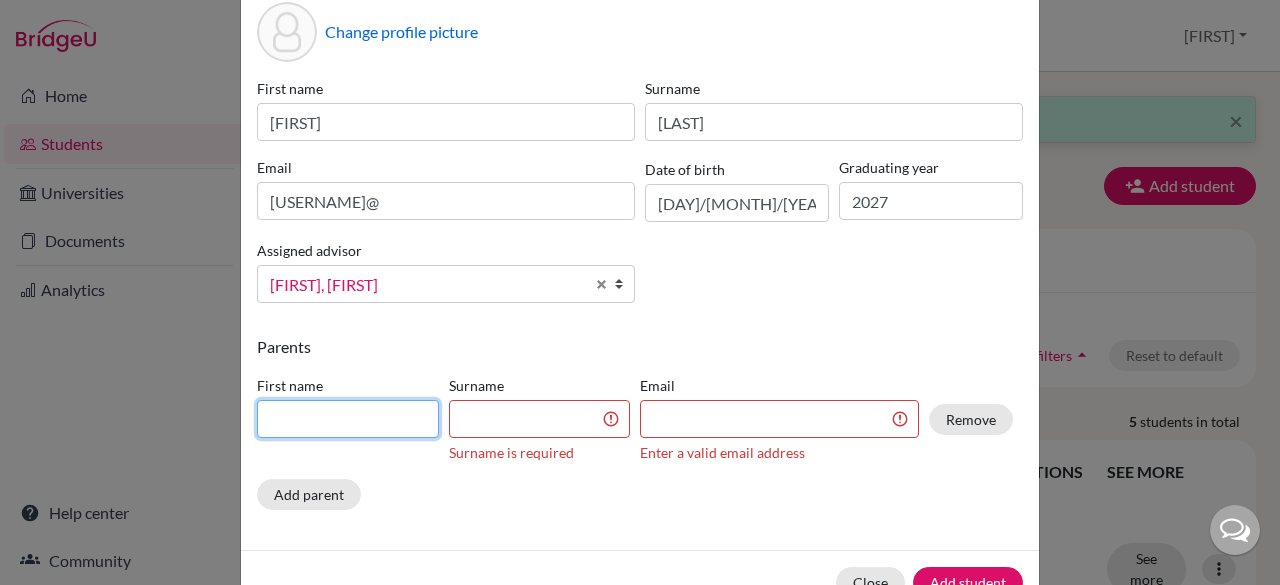 click at bounding box center [348, 419] 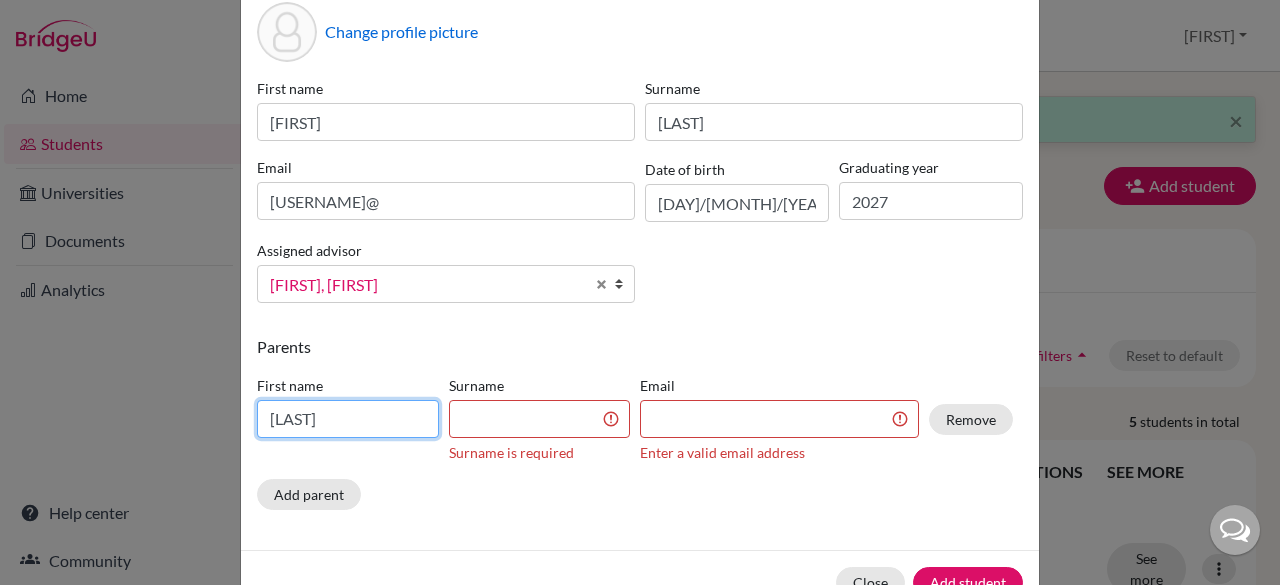 type on "Shivakumar" 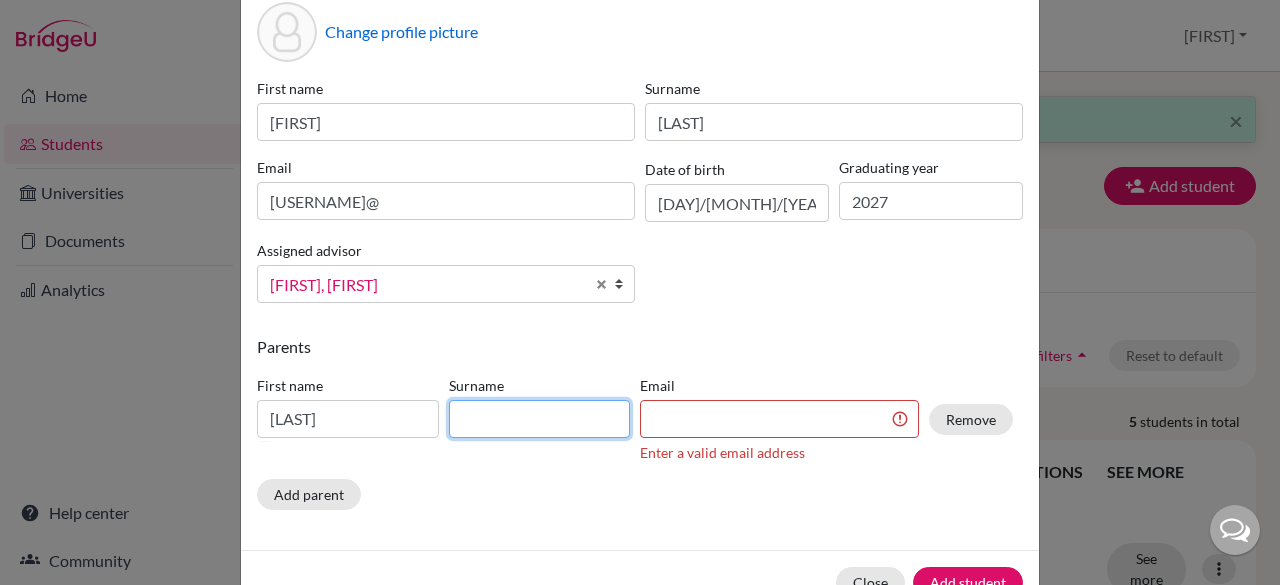 click at bounding box center (540, 419) 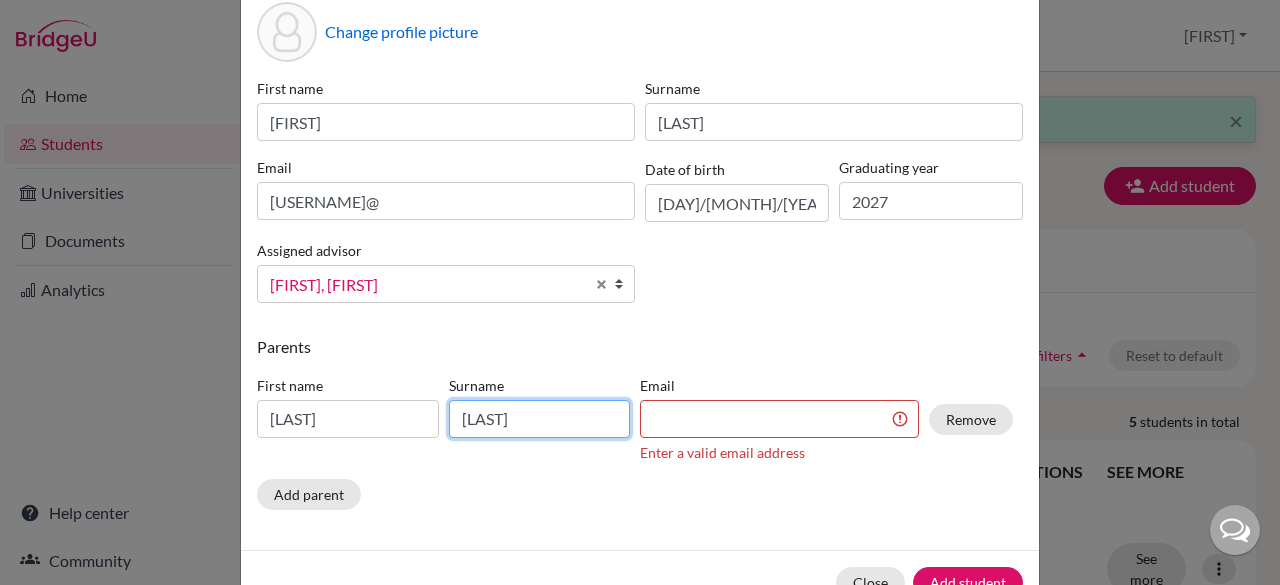 type on "Ramesh" 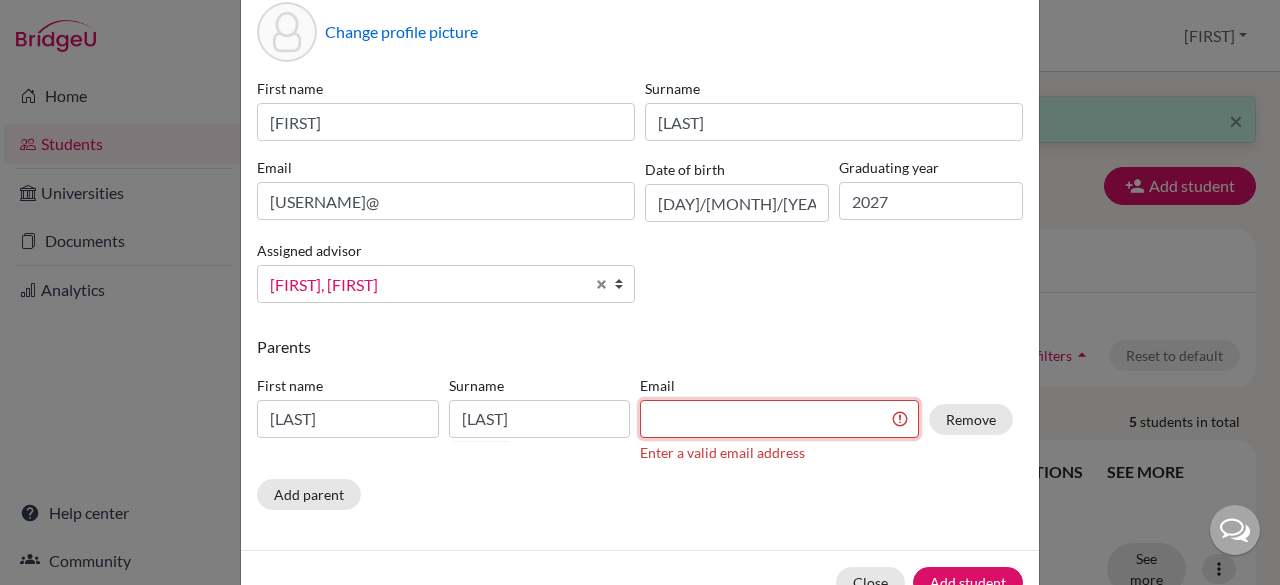 click at bounding box center [779, 419] 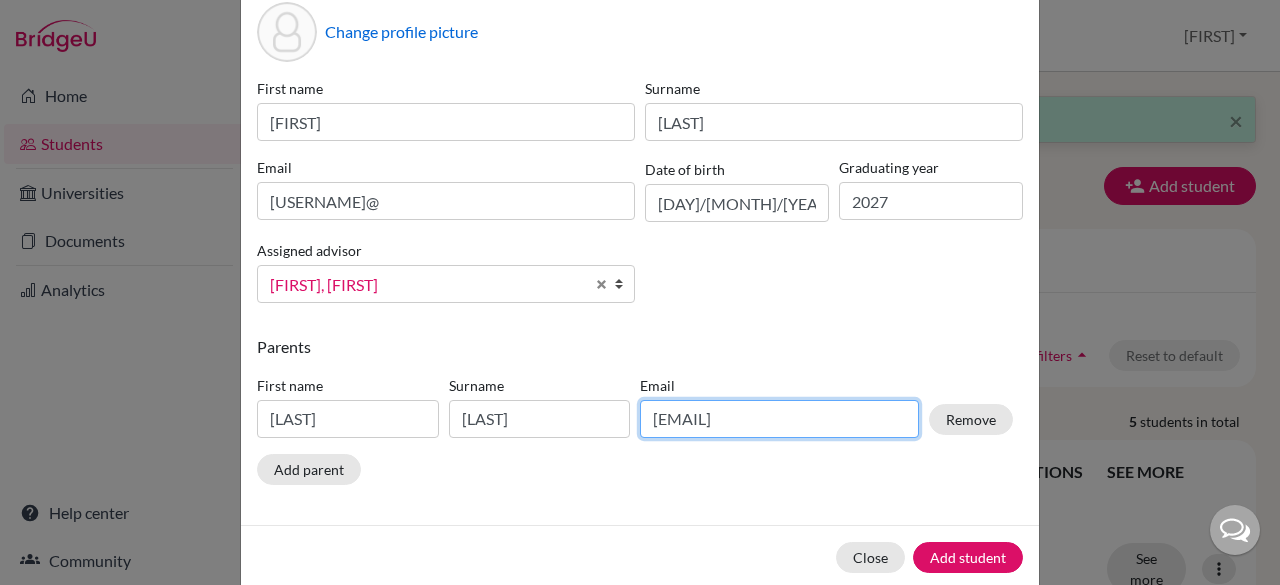 scroll, scrollTop: 129, scrollLeft: 0, axis: vertical 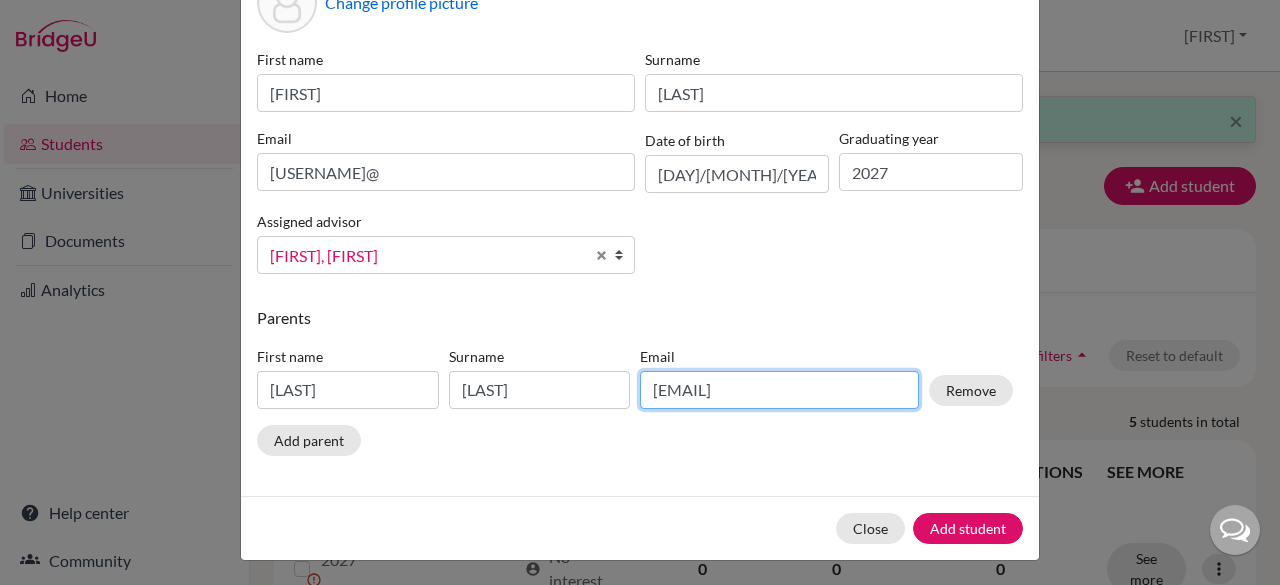 type on "shivak1979@gmail.com" 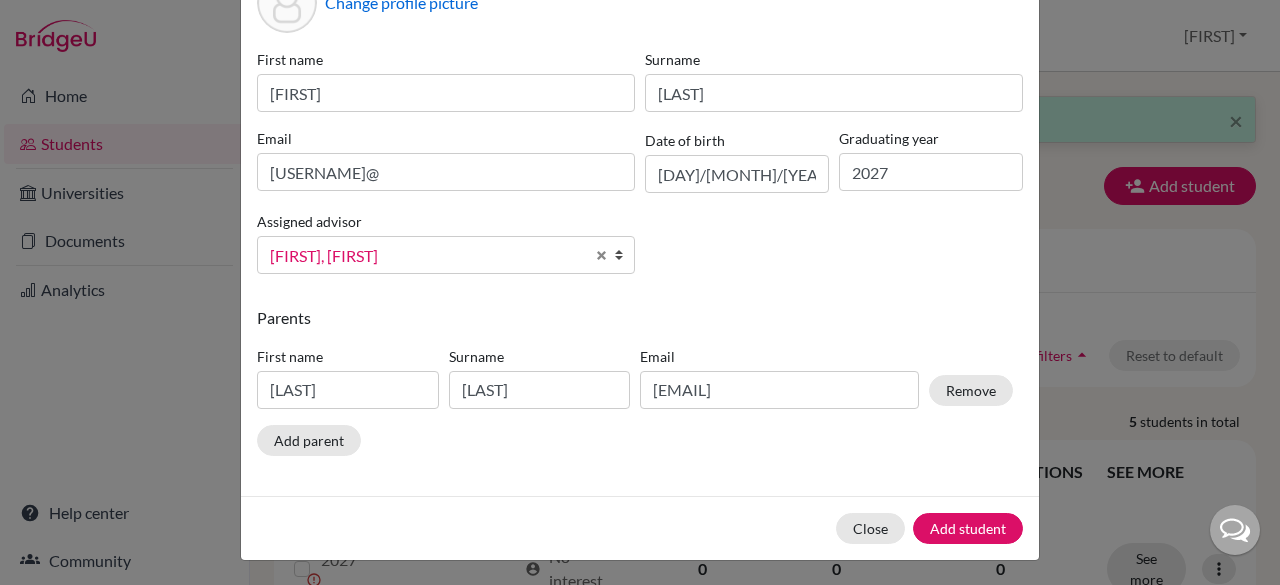 click on "Parents First name Shivakumar Surname Ramesh Email shivak1979@gmail.com Remove Add parent" at bounding box center (640, 385) 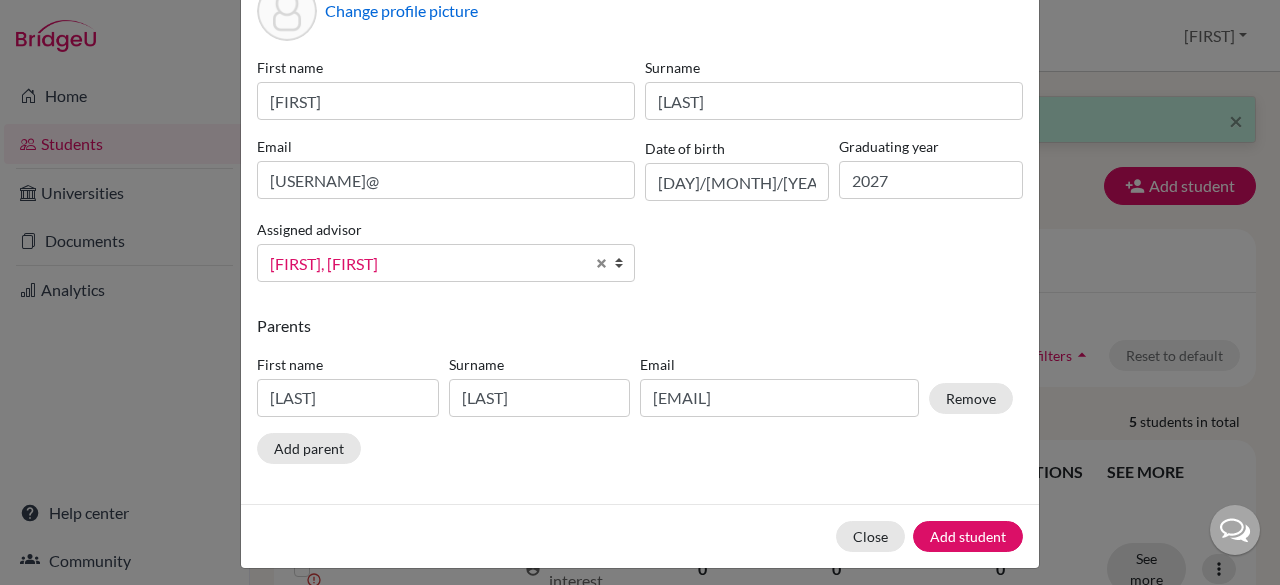 scroll, scrollTop: 129, scrollLeft: 0, axis: vertical 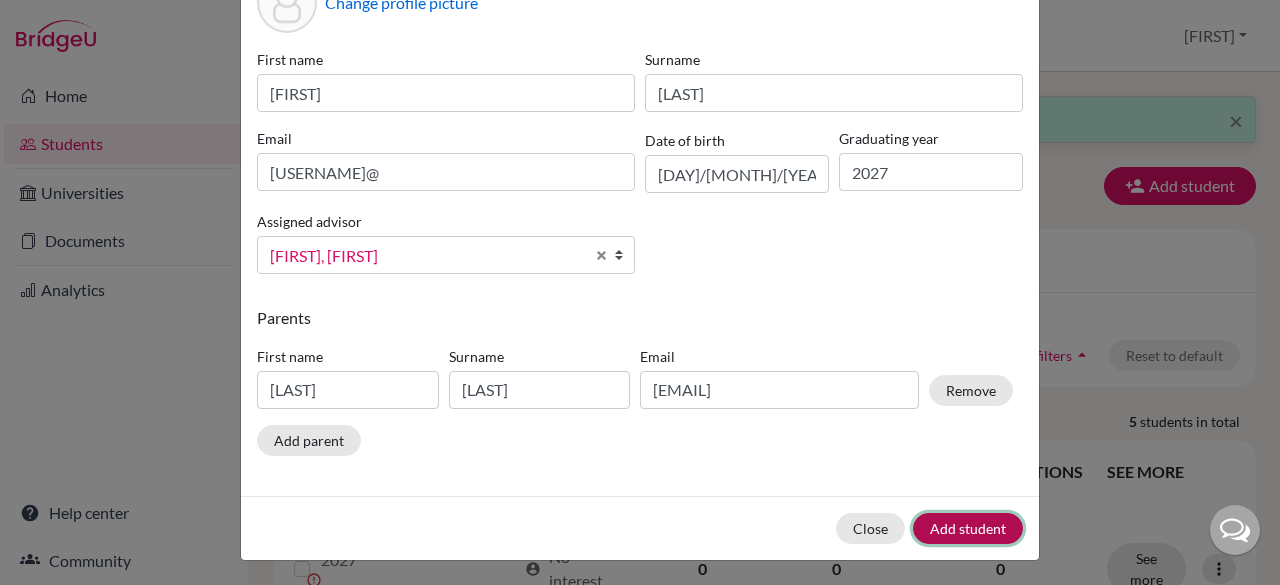 click on "Add student" at bounding box center [968, 528] 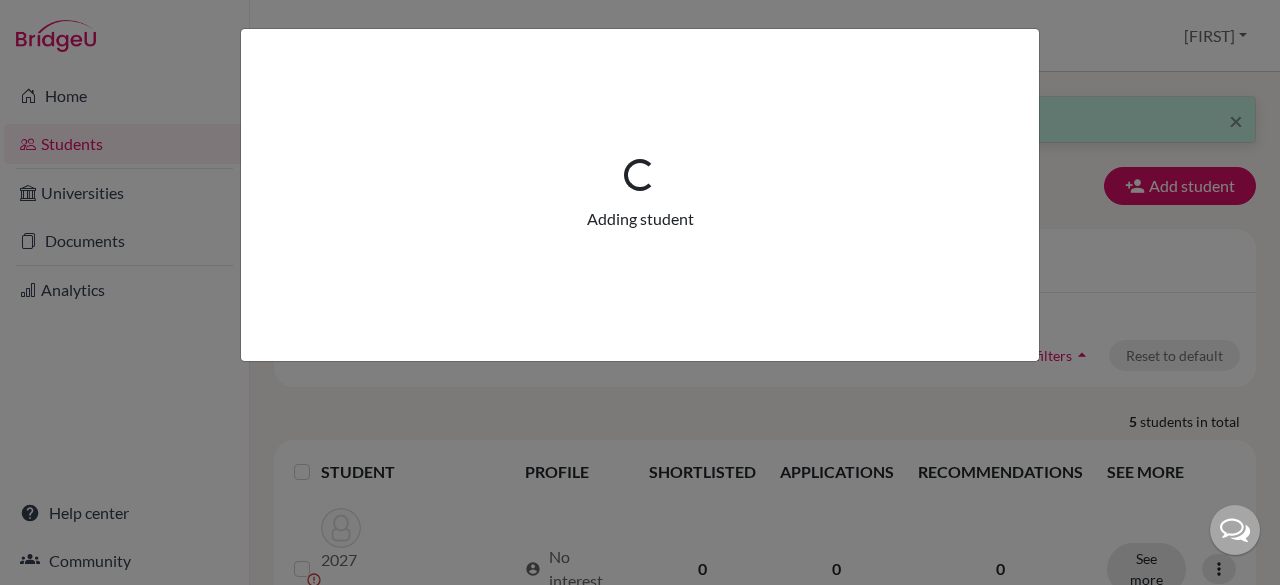scroll, scrollTop: 0, scrollLeft: 0, axis: both 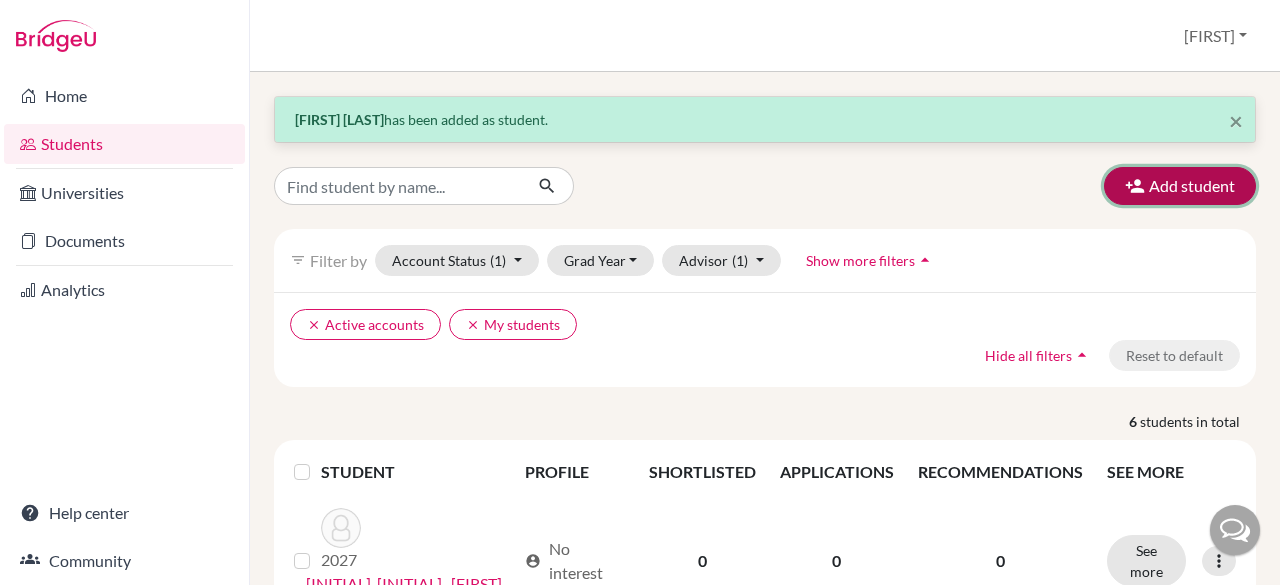 click on "Add student" at bounding box center (1180, 186) 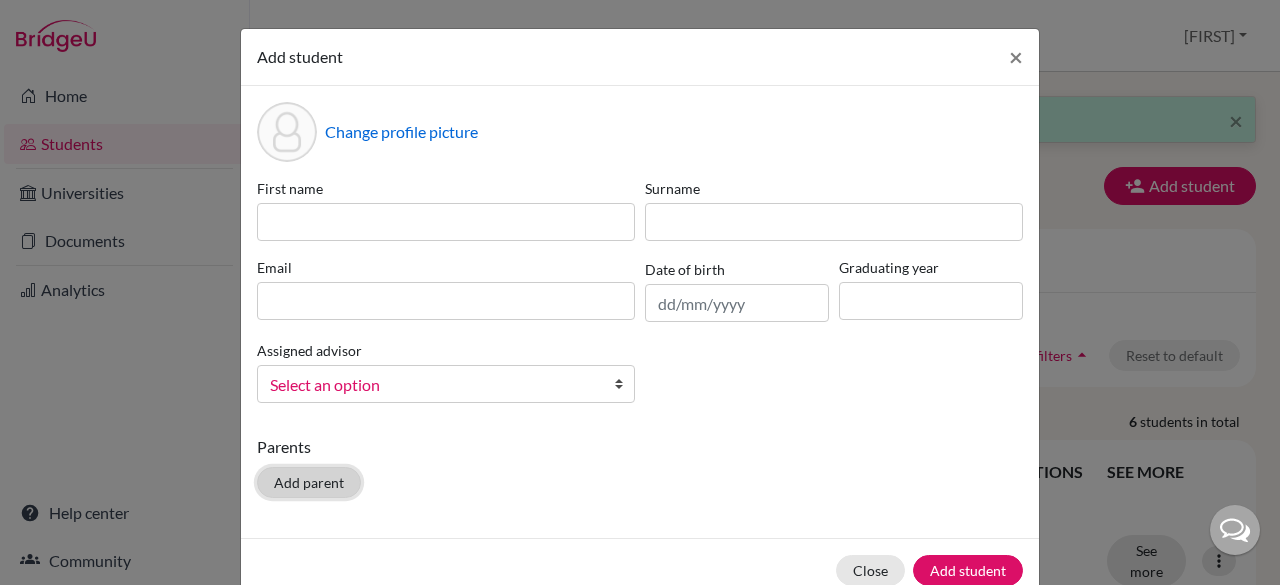 click on "Add parent" 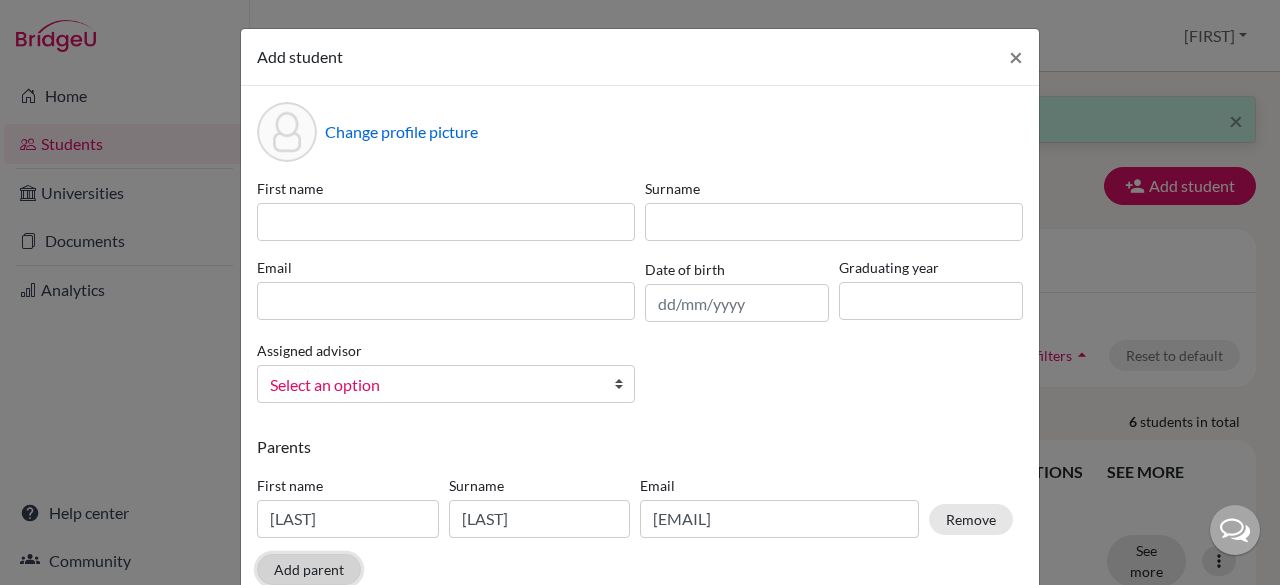 scroll, scrollTop: 129, scrollLeft: 0, axis: vertical 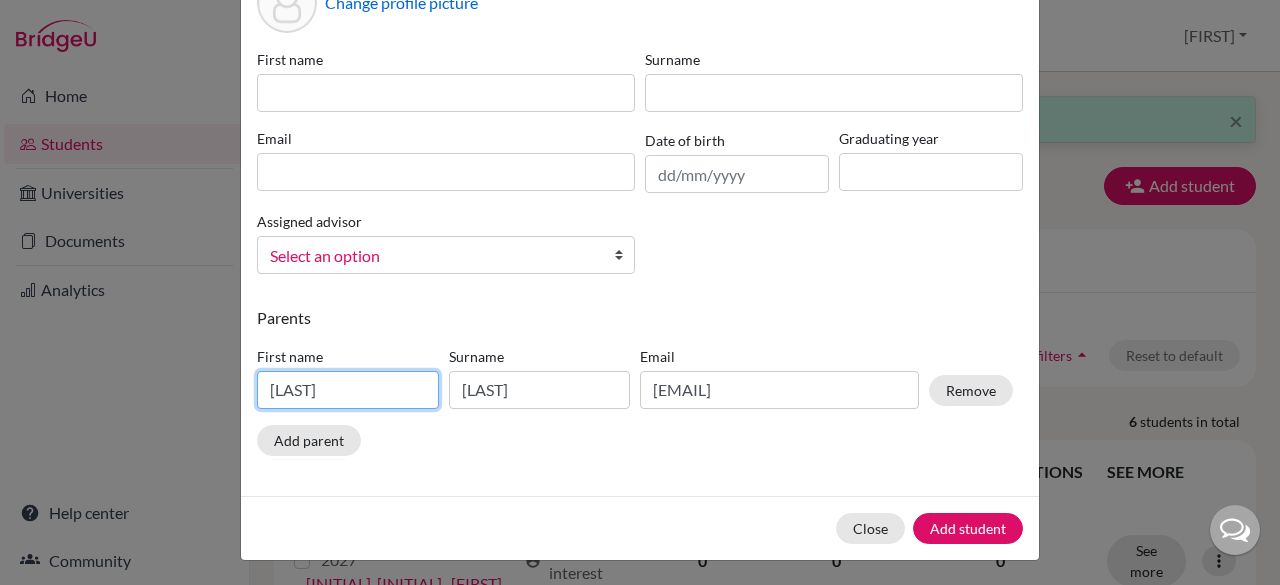 drag, startPoint x: 270, startPoint y: 389, endPoint x: 230, endPoint y: 396, distance: 40.60788 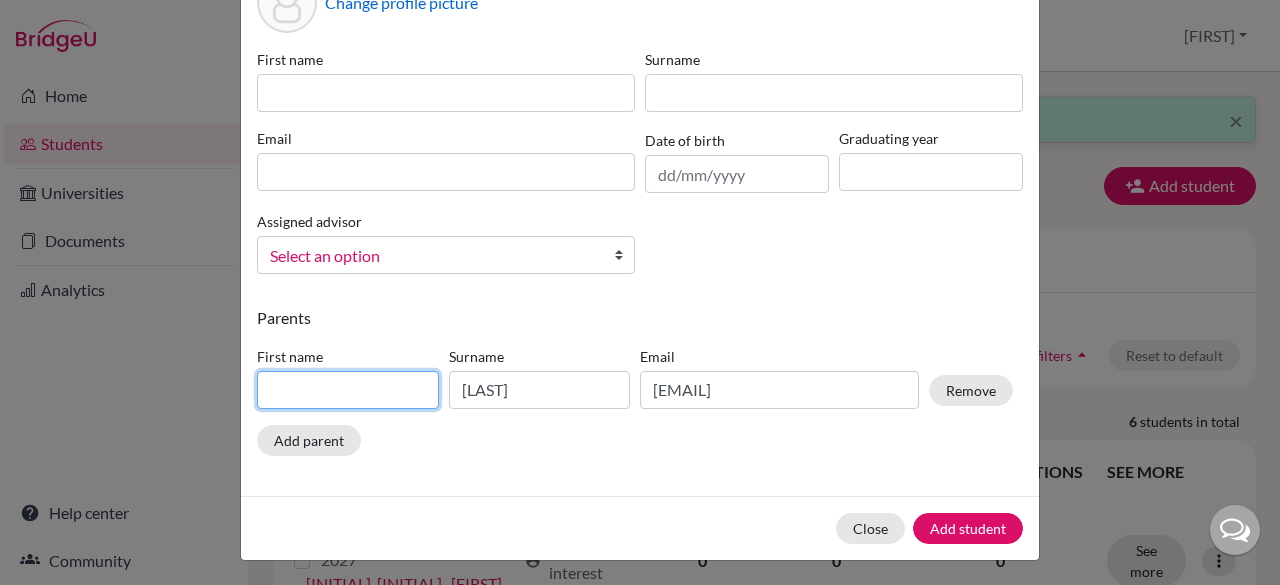 type 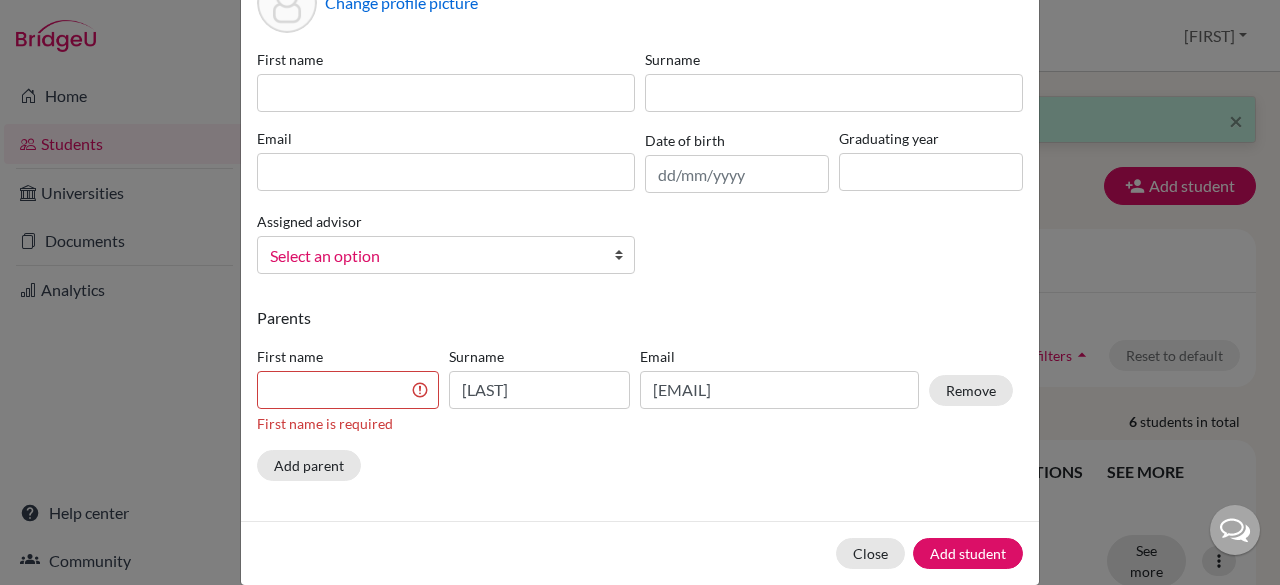 click on "Parents First name First name is required Surname Ramesh Email shivak1979@gmail.com Remove Add parent" at bounding box center [640, 397] 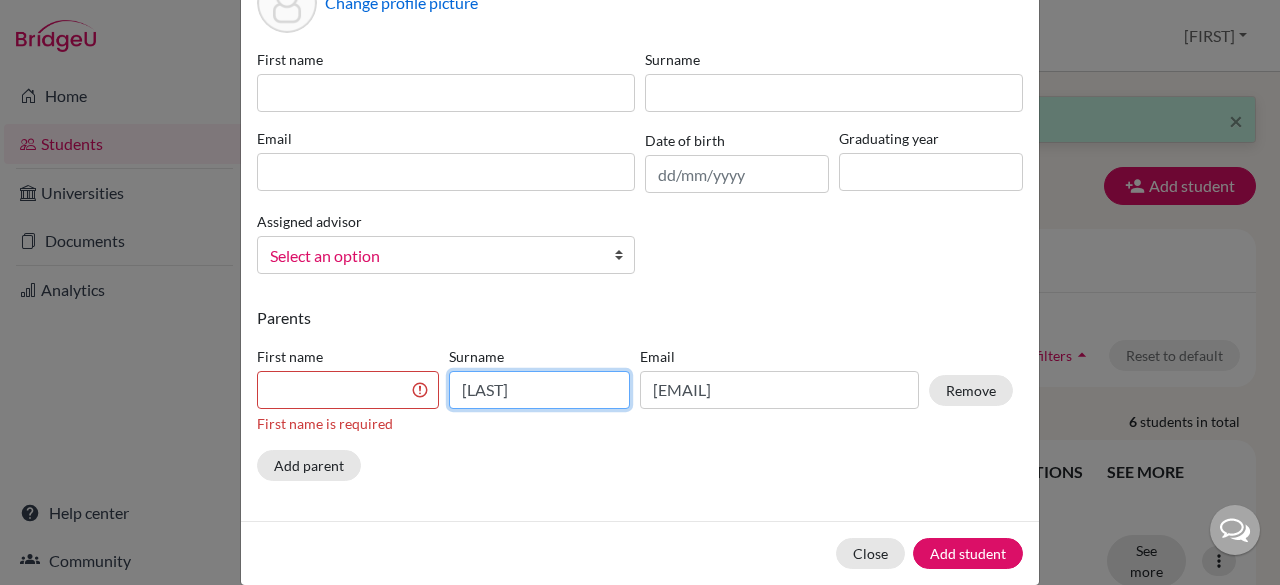 click on "Ramesh" at bounding box center [540, 390] 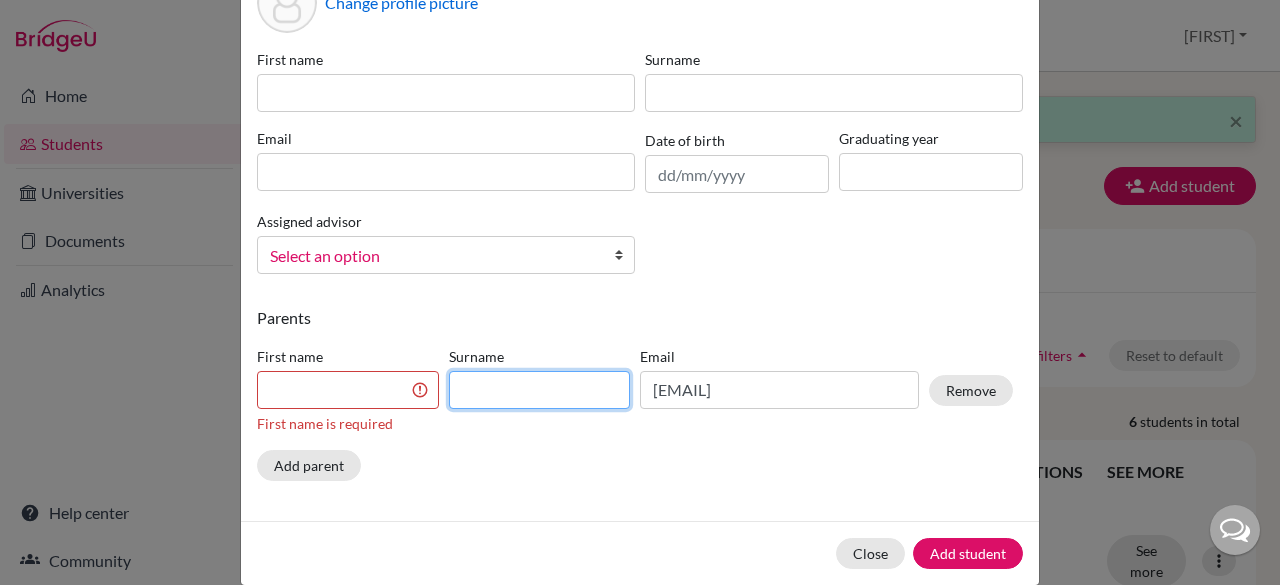 type 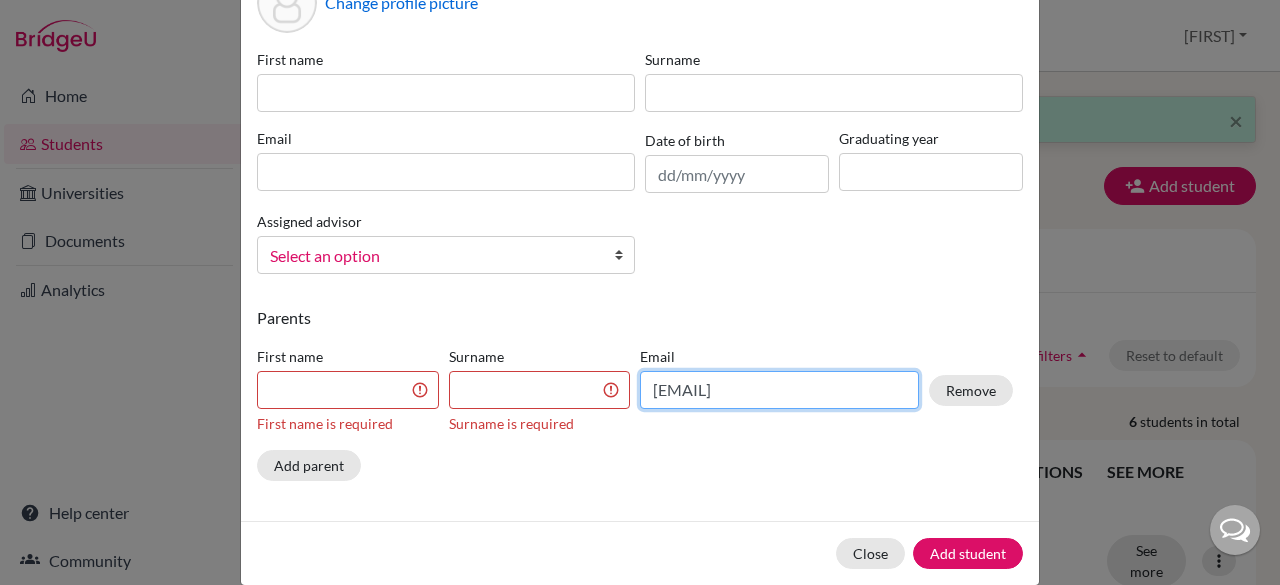 click on "shivak1979@gmail.com" at bounding box center [779, 390] 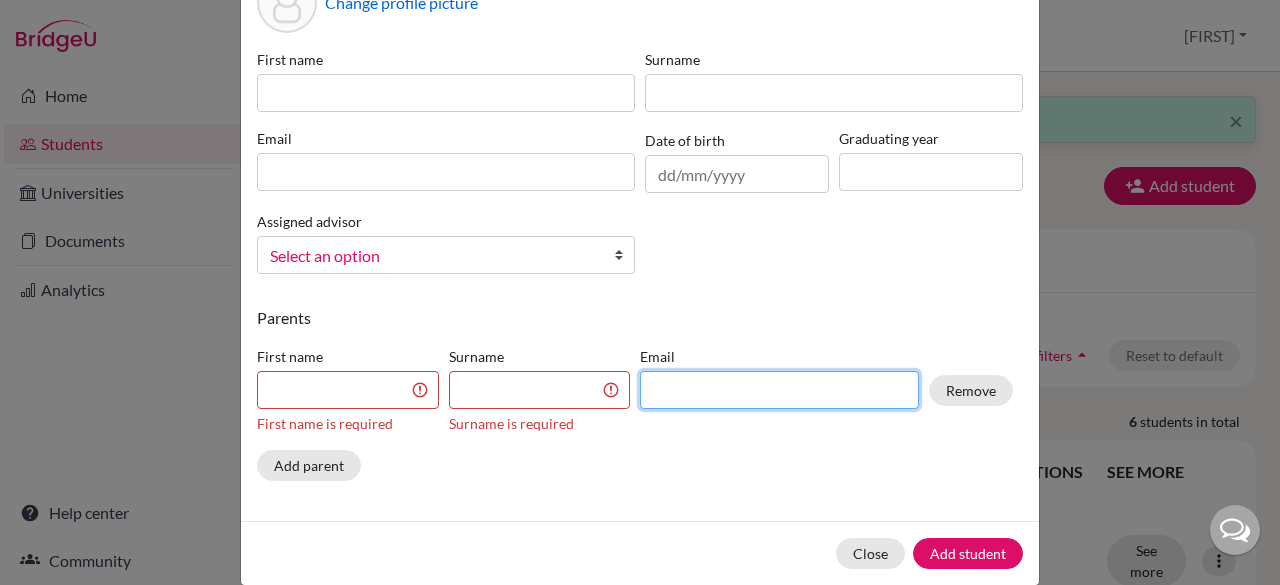 type 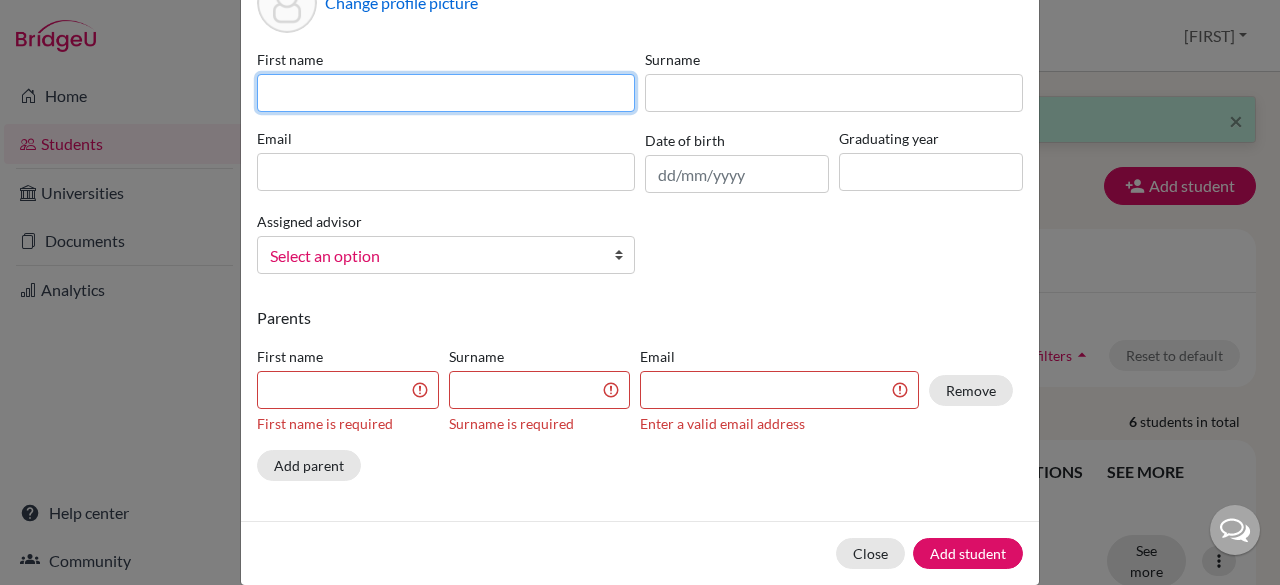 click at bounding box center (446, 93) 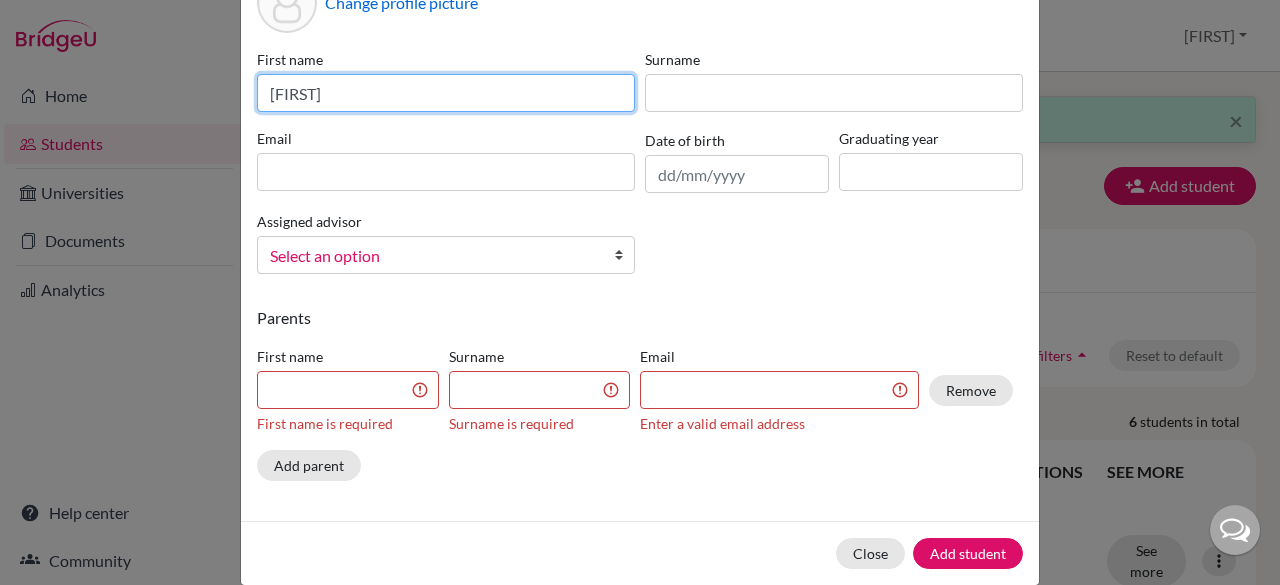 type on "Harini" 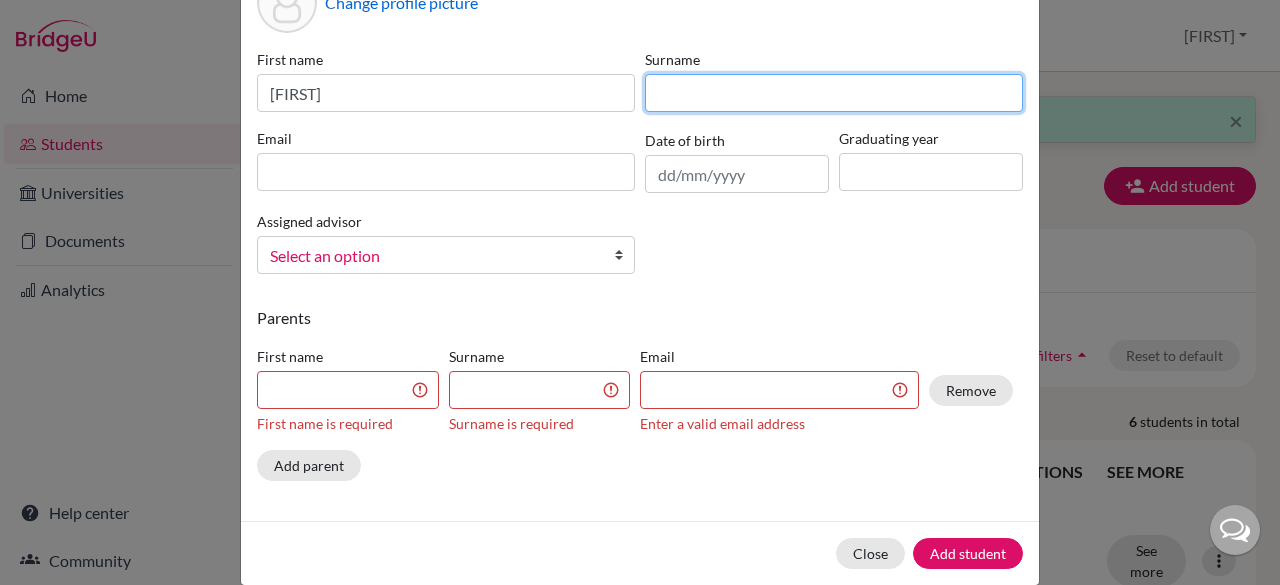 click at bounding box center [834, 93] 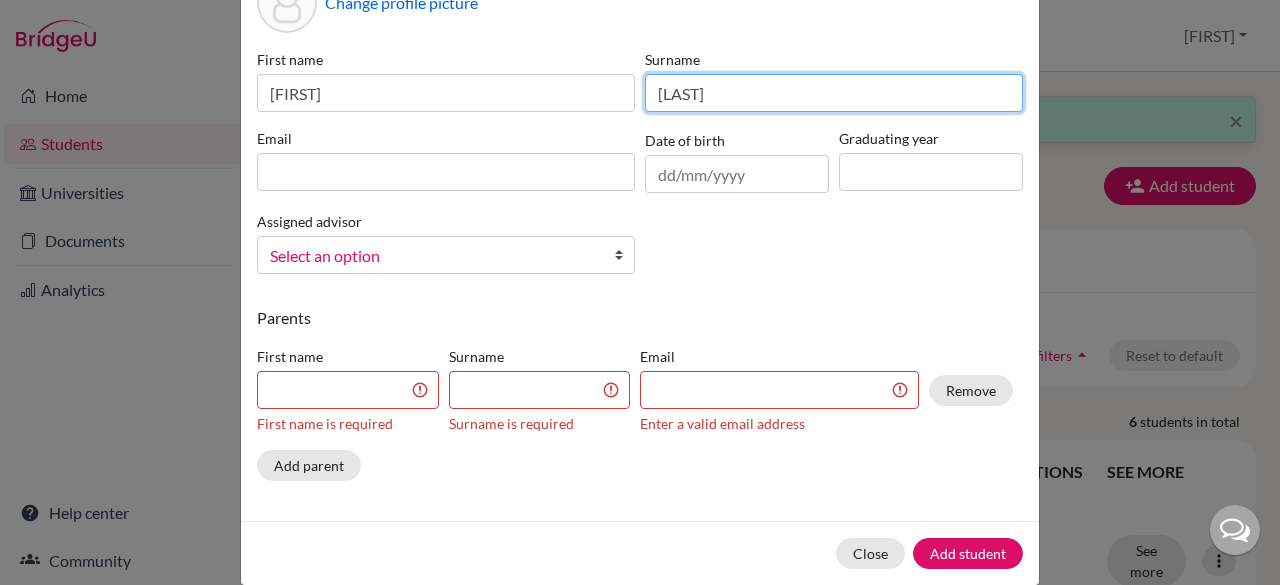 type on "Vishwanath" 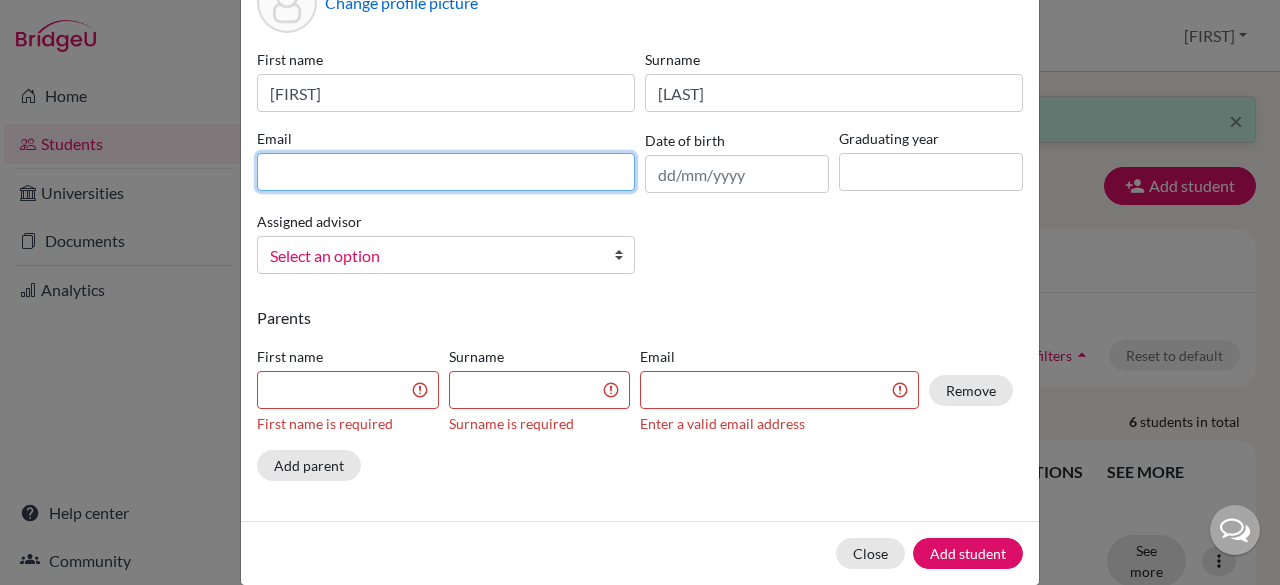 click at bounding box center [446, 172] 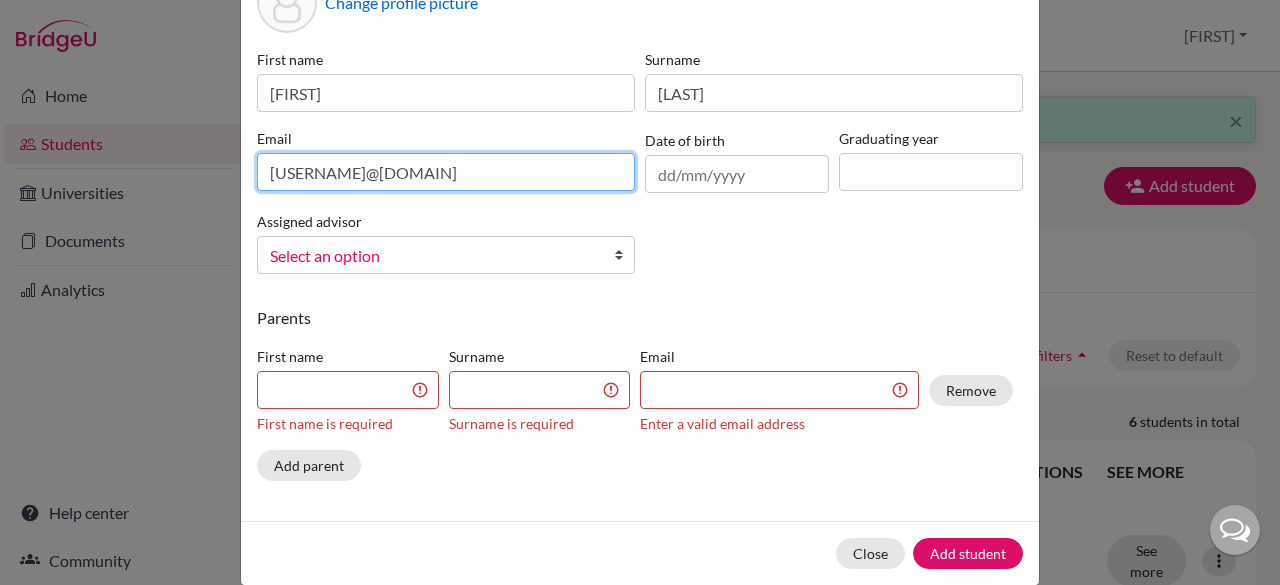 type on "harini205@cjcib.in" 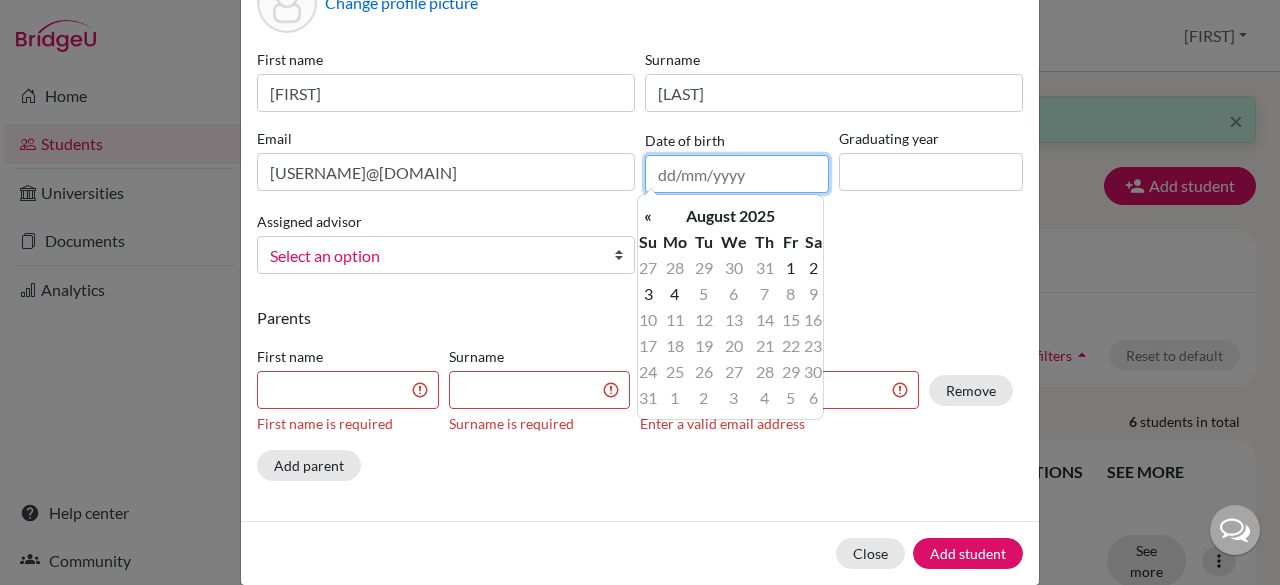 click at bounding box center (737, 174) 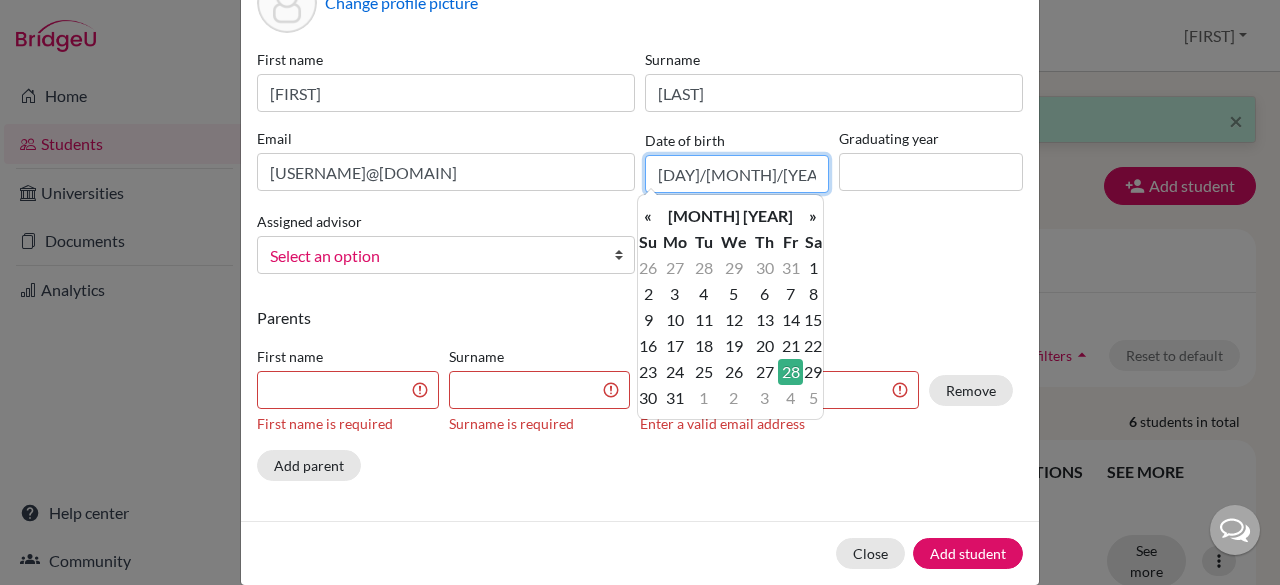 click on "28/may/2009" at bounding box center (737, 174) 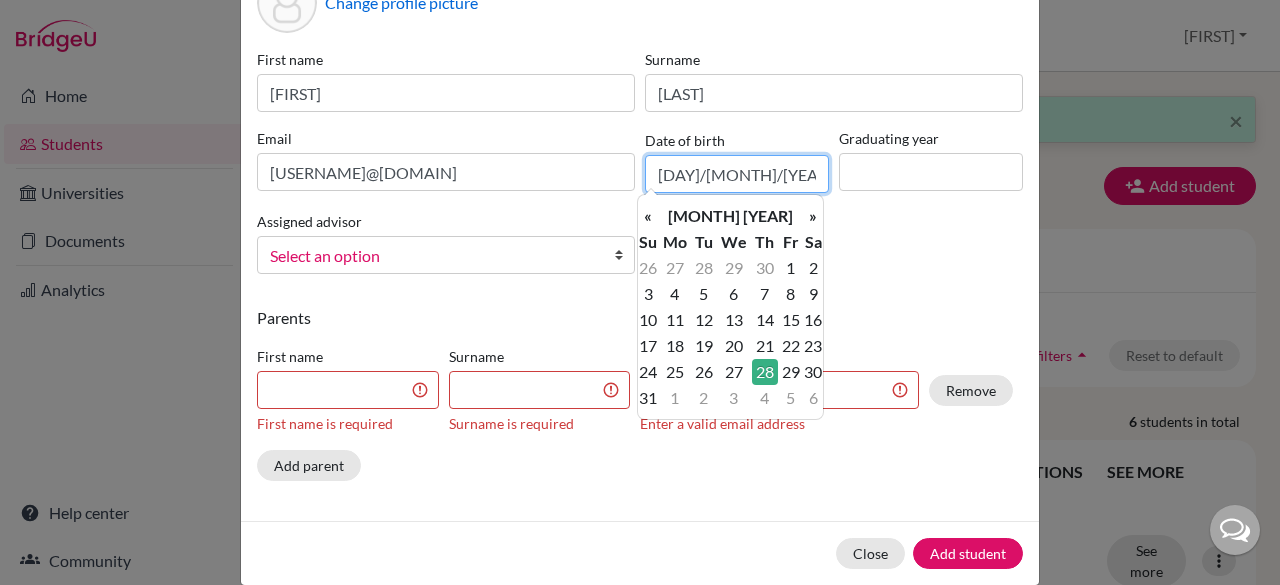 type on "28/05/2009" 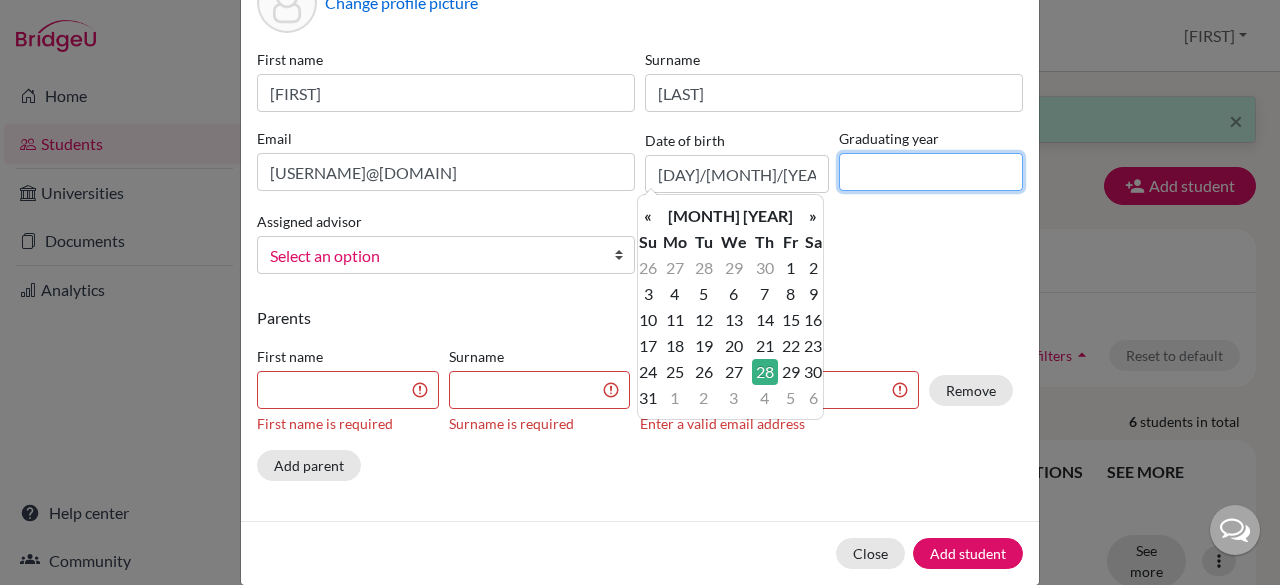 click at bounding box center [931, 172] 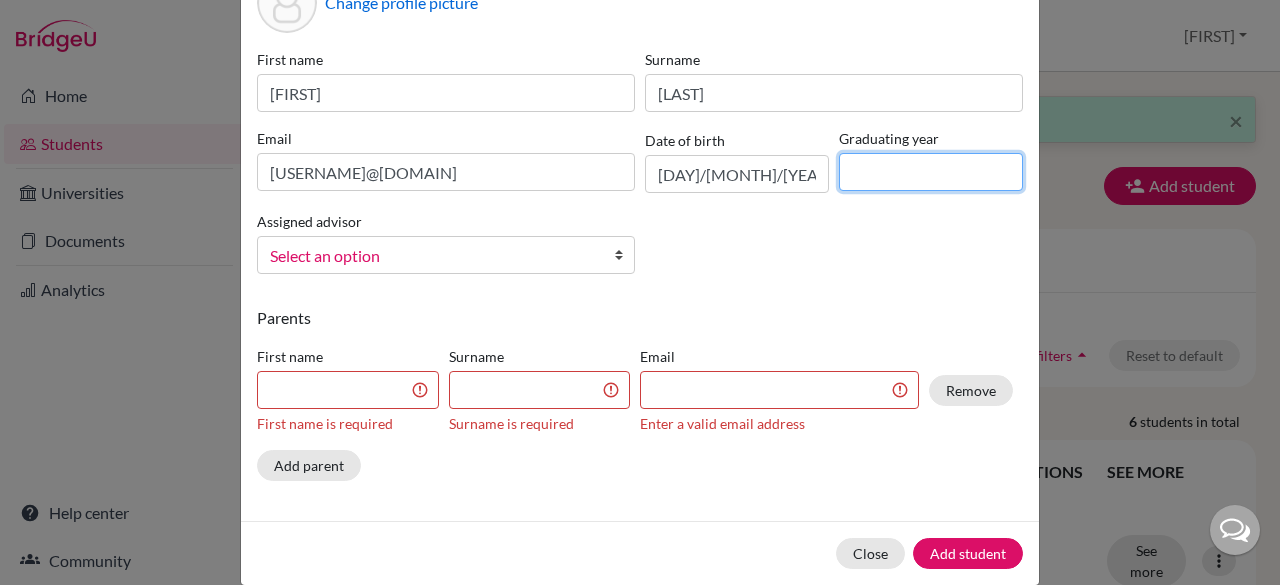 type on "2027" 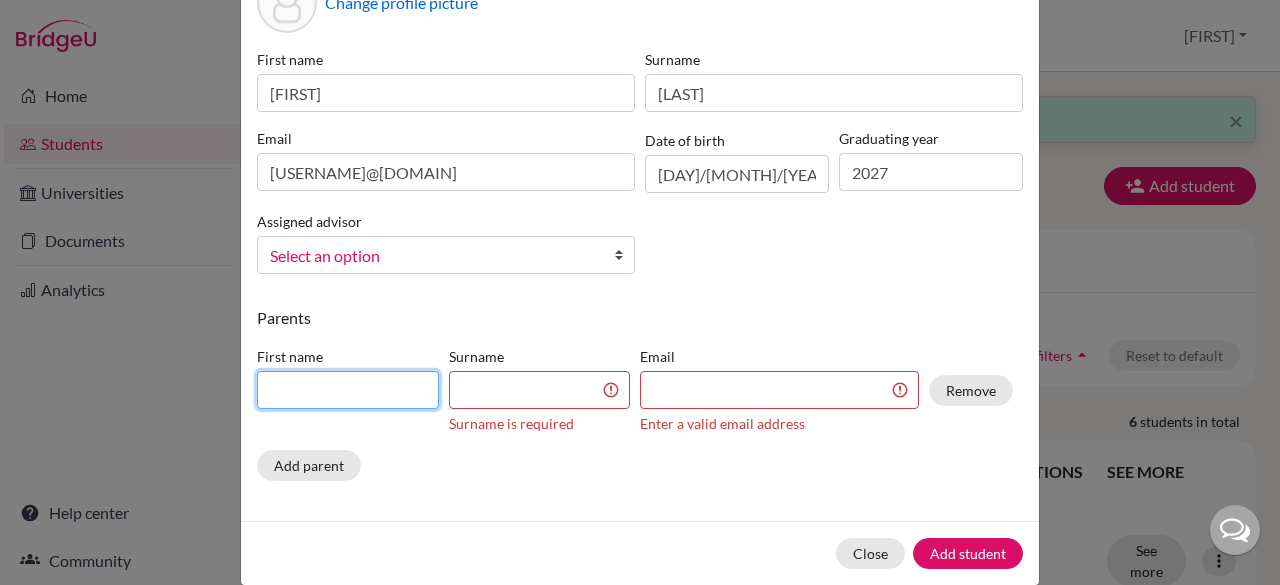 click at bounding box center (348, 390) 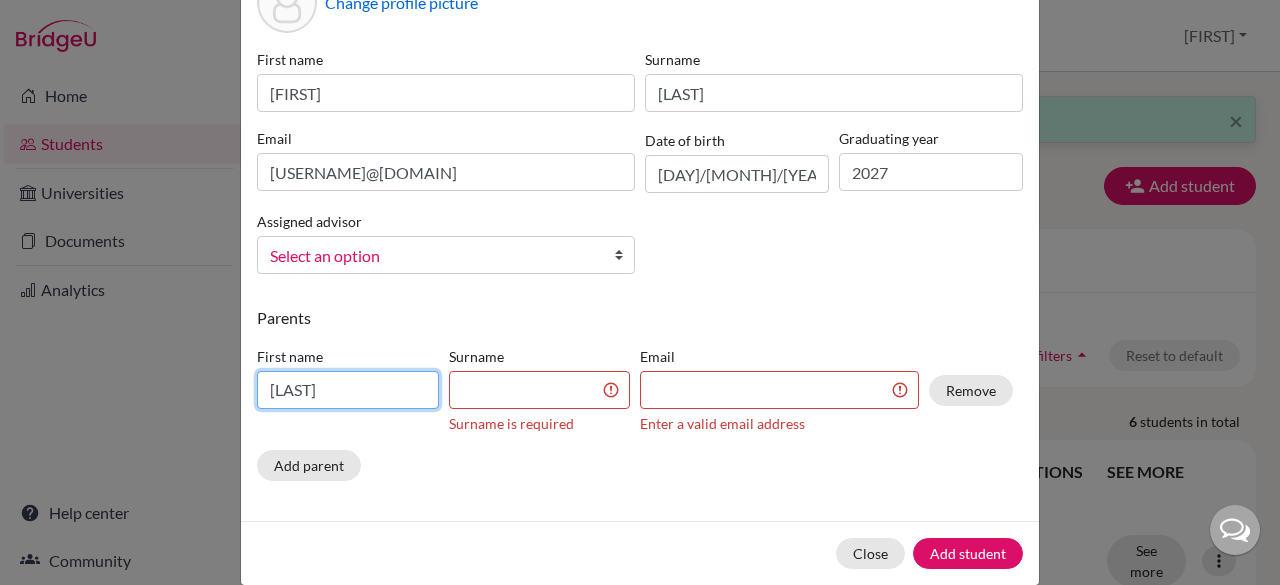 type on "Vishwanath" 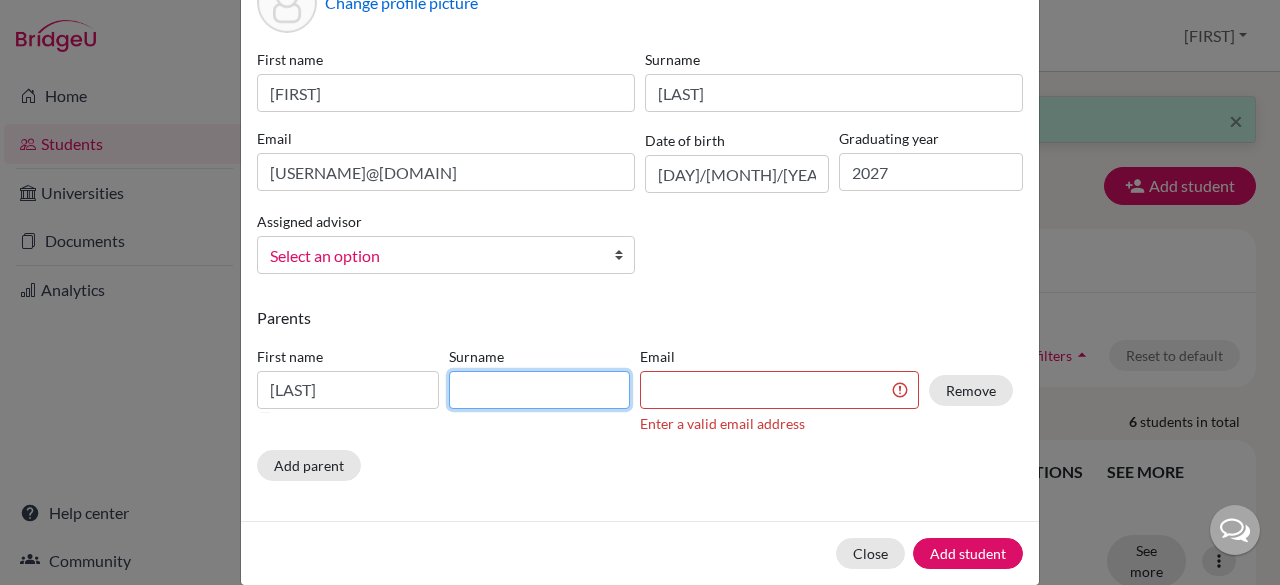 click at bounding box center (540, 390) 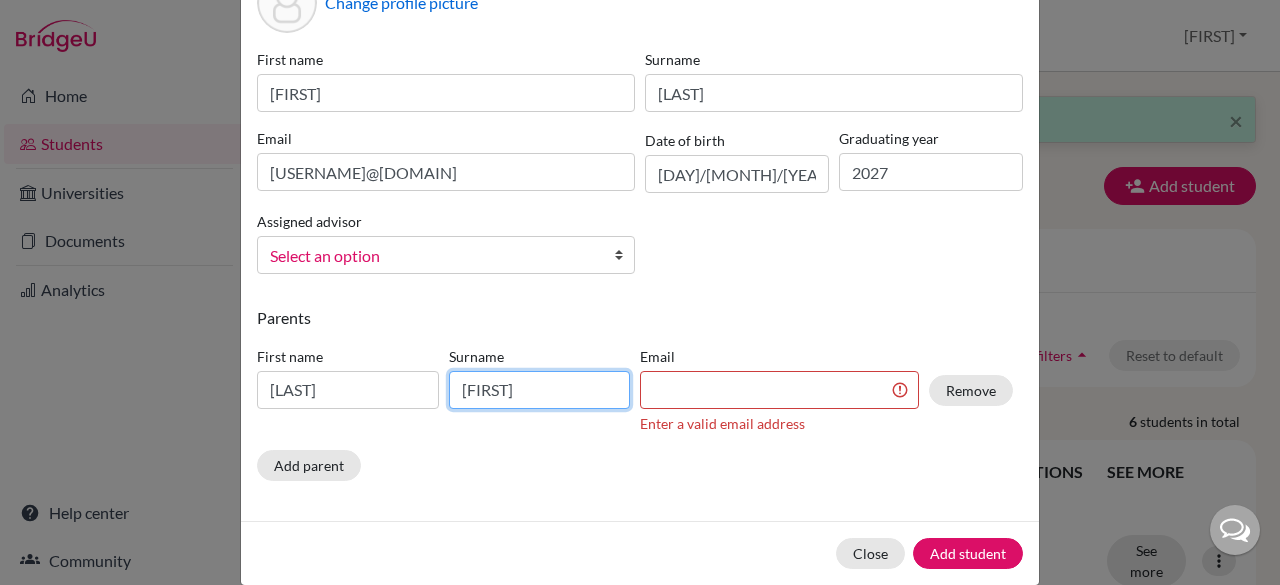 type on "G" 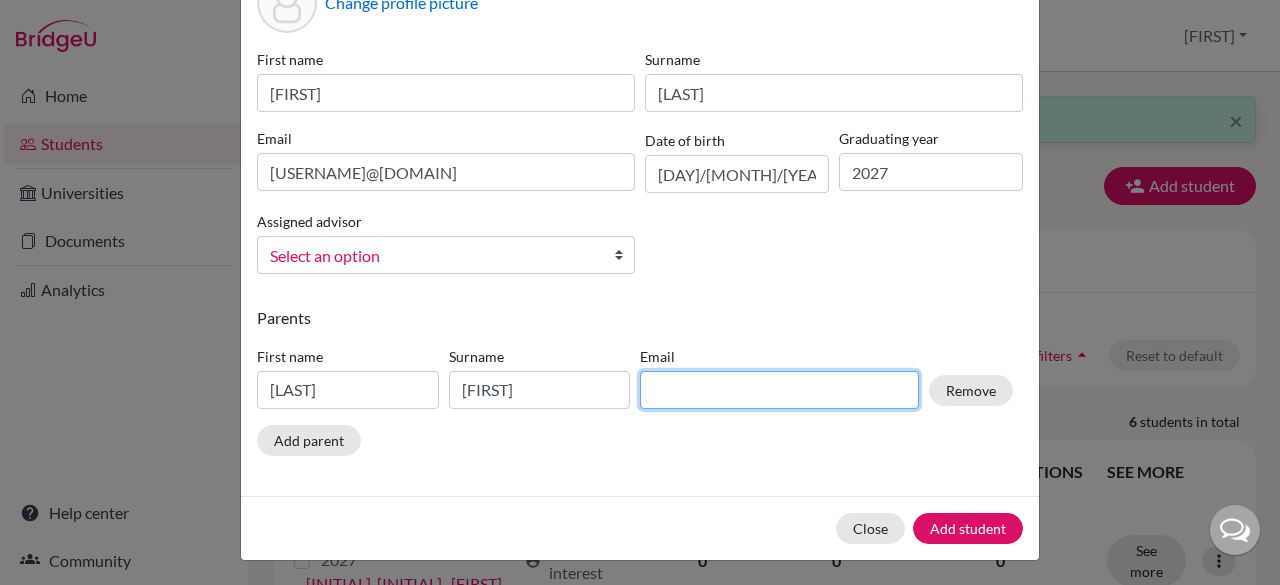 click at bounding box center (779, 390) 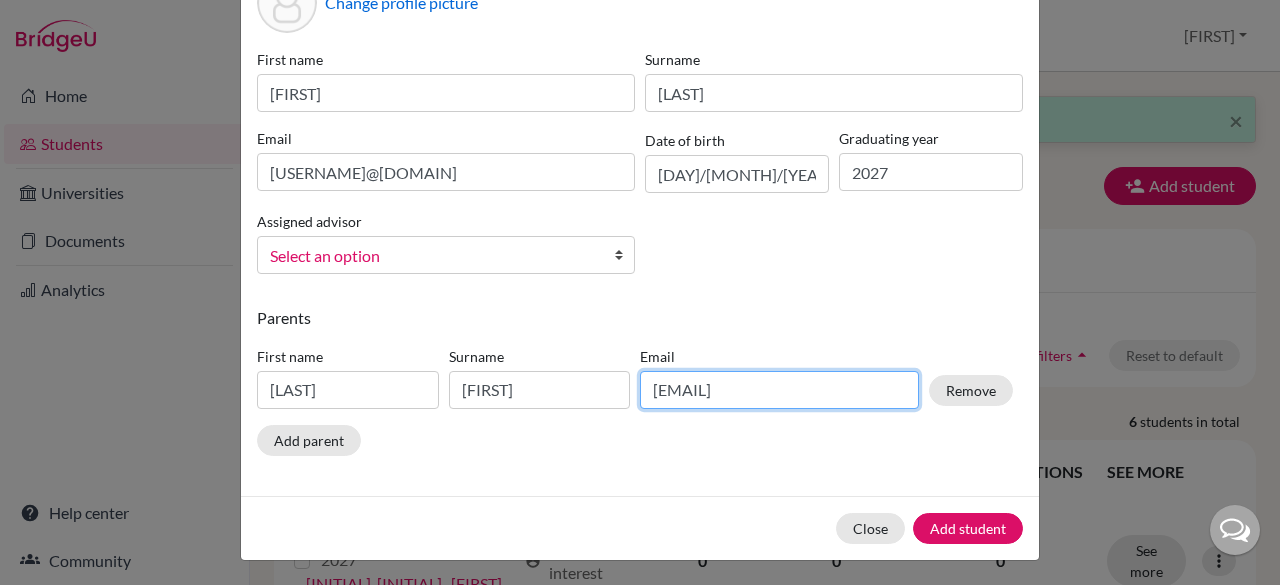 type on "vishwanathgvishwanath@gmail.com" 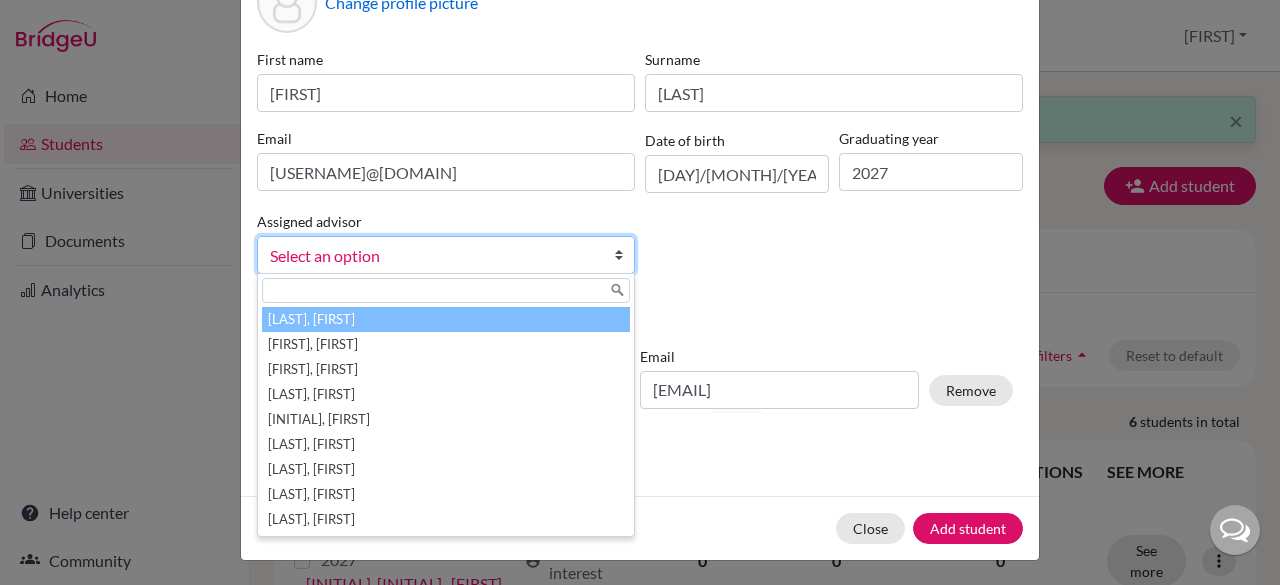 click at bounding box center [624, 255] 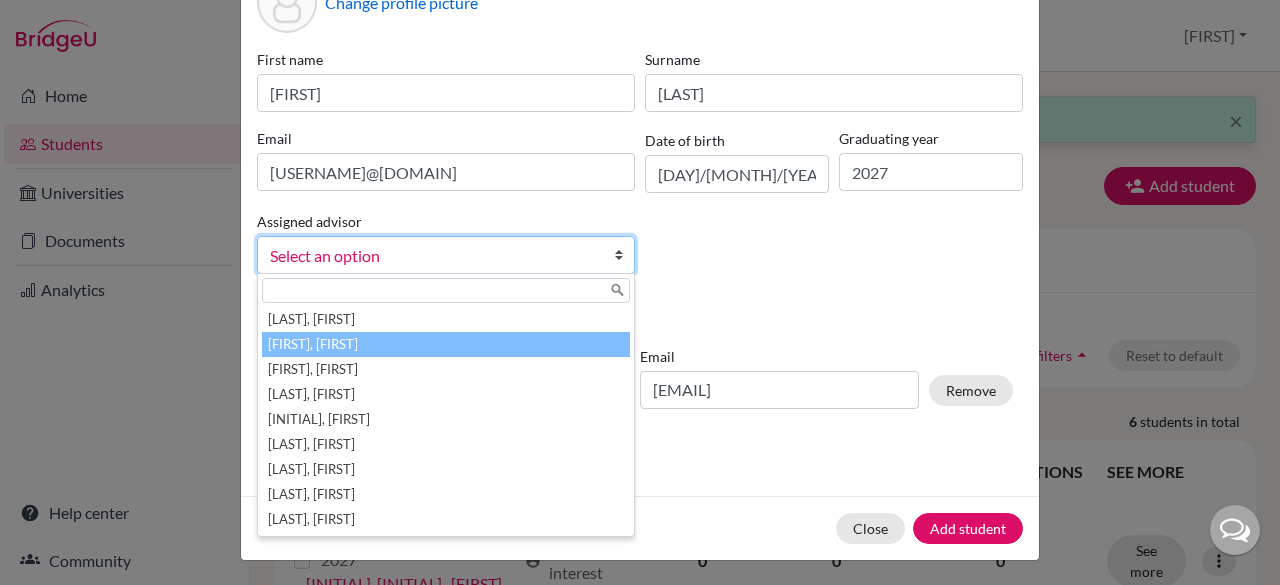click on "Benny, Alan" at bounding box center [446, 344] 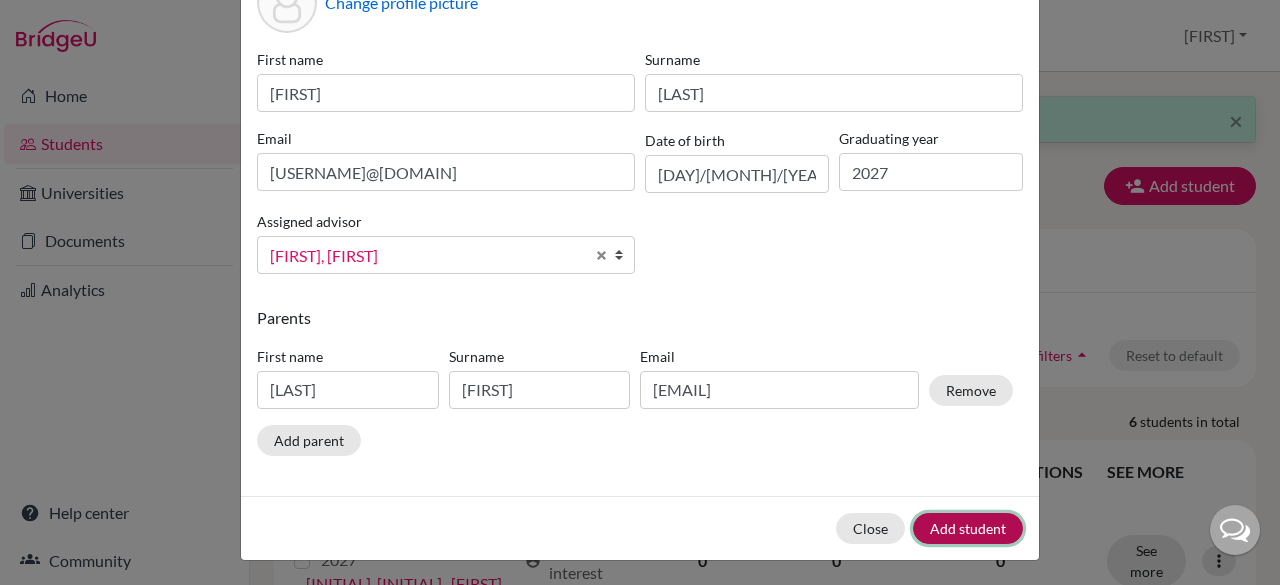 click on "Add student" at bounding box center [968, 528] 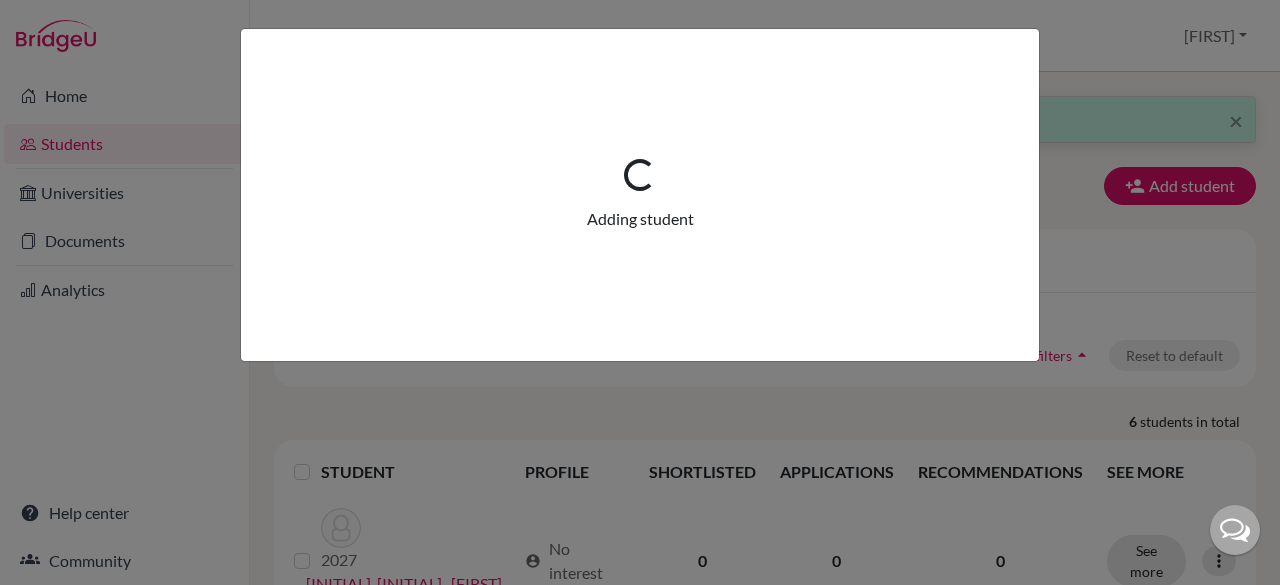 scroll, scrollTop: 0, scrollLeft: 0, axis: both 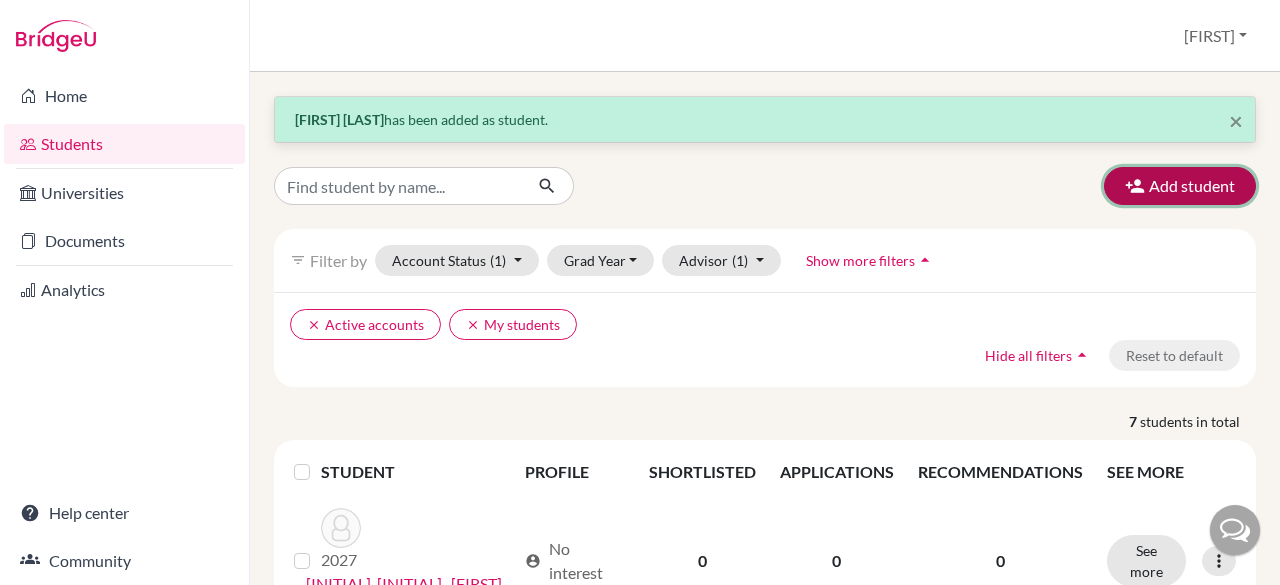 click on "Add student" at bounding box center (1180, 186) 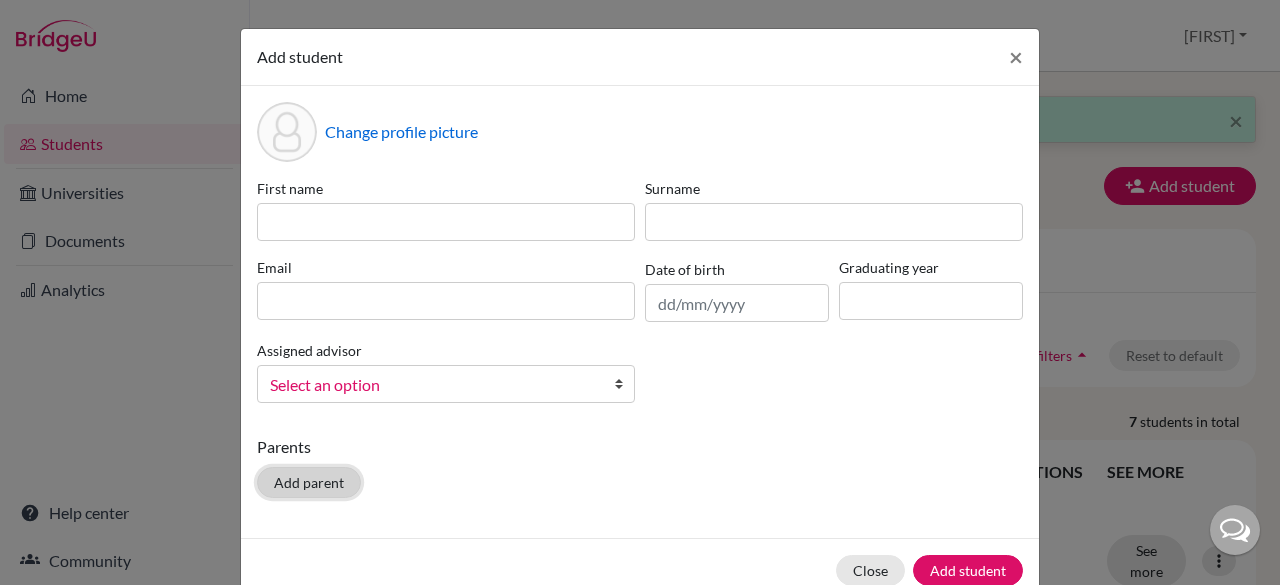 click on "Add parent" 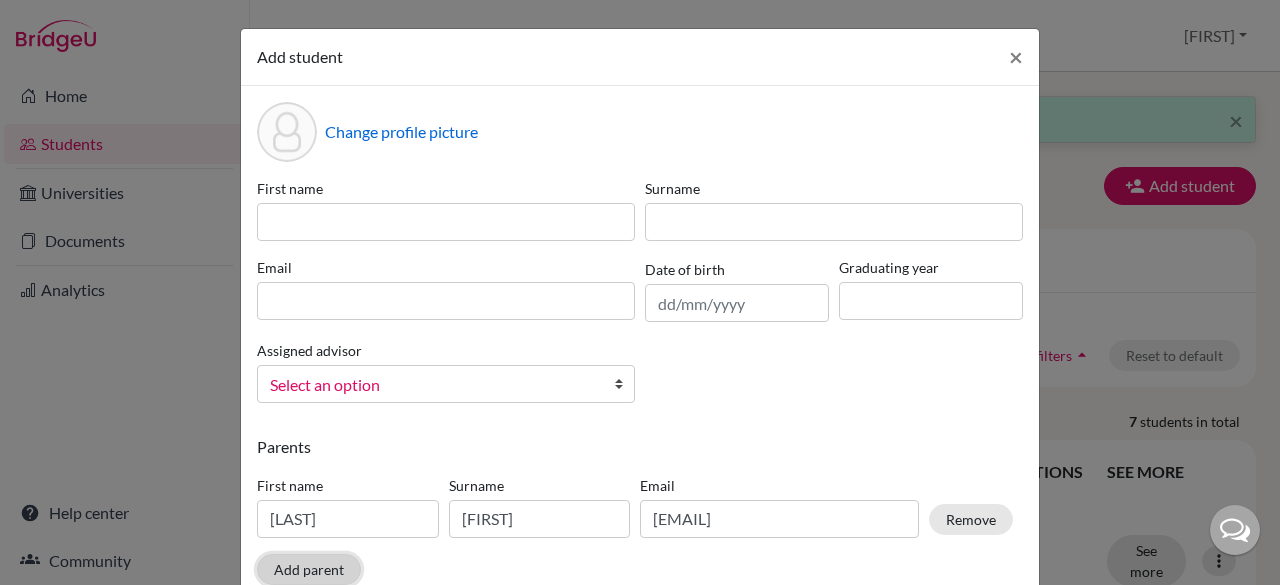 scroll, scrollTop: 129, scrollLeft: 0, axis: vertical 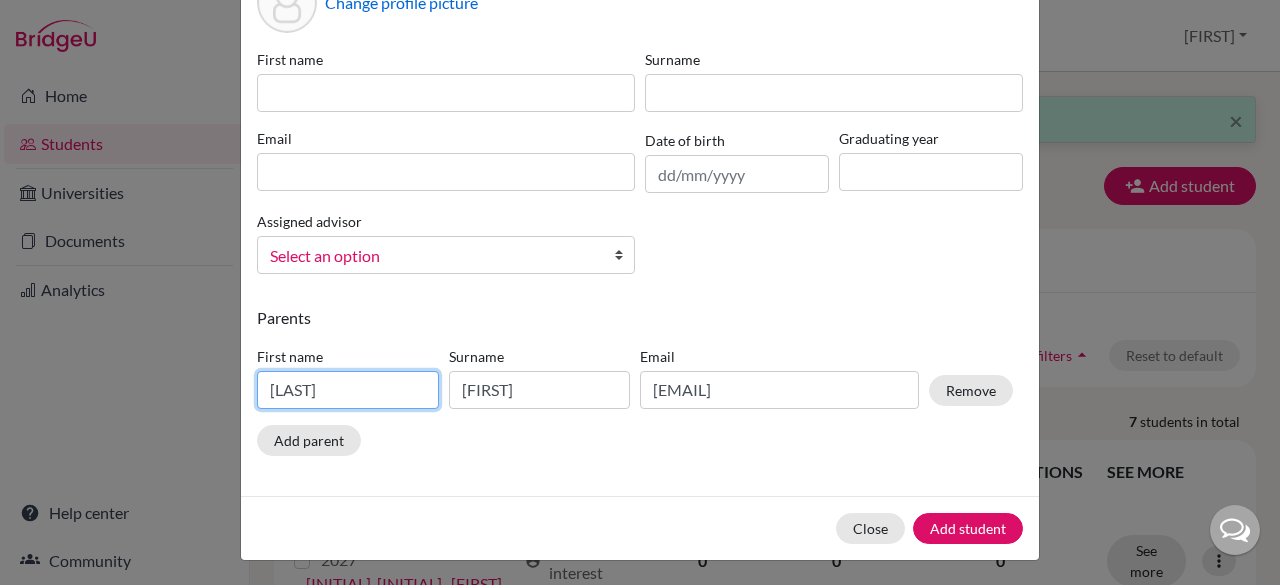 click on "Vishwanath" at bounding box center [348, 390] 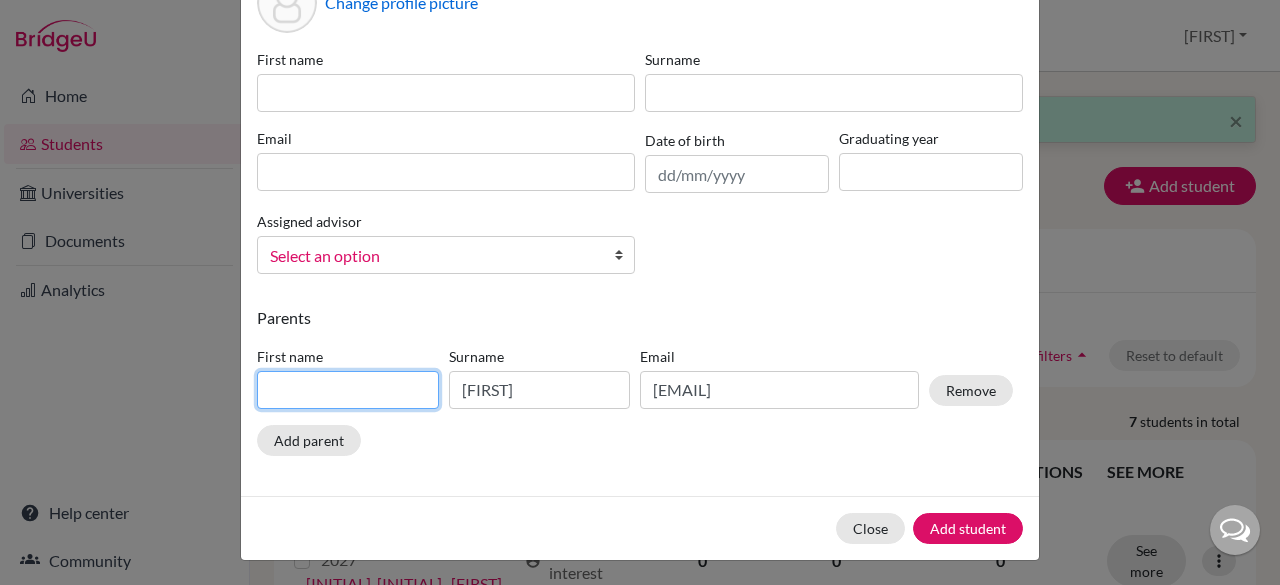 type 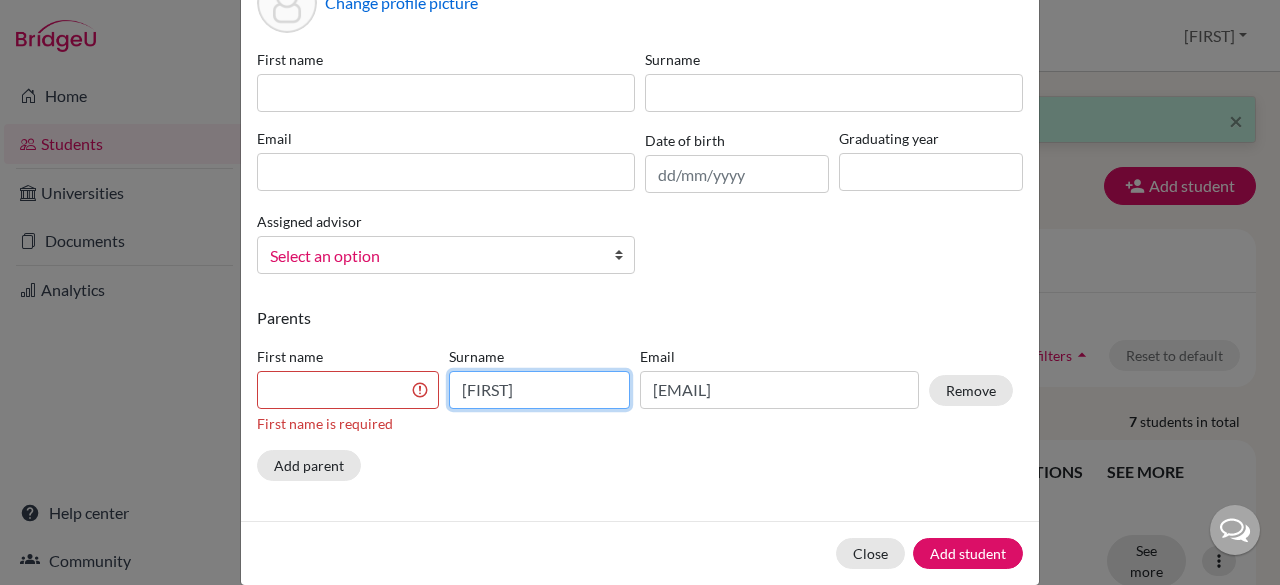 click on "G" at bounding box center (540, 390) 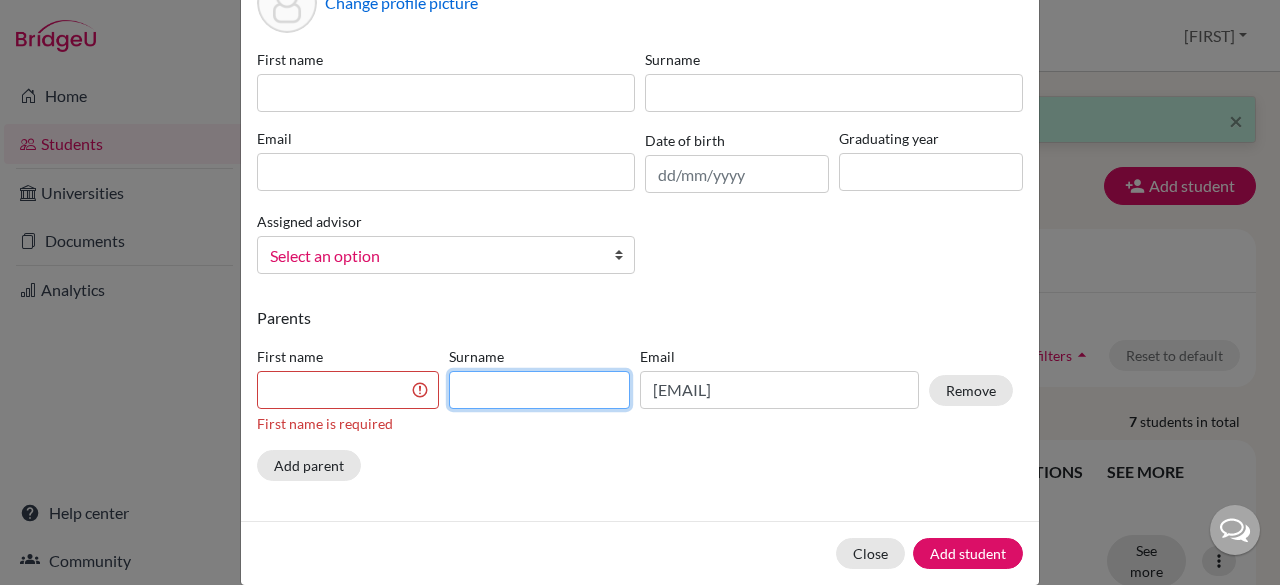 type 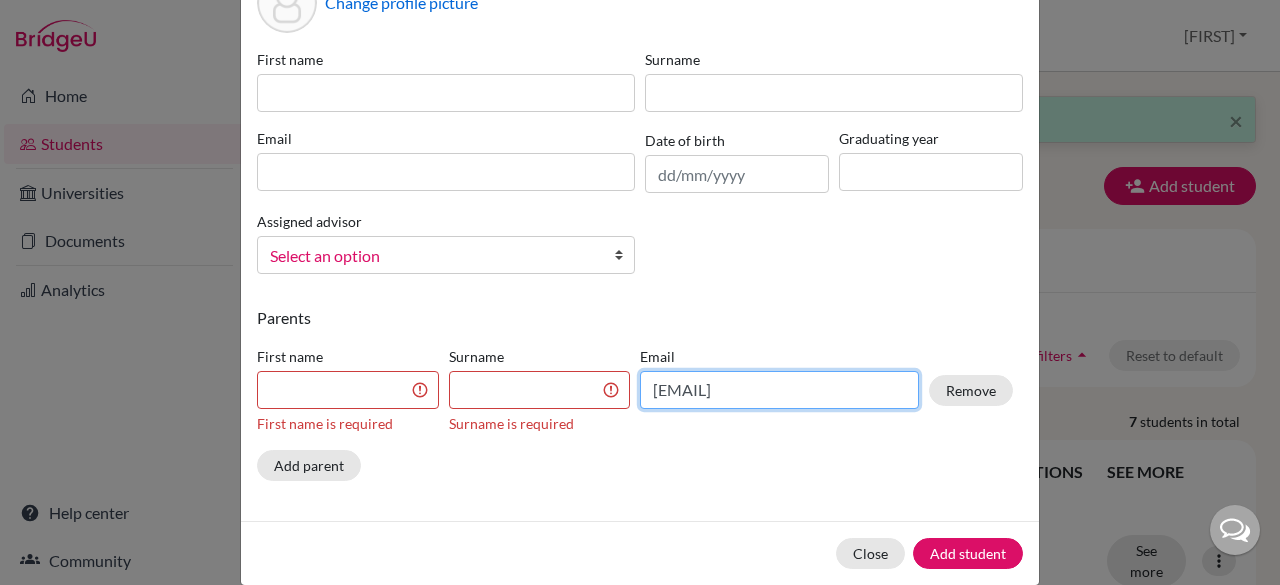click on "vishwanathgvishwanath@gmail.com" at bounding box center [779, 390] 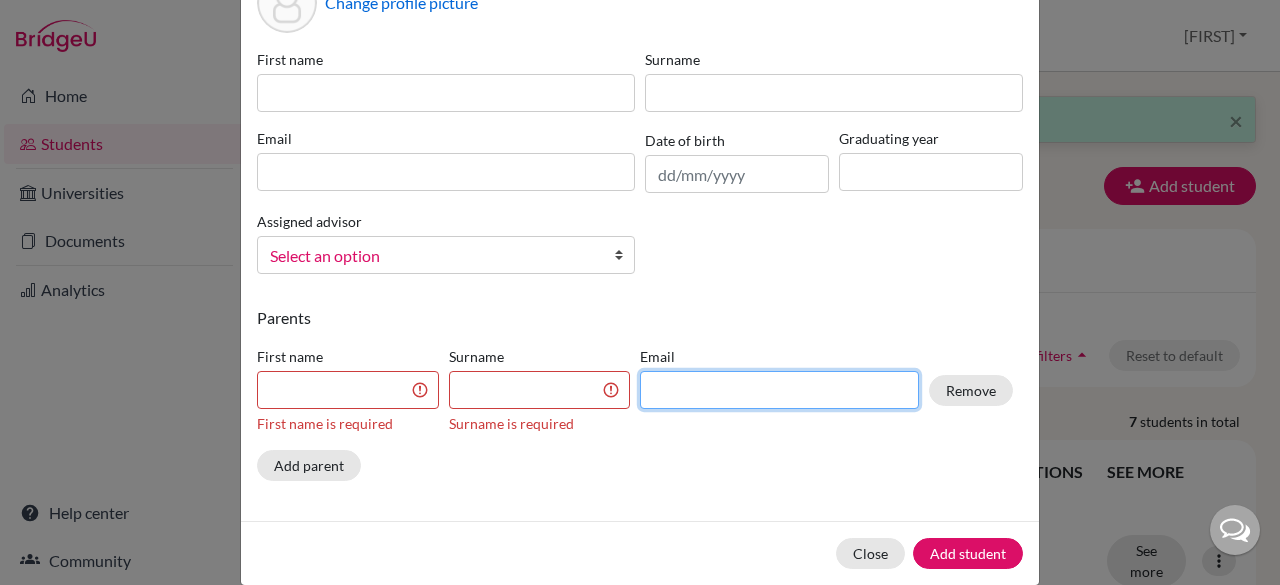 type 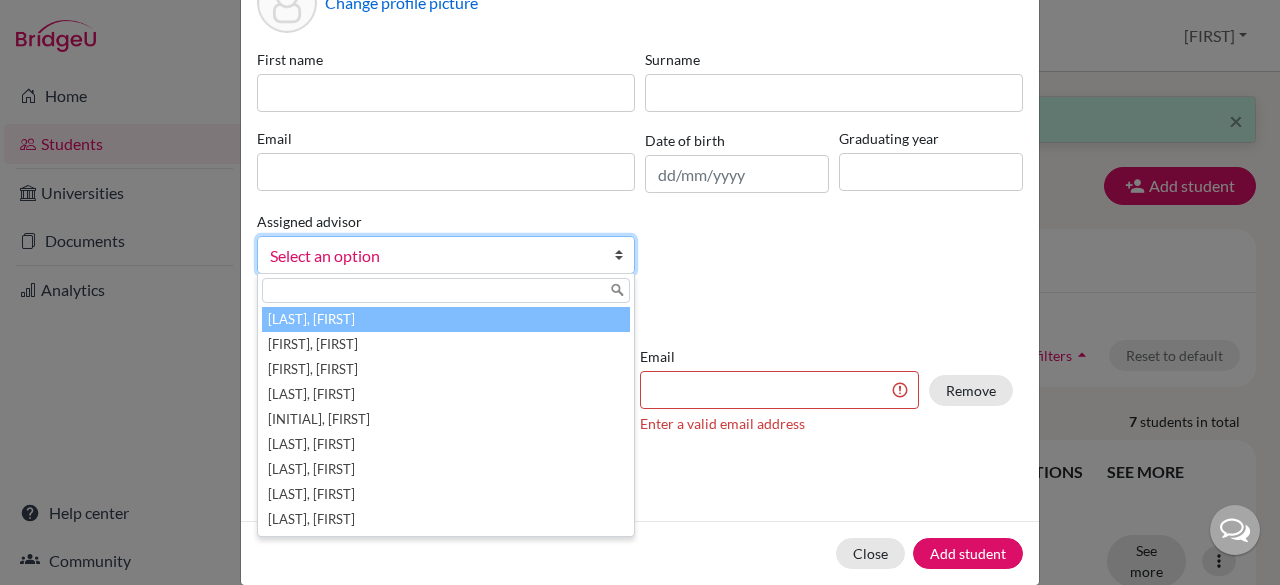 click at bounding box center [624, 255] 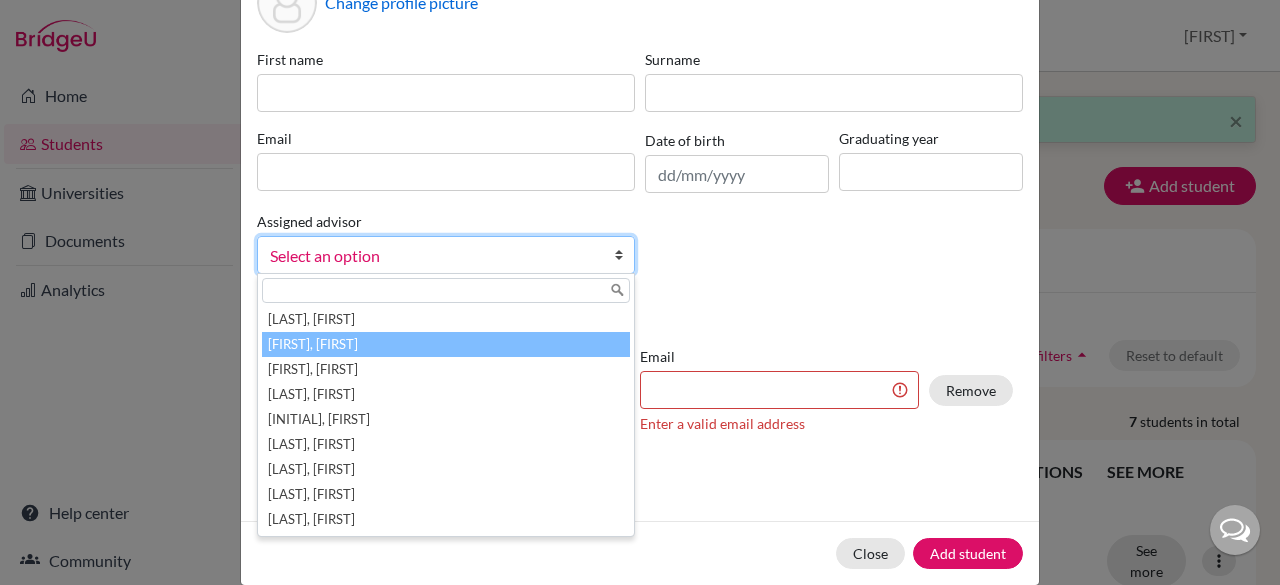 click on "Benny, Alan" at bounding box center [446, 344] 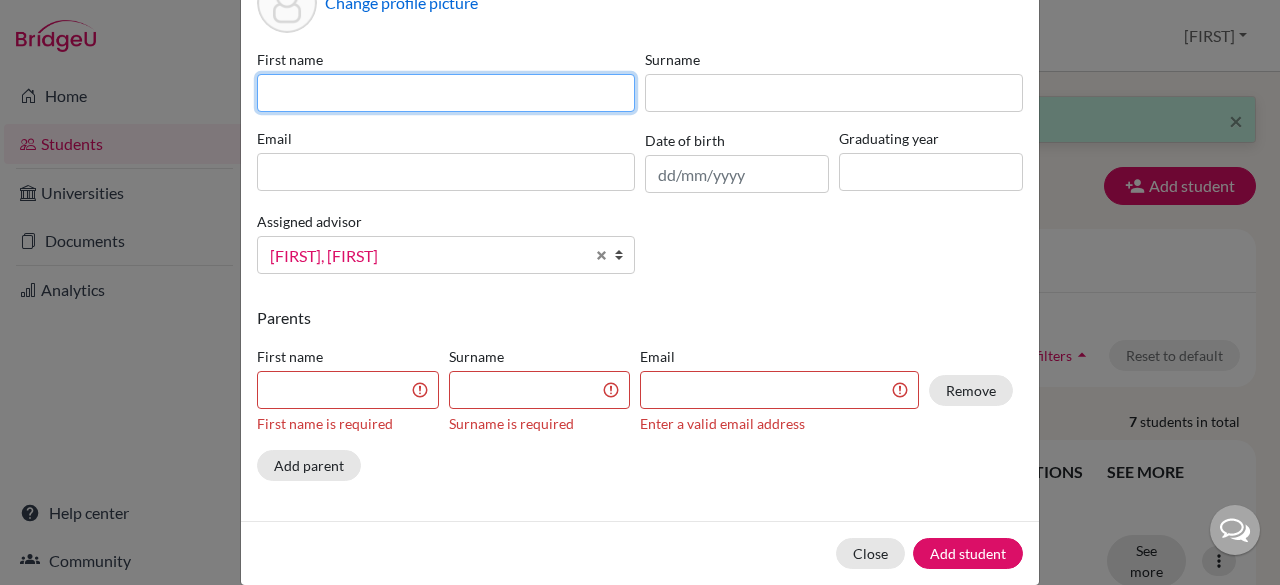 click at bounding box center [446, 93] 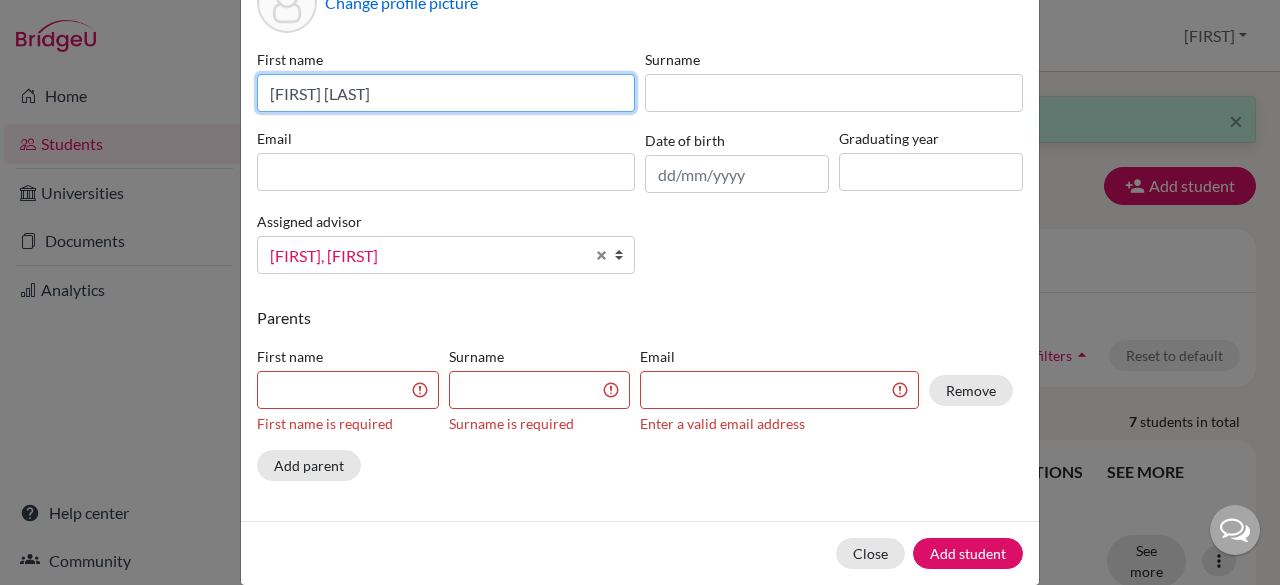 type on "Dhanya J" 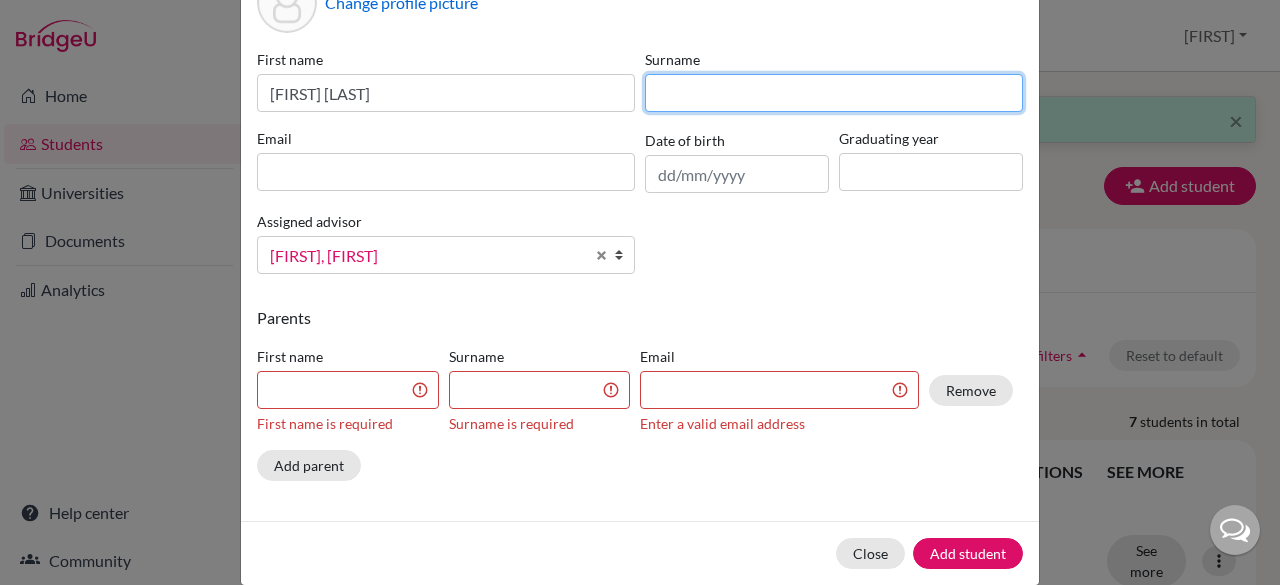 click at bounding box center (834, 93) 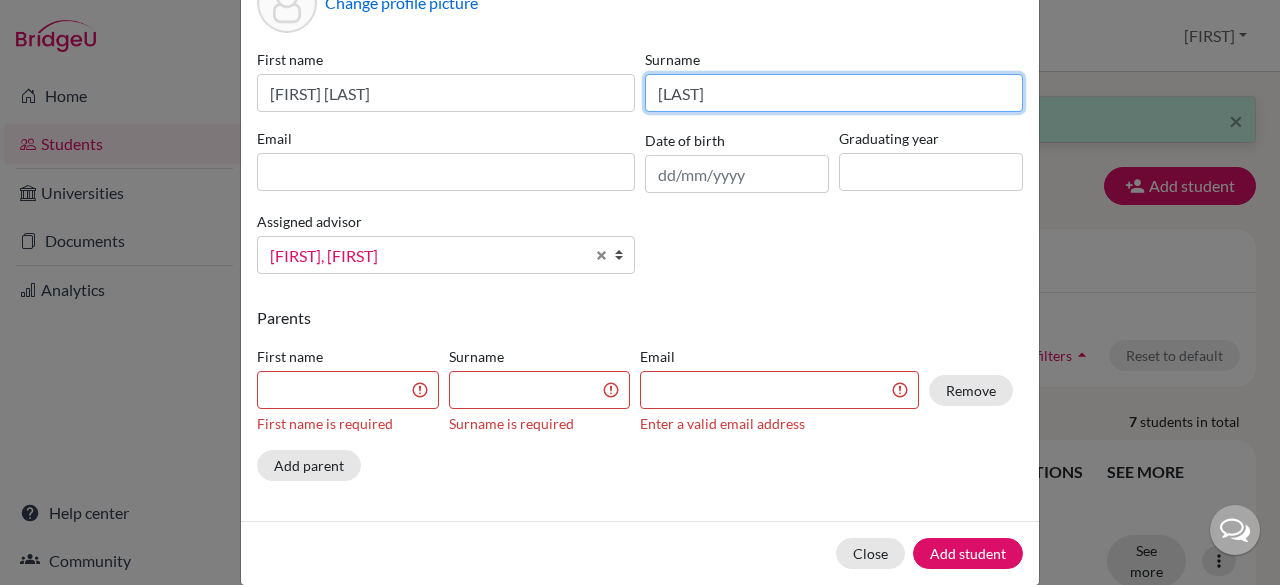 type on "Gowda" 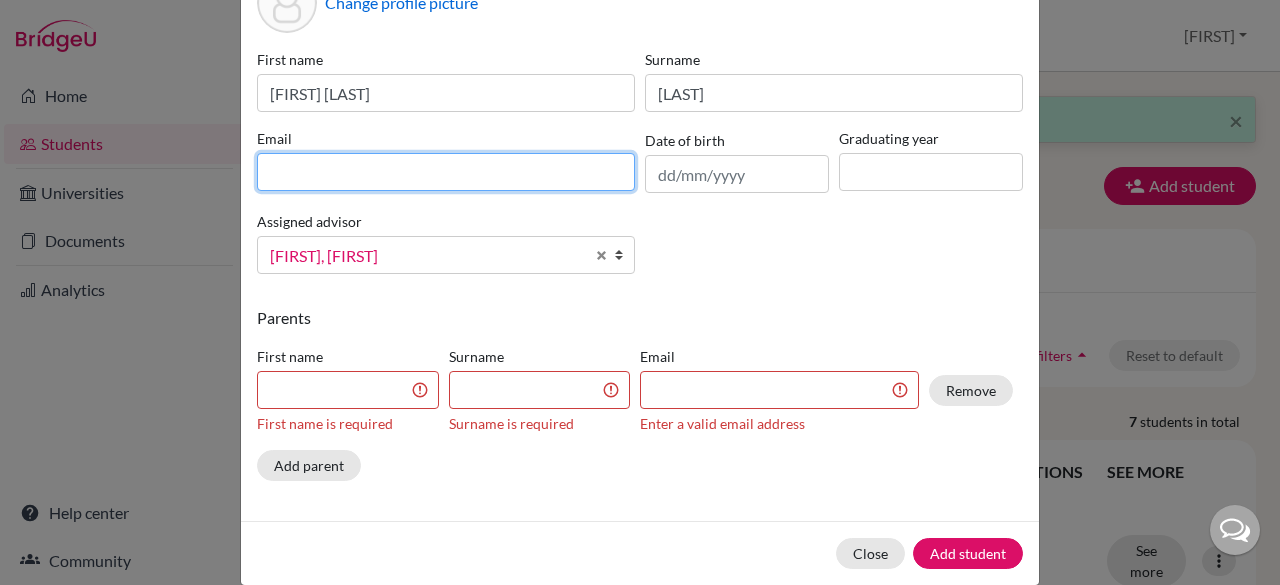 click at bounding box center [446, 172] 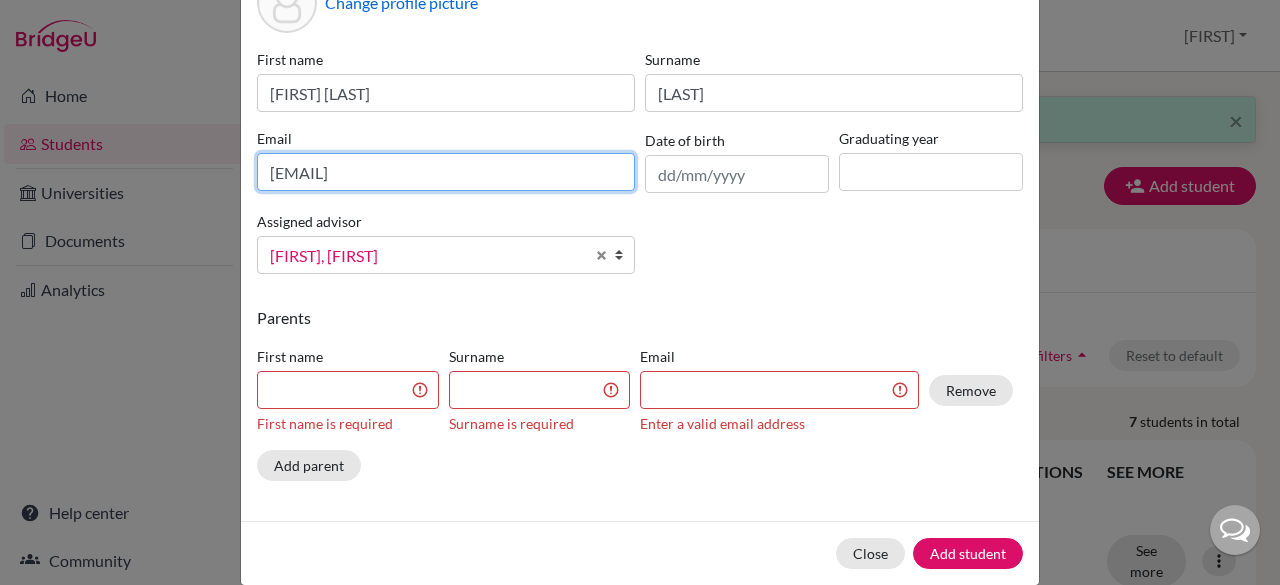 type on "dhanya204@cjcib.in" 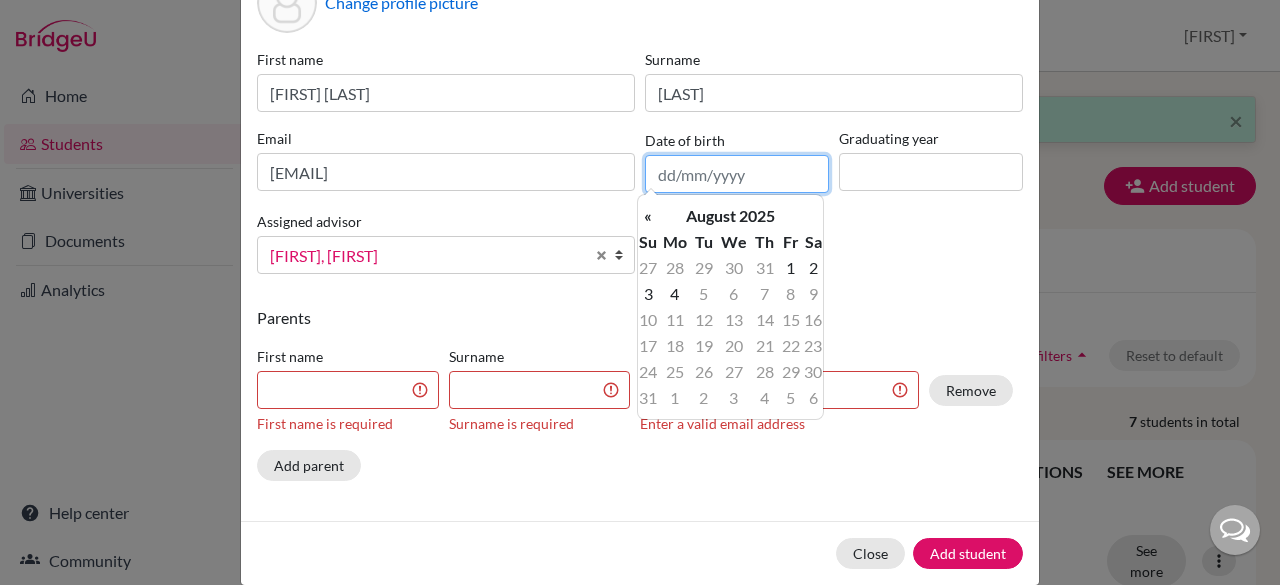 click at bounding box center [737, 174] 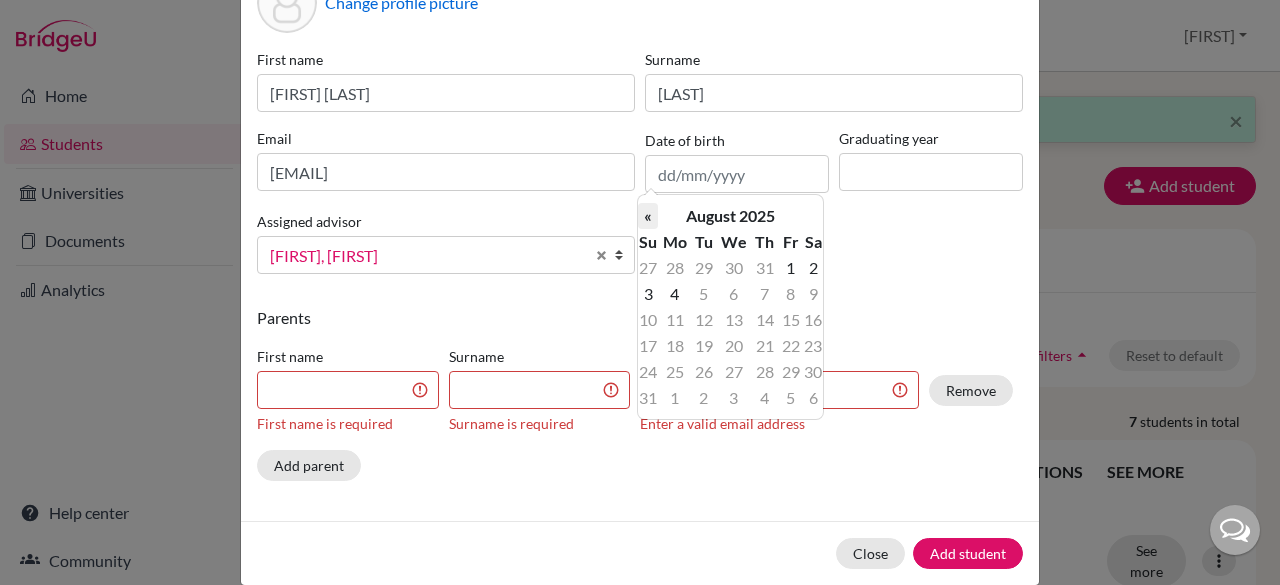 click on "«" at bounding box center [648, 216] 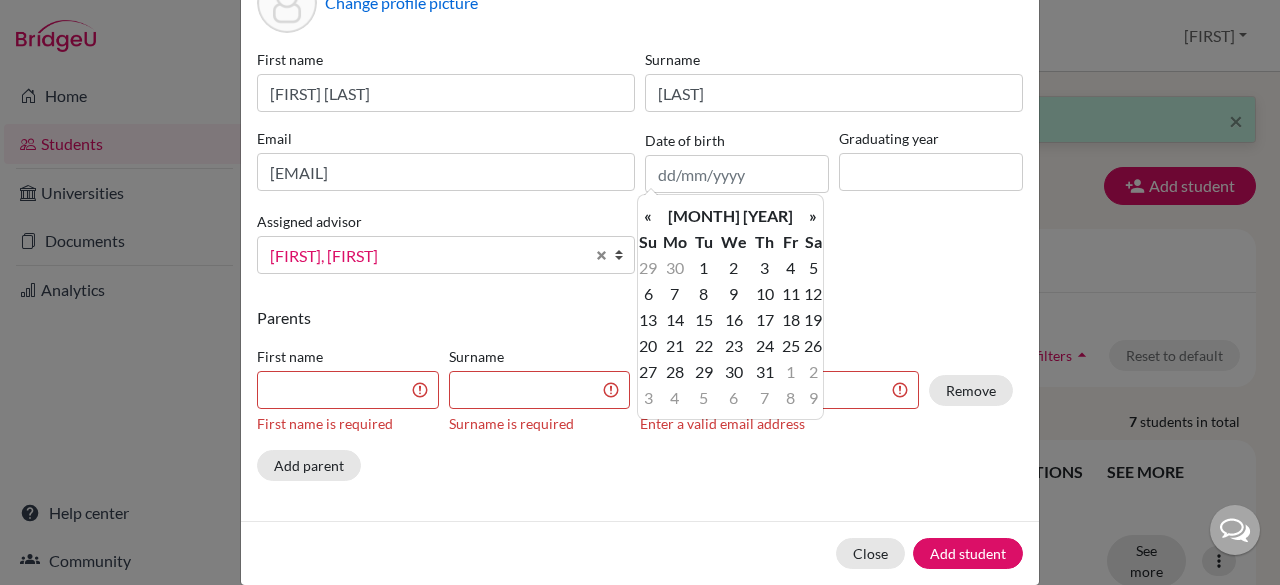 click on "«" at bounding box center (648, 216) 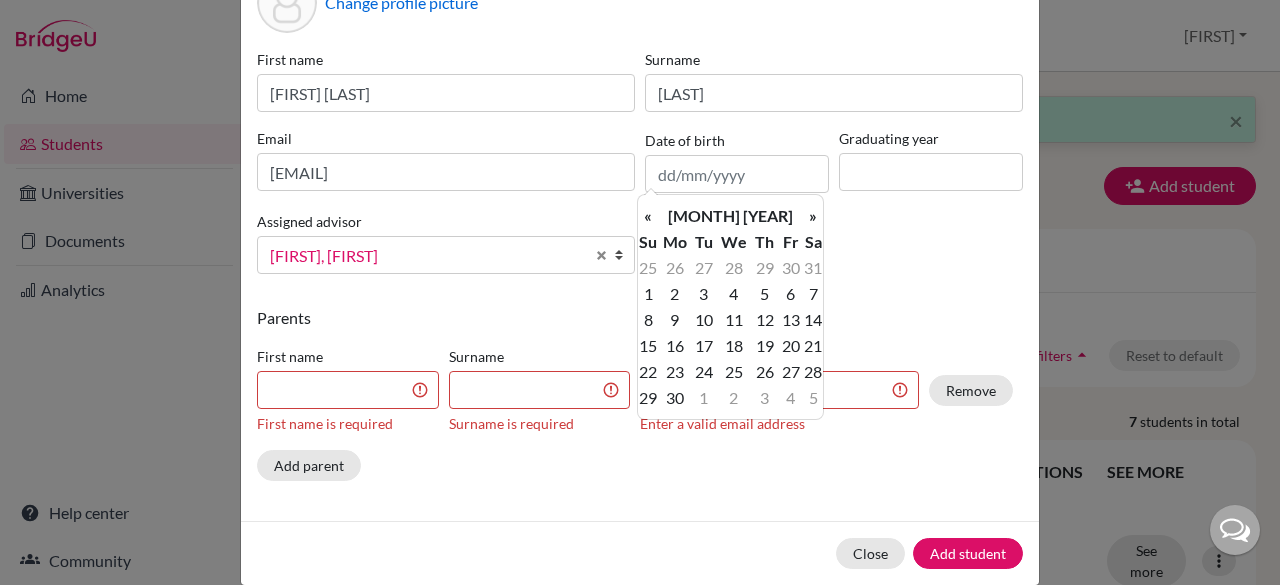 click on "«" at bounding box center [648, 216] 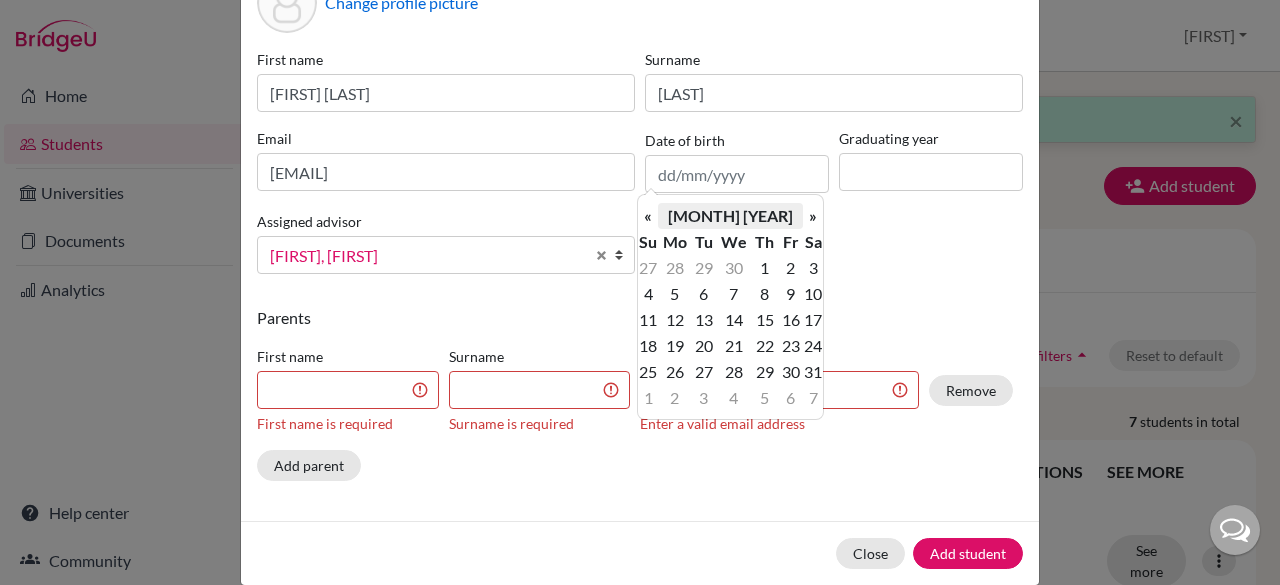 click on "May 2025" at bounding box center (730, 216) 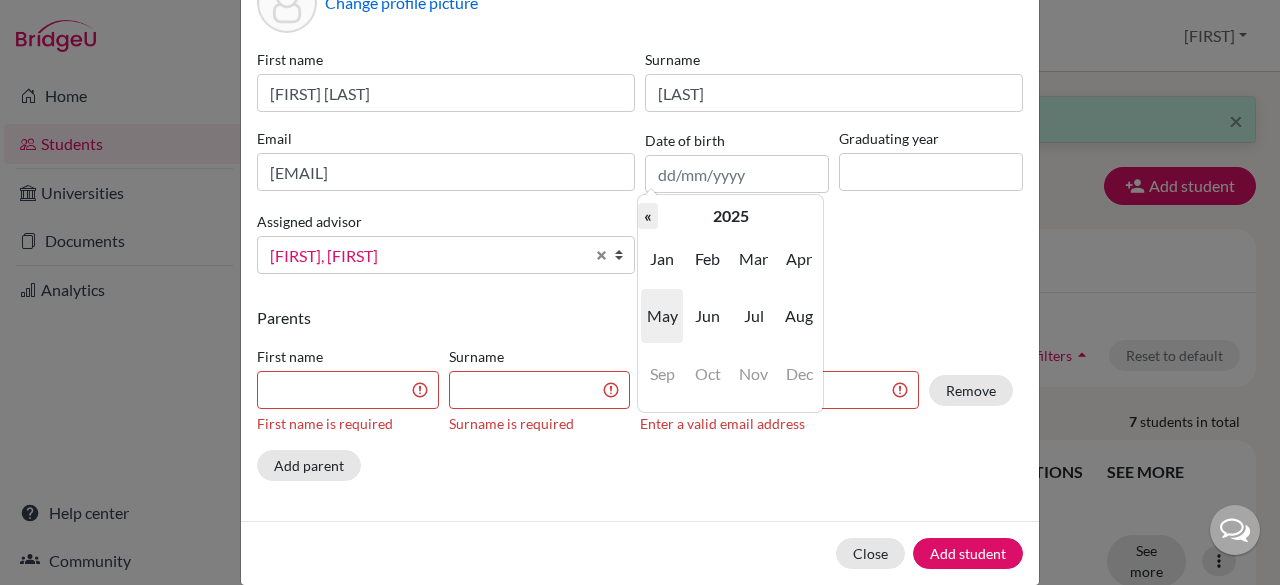 click on "«" at bounding box center [648, 216] 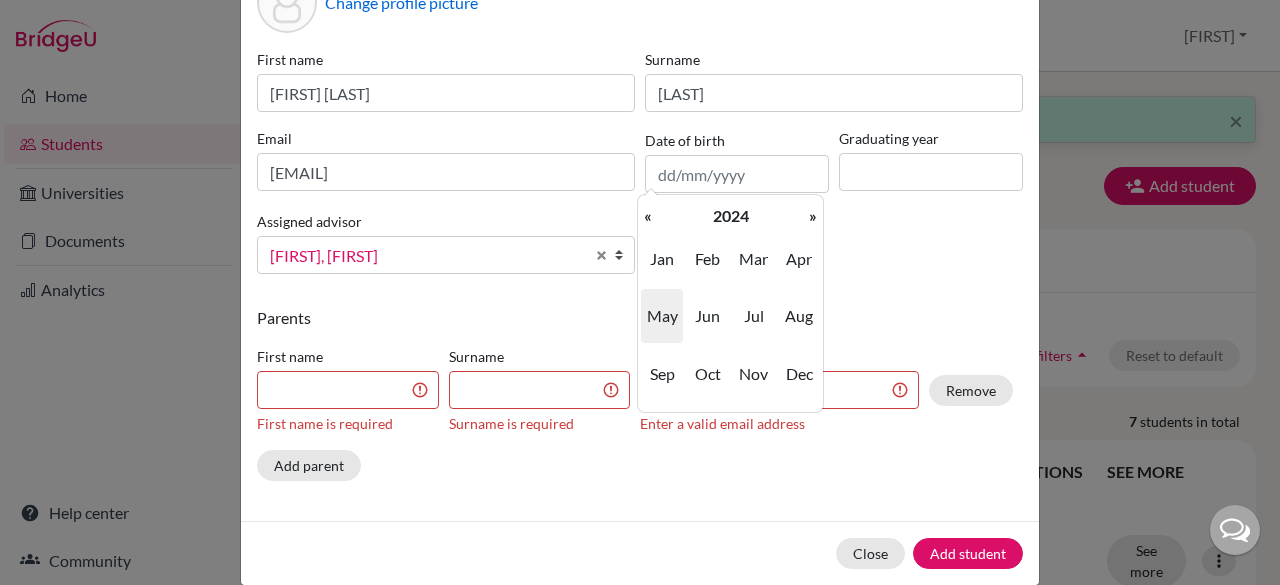 click on "«" at bounding box center [648, 216] 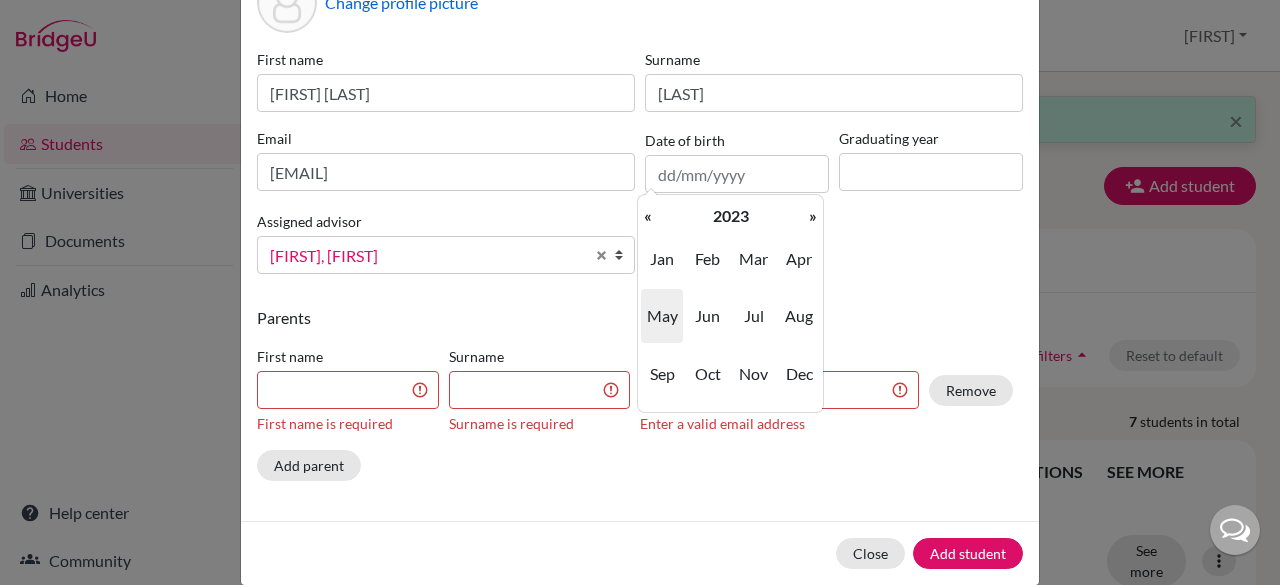 click on "«" at bounding box center (648, 216) 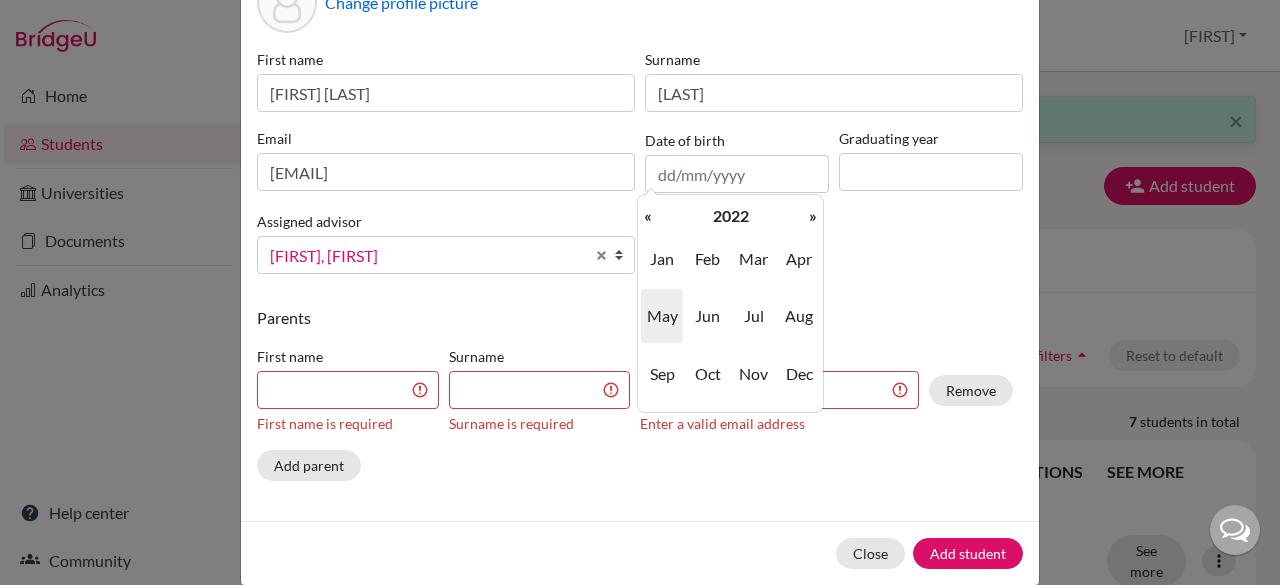 click on "«" at bounding box center (648, 216) 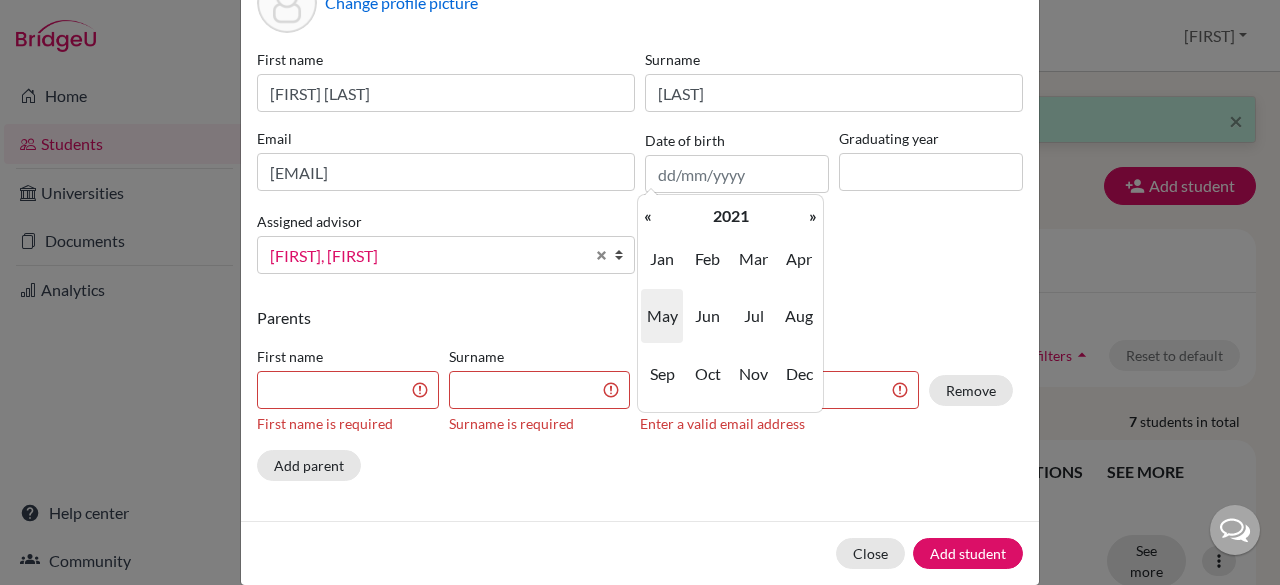click on "«" at bounding box center (648, 216) 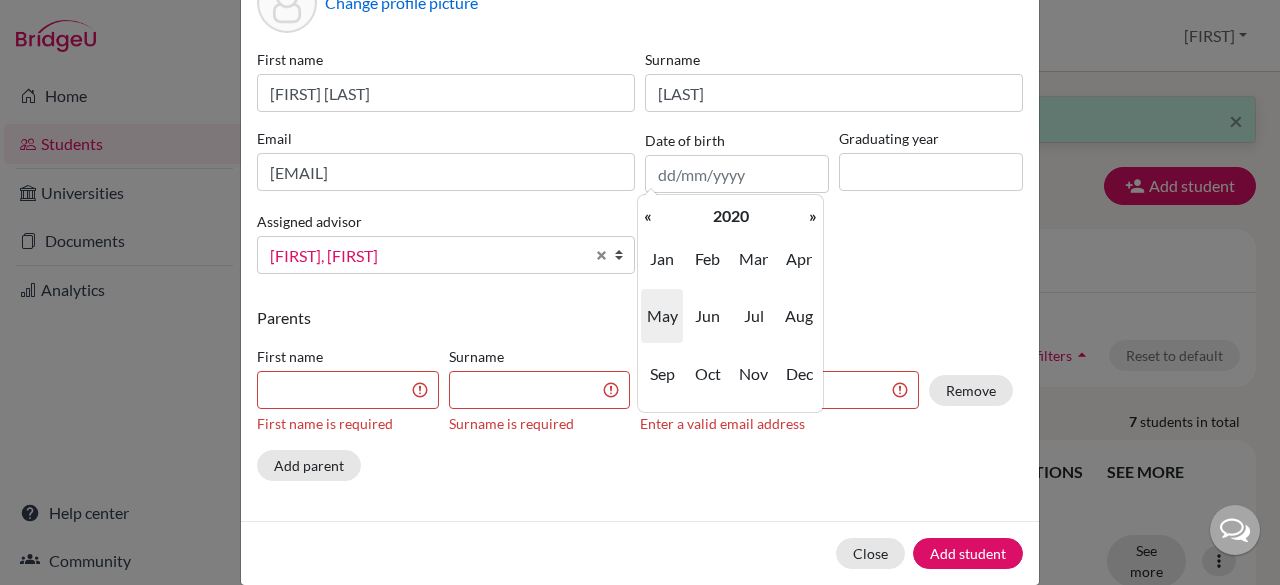 click on "«" at bounding box center [648, 216] 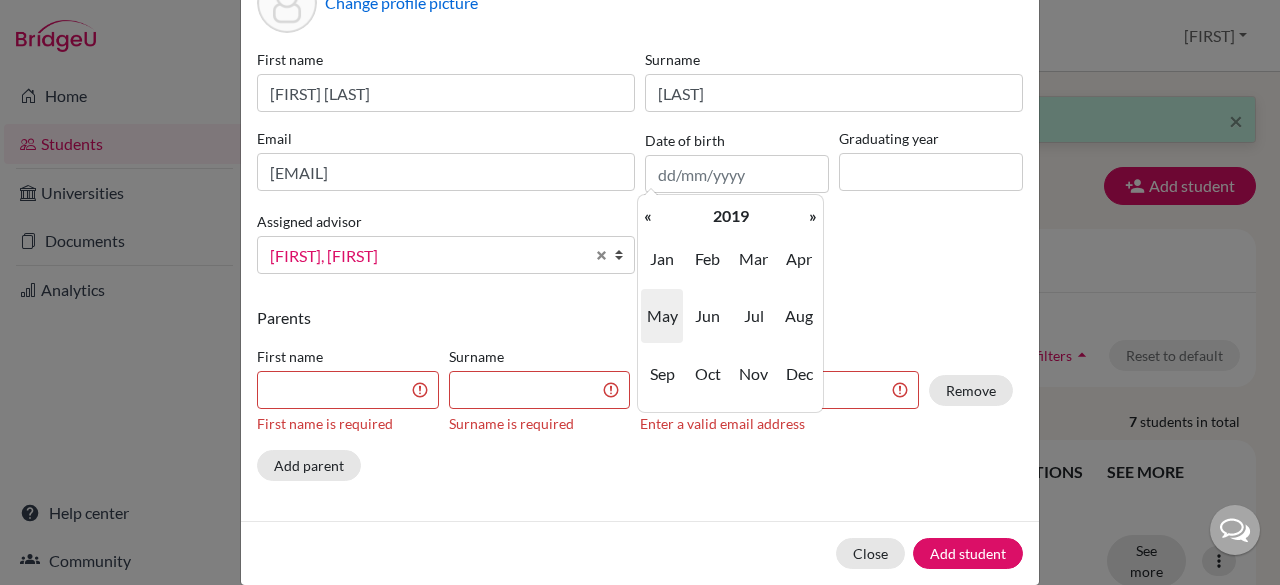 click on "«" at bounding box center [648, 216] 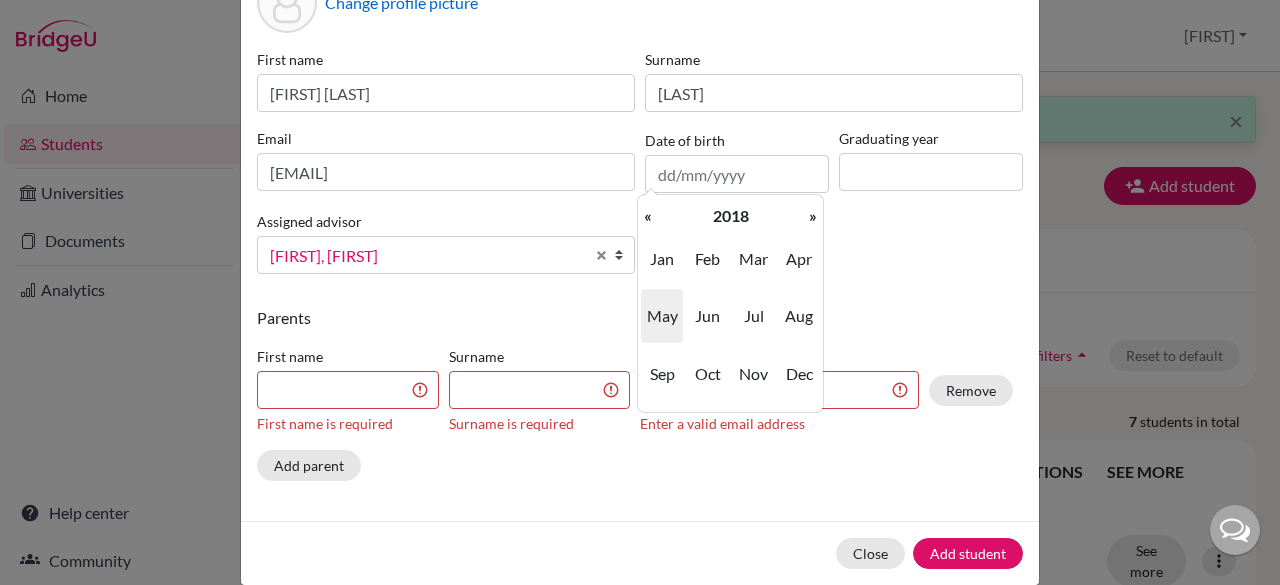 click on "«" at bounding box center [648, 216] 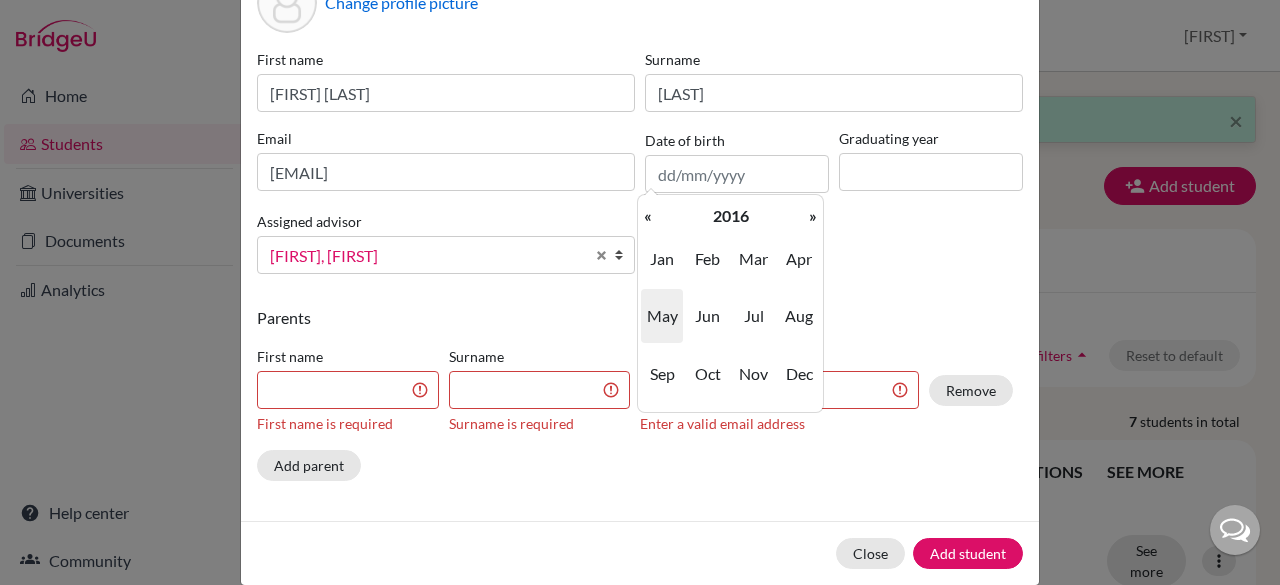 click on "«" at bounding box center (648, 216) 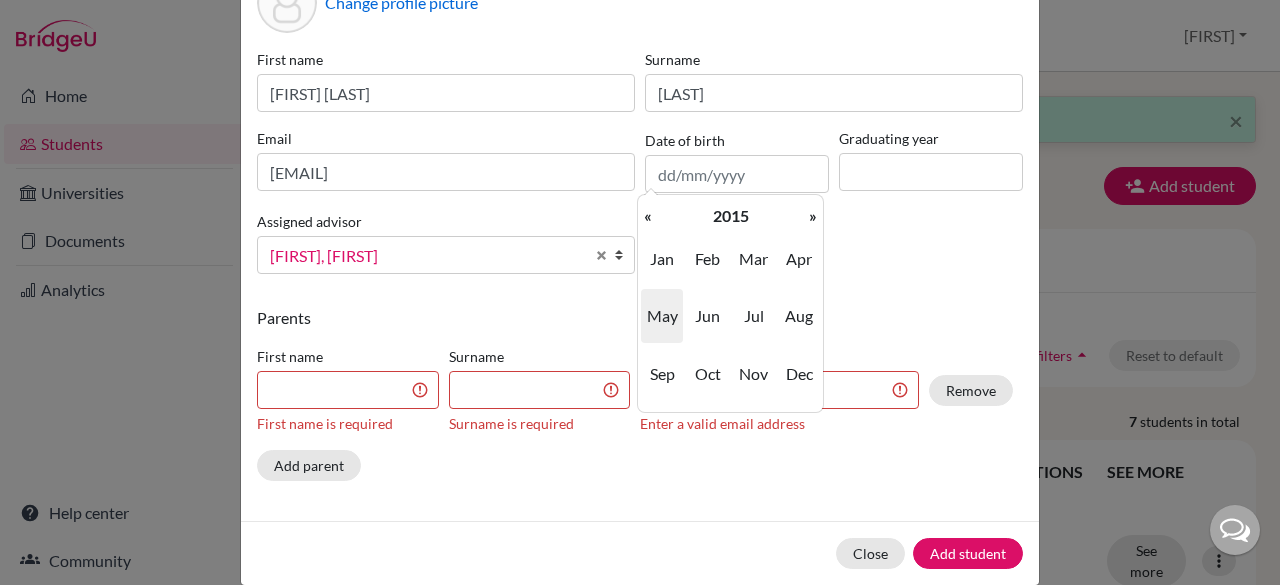click on "«" at bounding box center (648, 216) 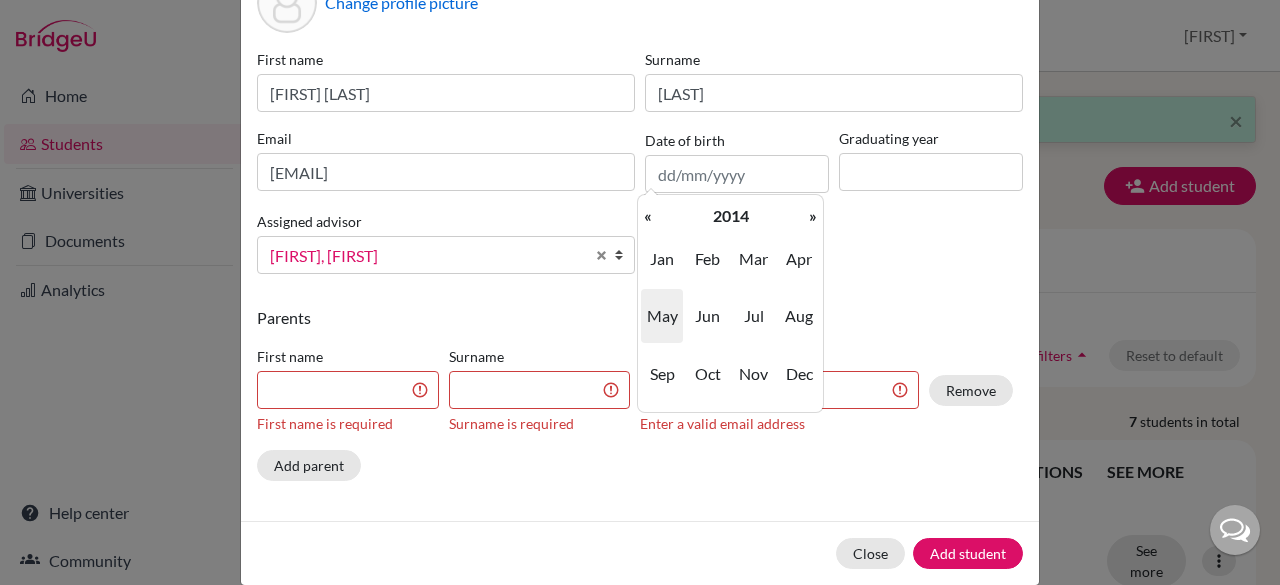 click on "«" at bounding box center (648, 216) 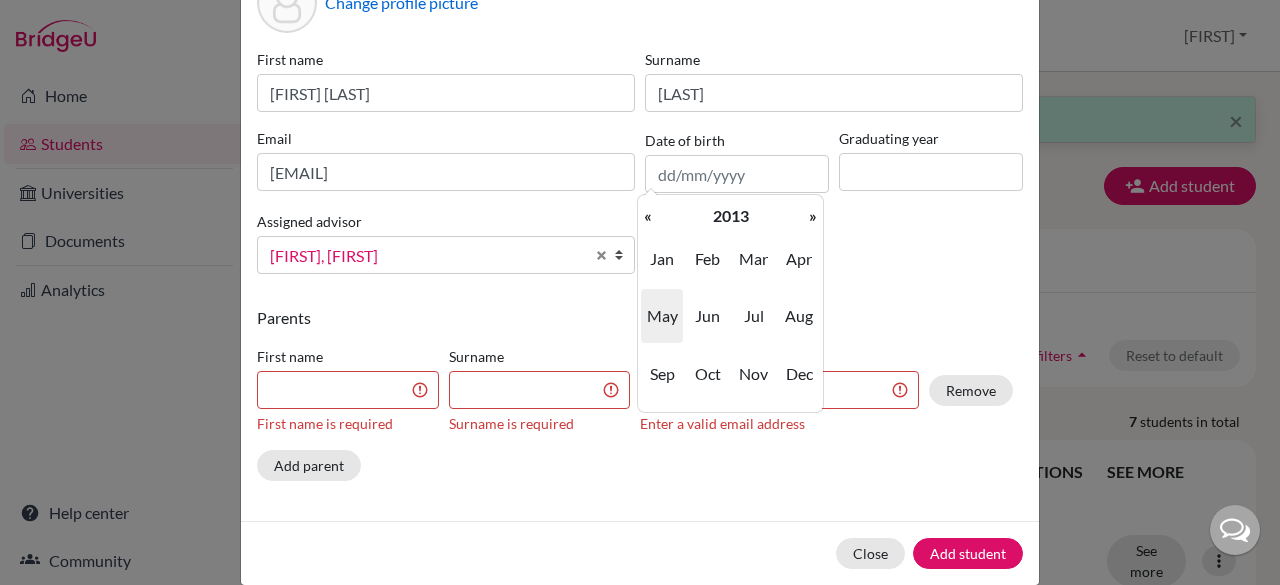 click on "«" at bounding box center [648, 216] 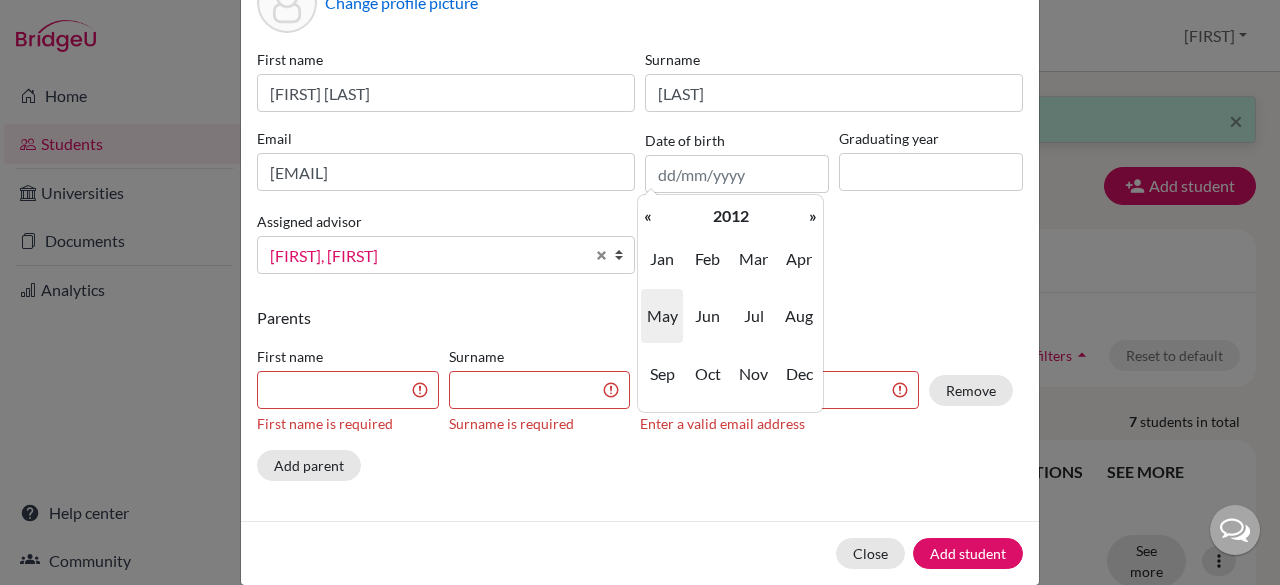 click on "«" at bounding box center [648, 216] 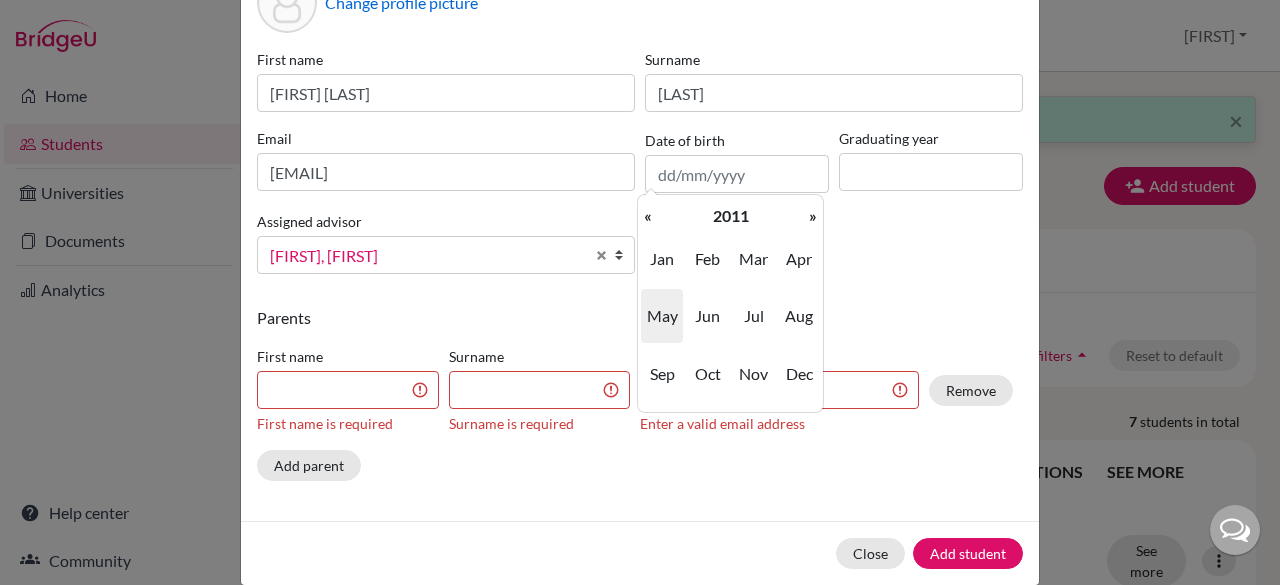 click on "«" at bounding box center (648, 216) 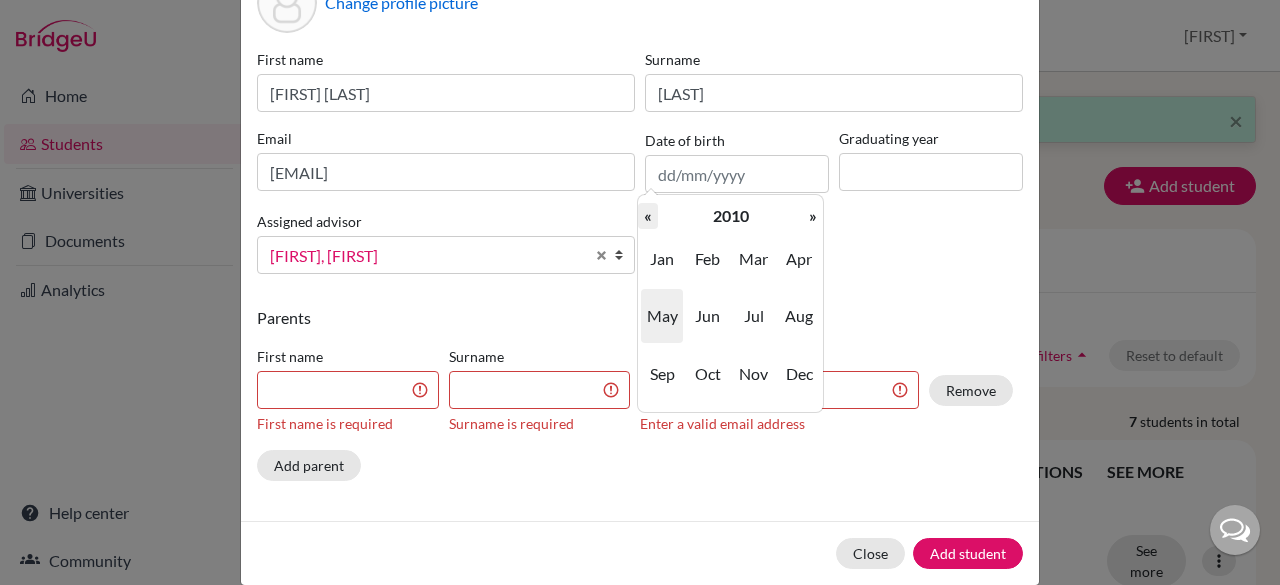 click on "«" at bounding box center (648, 216) 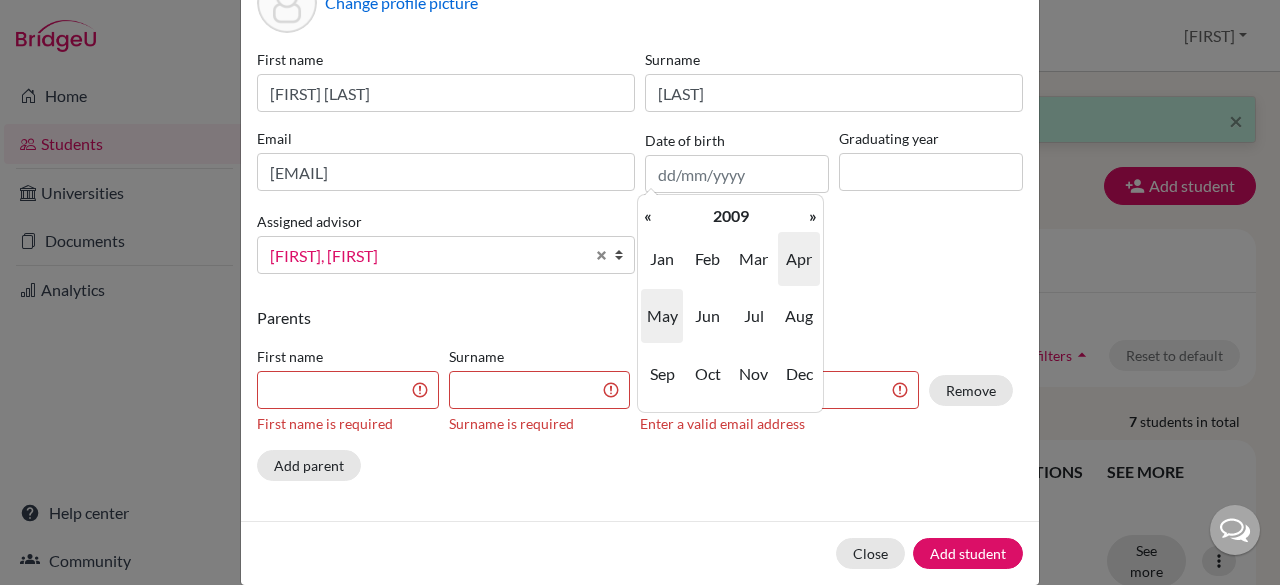 click on "Apr" at bounding box center (799, 259) 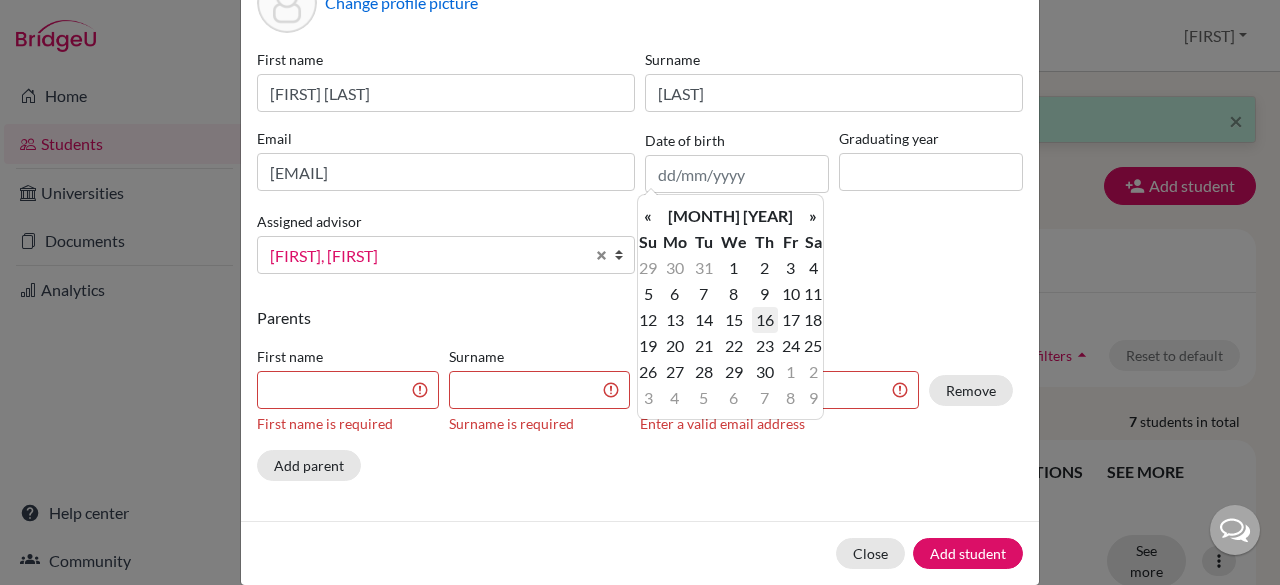 click on "16" at bounding box center (765, 320) 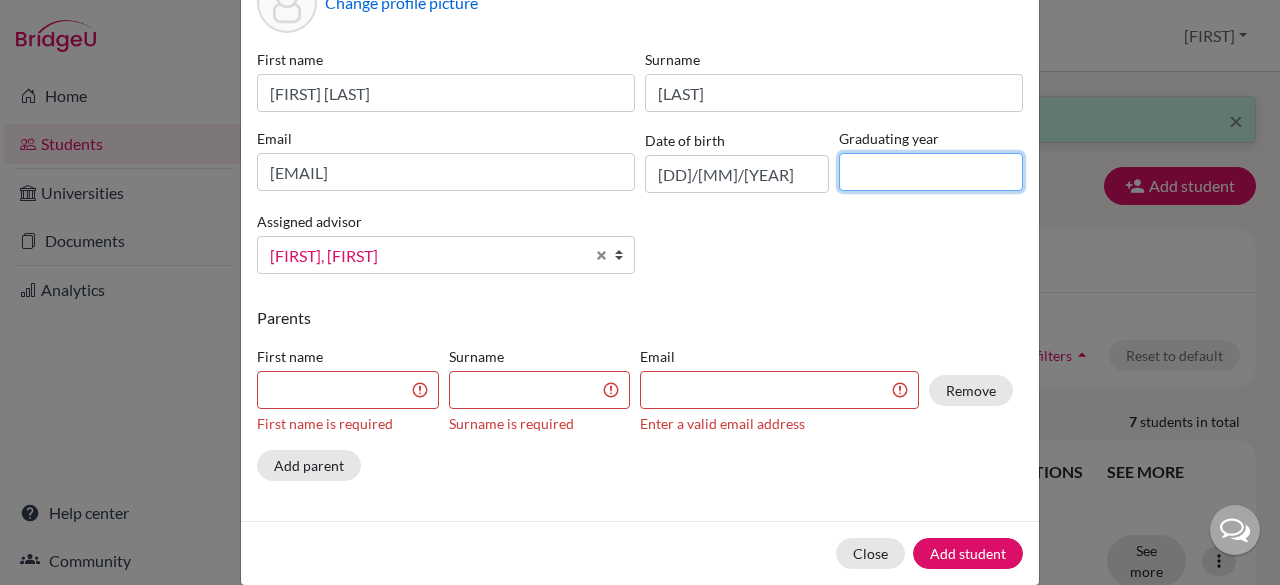 click at bounding box center (931, 172) 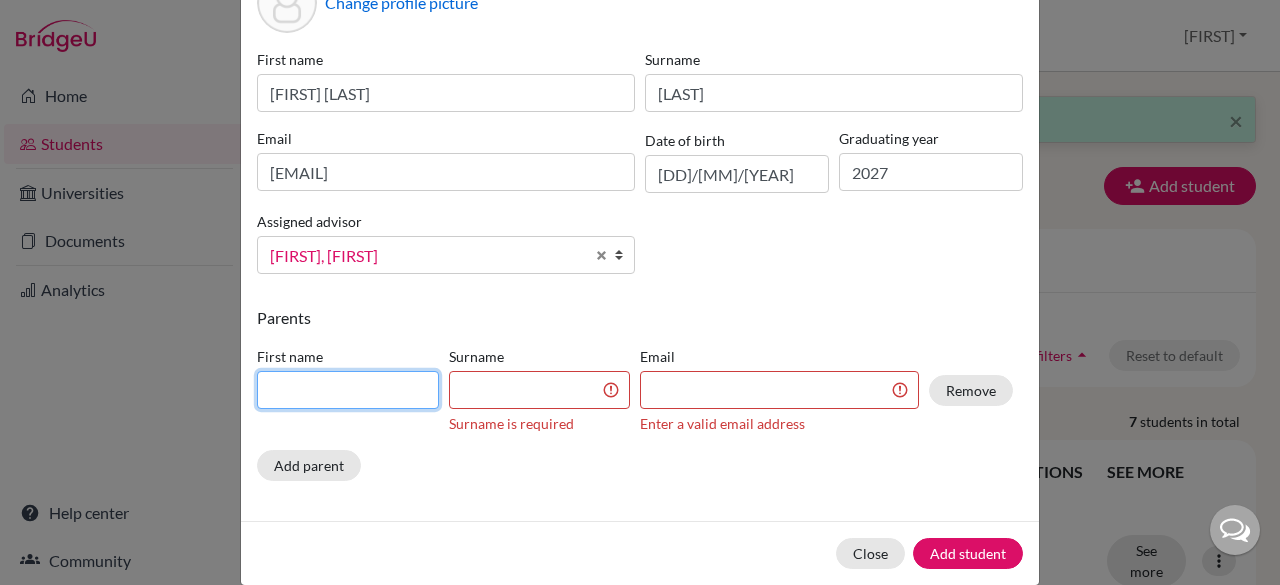 click at bounding box center [348, 390] 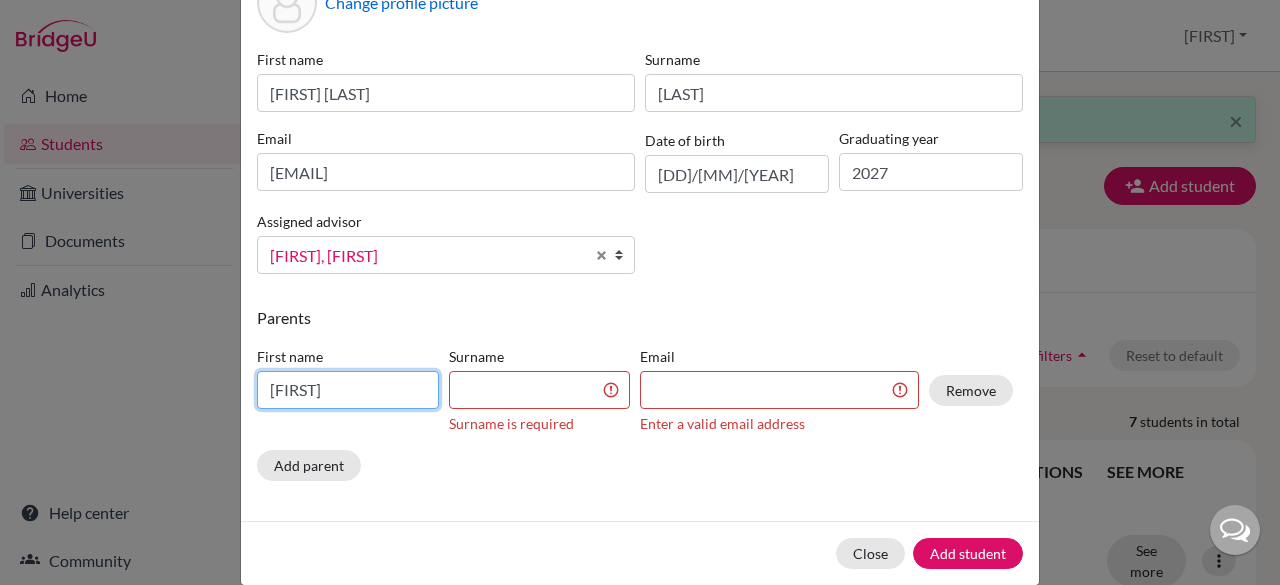 type on "Dhanya" 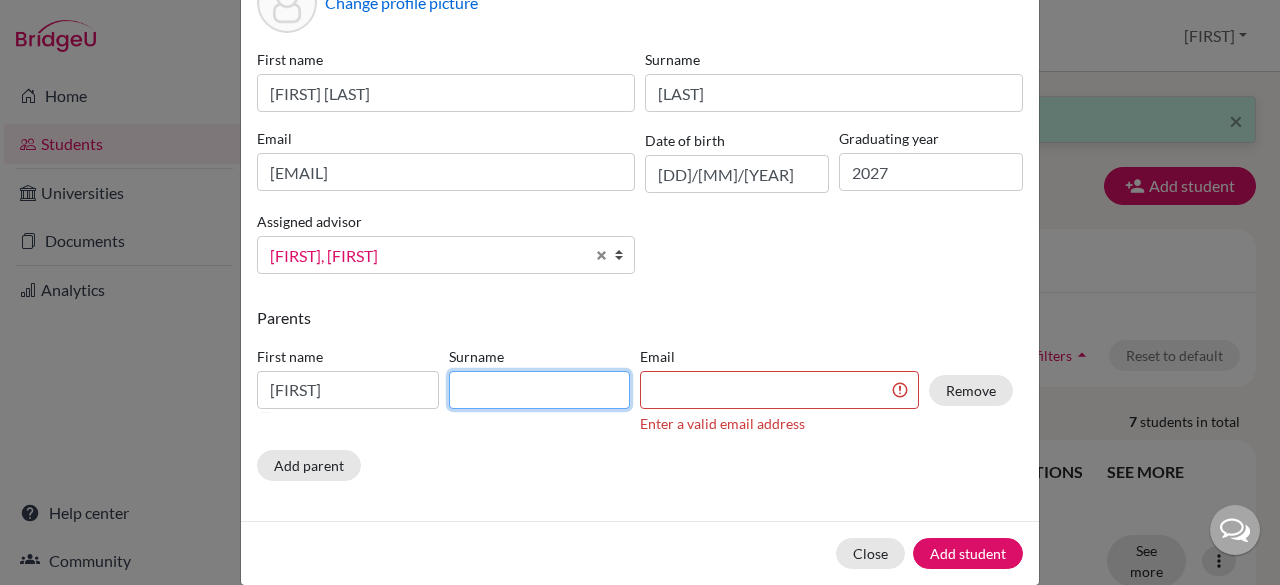 click at bounding box center (540, 390) 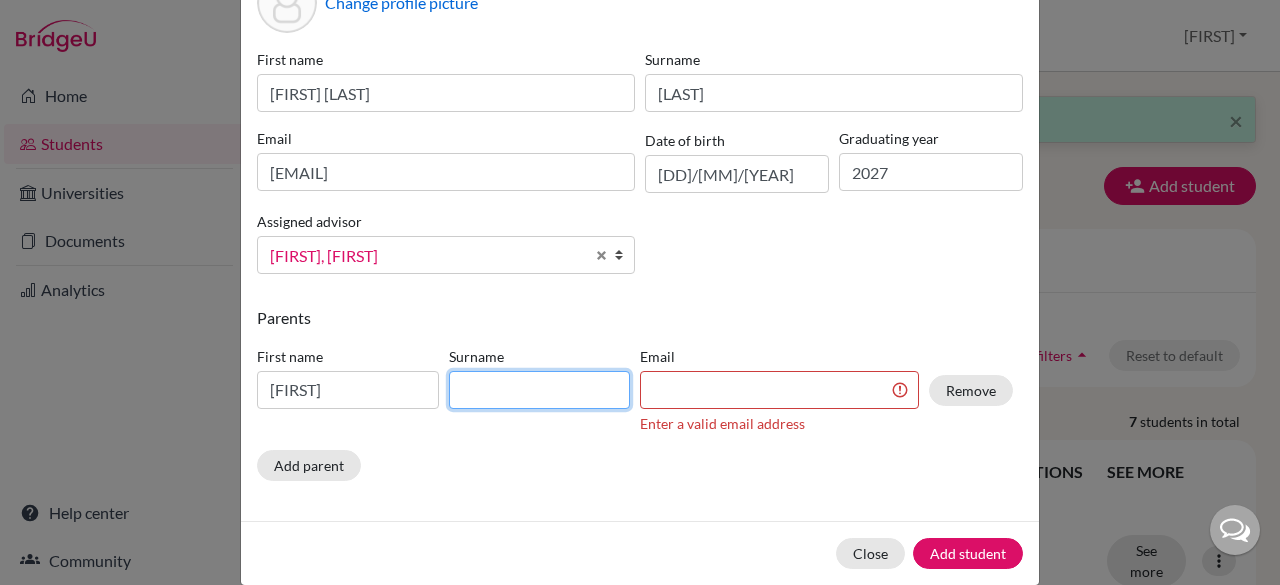 type on "J" 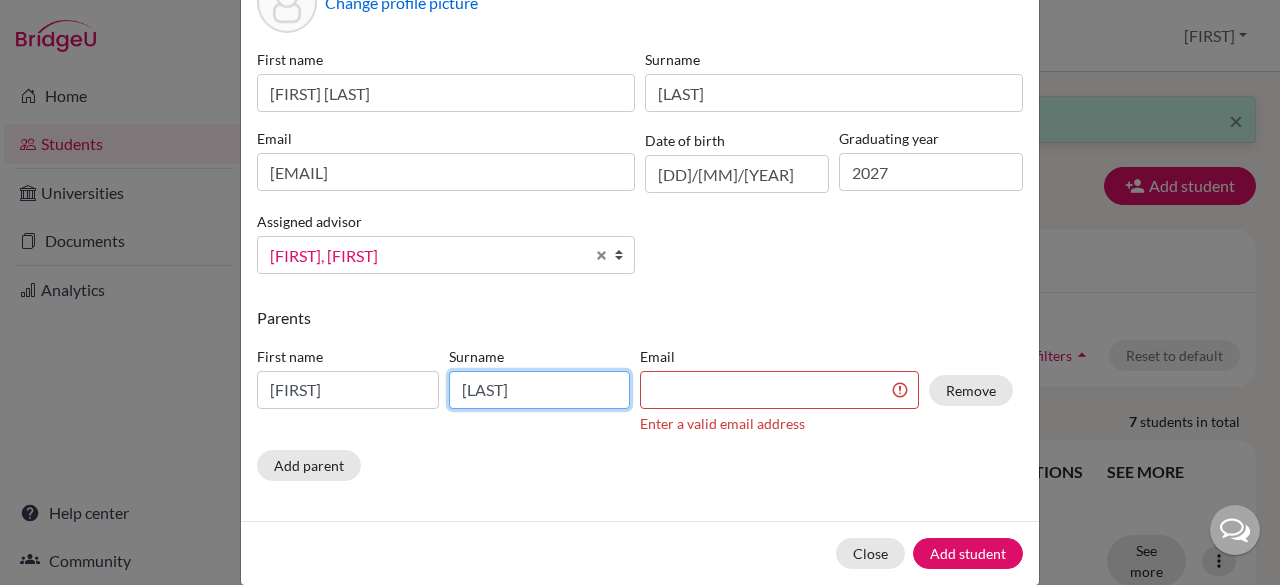 type on "Gowda" 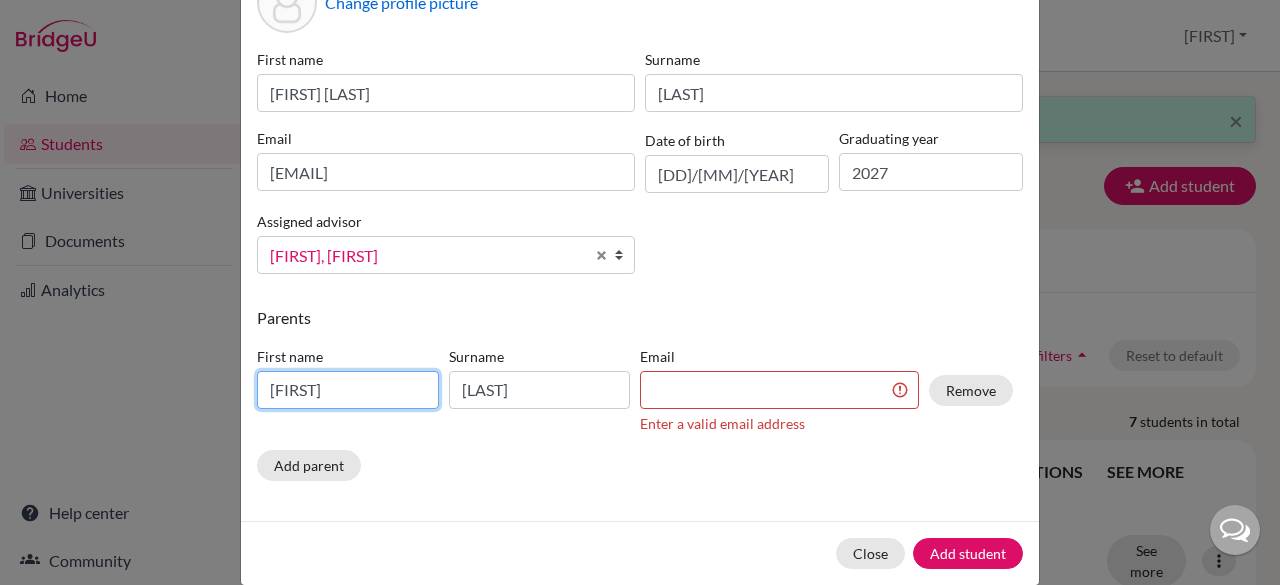 click on "Dhanya" at bounding box center [348, 390] 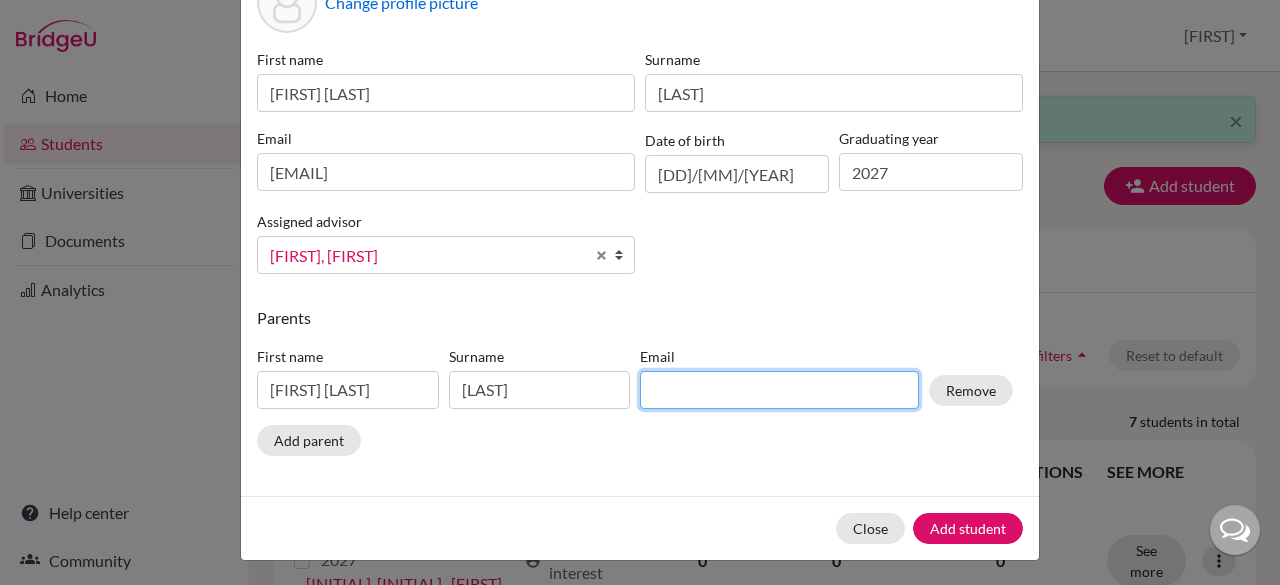click at bounding box center (779, 390) 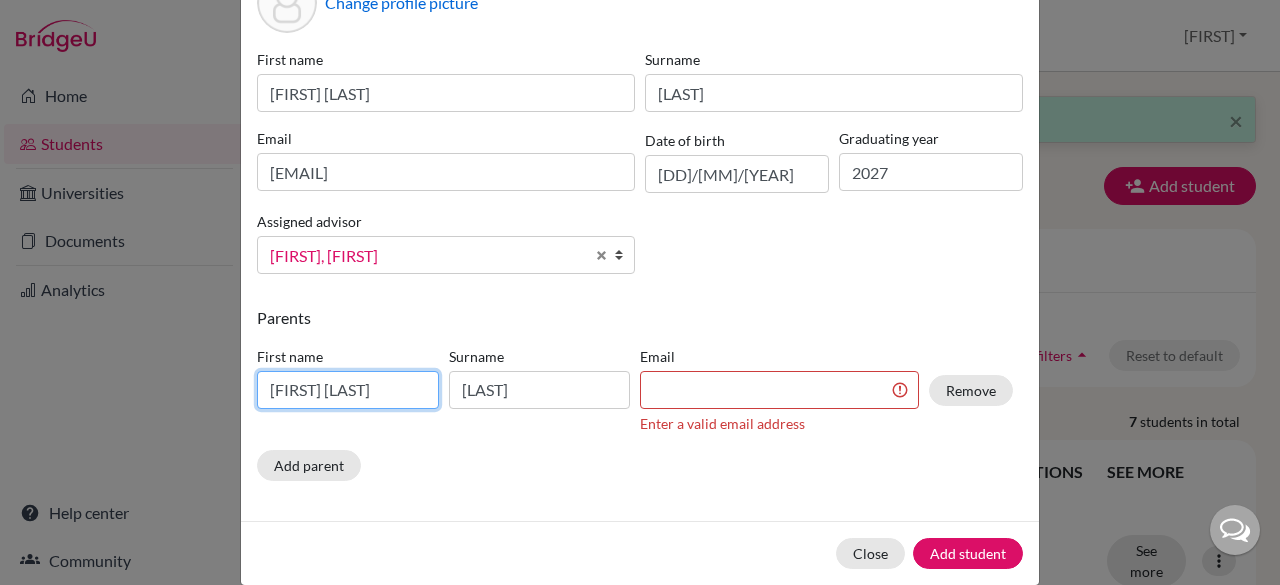 click on "Dhanya J" at bounding box center (348, 390) 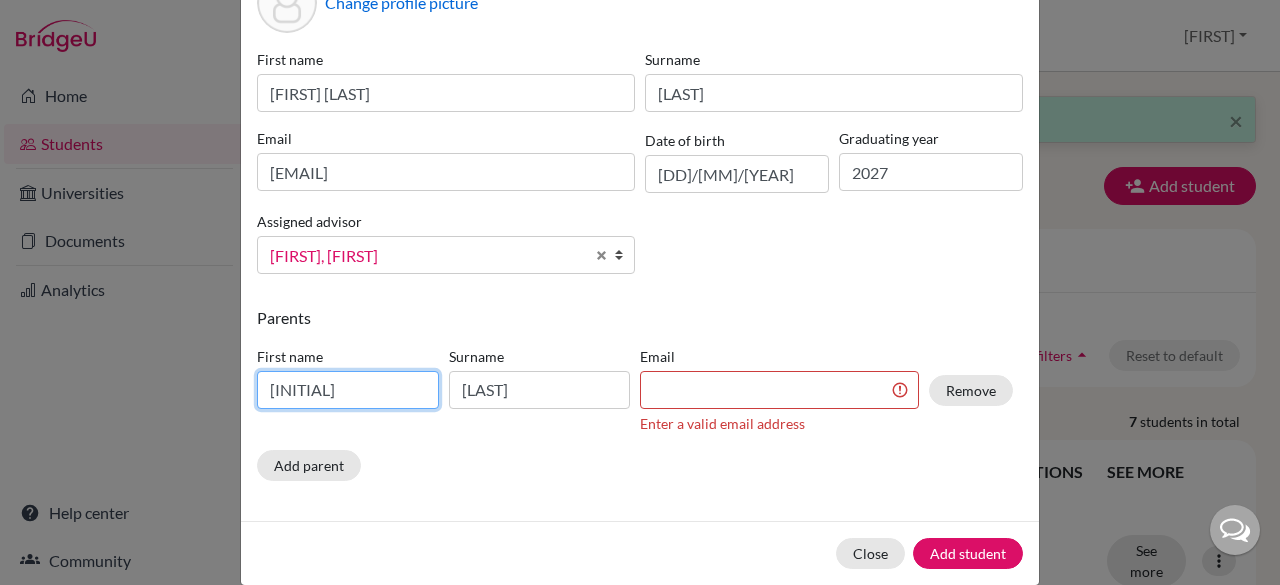 type on "D" 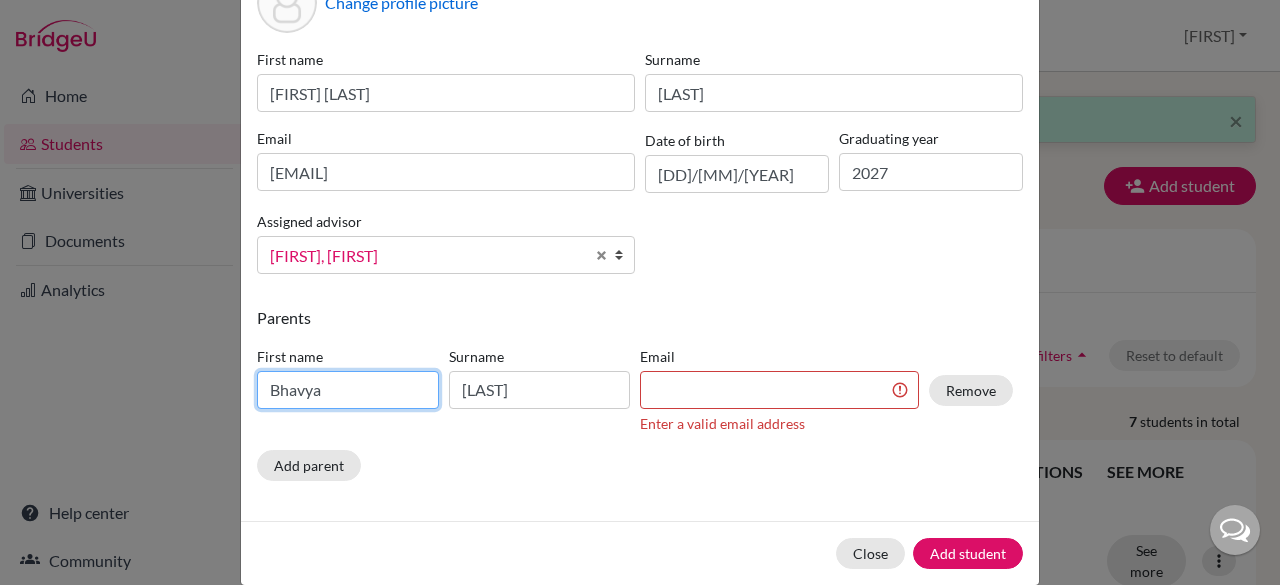 type on "Bhavya" 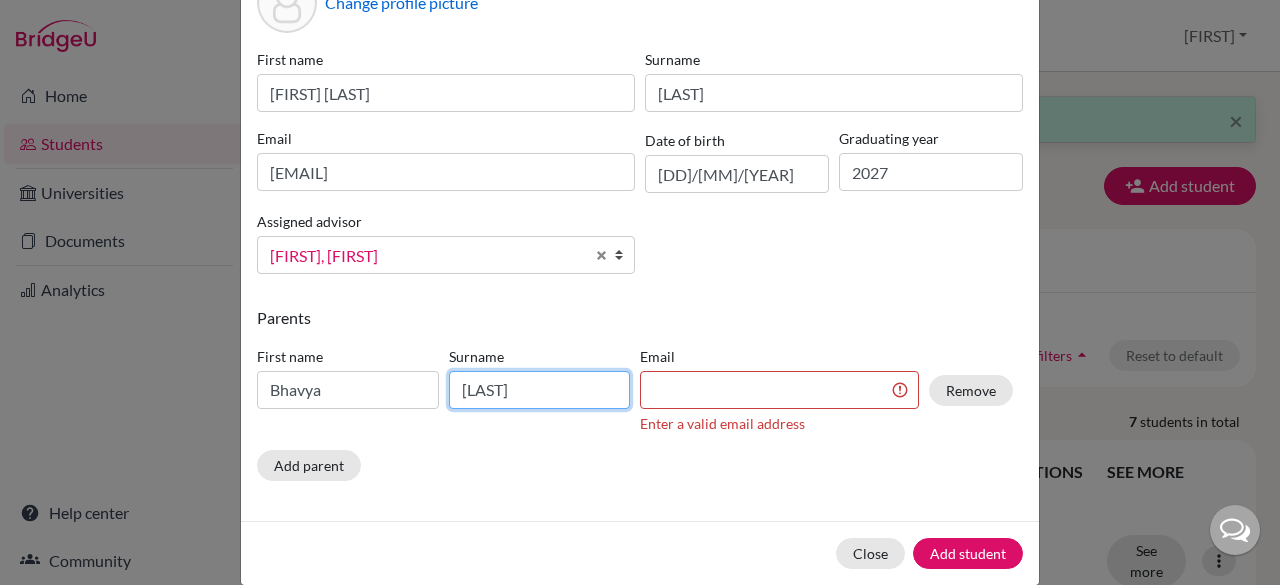 click on "Gowda" at bounding box center (540, 390) 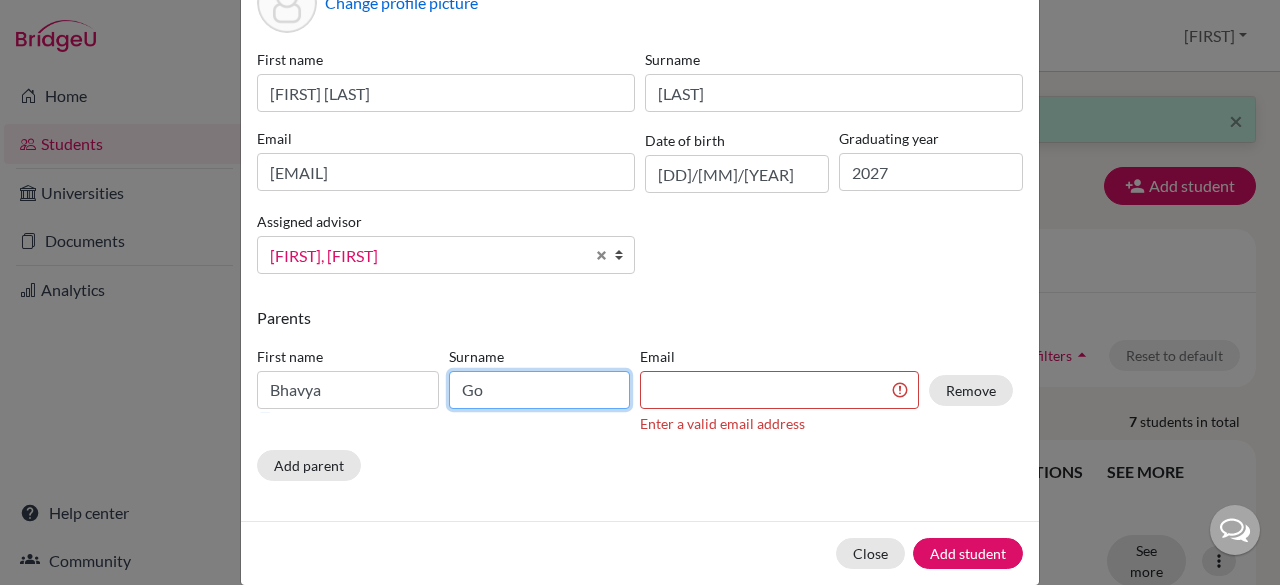 type on "G" 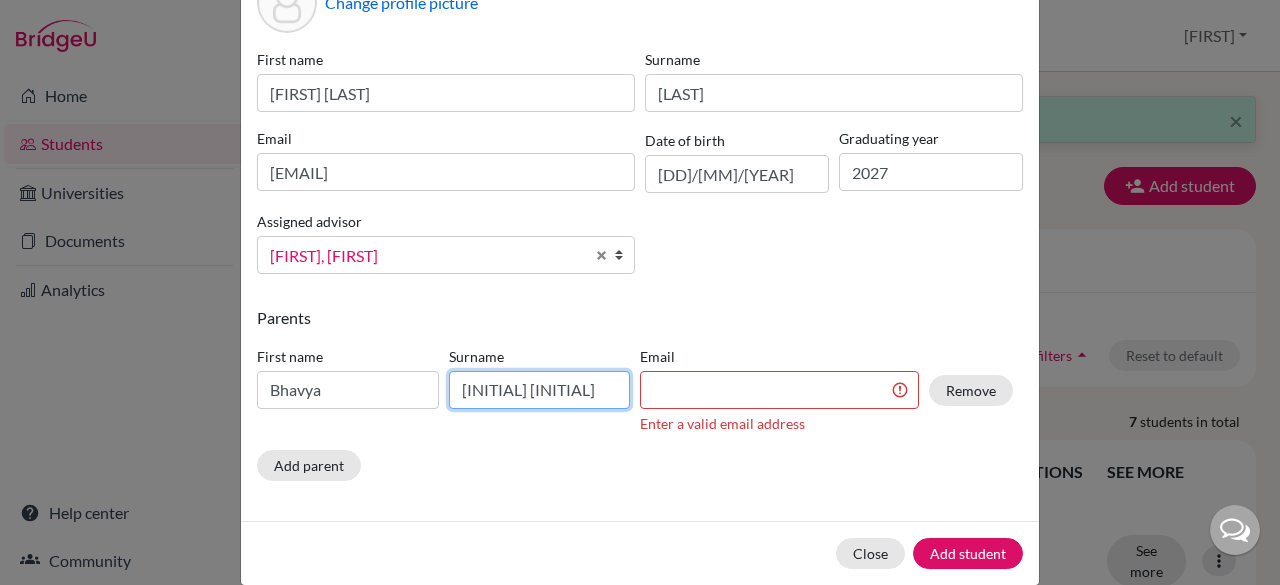 type on "P R" 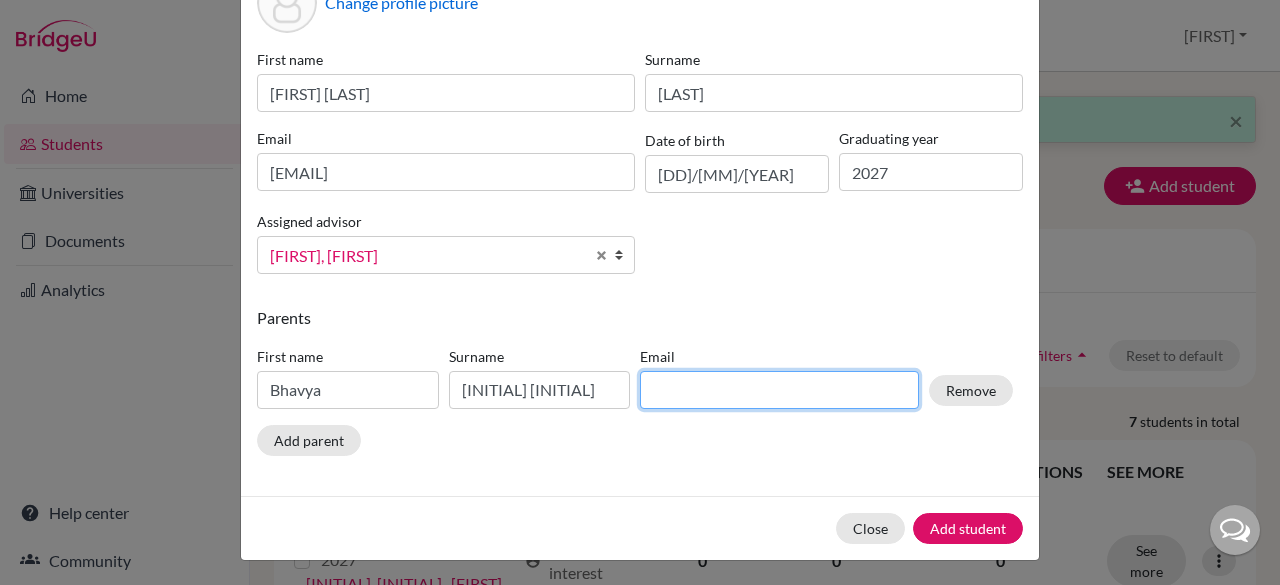 click at bounding box center [779, 390] 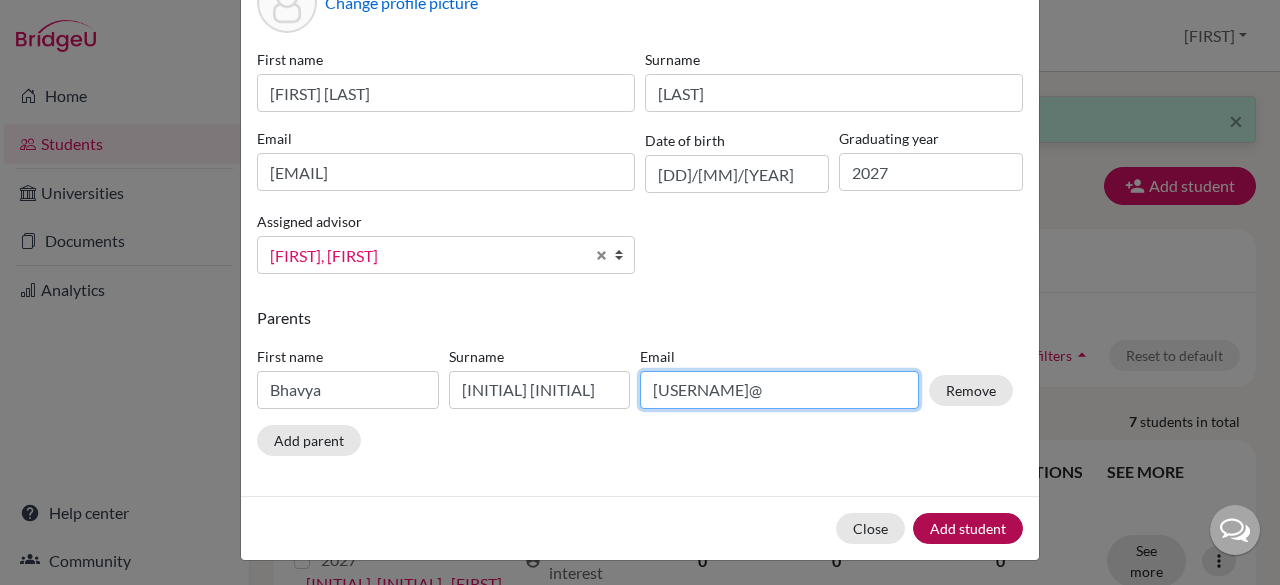 type on "bhavyashreepr77@gmail.com" 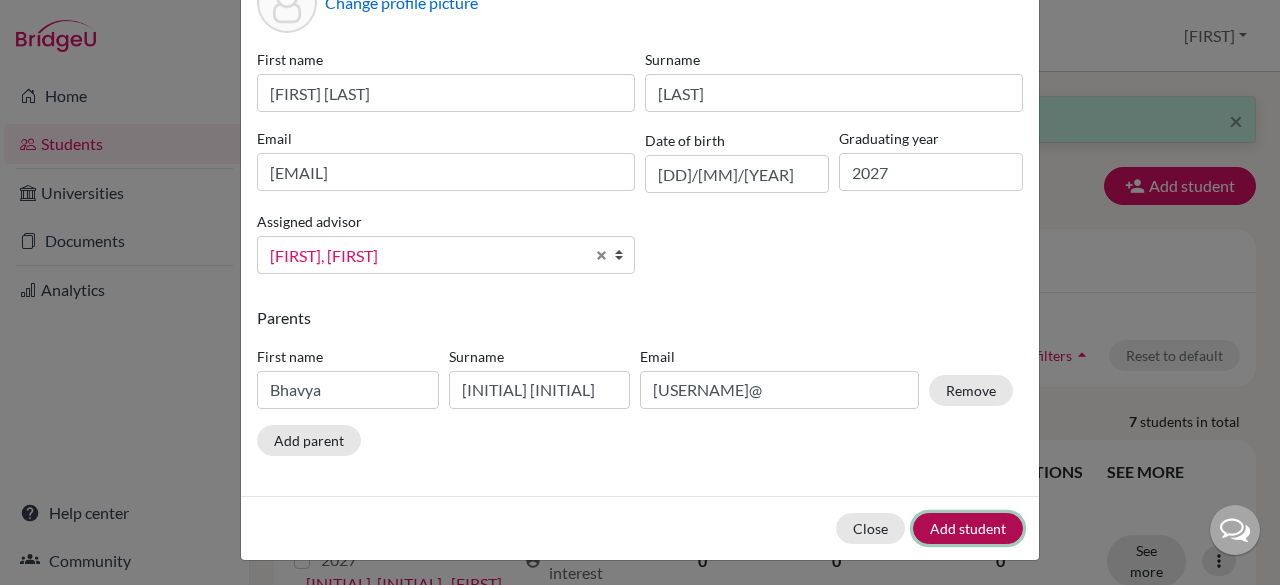 click on "Add student" at bounding box center [968, 528] 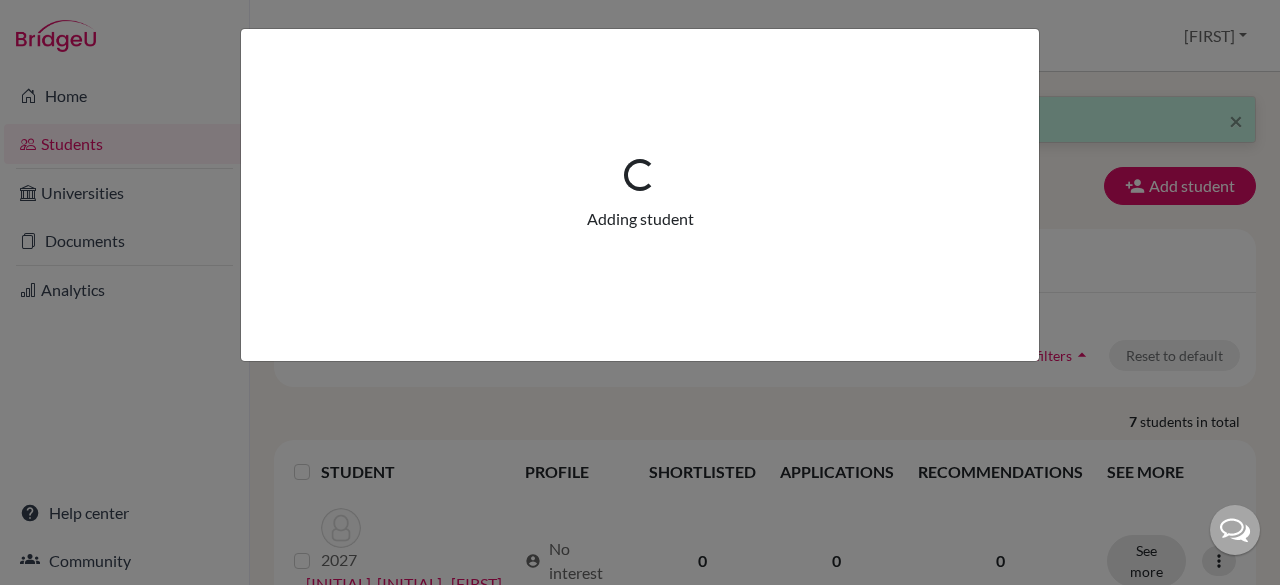 scroll, scrollTop: 0, scrollLeft: 0, axis: both 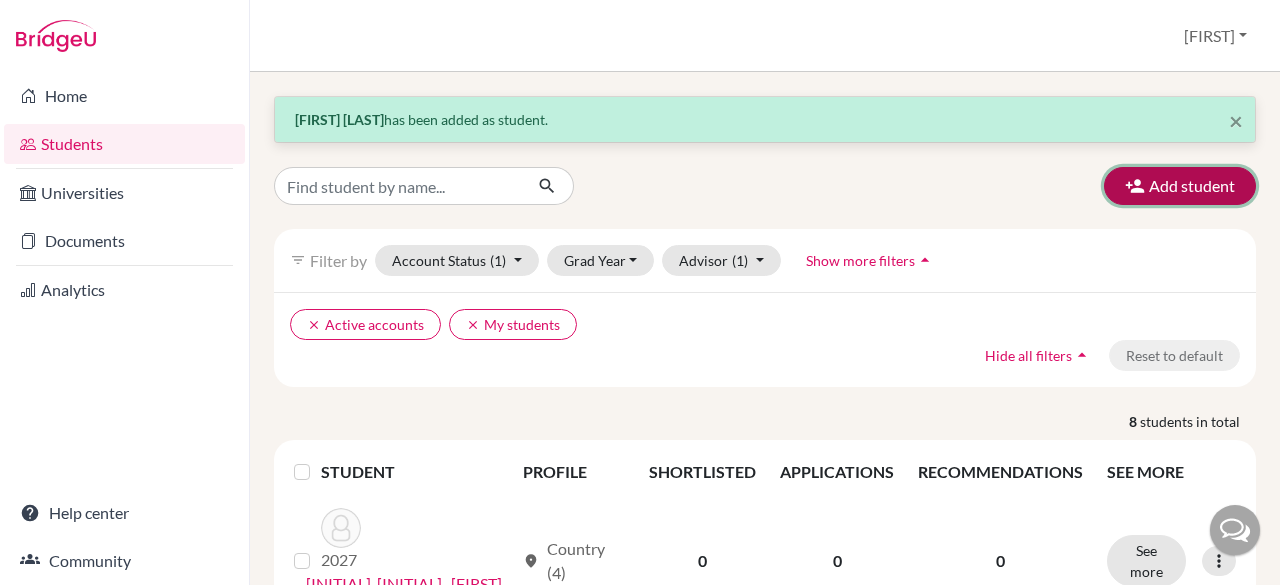 click on "Add student" at bounding box center [1180, 186] 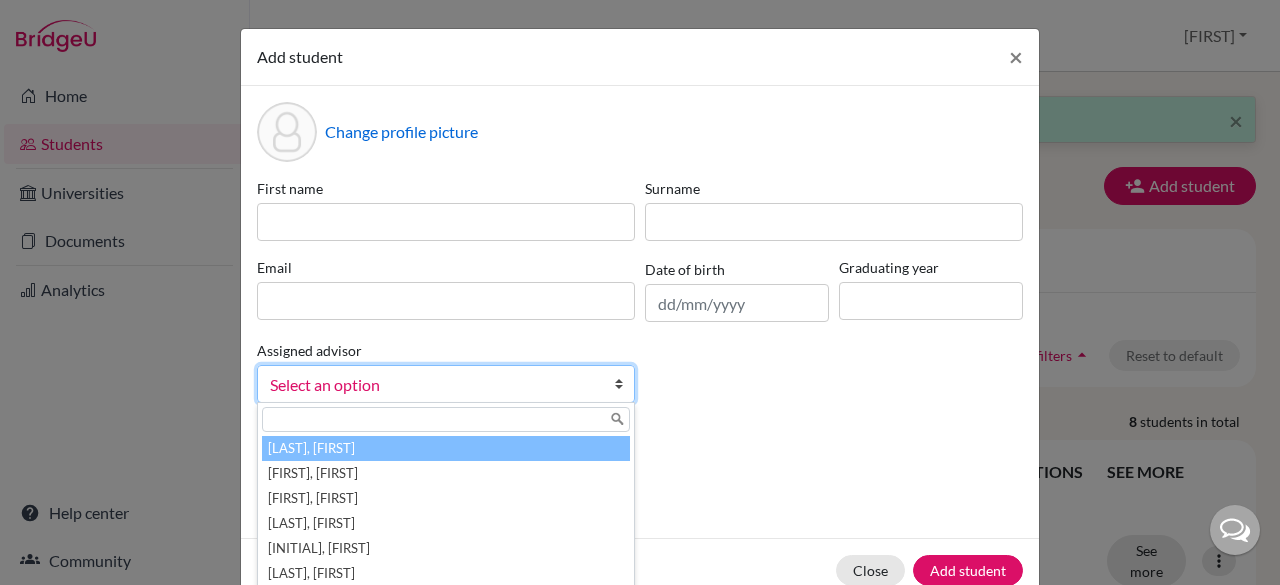 click on "Select an option" at bounding box center [433, 385] 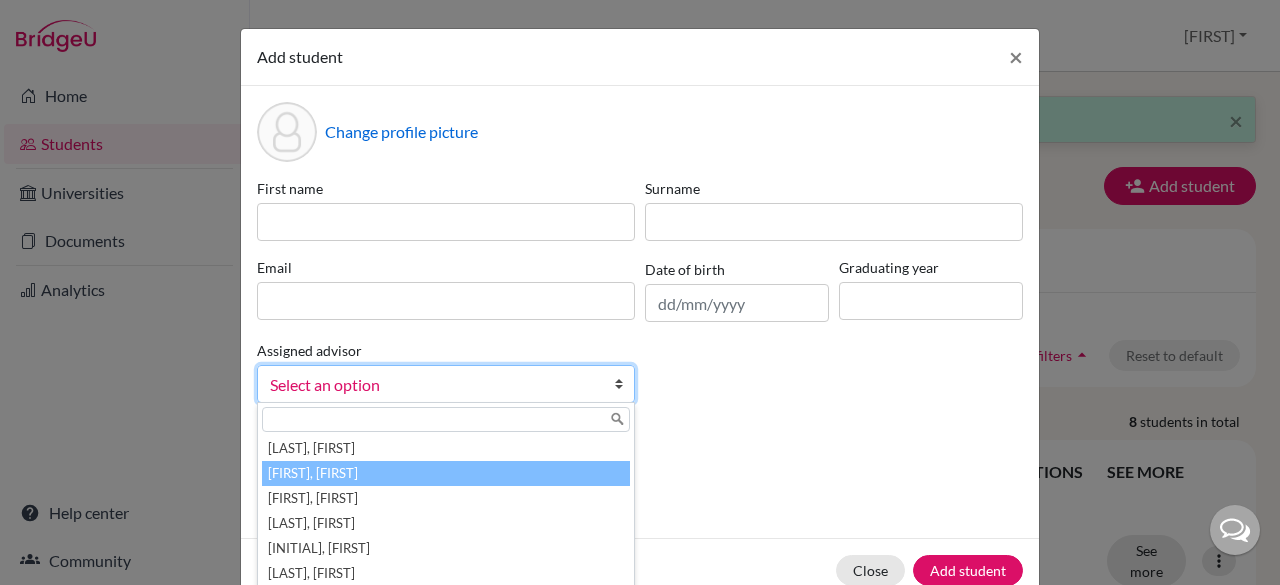 click on "Benny, Alan" at bounding box center [446, 473] 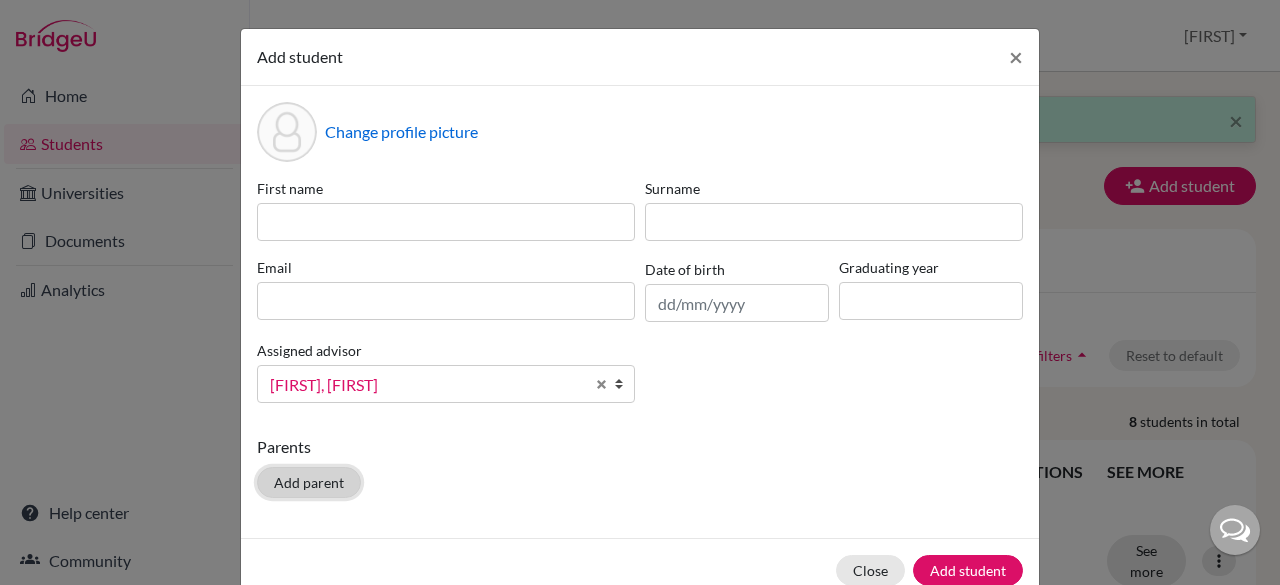 click on "Add parent" 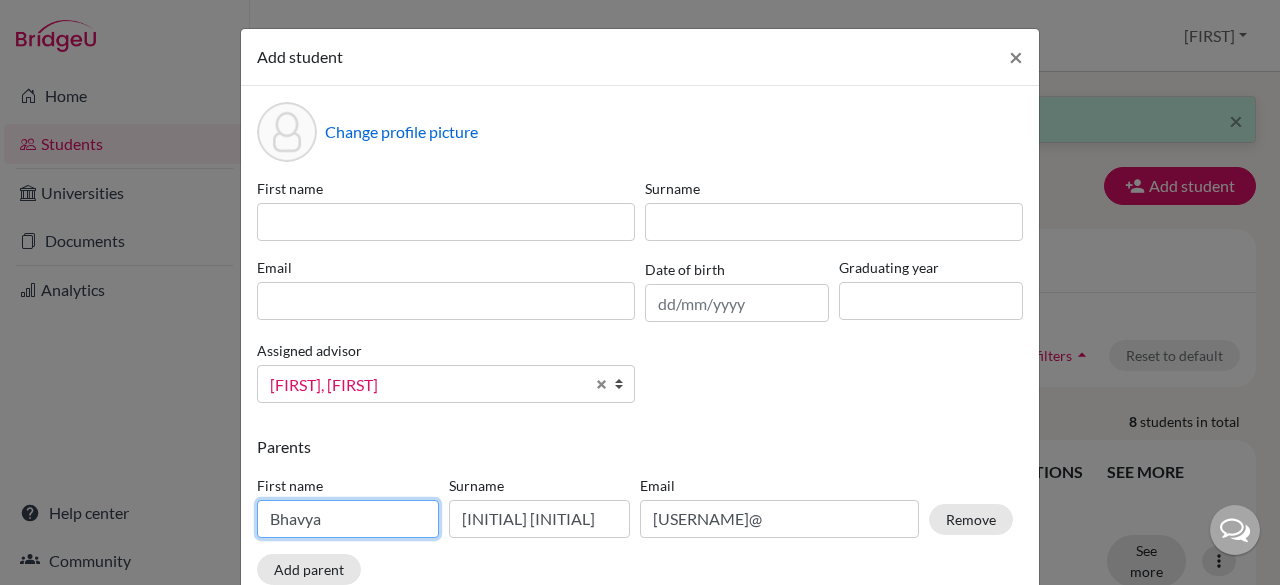 click on "Bhavya" at bounding box center [348, 519] 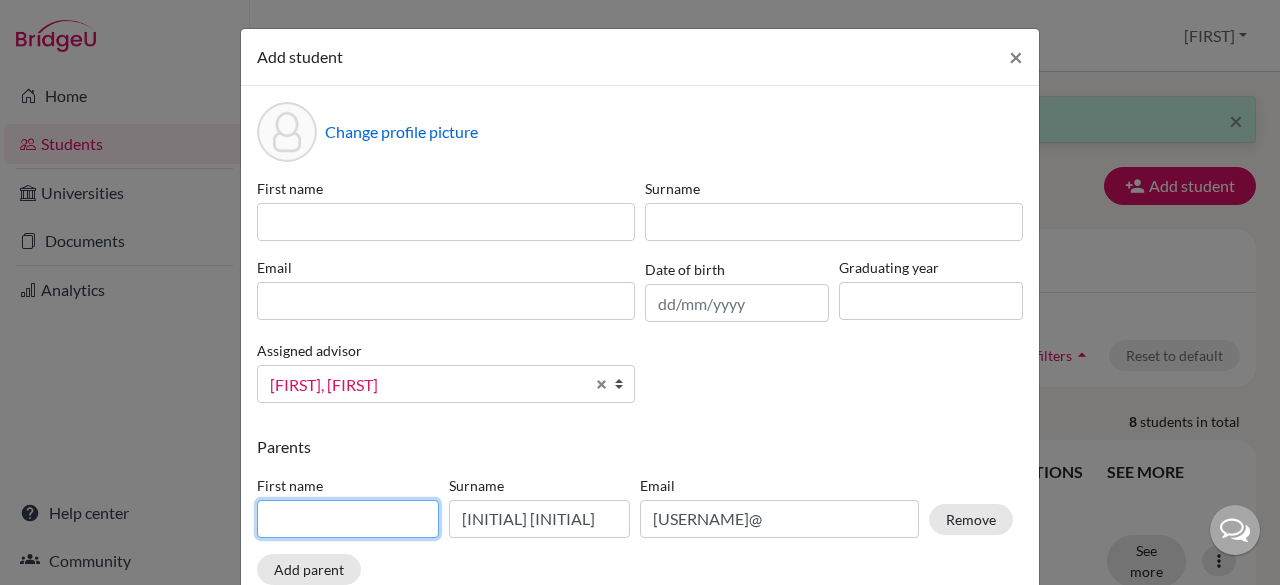 type 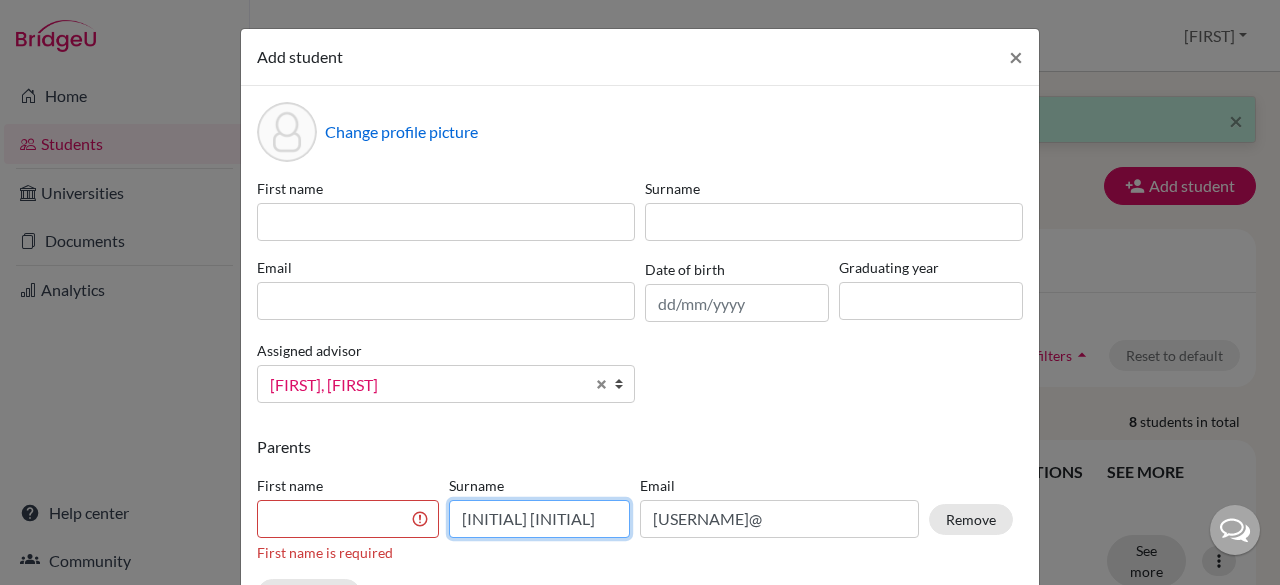 click on "P R" at bounding box center [540, 519] 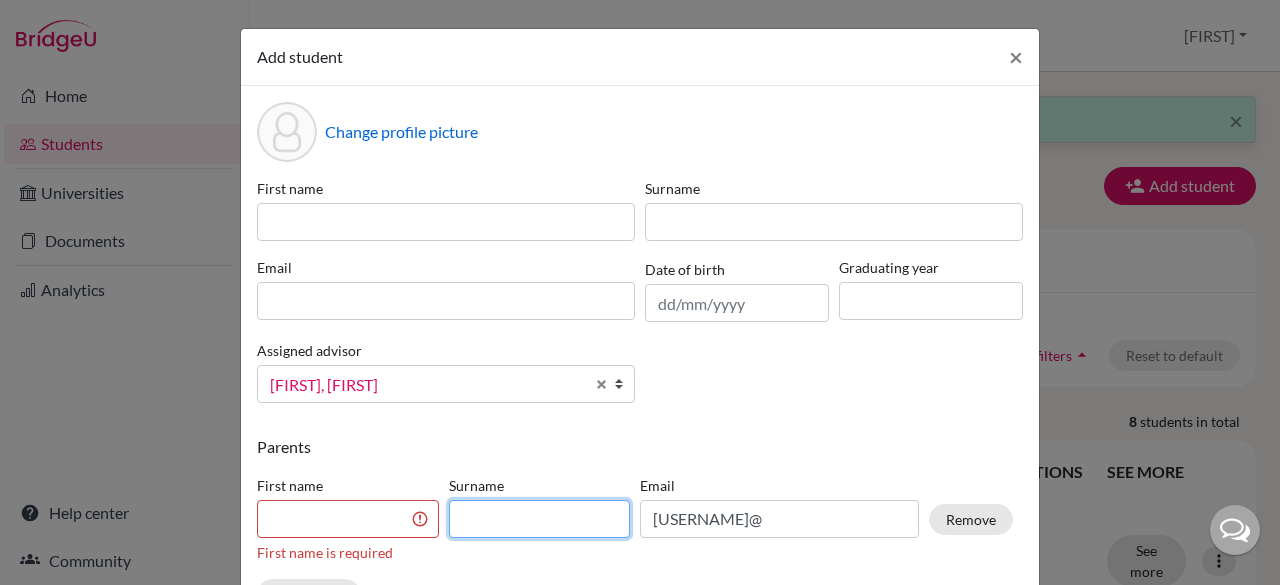 type 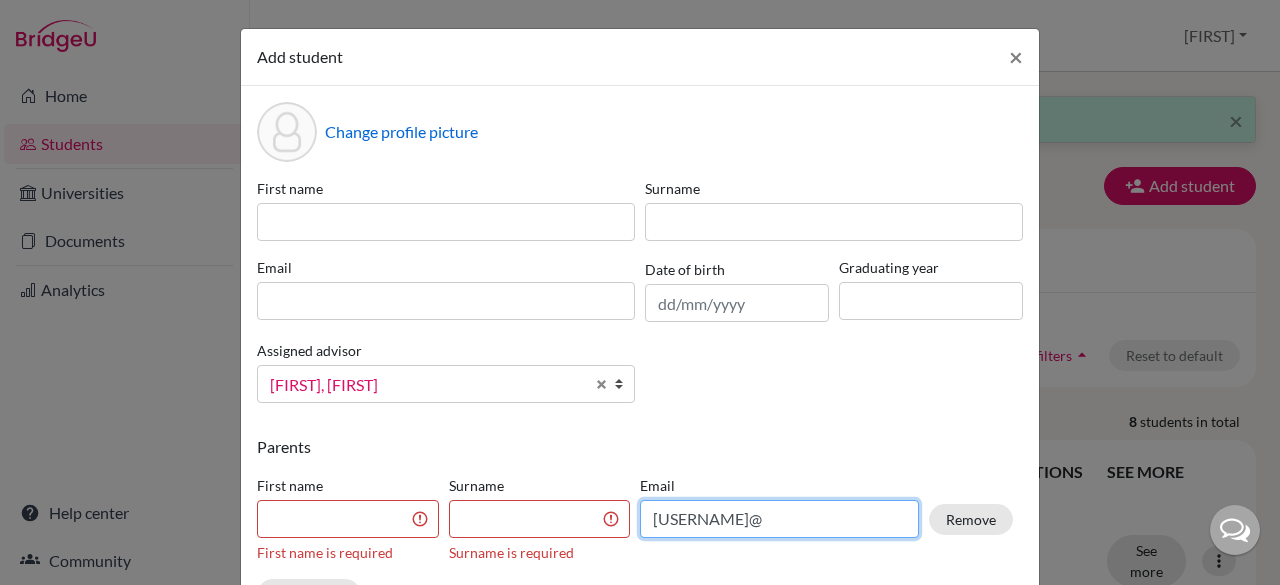 click on "bhavyashreepr77@gmail.com" at bounding box center (779, 519) 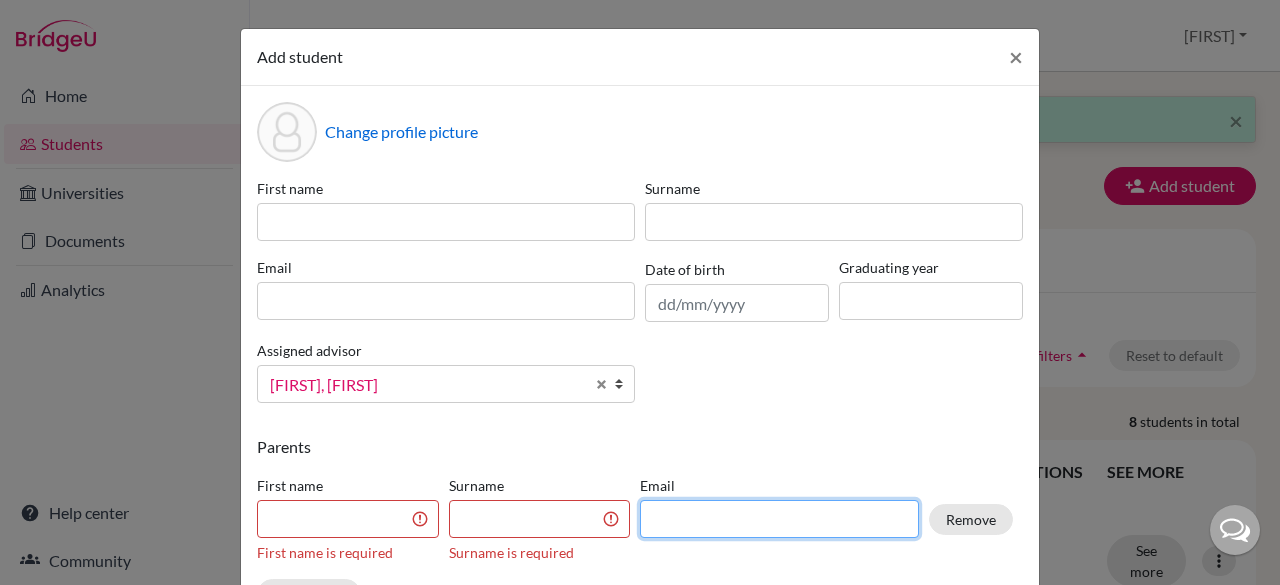 type 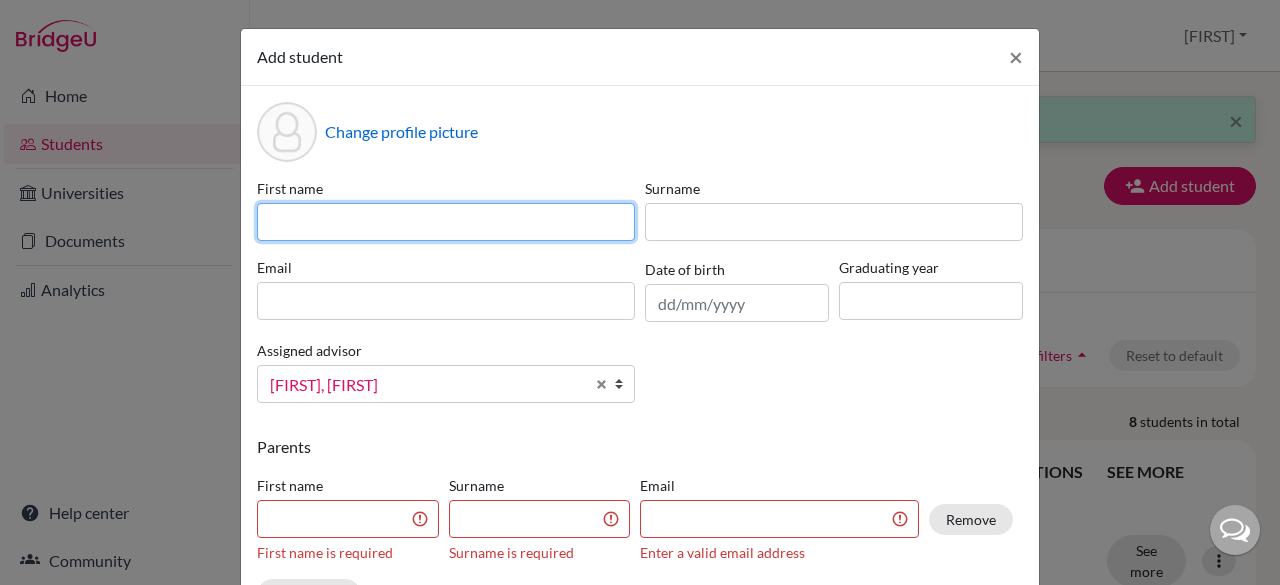 click at bounding box center (446, 222) 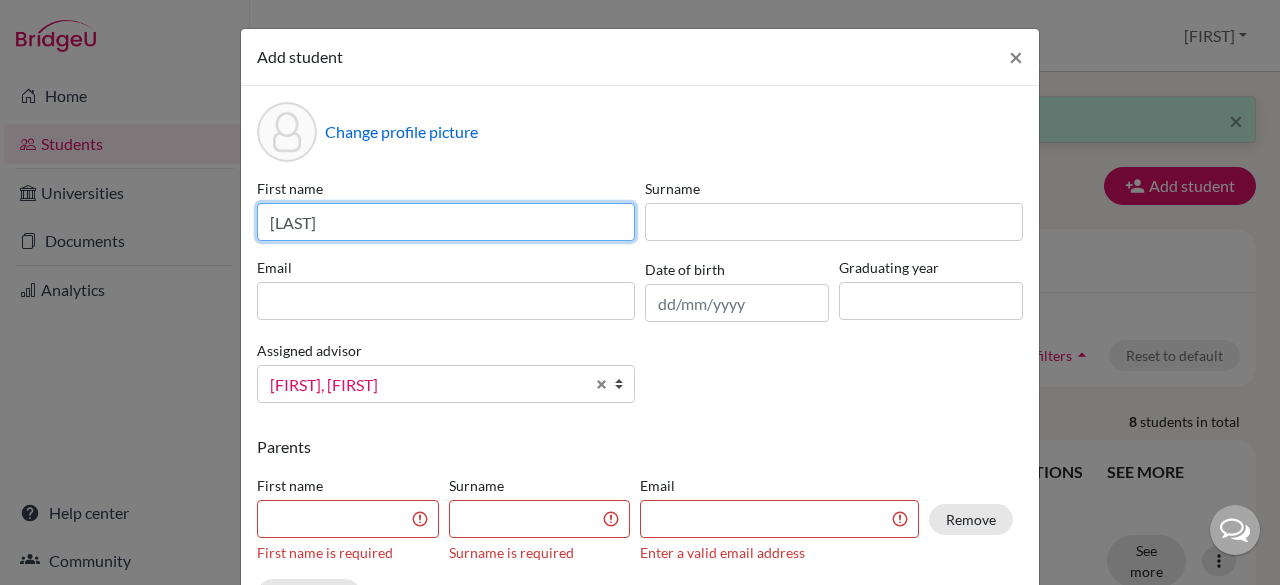 type on "Sinchana" 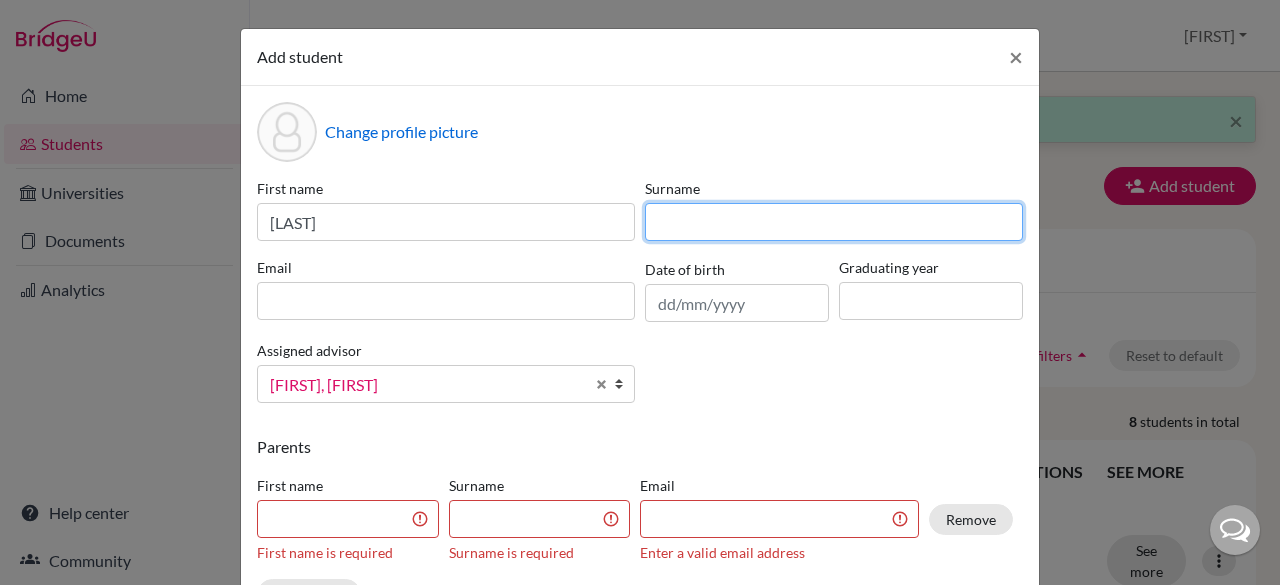 click at bounding box center (834, 222) 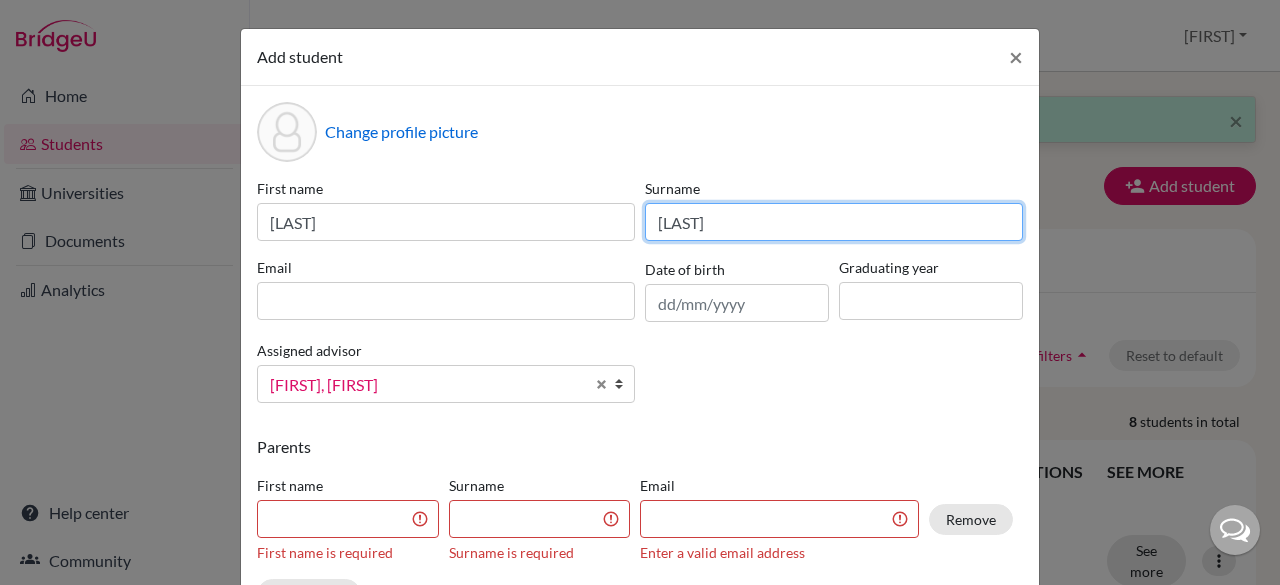 type on "Prabhakar" 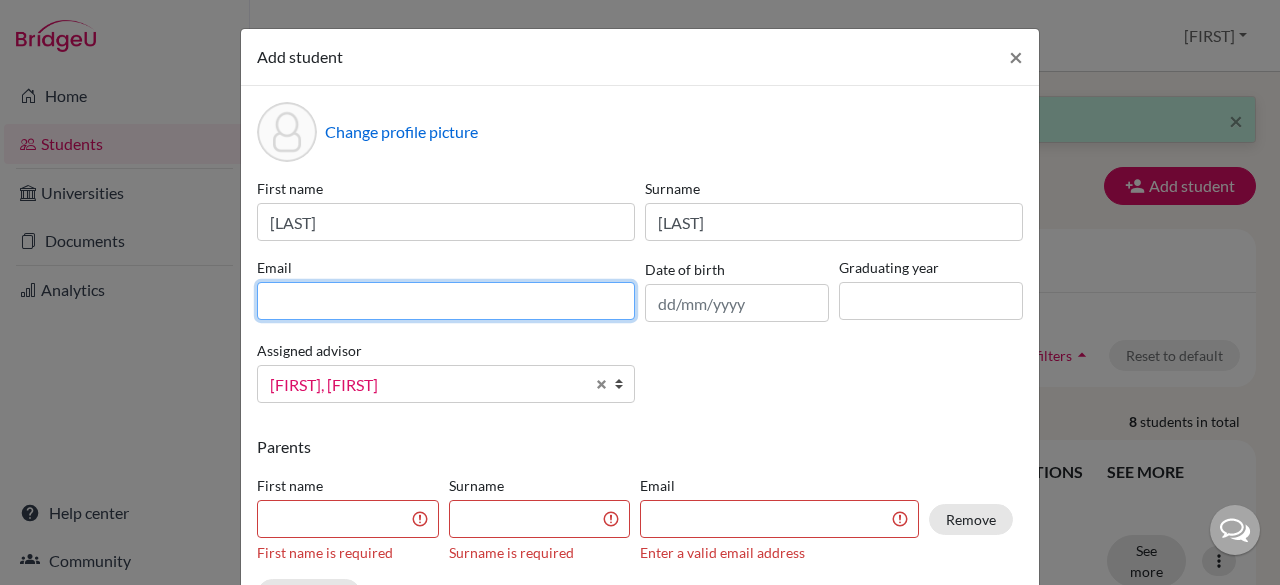 click at bounding box center [446, 301] 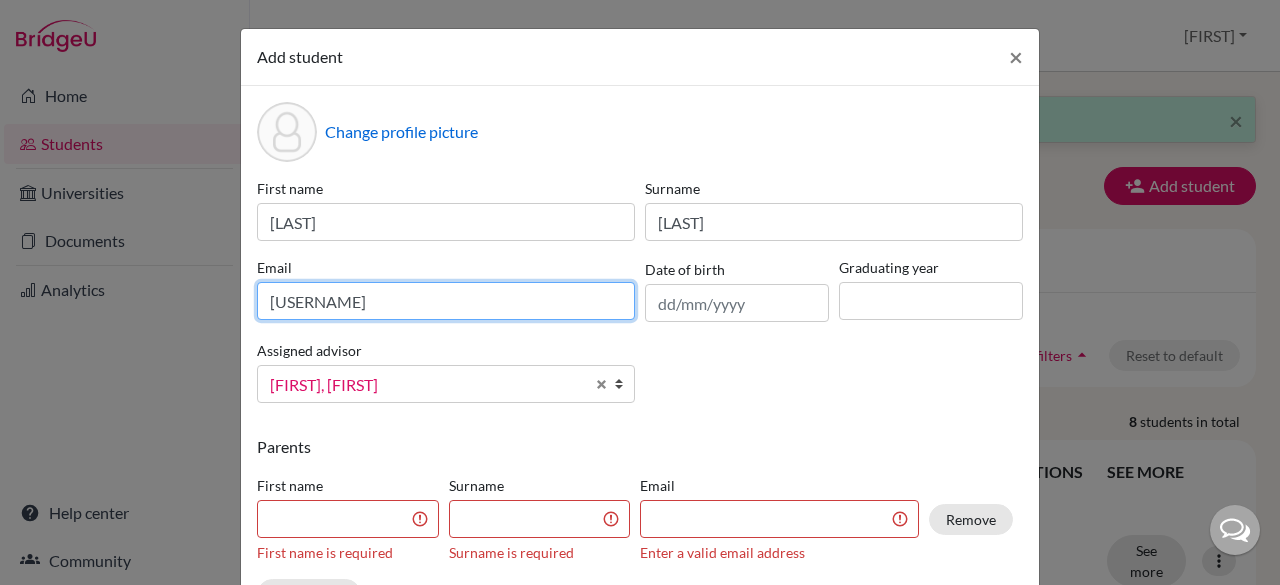 type on "sinchana212@cjcib" 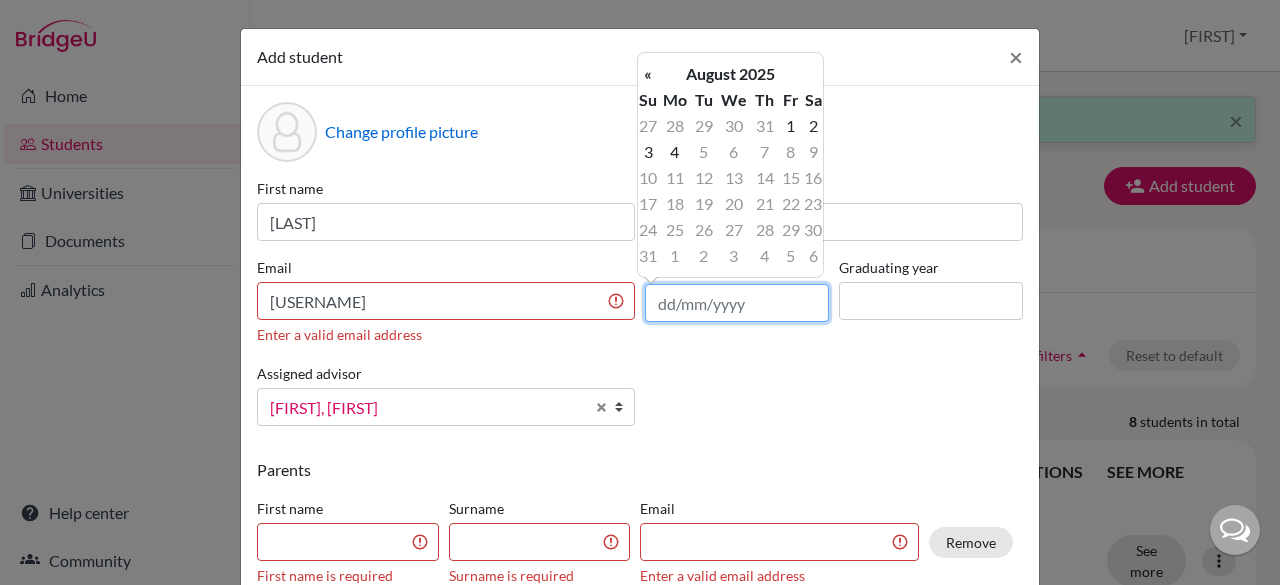 click at bounding box center [737, 303] 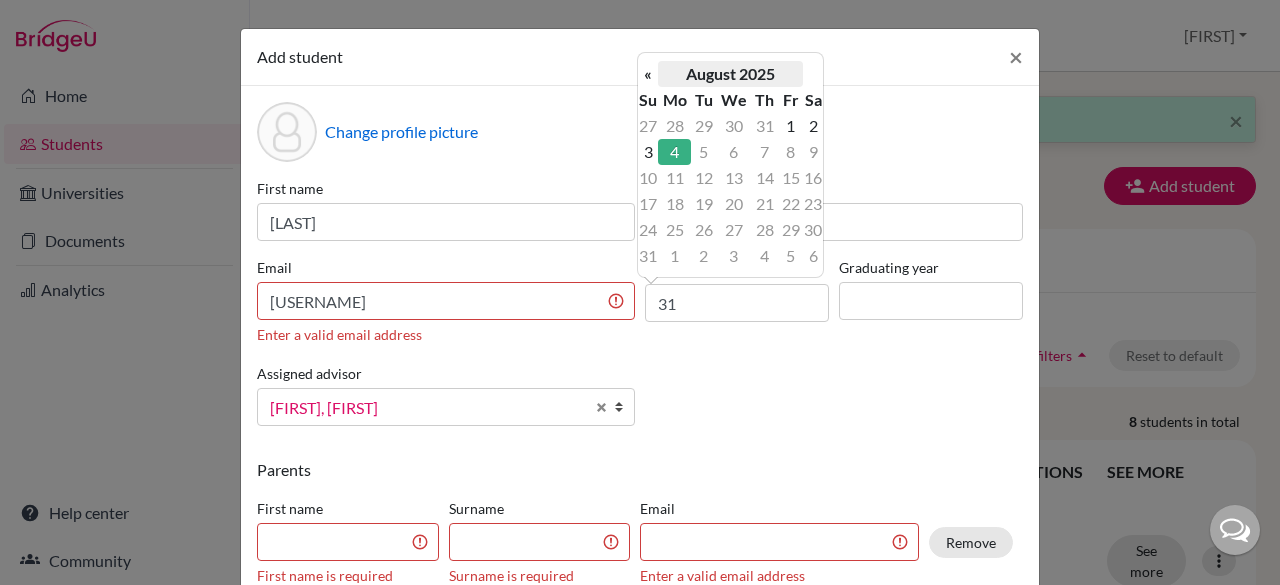 click on "August 2025" at bounding box center (730, 74) 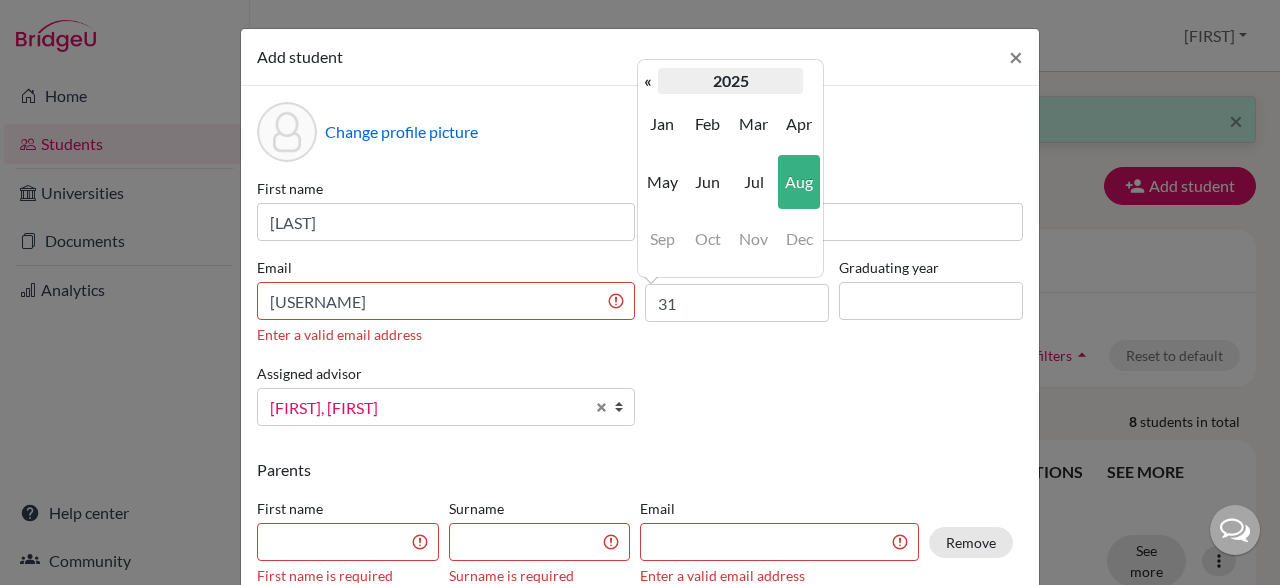 click on "2025" at bounding box center (730, 81) 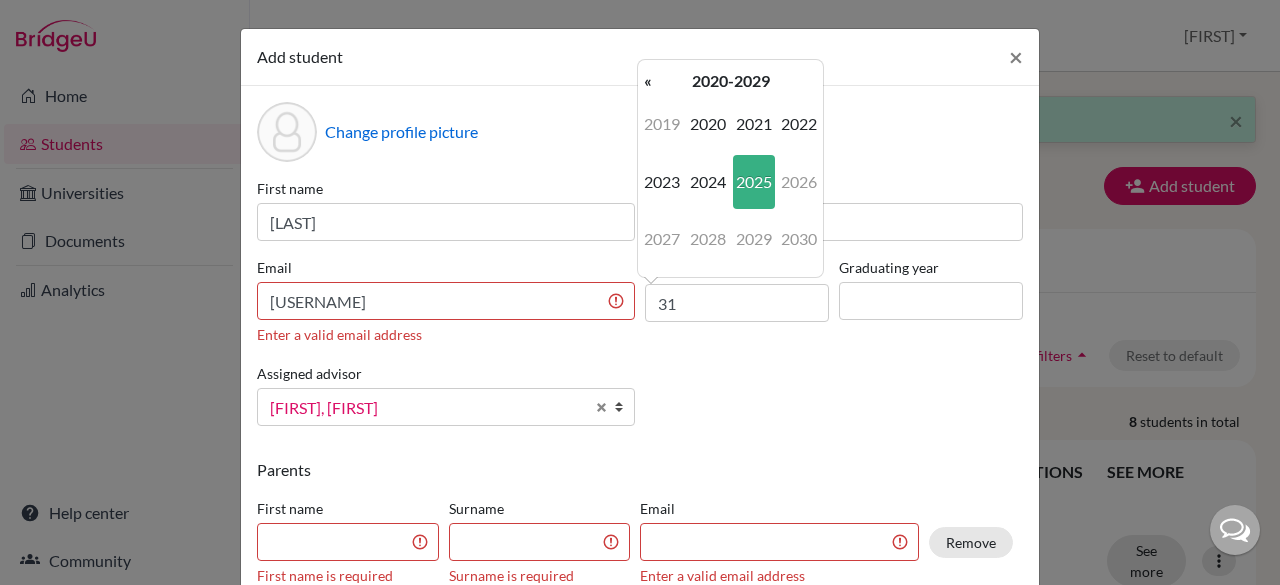 click on "2020-2029" at bounding box center [730, 81] 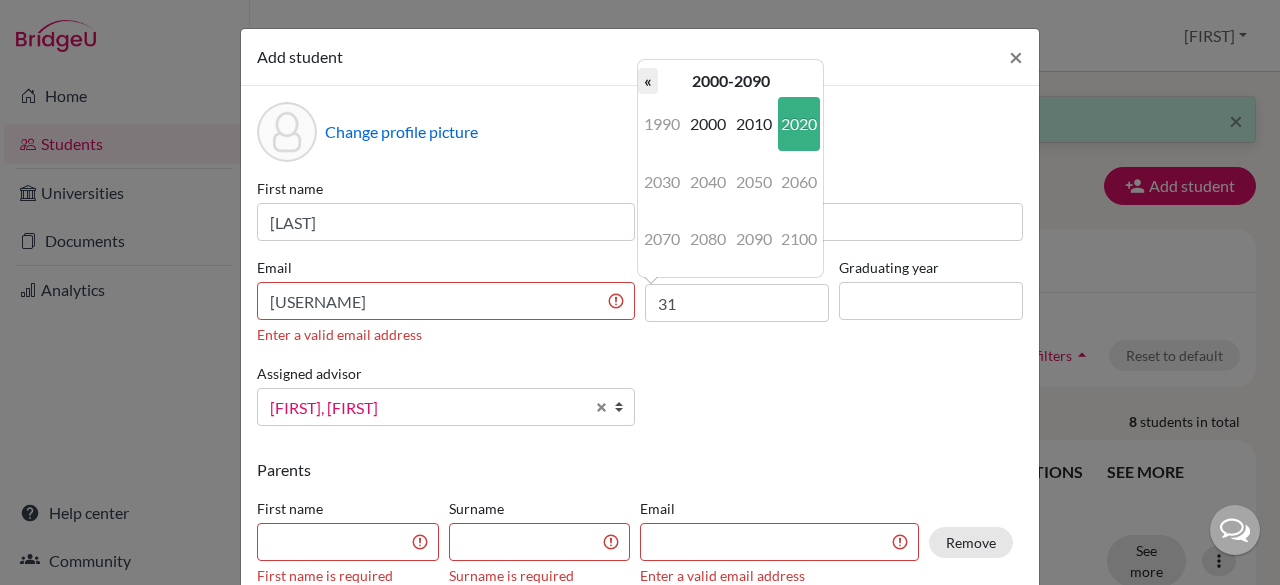 click on "«" at bounding box center (648, 81) 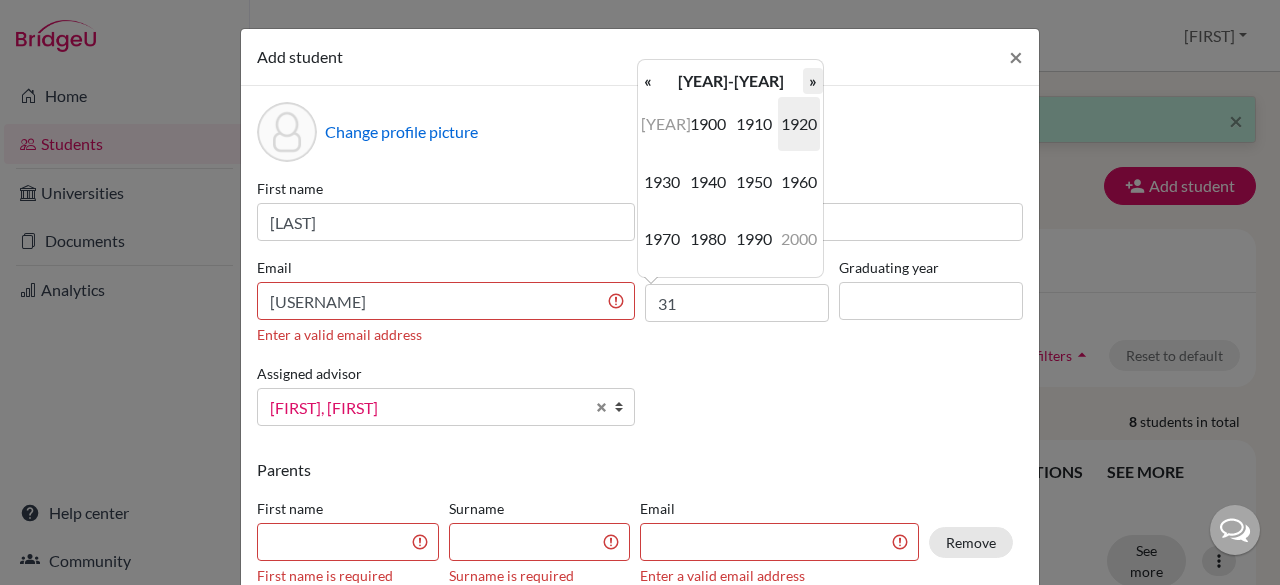 click on "»" at bounding box center (813, 81) 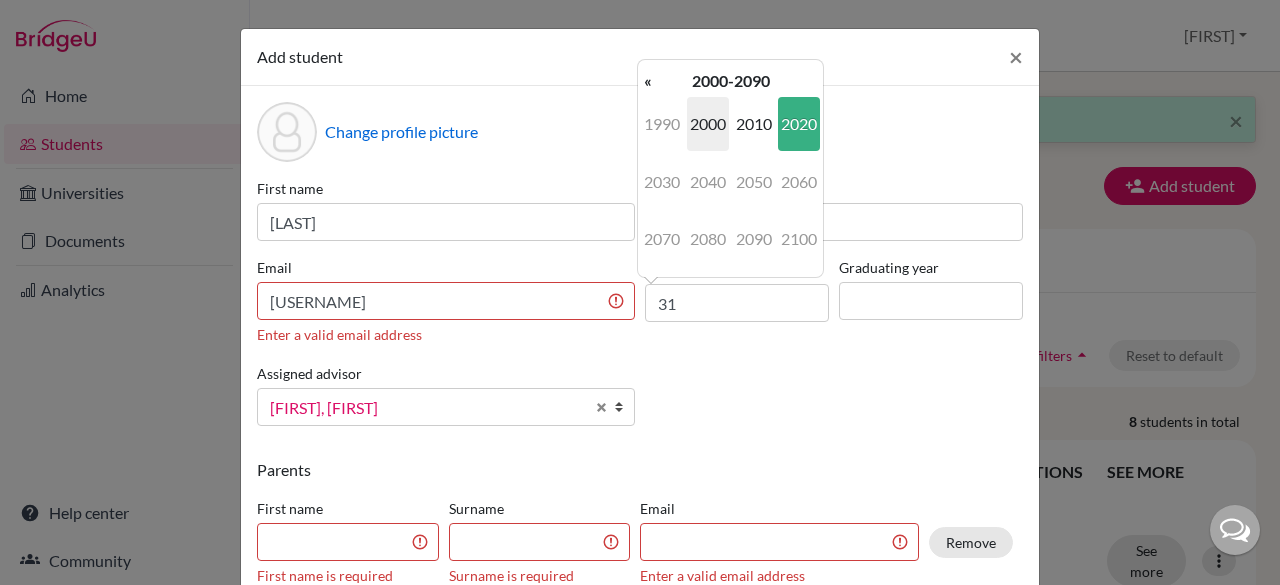 click on "2000" at bounding box center (708, 124) 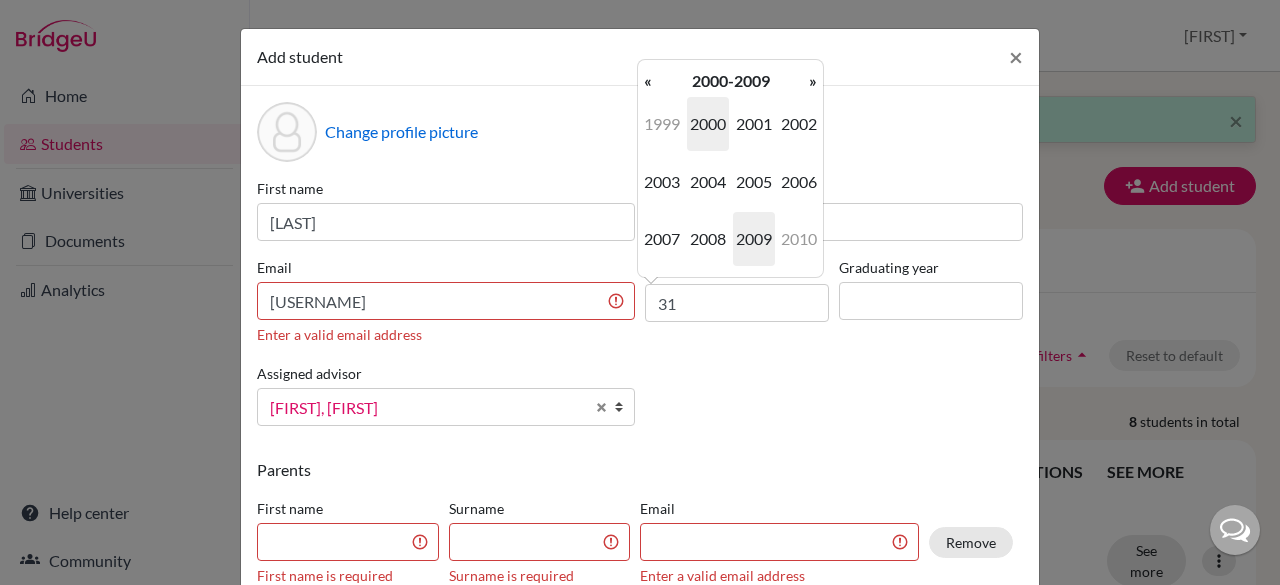 click on "2009" at bounding box center (754, 239) 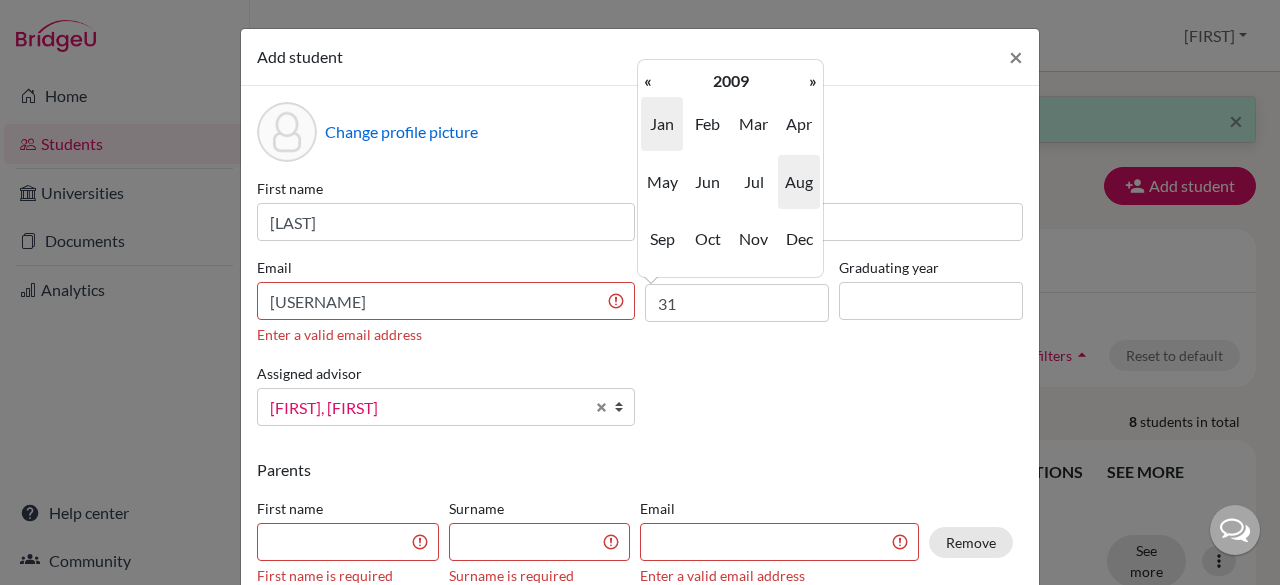 click on "Jan" at bounding box center [662, 124] 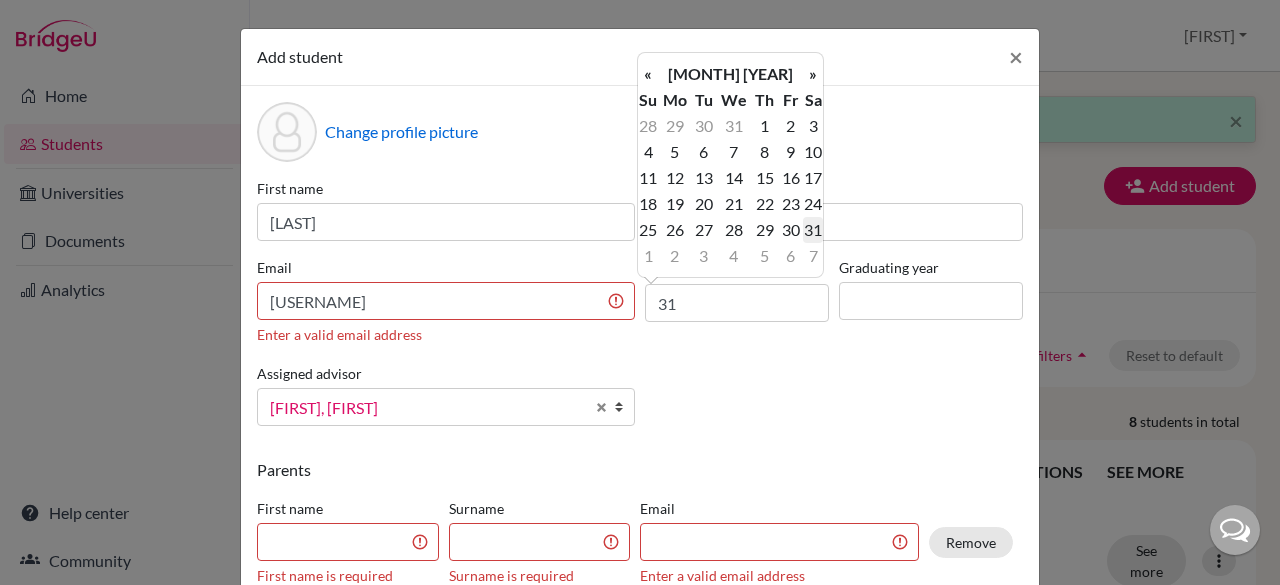 click on "31" at bounding box center [813, 230] 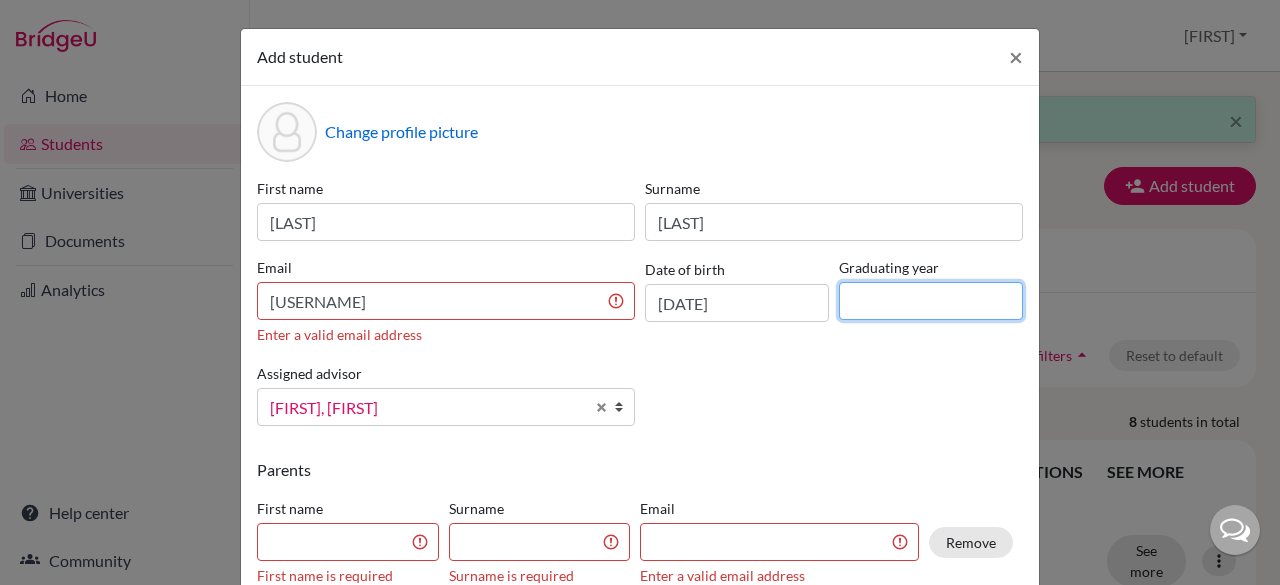 click at bounding box center (931, 301) 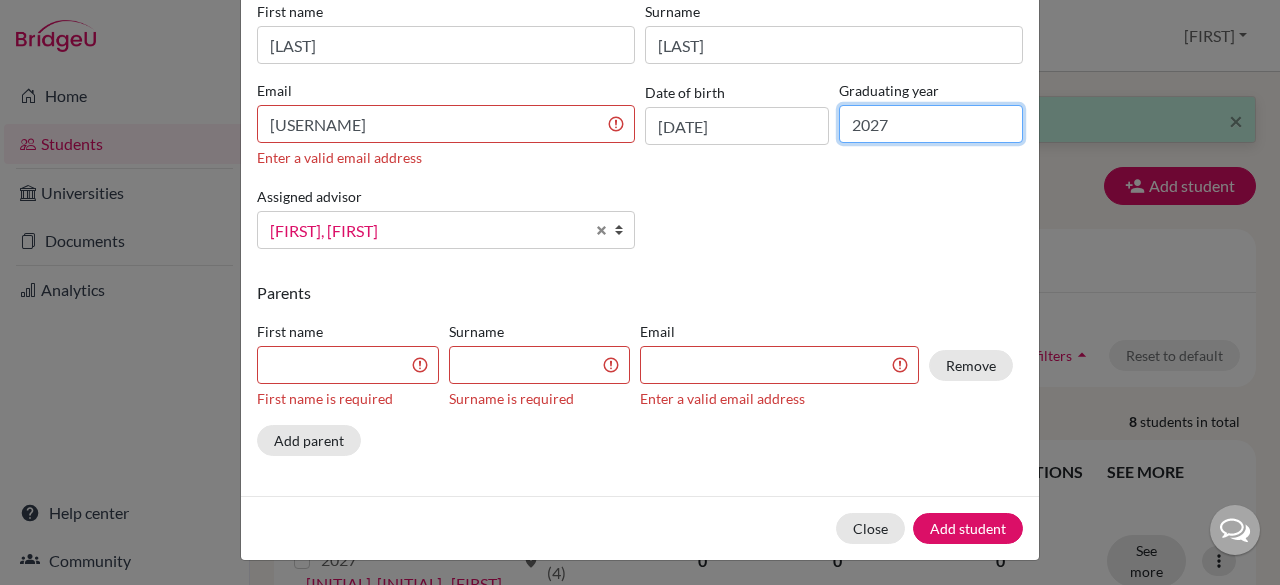 scroll, scrollTop: 176, scrollLeft: 0, axis: vertical 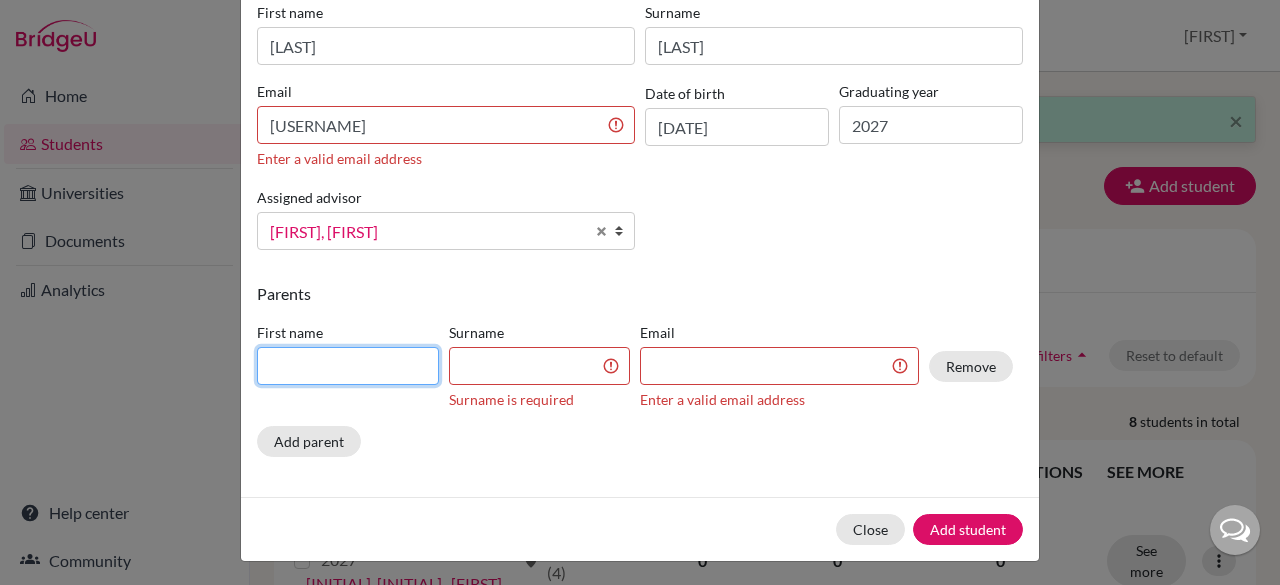 click at bounding box center (348, 366) 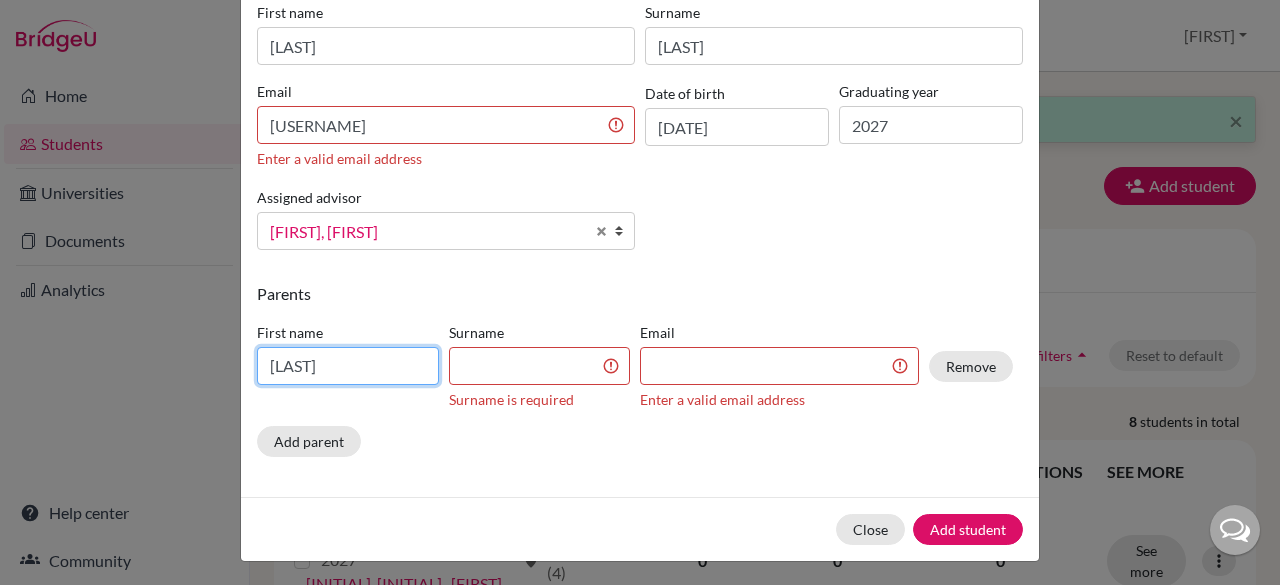 type on "Prabhakar" 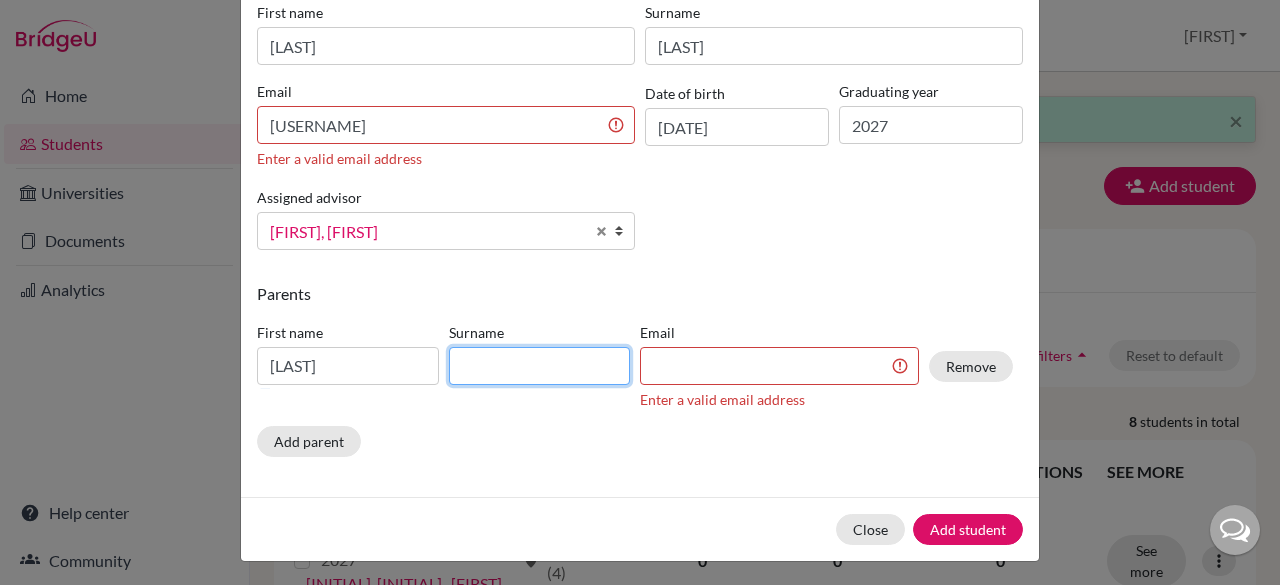click at bounding box center (540, 366) 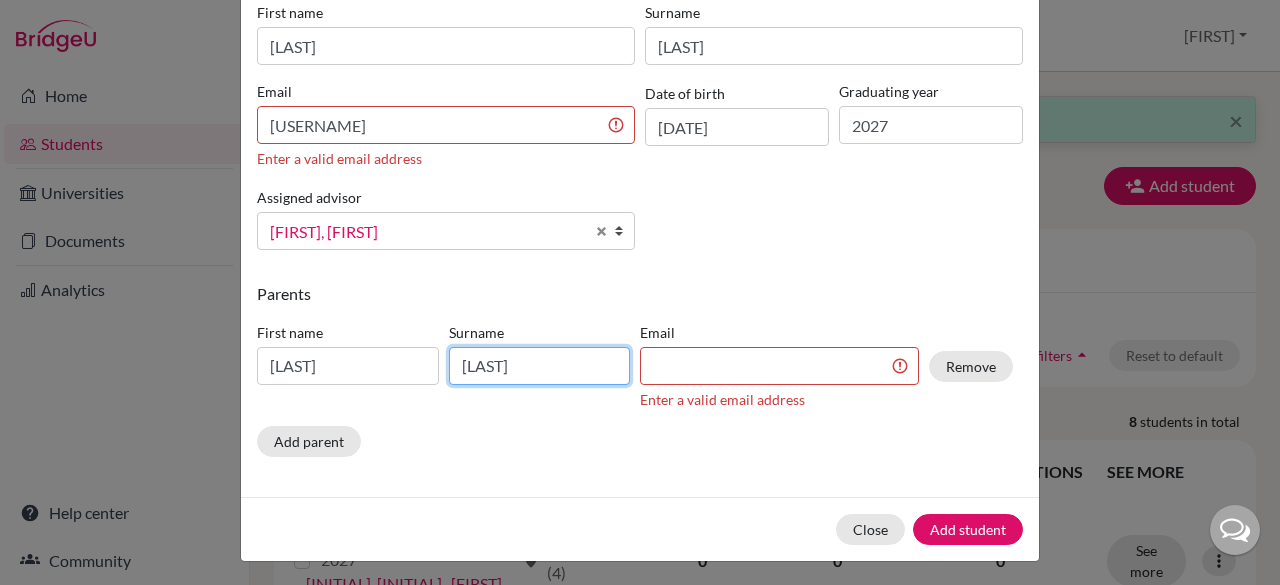 type on "Yallappa" 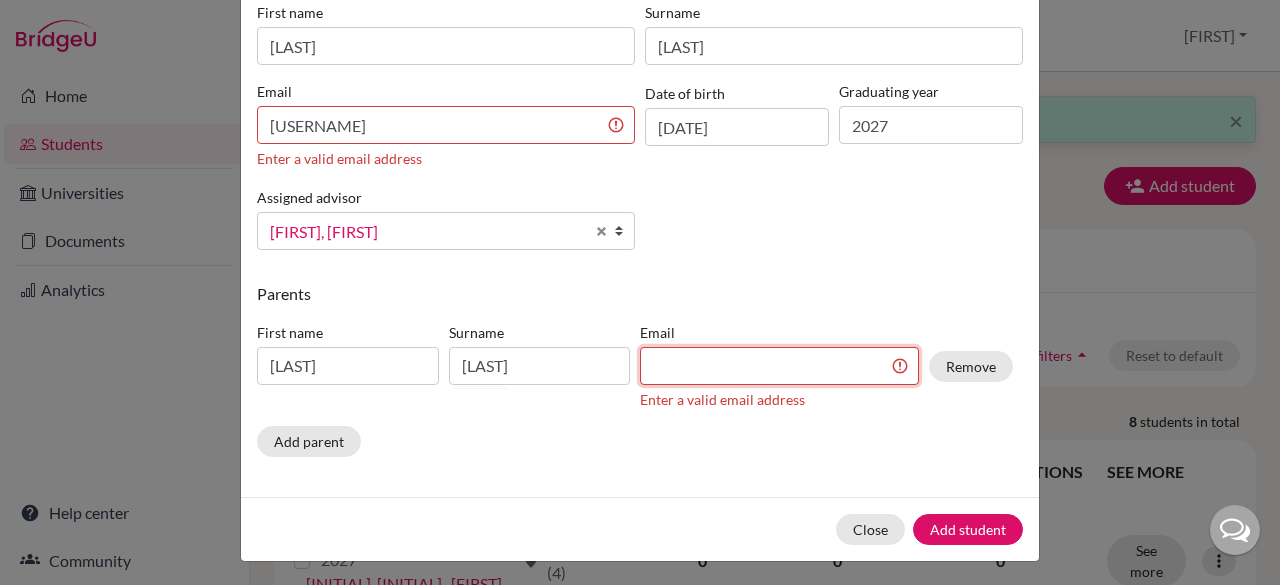 scroll, scrollTop: 152, scrollLeft: 0, axis: vertical 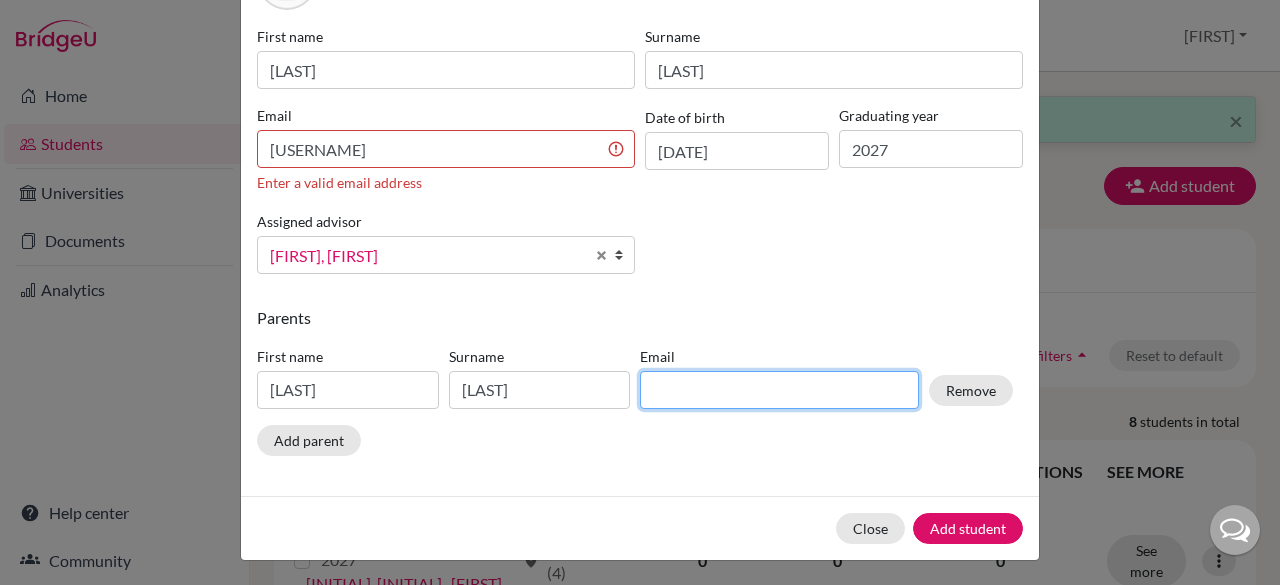 click on "Email" at bounding box center (779, 377) 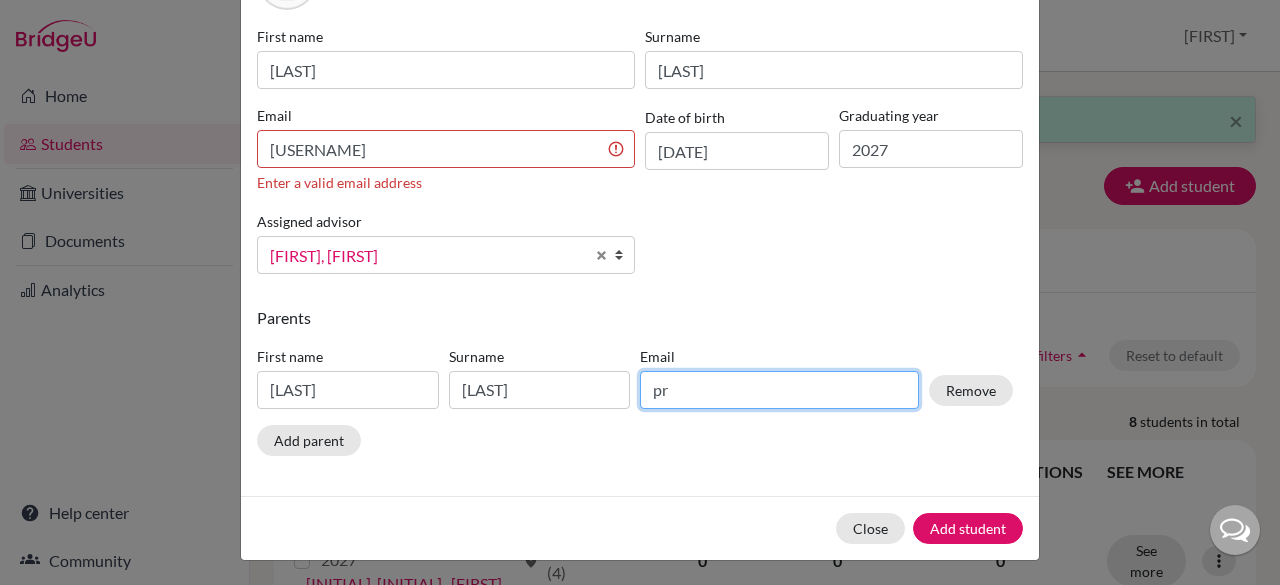 type on "p" 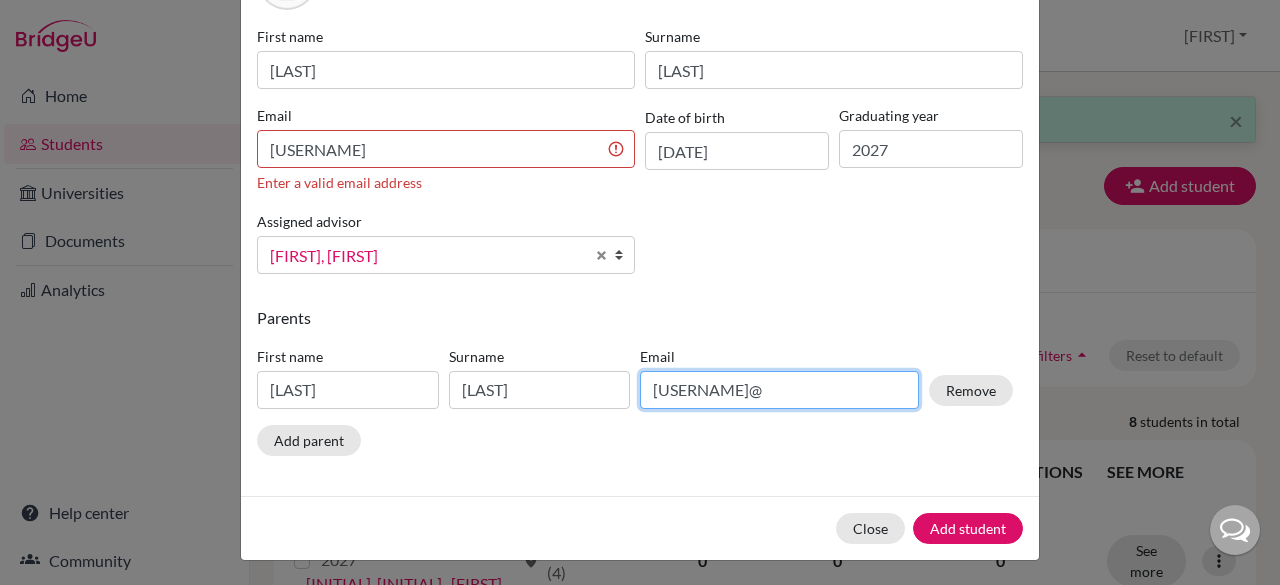 type on "sunprabhaka2008@gmail.com" 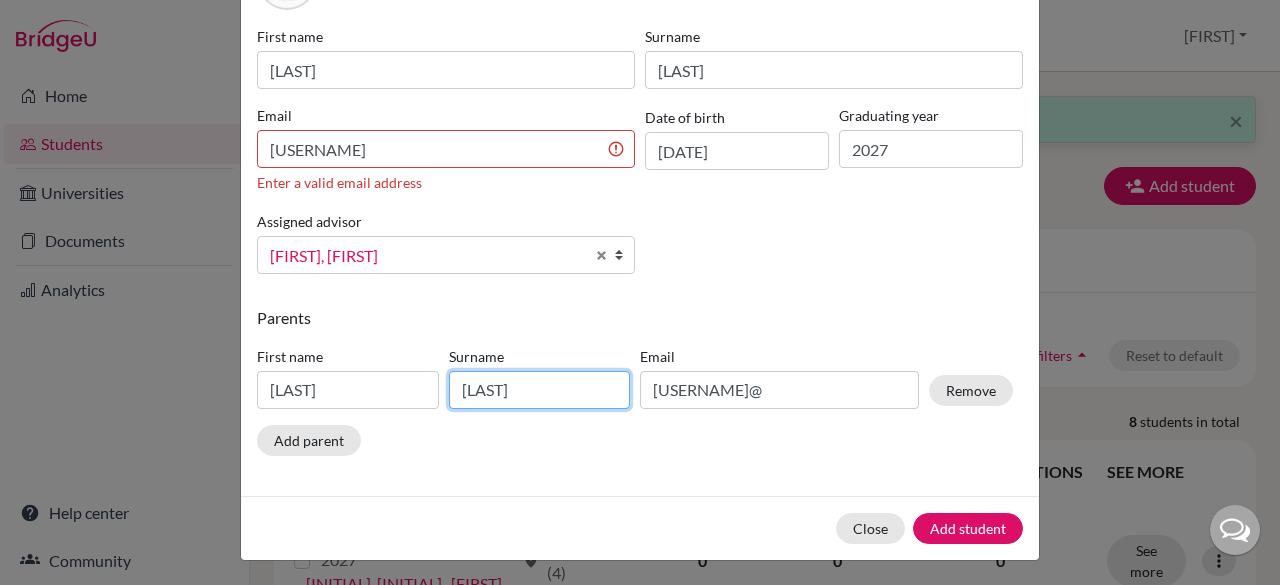 click on "Yallappa" at bounding box center (540, 390) 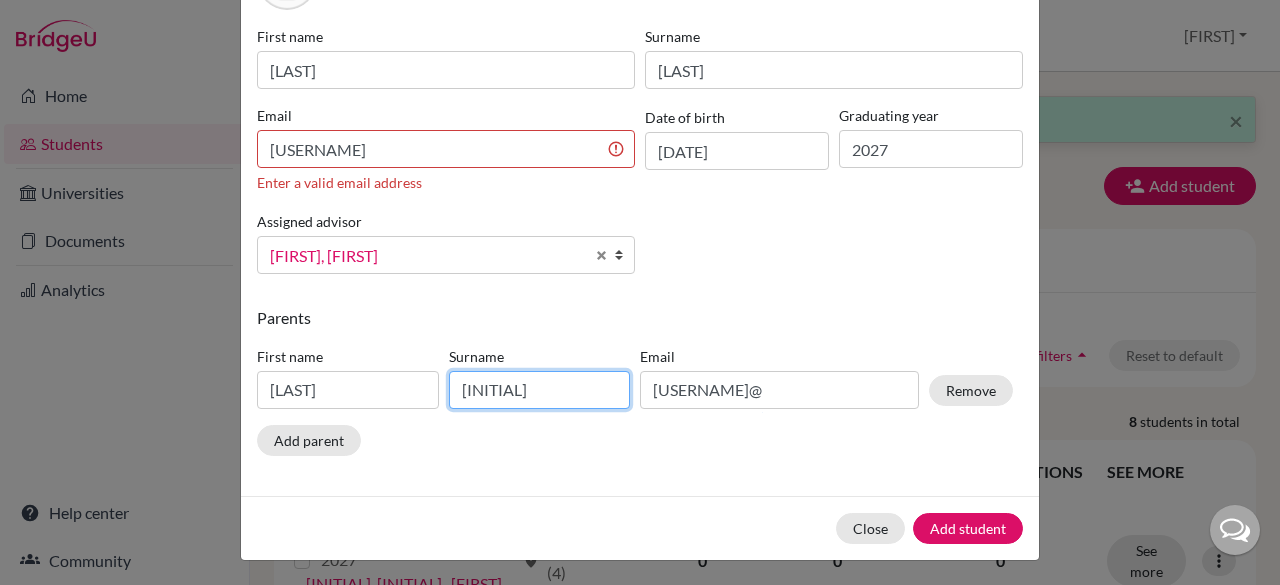type on "Y" 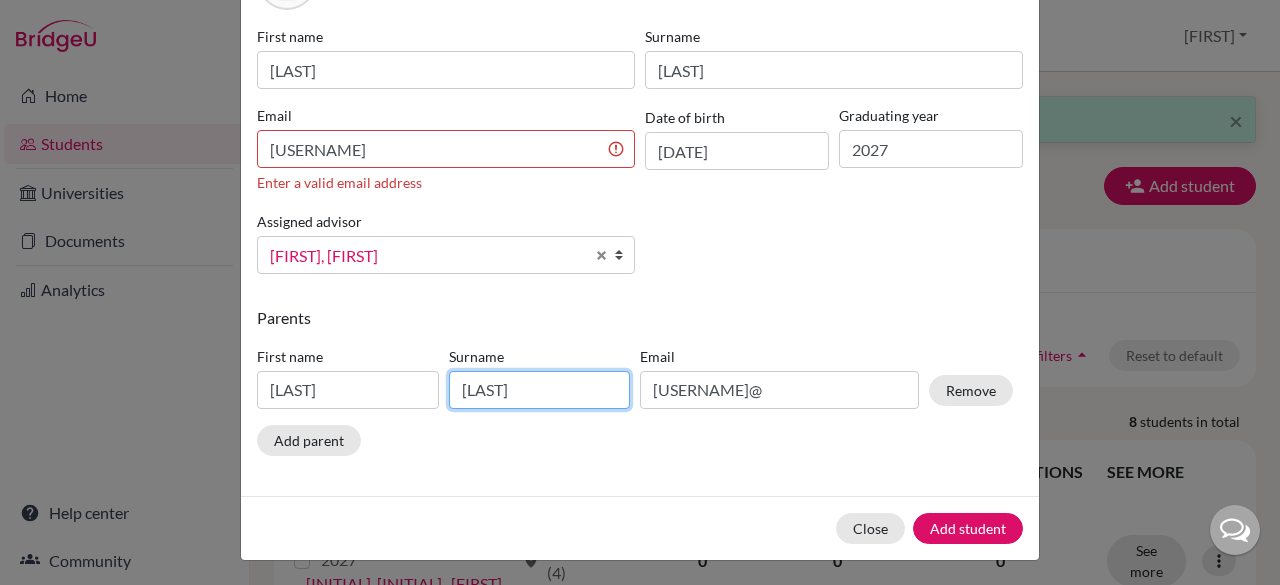 type on "Prabhakar" 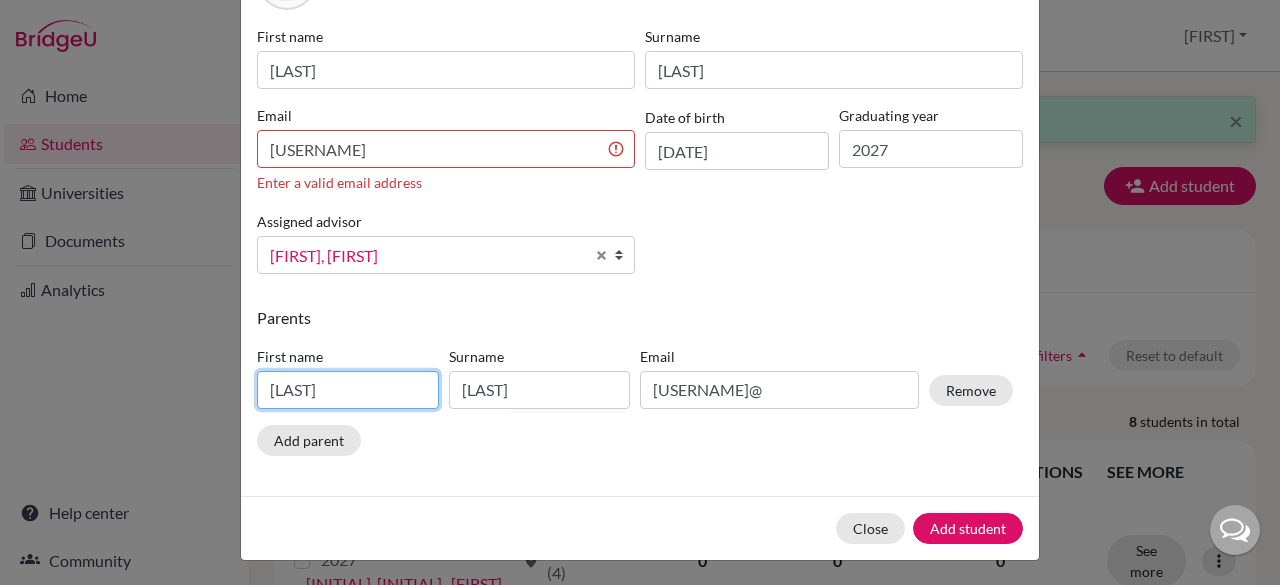 click on "Prabhakar" at bounding box center (348, 390) 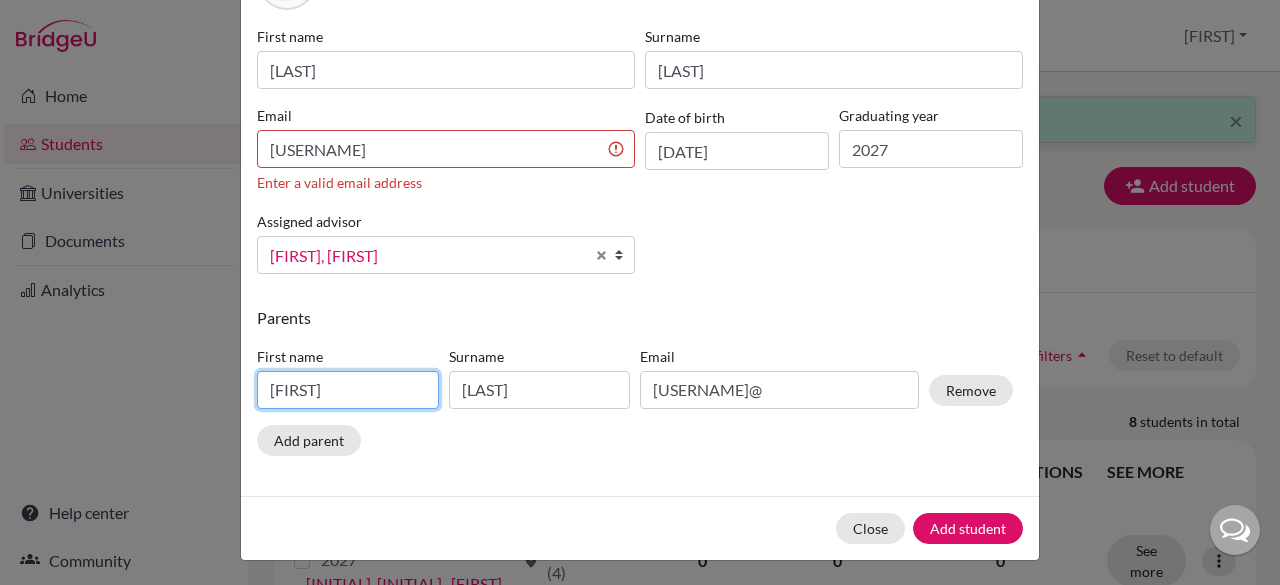 type on "Sunita" 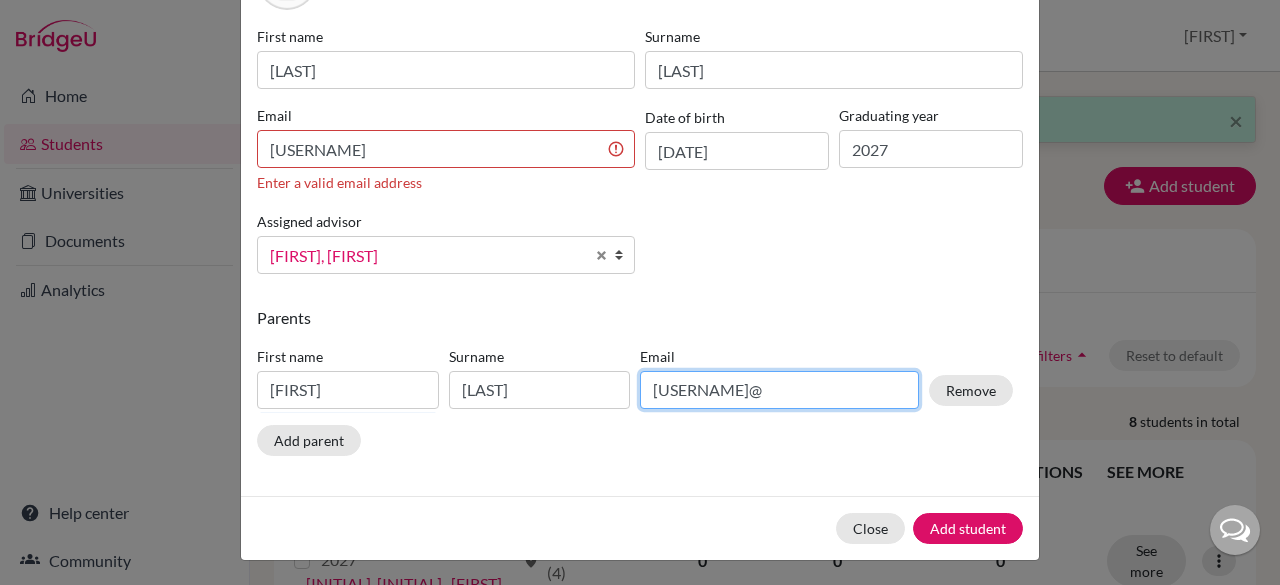click on "sunprabhaka2008@gmail.com" at bounding box center [779, 390] 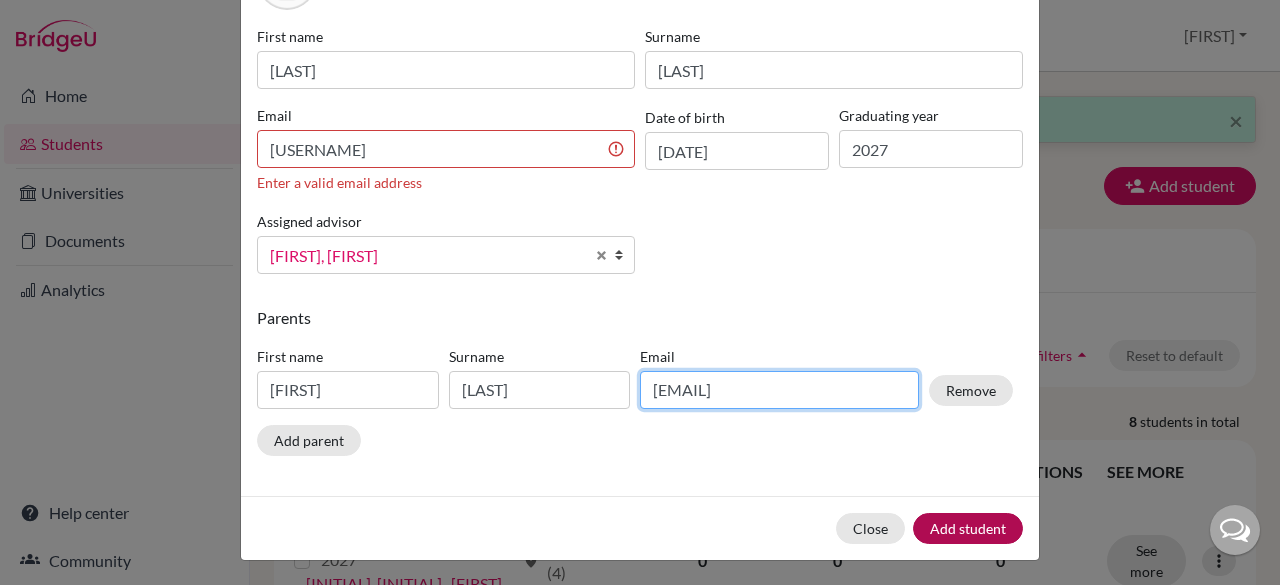 type on "sunprabha2008@gmail.com" 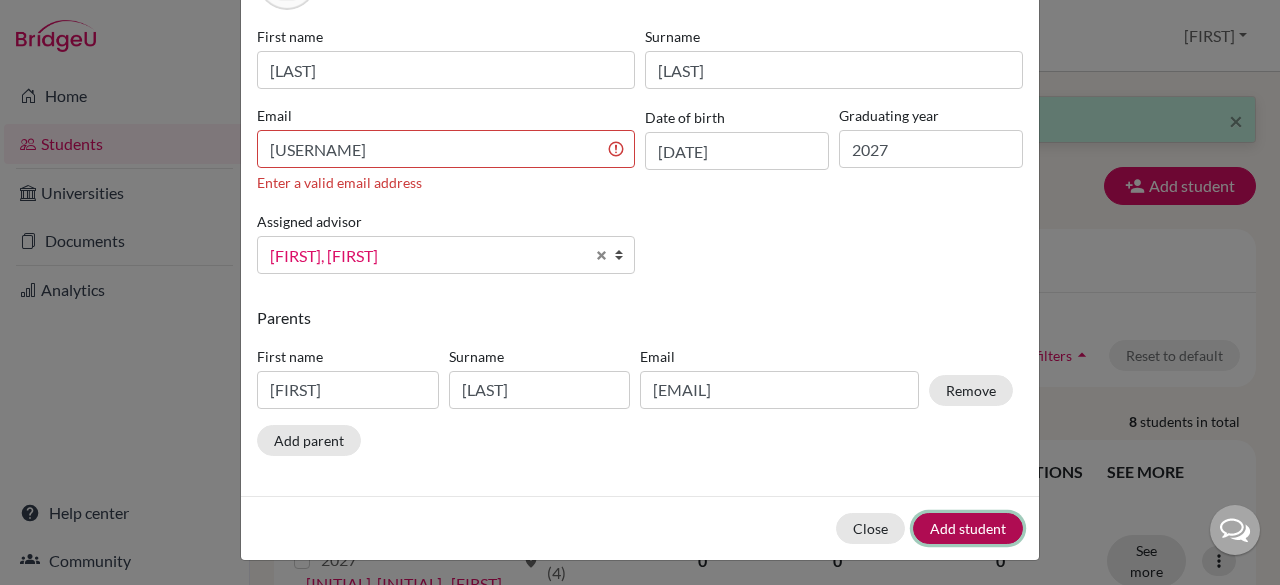 click on "Add student" at bounding box center [968, 528] 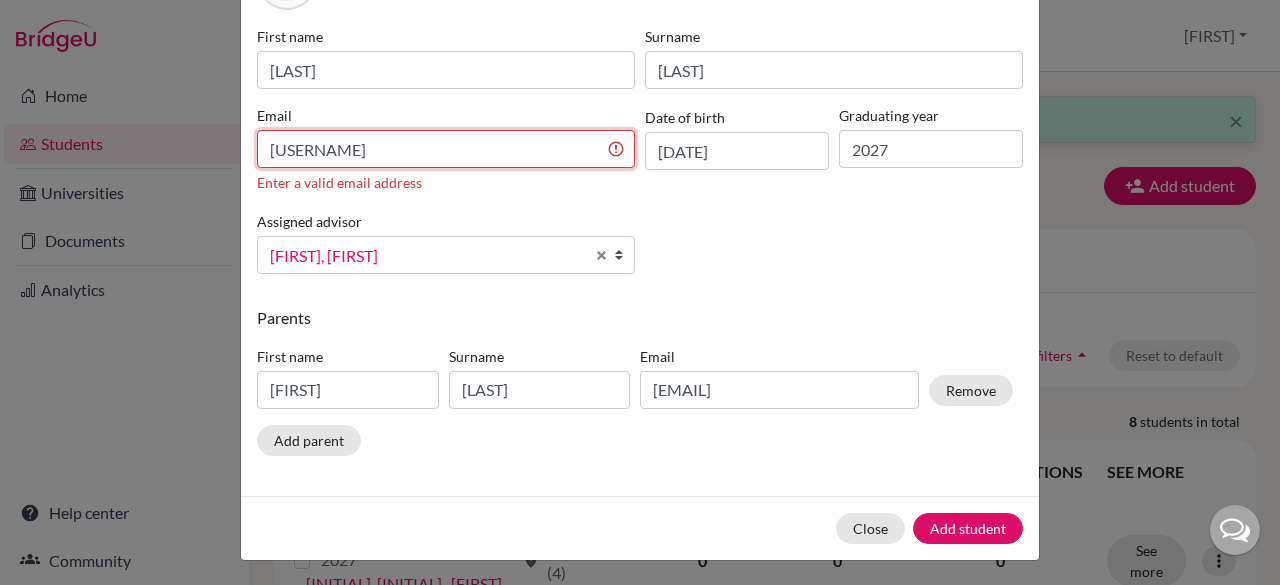 scroll, scrollTop: 129, scrollLeft: 0, axis: vertical 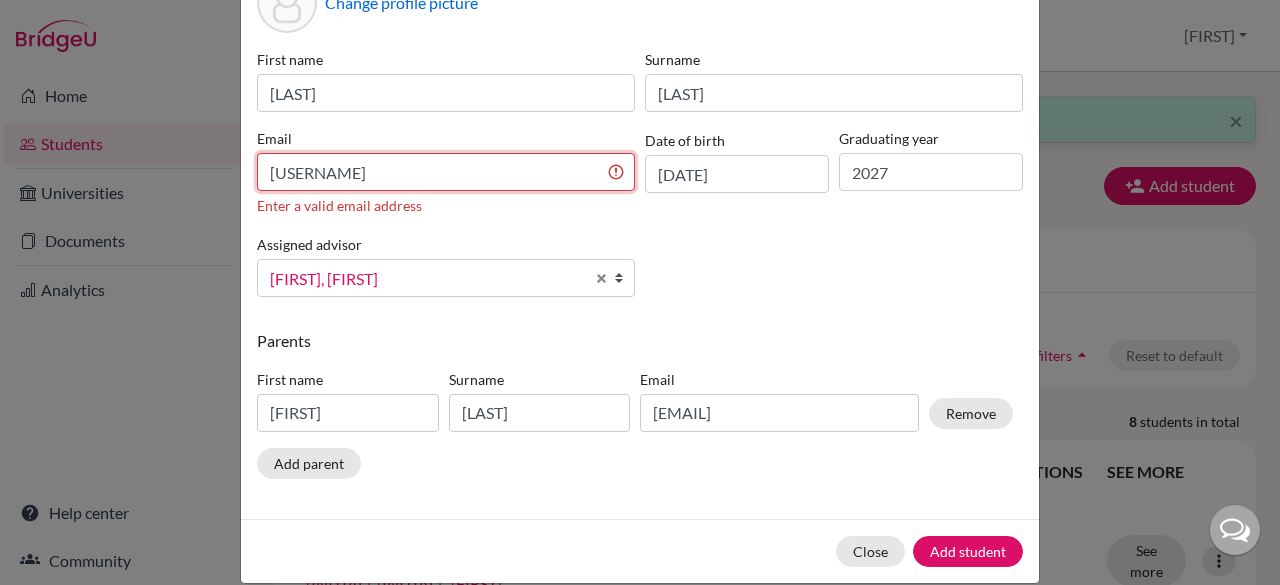 click on "sinchana212@cjcib" at bounding box center (446, 172) 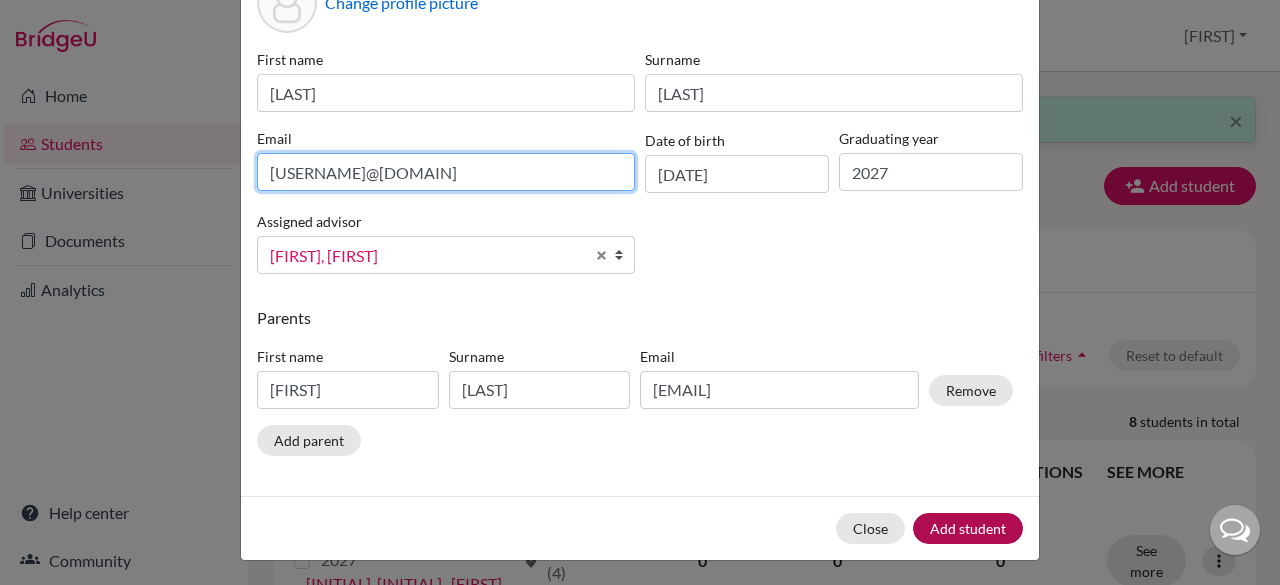 type on "sinchana212@cjcib.in" 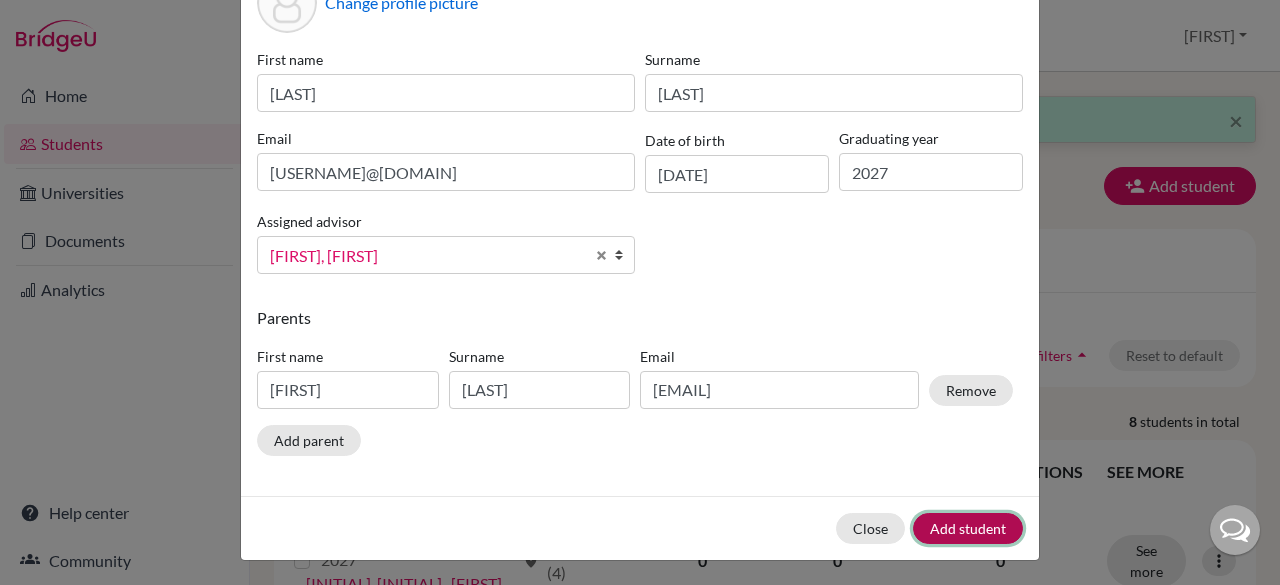 click on "Add student" at bounding box center [968, 528] 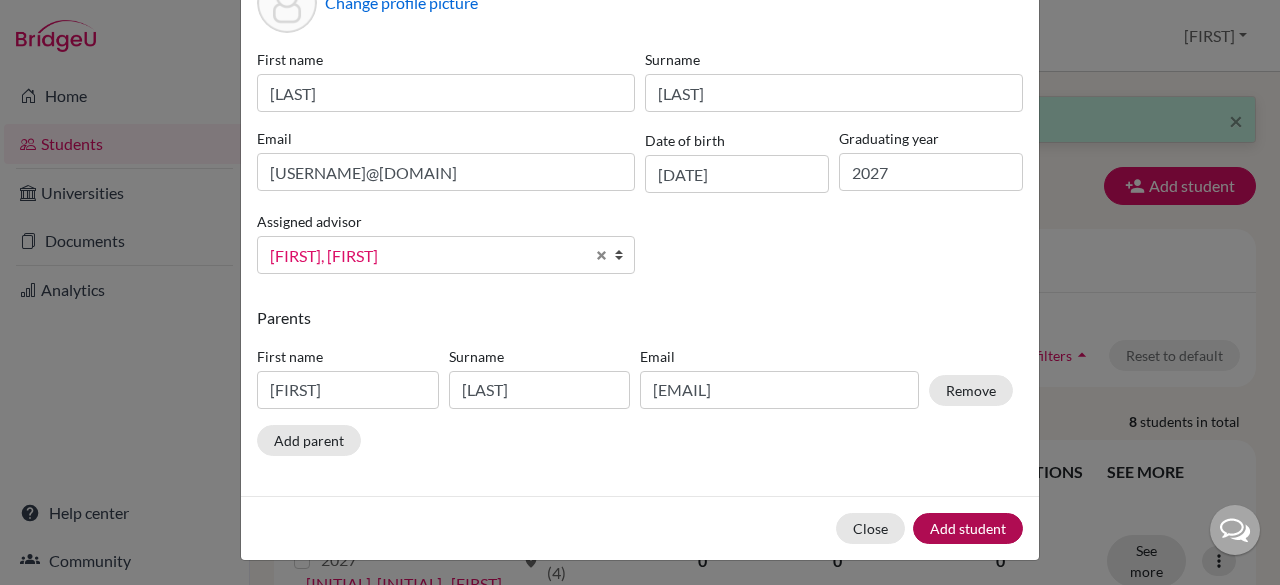 scroll, scrollTop: 0, scrollLeft: 0, axis: both 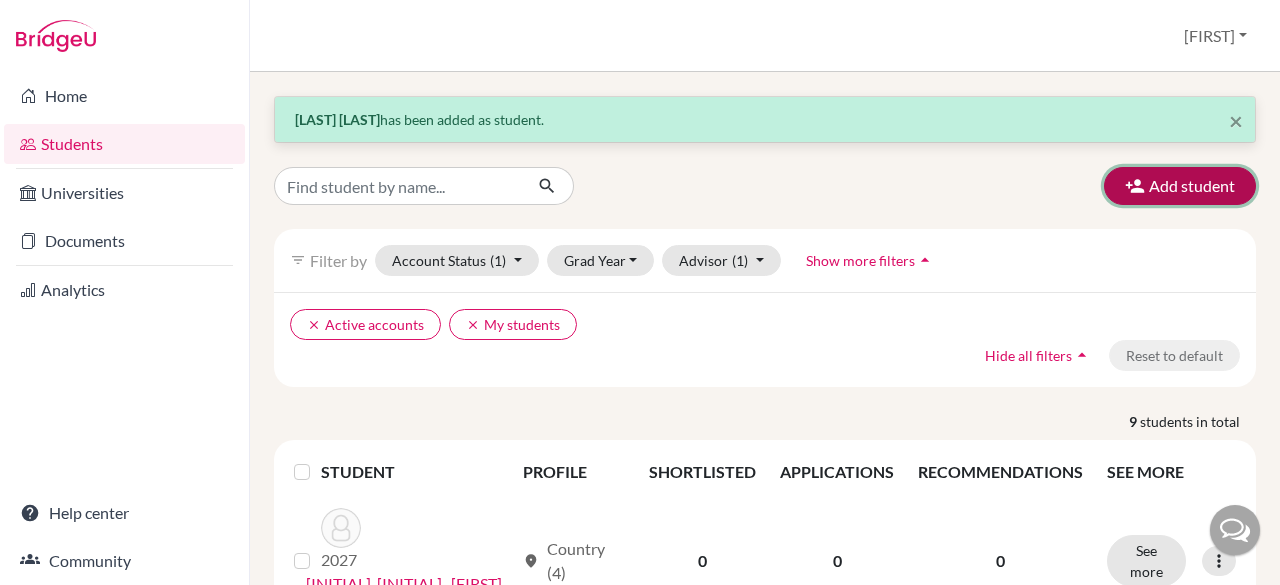 click on "Add student" at bounding box center [1180, 186] 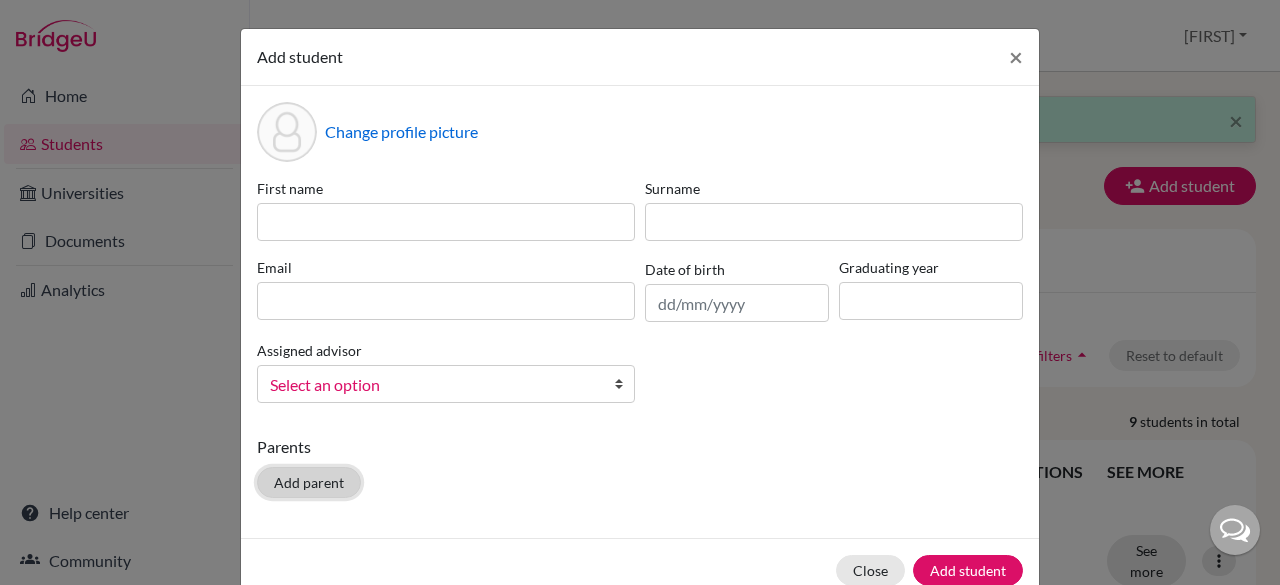 click on "Add parent" 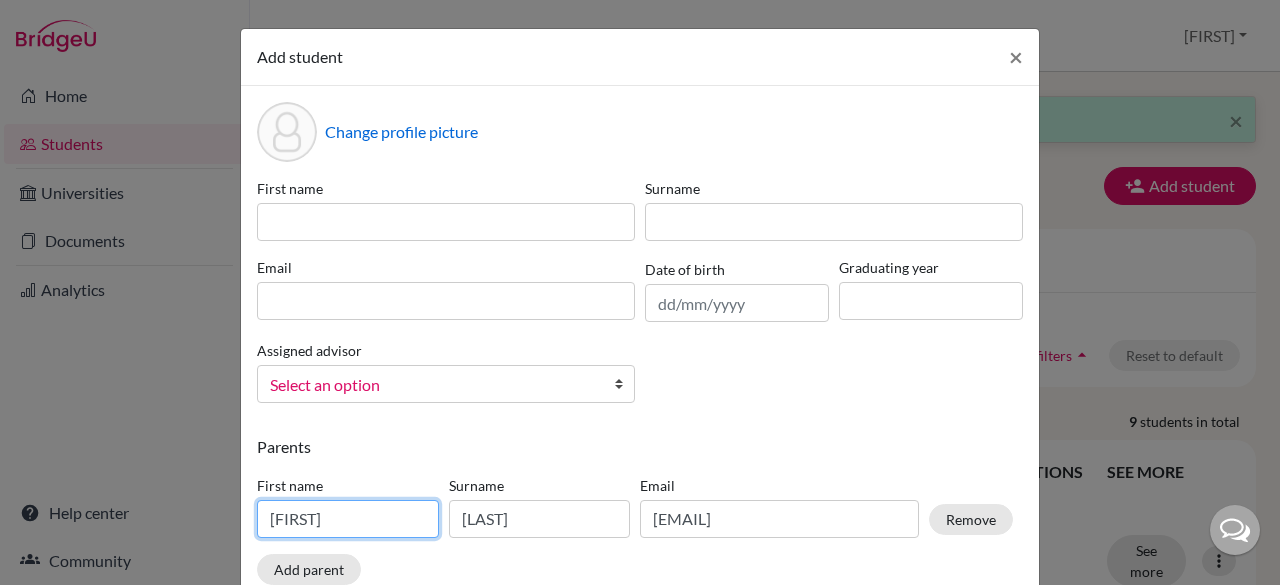 click on "Sunita" at bounding box center (348, 519) 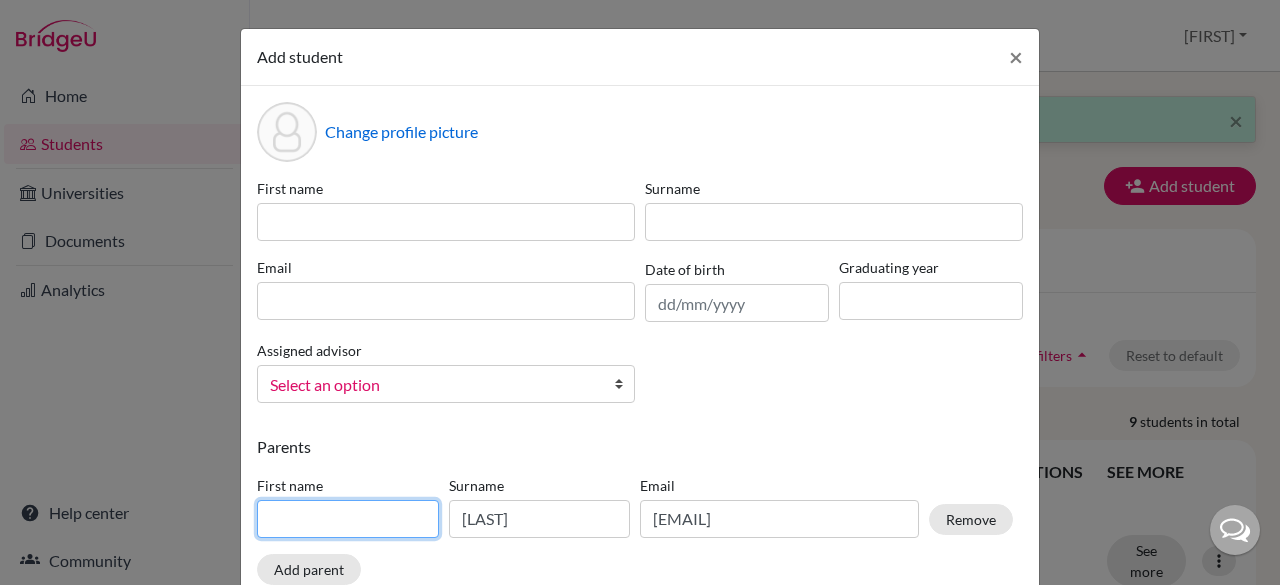 type 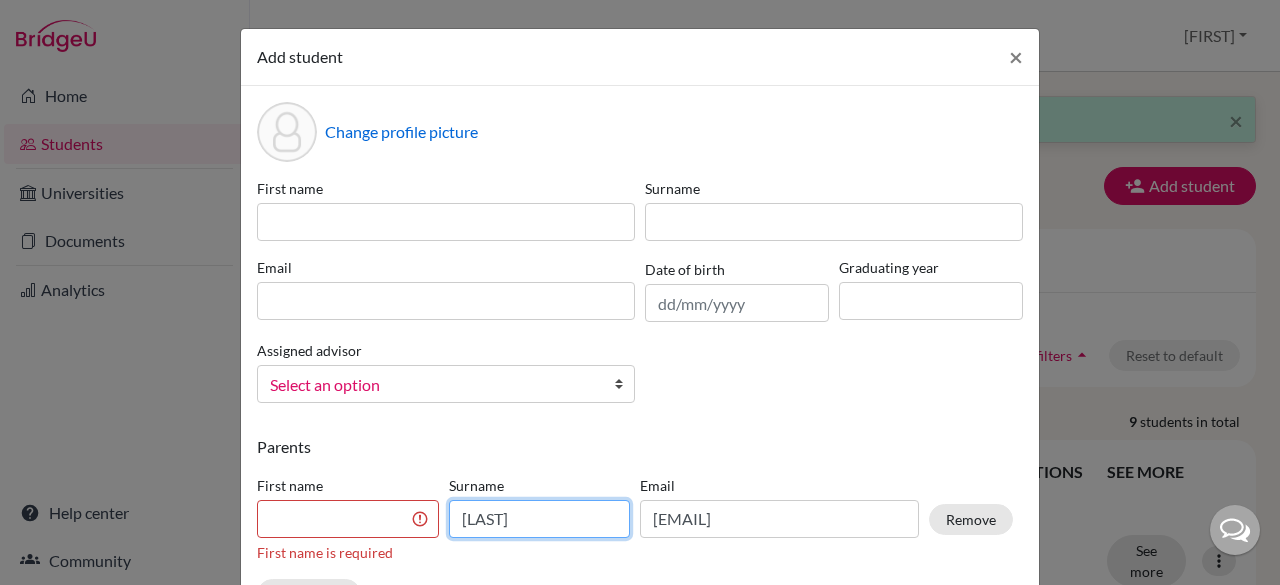 click on "Prabhakar" at bounding box center (540, 519) 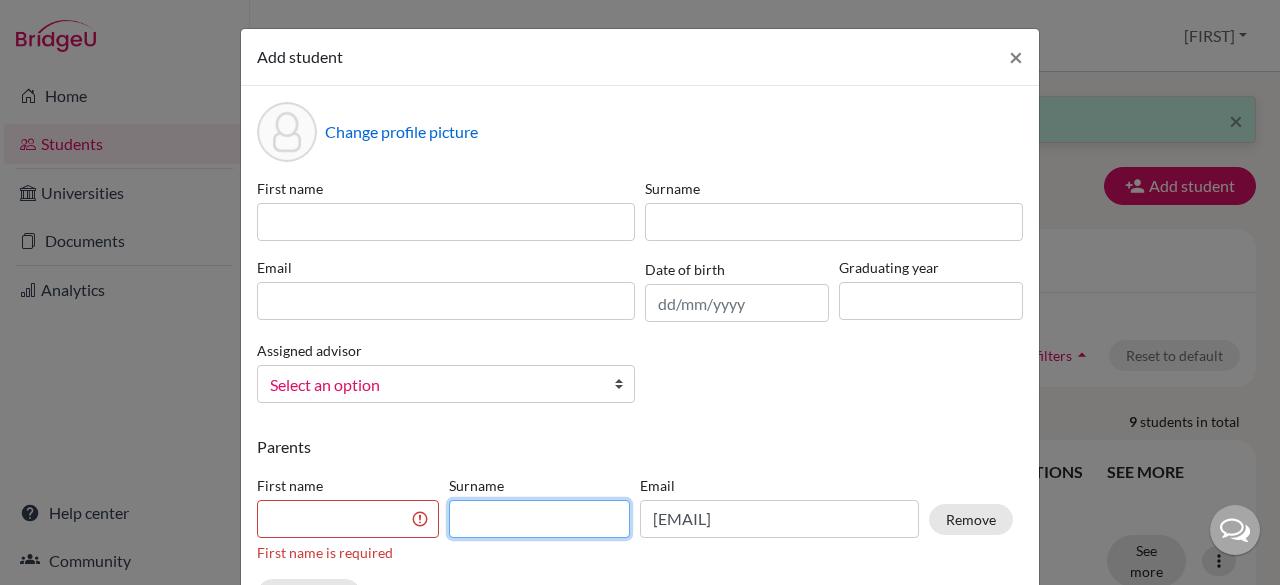 type 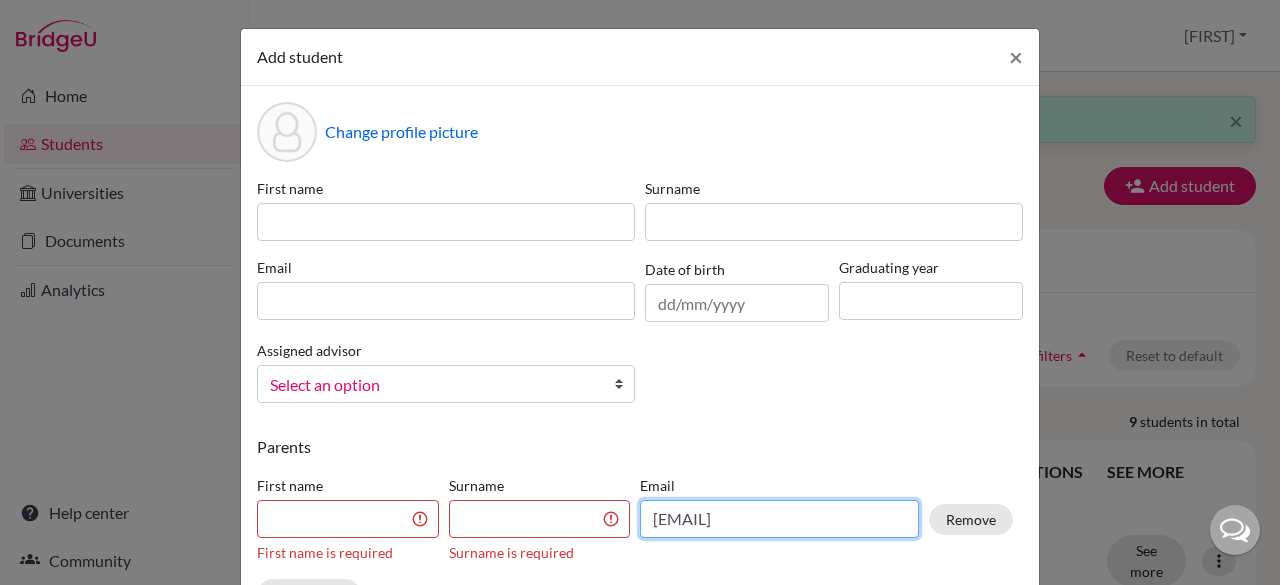 click on "sunprabha2008@gmail.com" at bounding box center (779, 519) 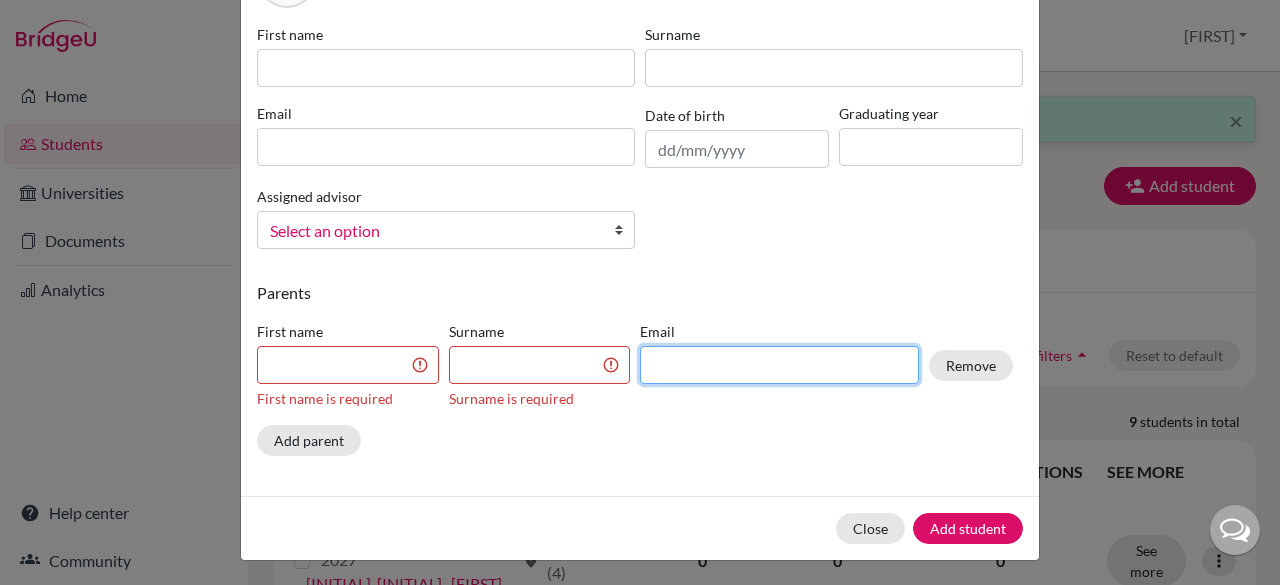scroll, scrollTop: 153, scrollLeft: 0, axis: vertical 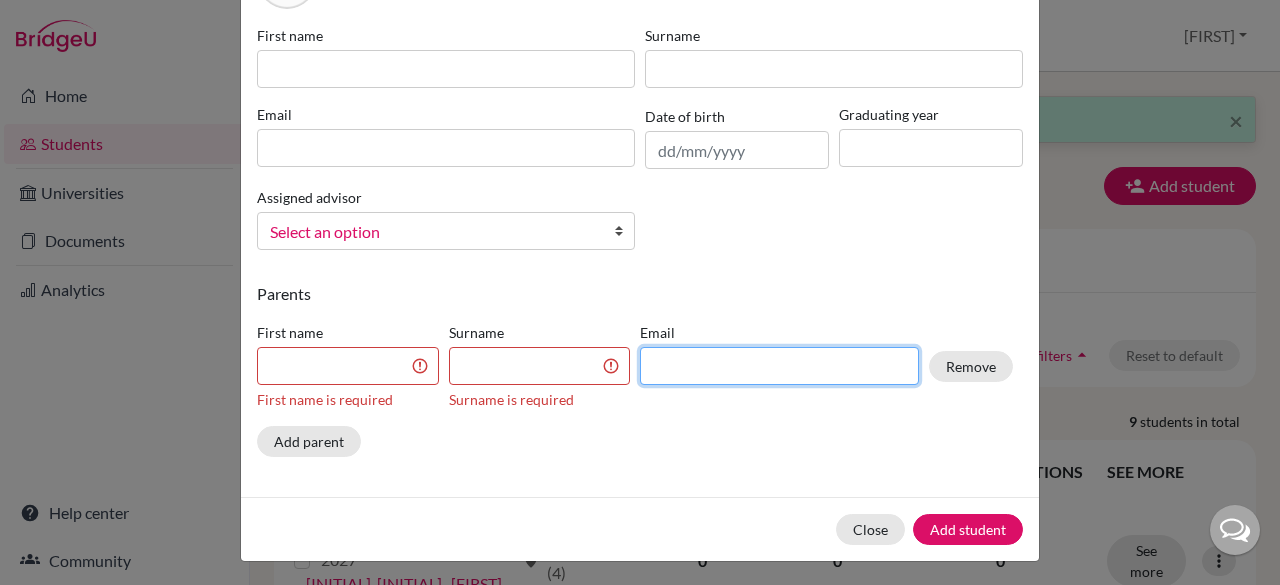 type 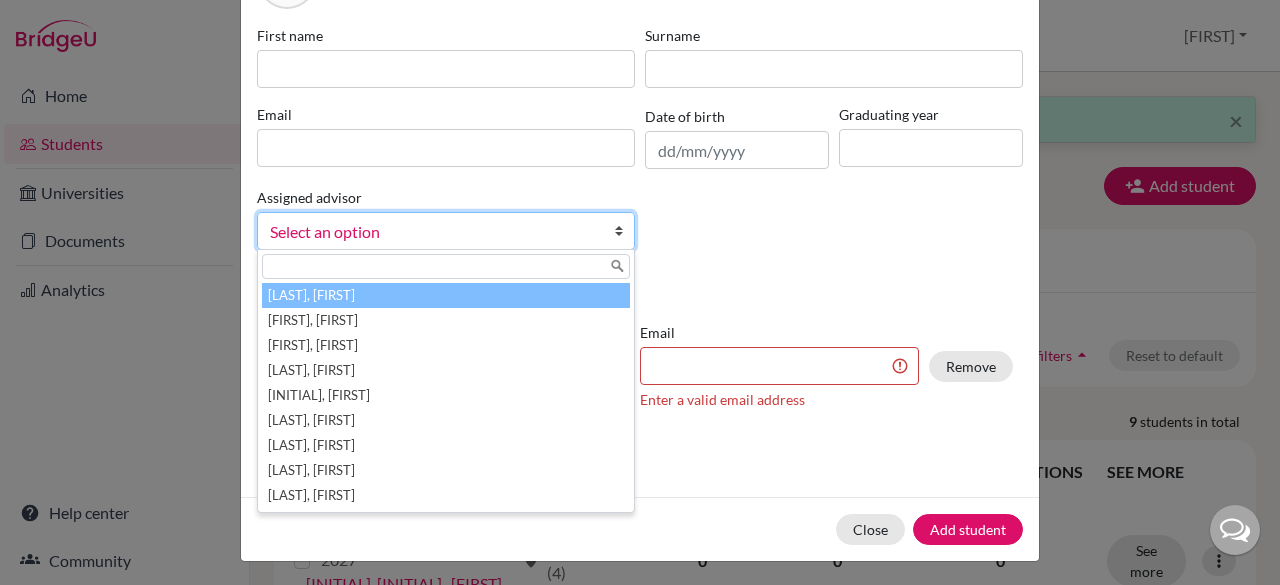 click at bounding box center (624, 231) 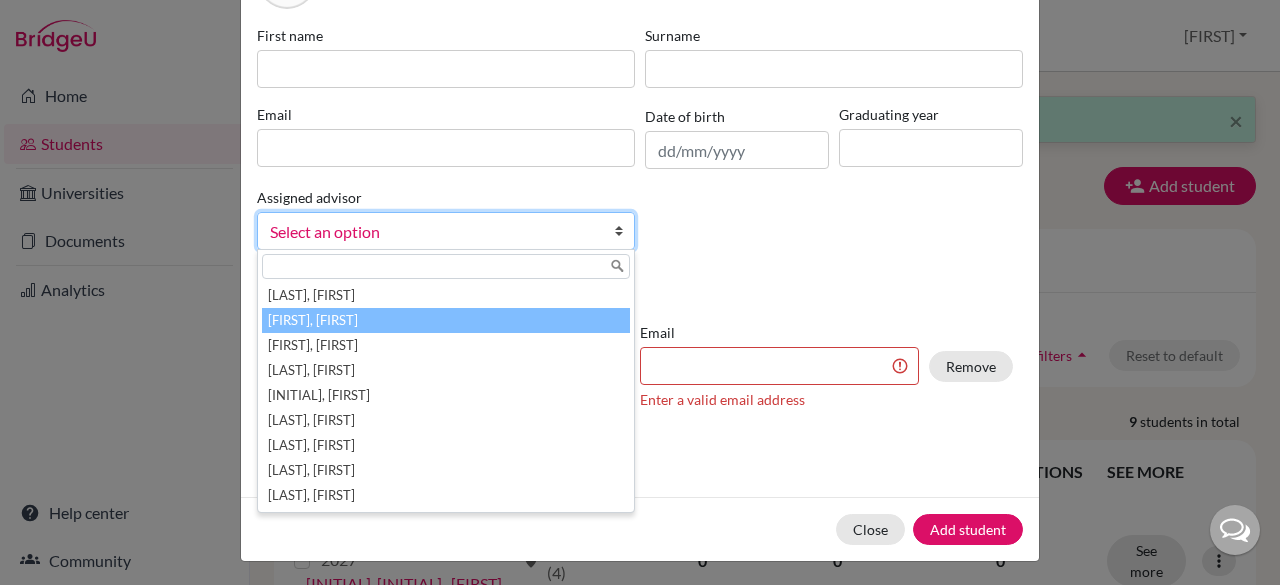 click on "Benny, Alan" at bounding box center [446, 320] 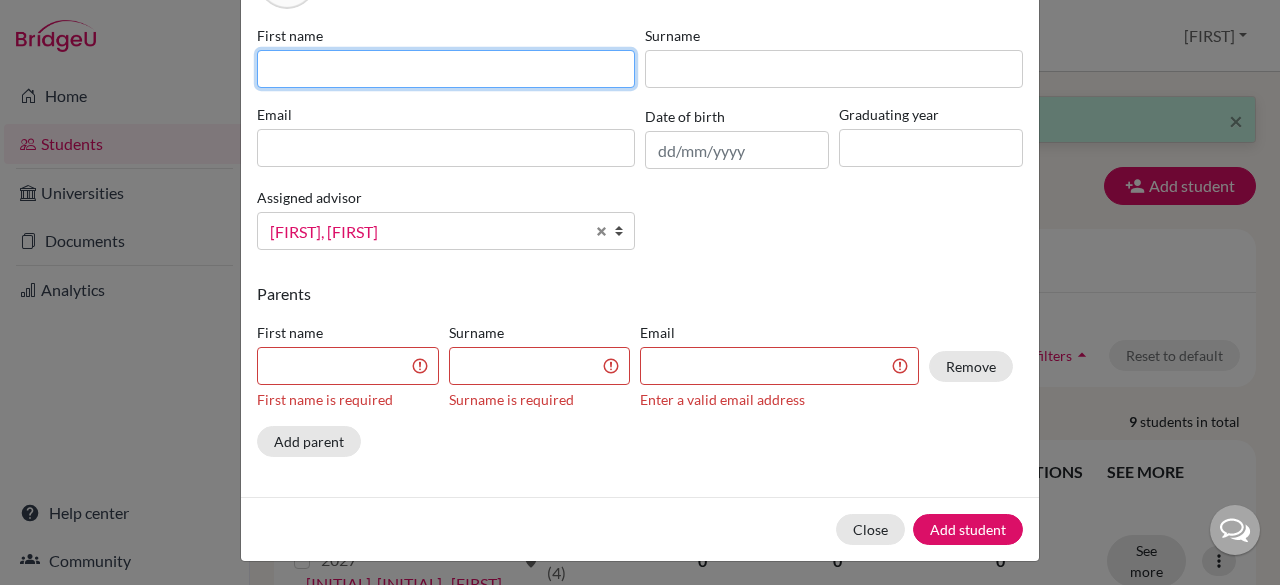 click at bounding box center (446, 69) 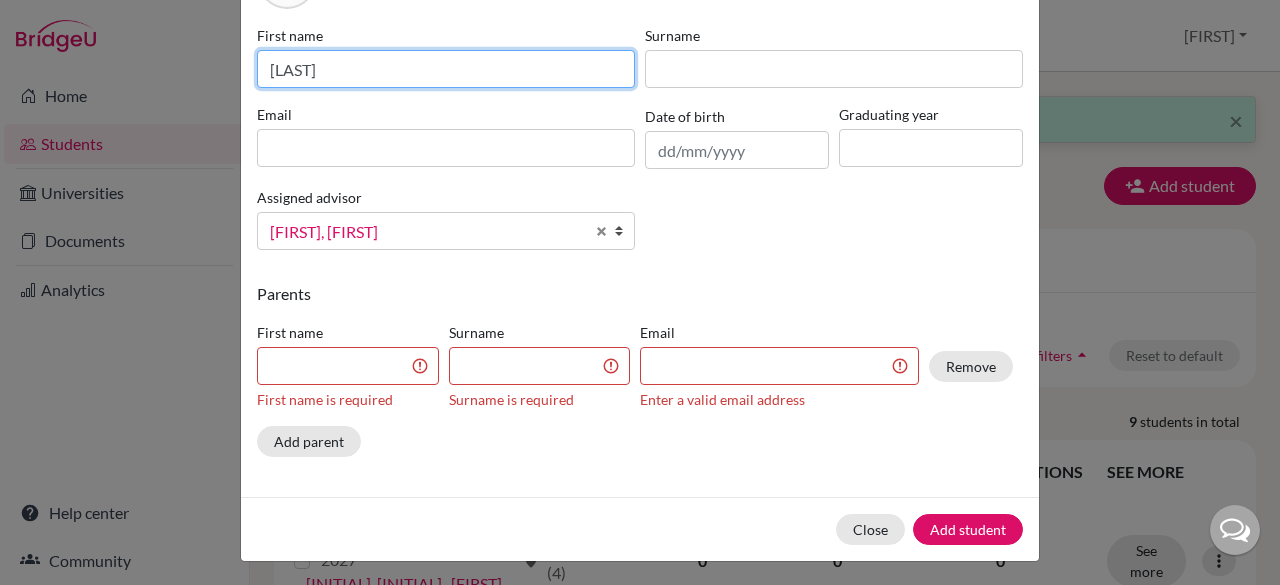 type on "deeksha" 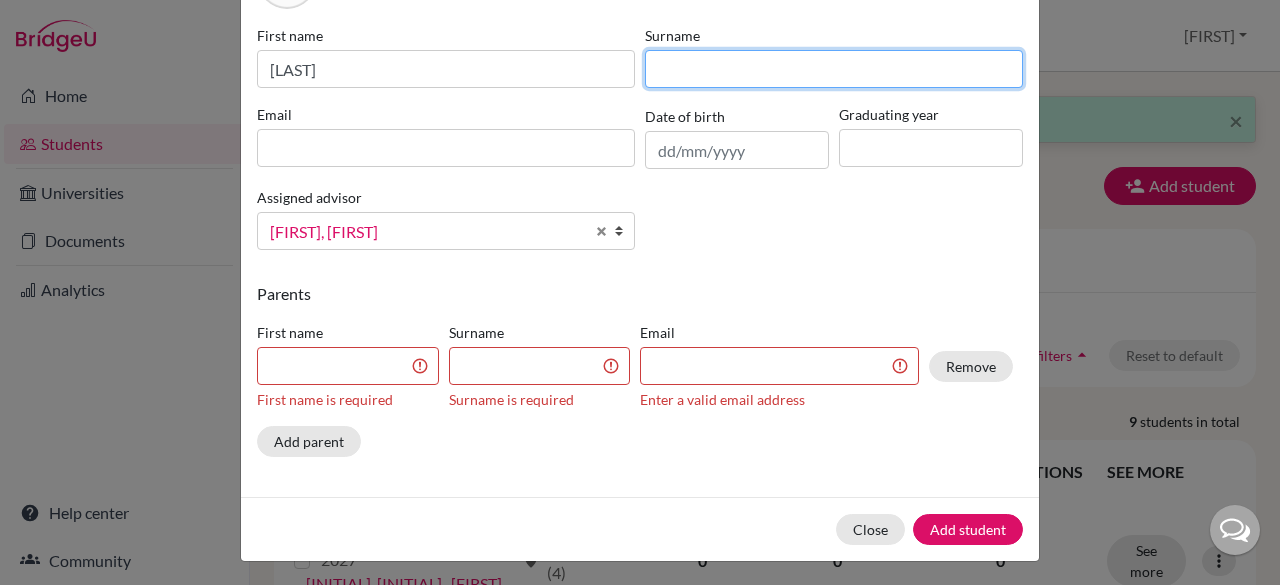 click at bounding box center [834, 69] 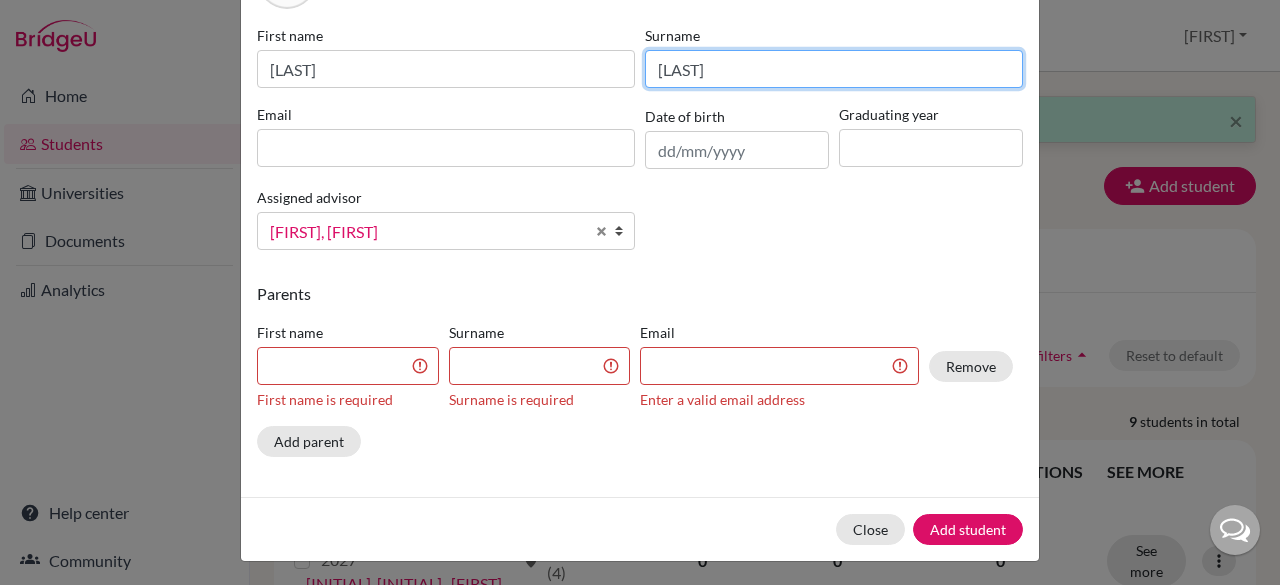type on "gowda" 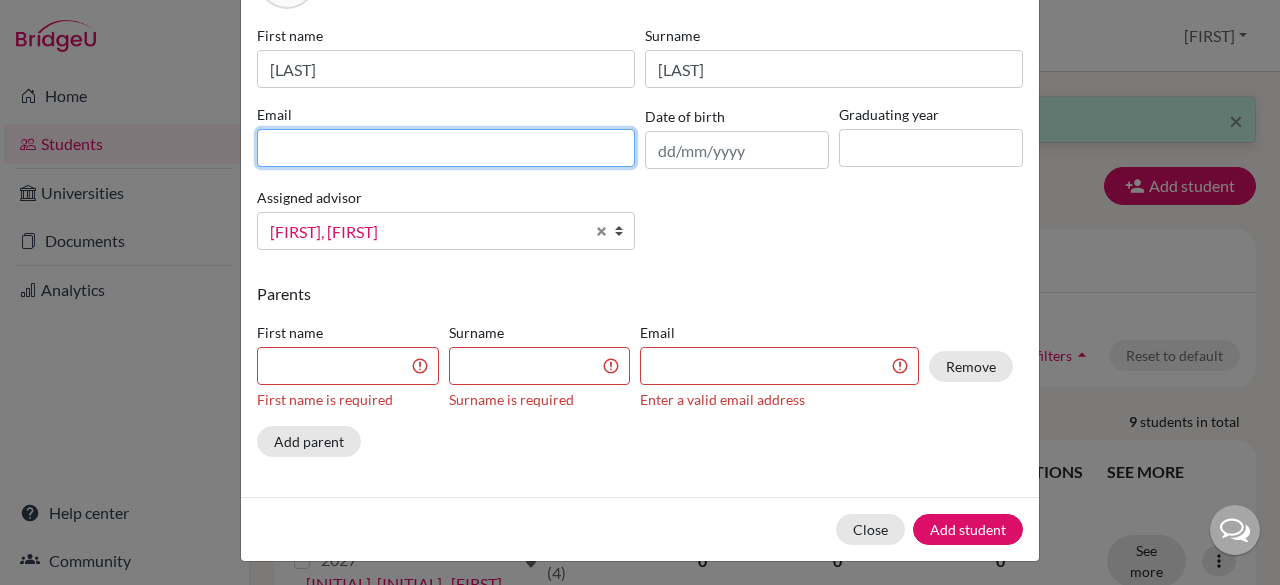 click at bounding box center [446, 148] 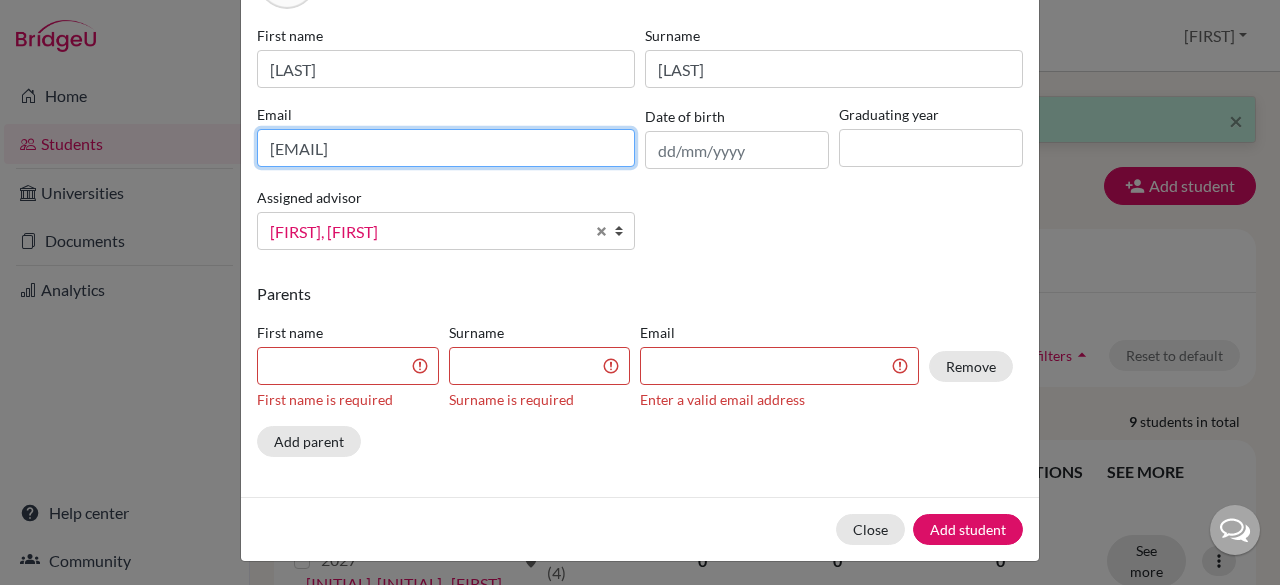 type on "deeksha203@cjcib.in" 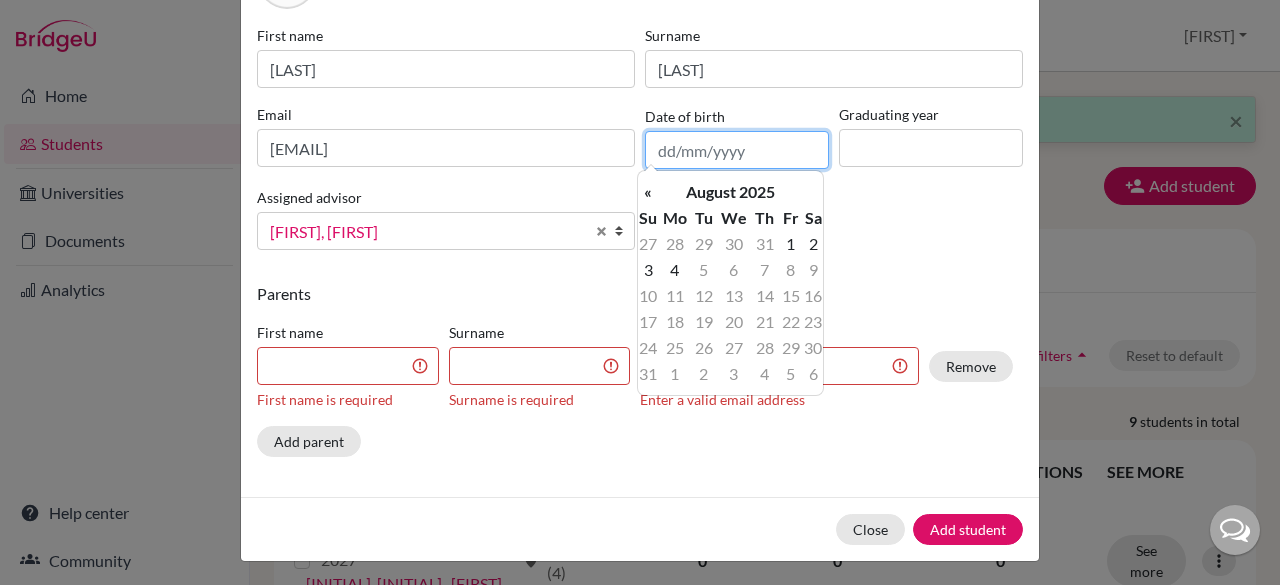 click at bounding box center [737, 150] 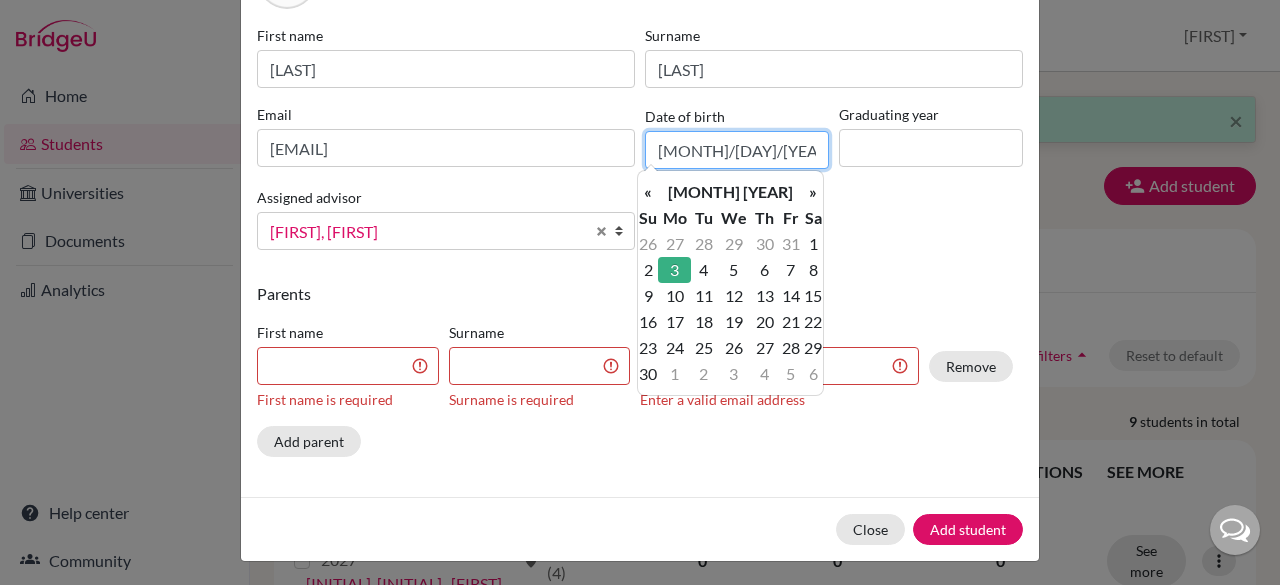type on "03/11/2008" 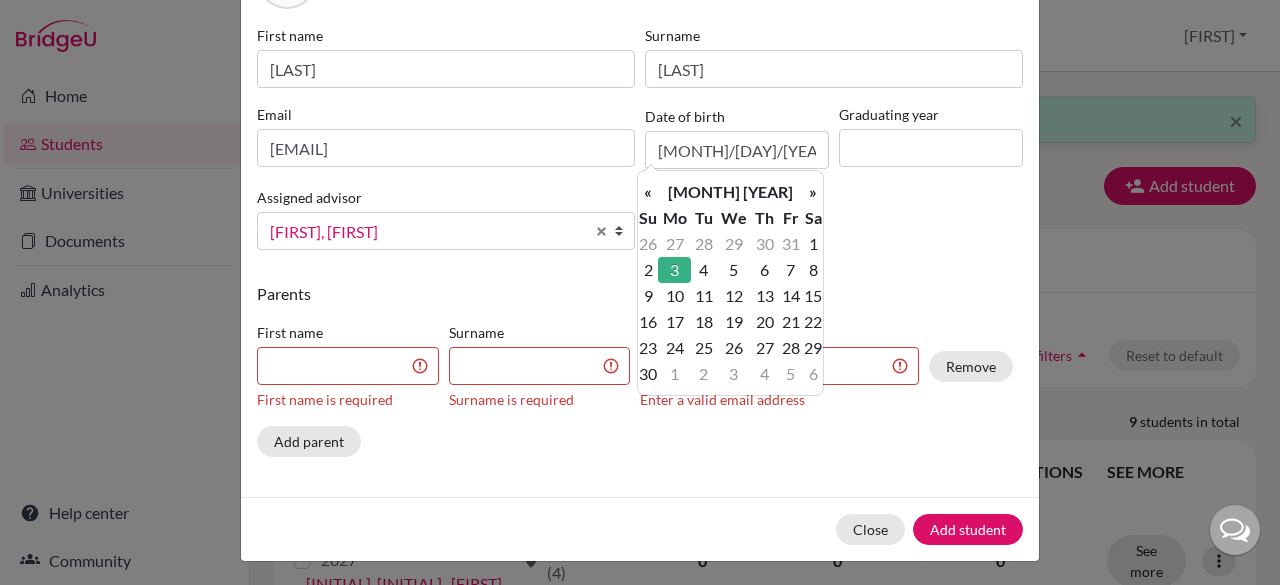 drag, startPoint x: 668, startPoint y: 274, endPoint x: 906, endPoint y: 148, distance: 269.29538 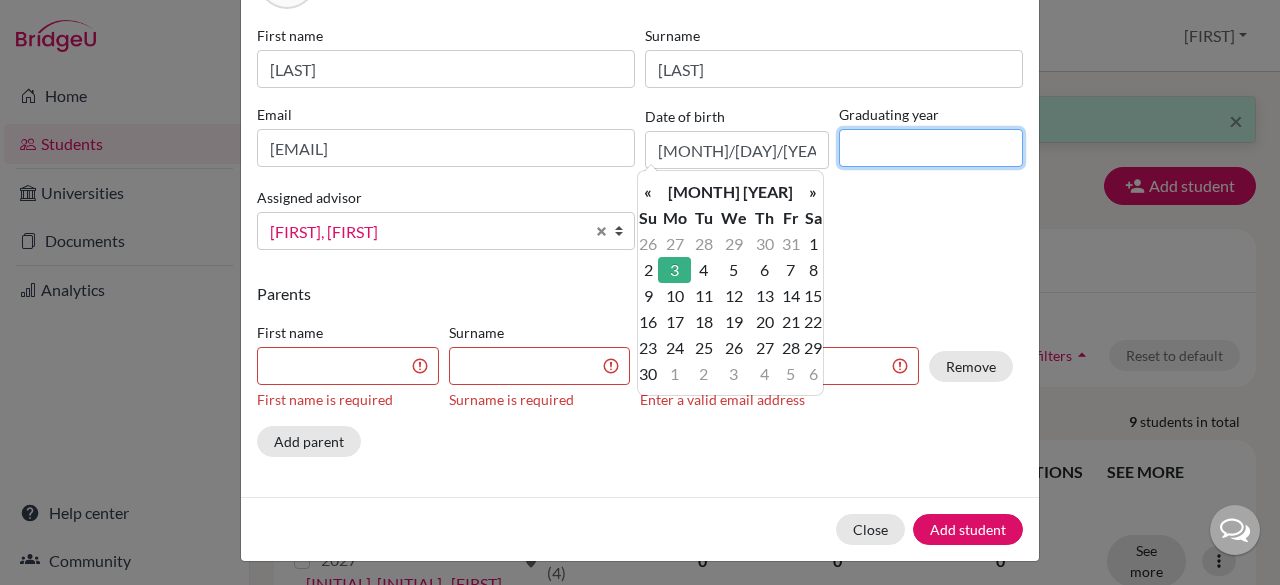 click at bounding box center [931, 148] 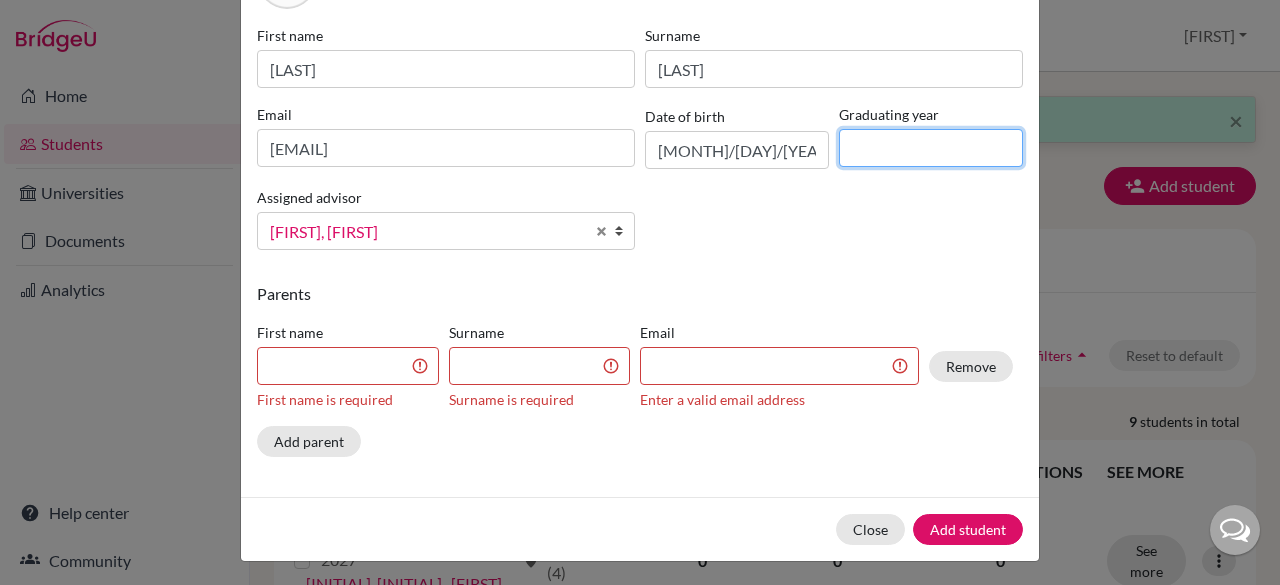 type on "2027" 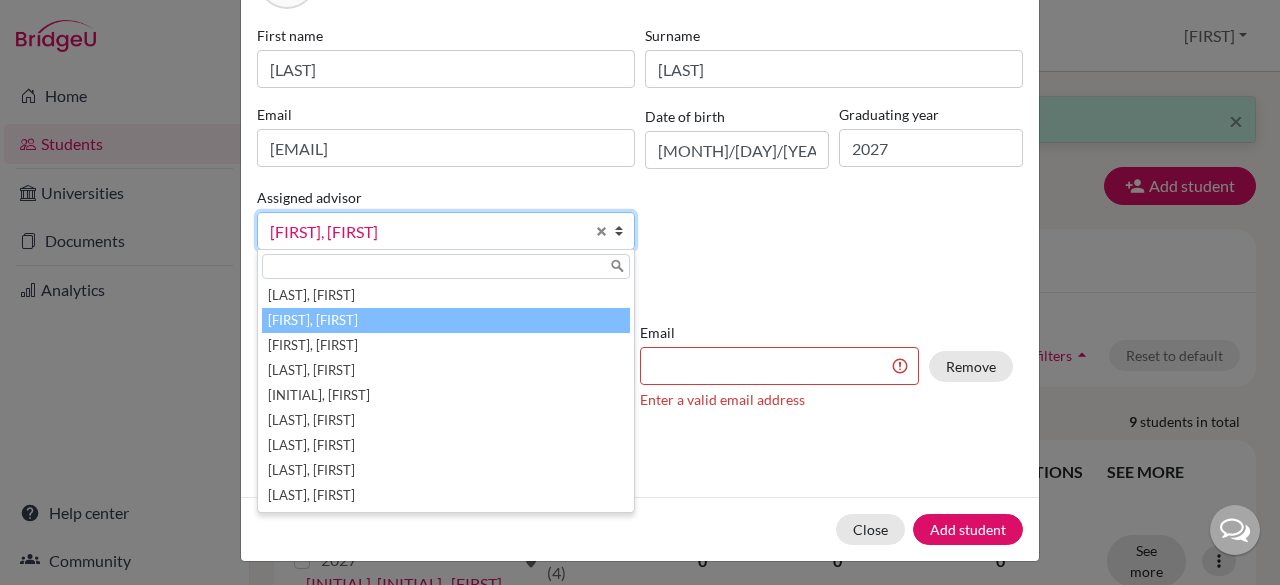 click on "Benny, Alan" at bounding box center [427, 232] 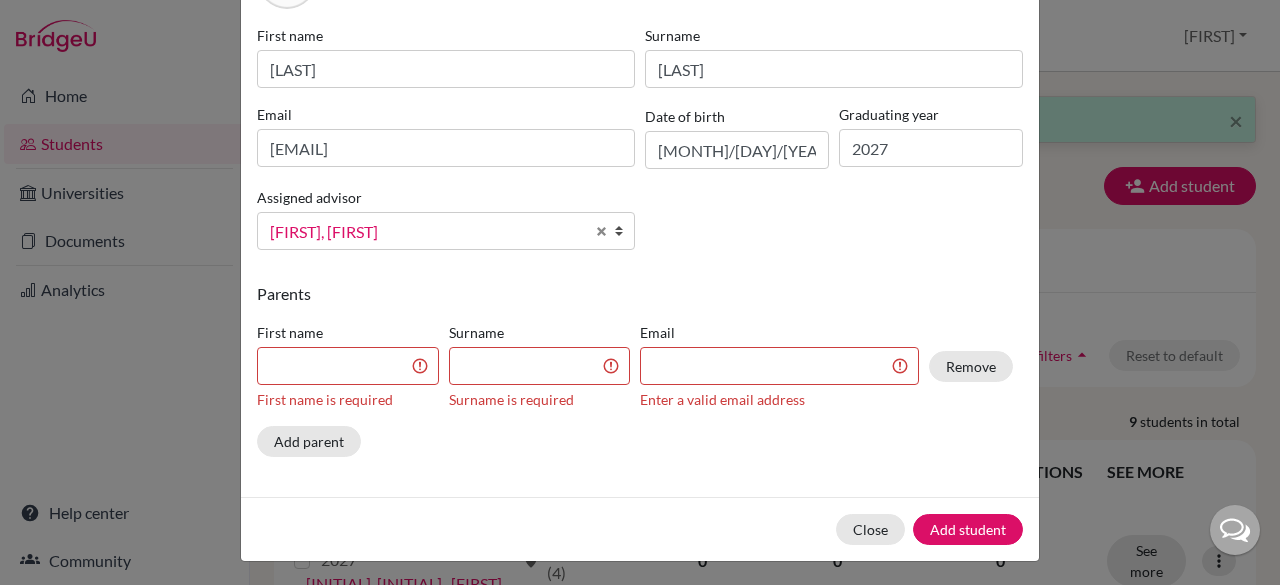 click on "Parents" at bounding box center [640, 294] 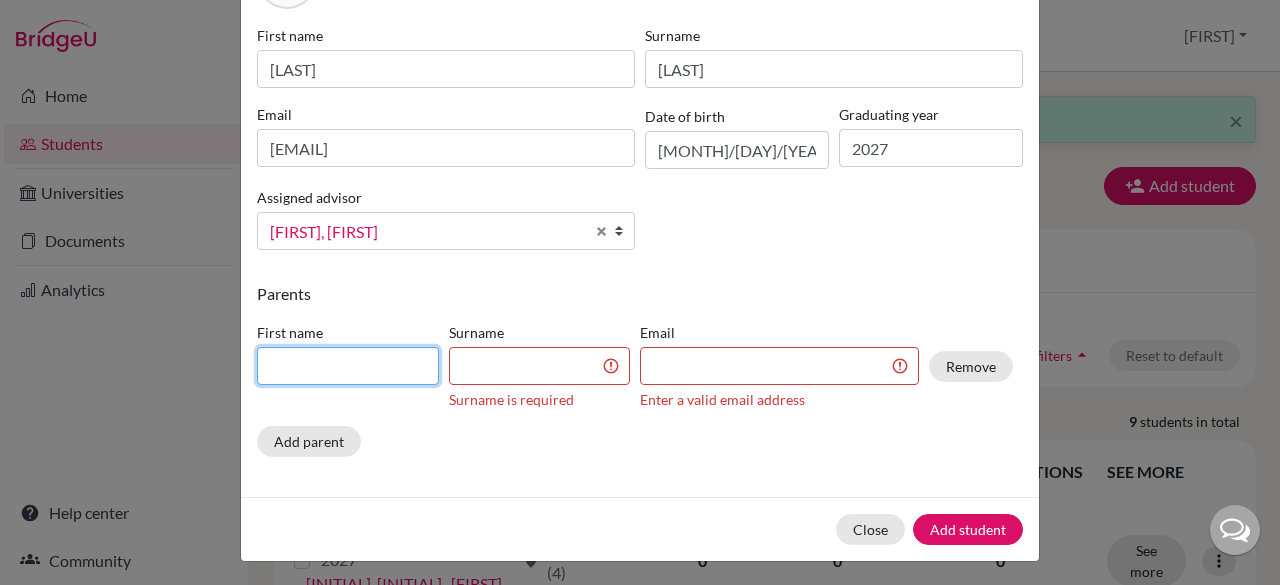 click at bounding box center [348, 366] 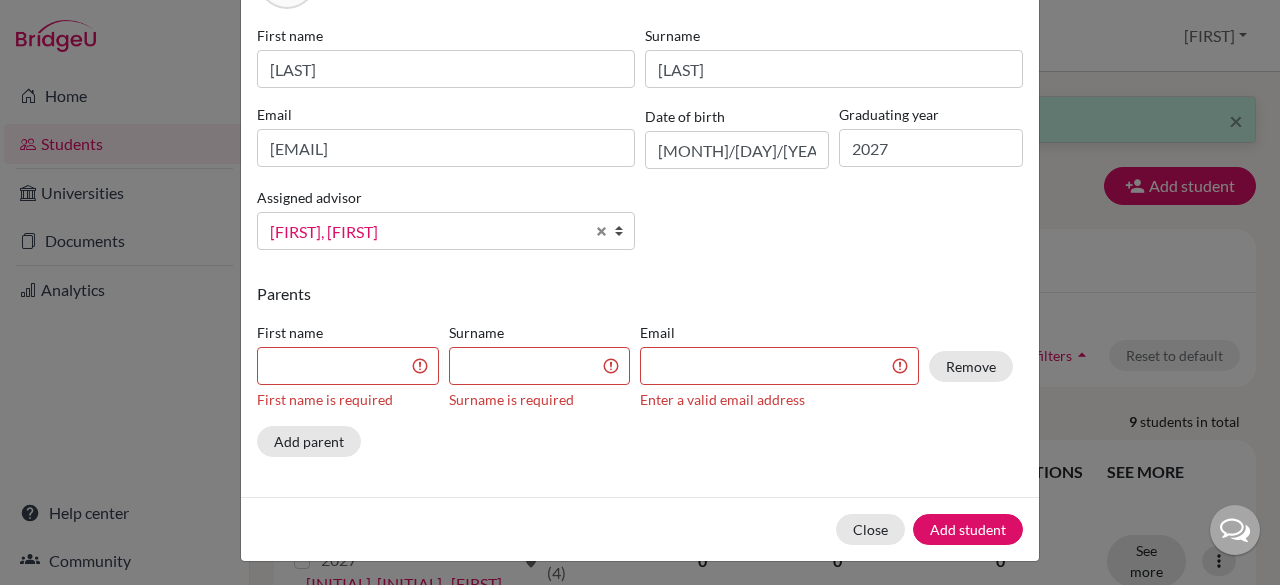 click on "Parents" at bounding box center (640, 294) 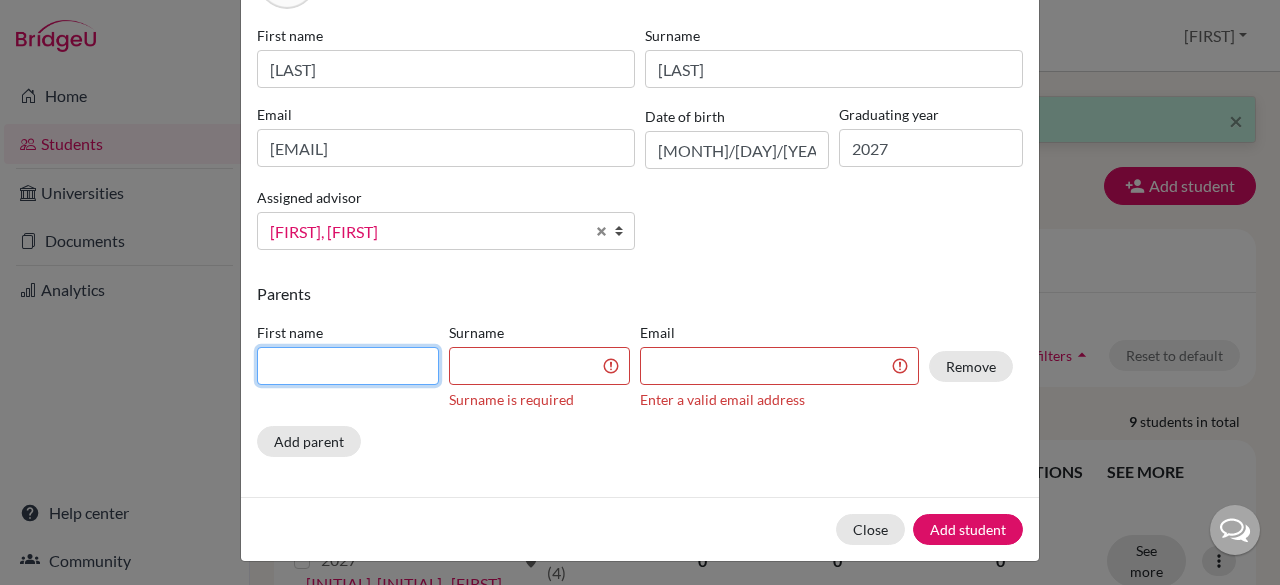 click at bounding box center [348, 366] 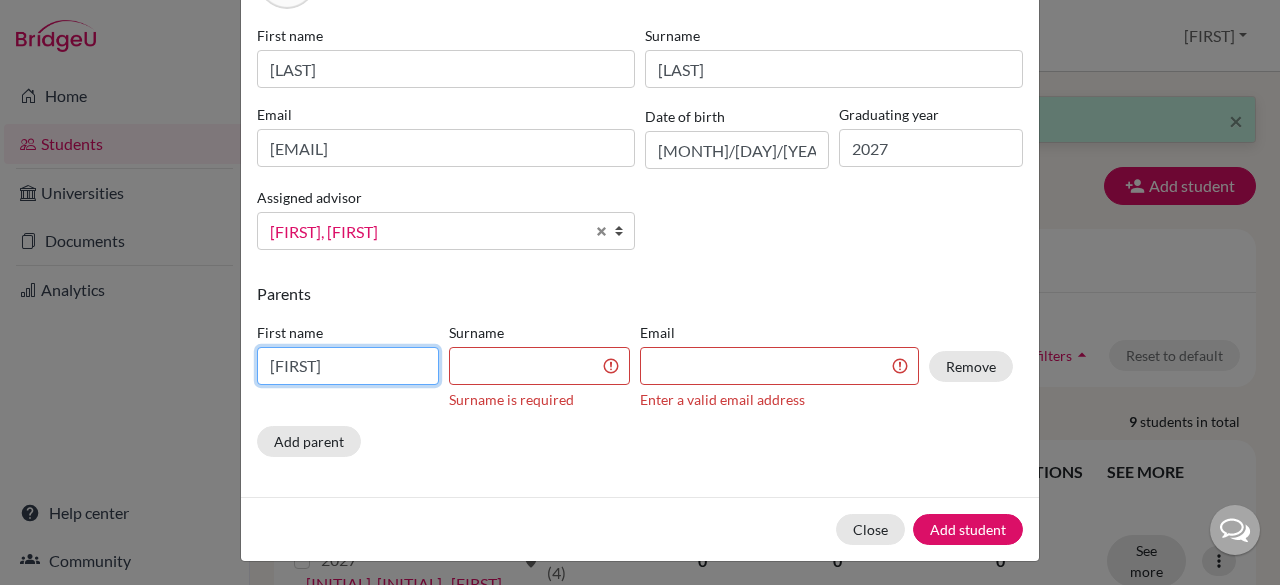 type on "chandrika" 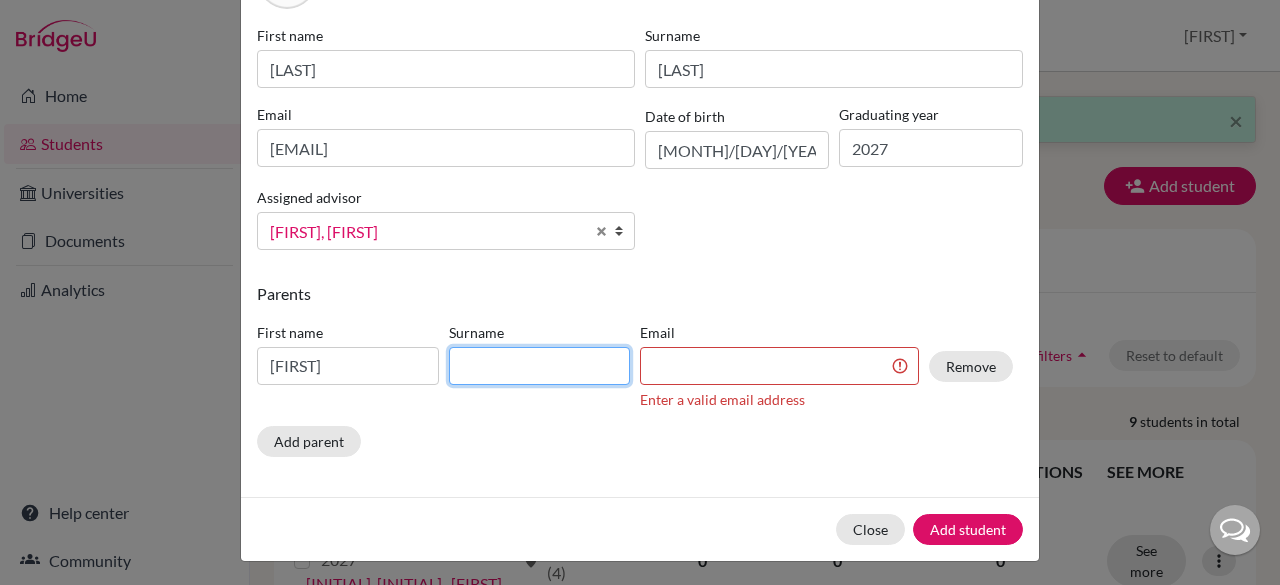 click at bounding box center (540, 366) 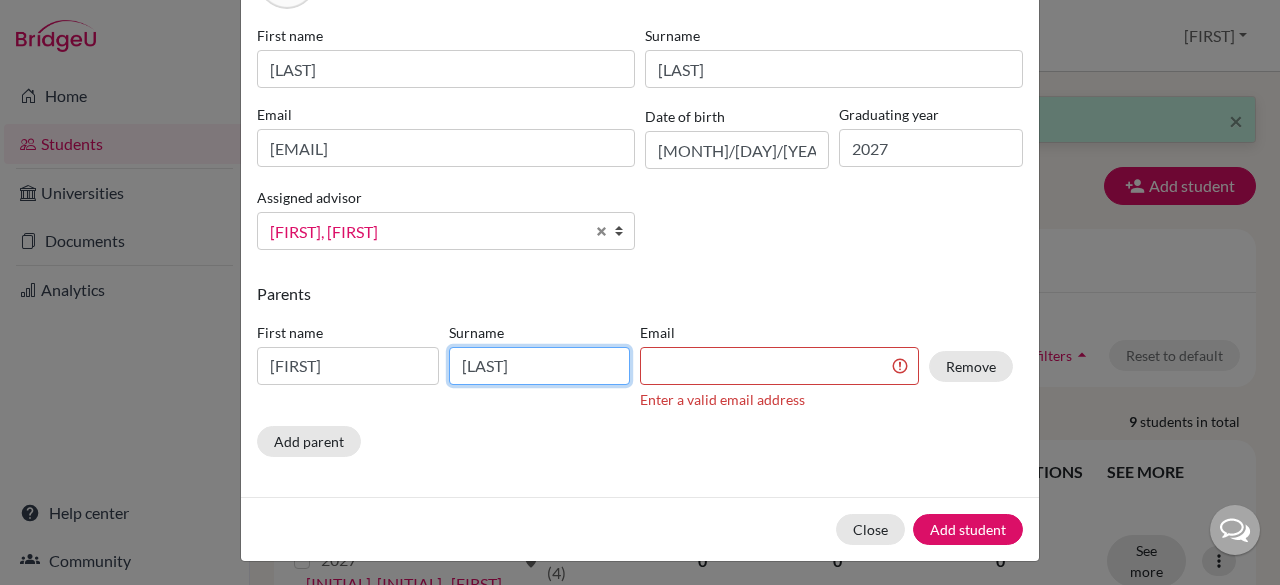 type on "nagraj" 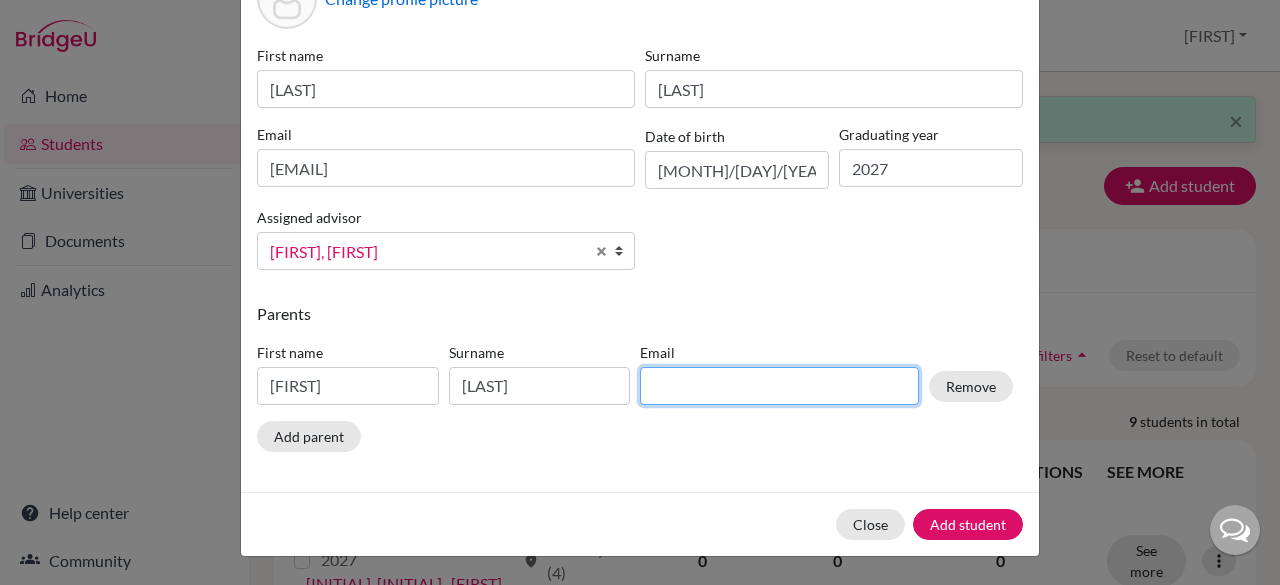 scroll, scrollTop: 129, scrollLeft: 0, axis: vertical 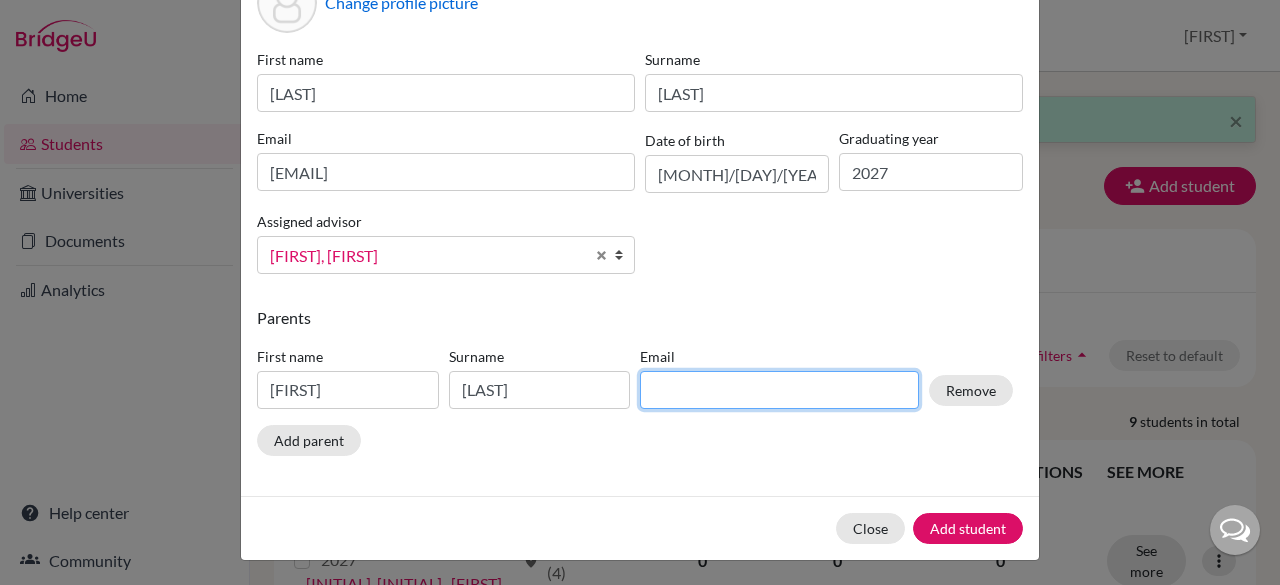 click at bounding box center (779, 390) 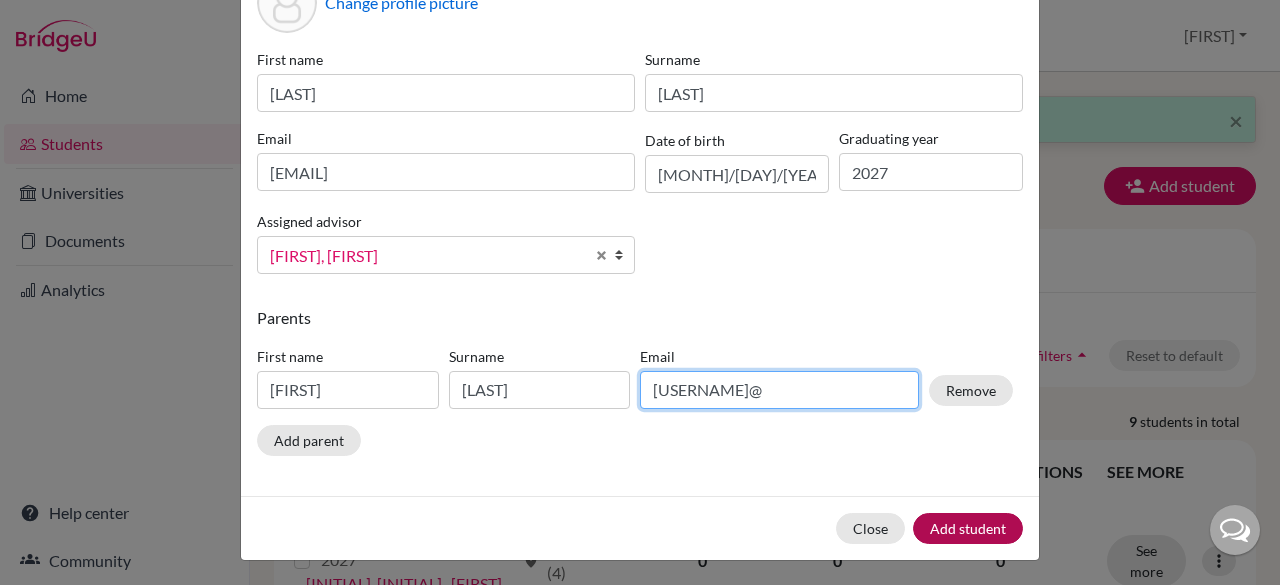 type on "dhanushreegowda546@gmail.com" 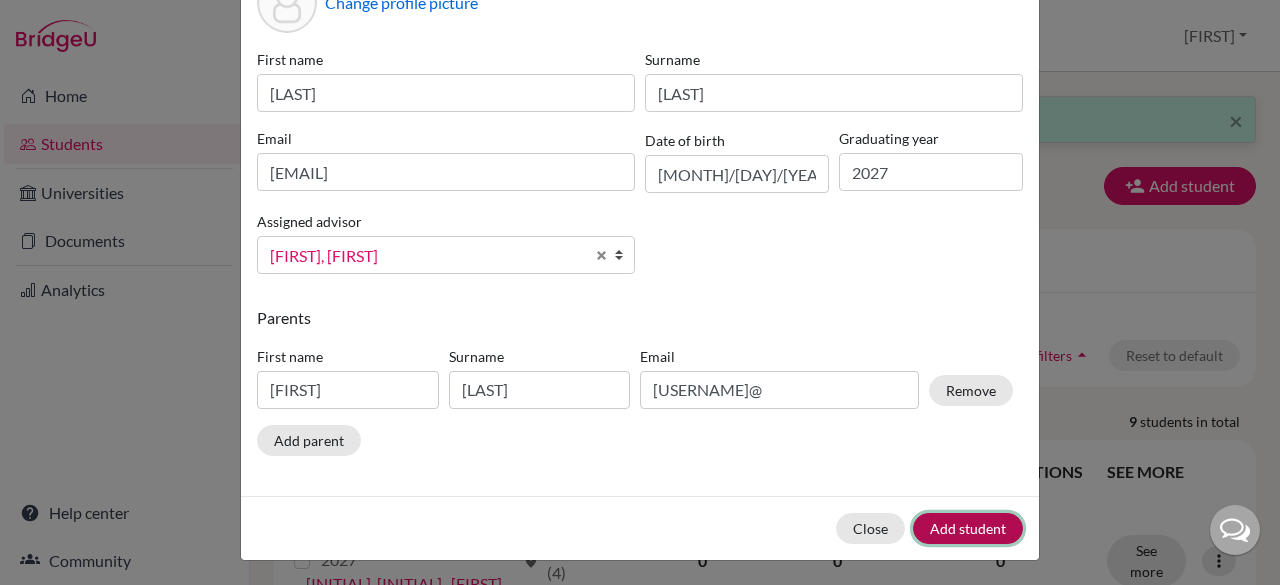 click on "Add student" at bounding box center (968, 528) 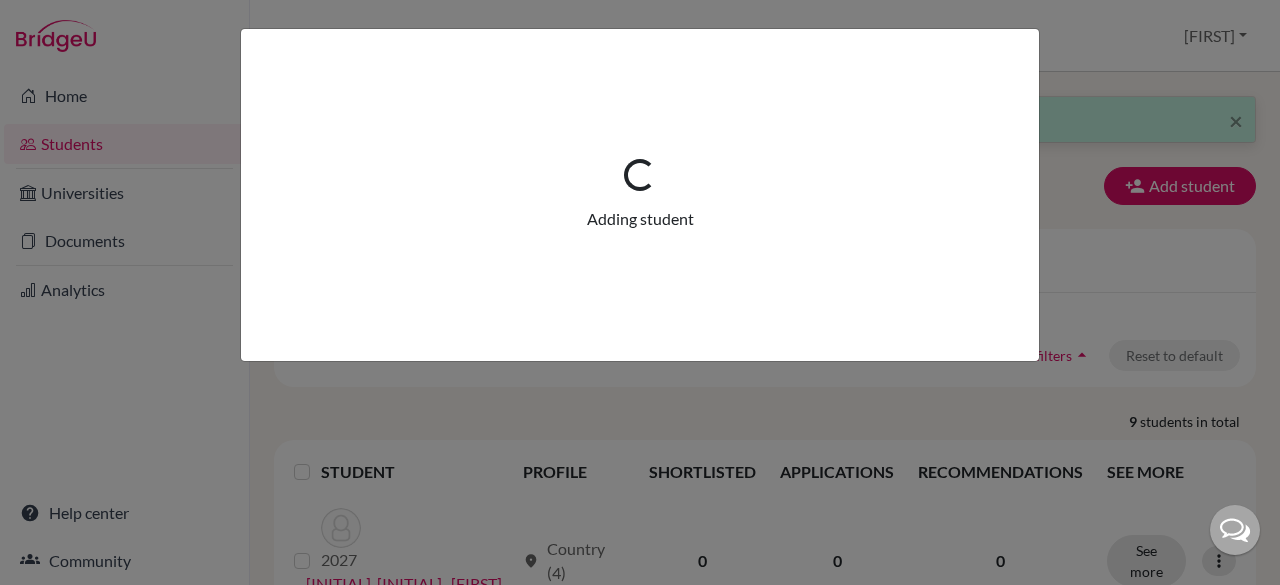 scroll, scrollTop: 0, scrollLeft: 0, axis: both 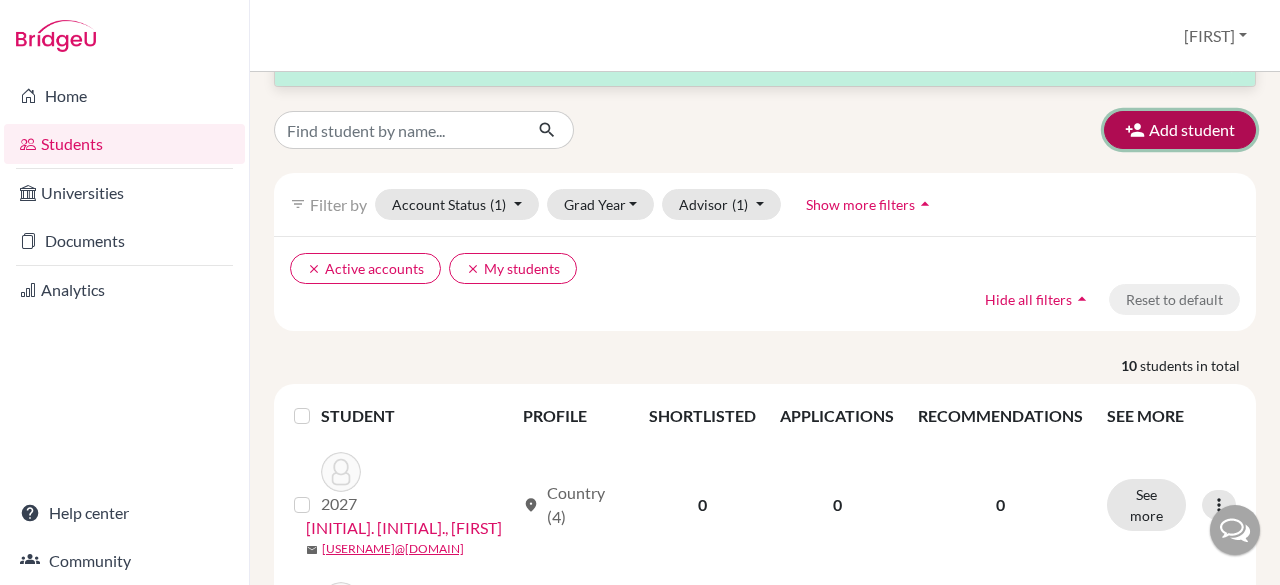 click on "Add student" at bounding box center (1180, 130) 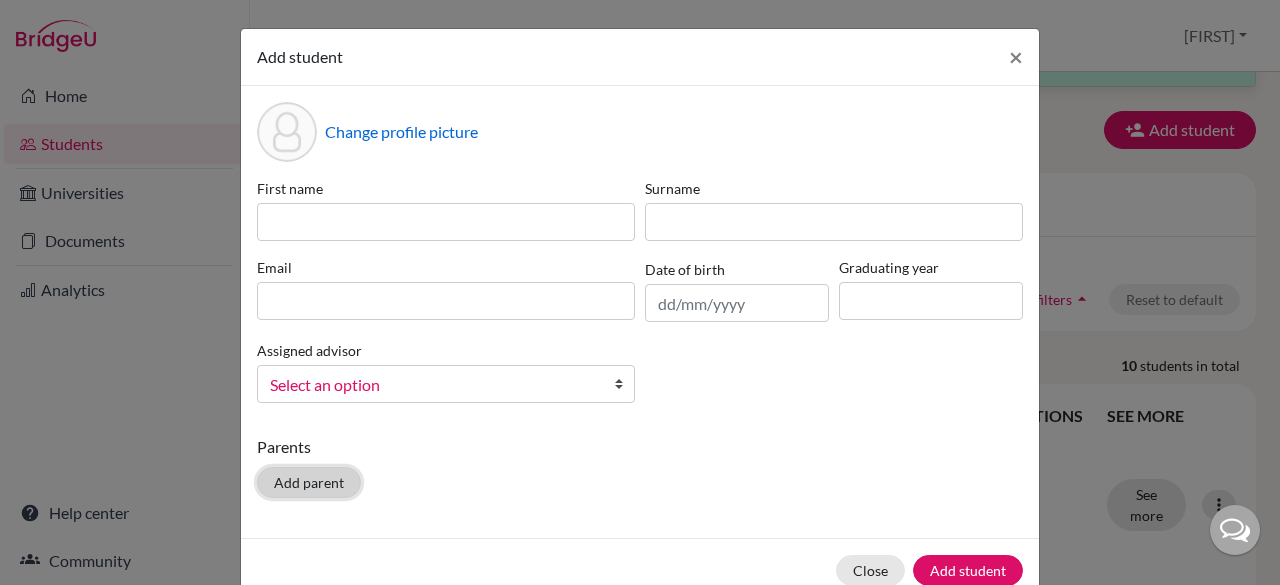 click on "Add parent" 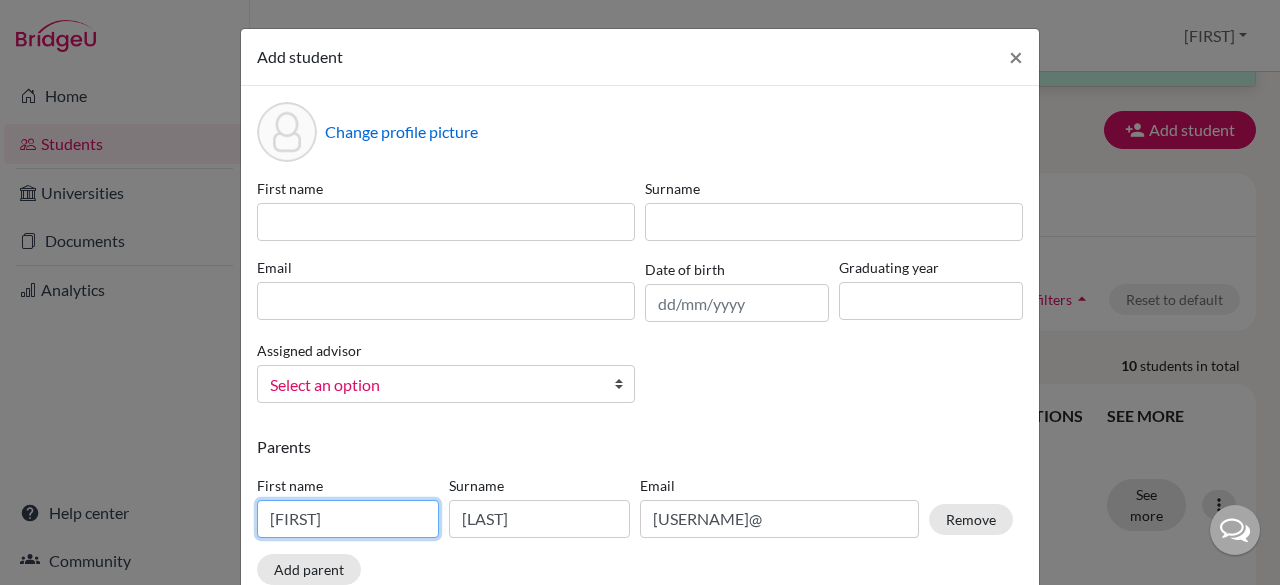click on "chandrika" at bounding box center (348, 519) 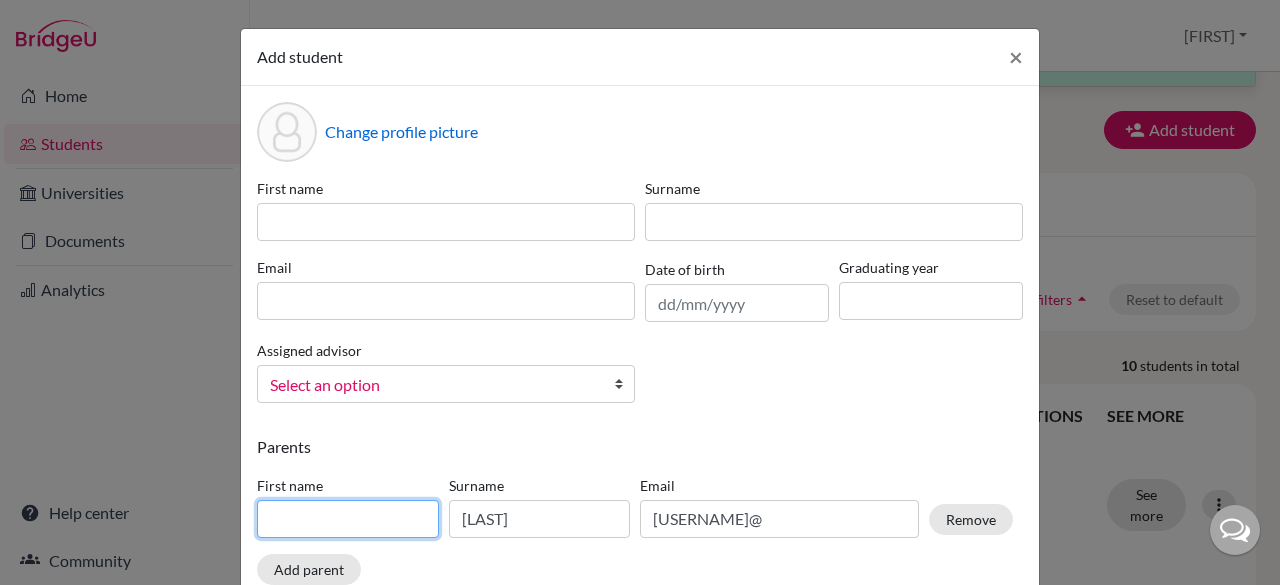 type 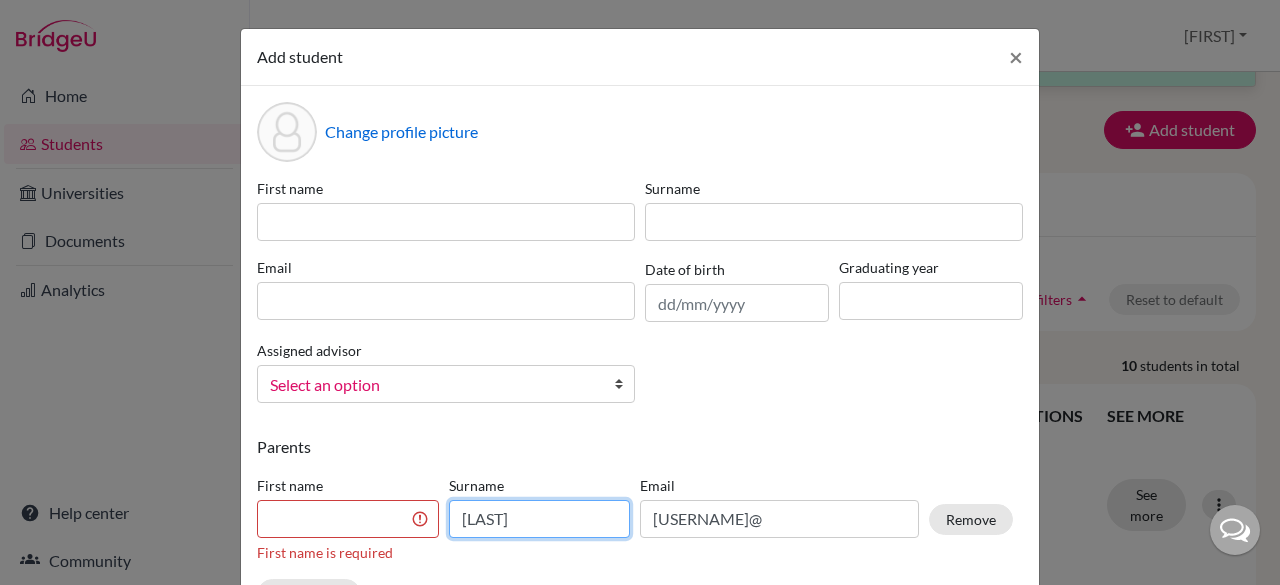 click on "nagraj" at bounding box center (540, 519) 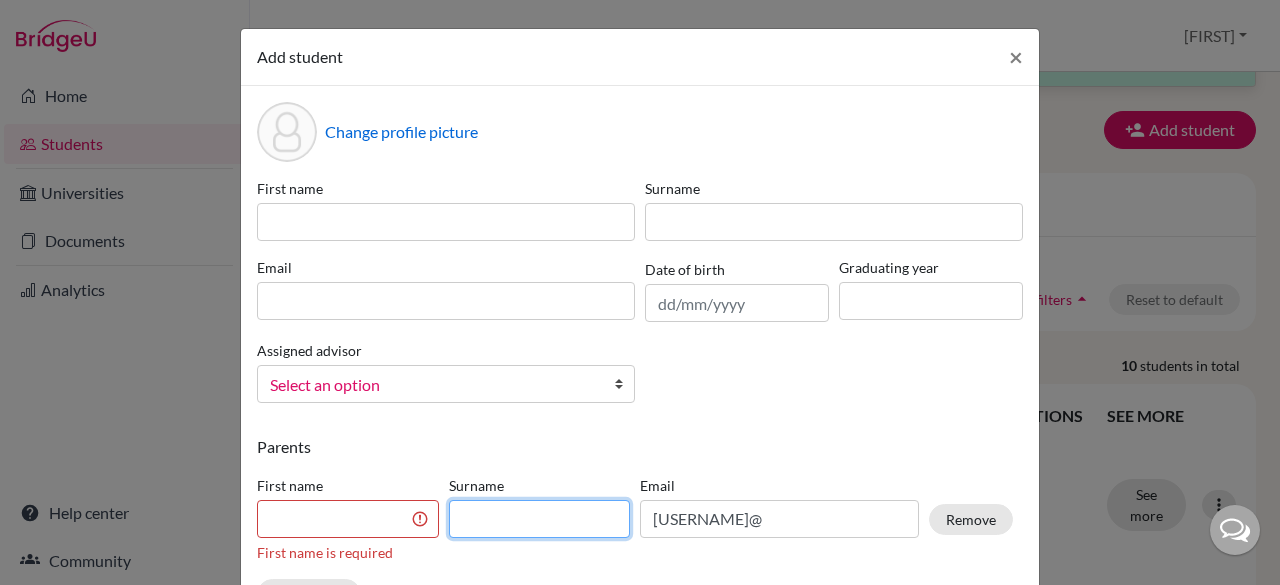 type 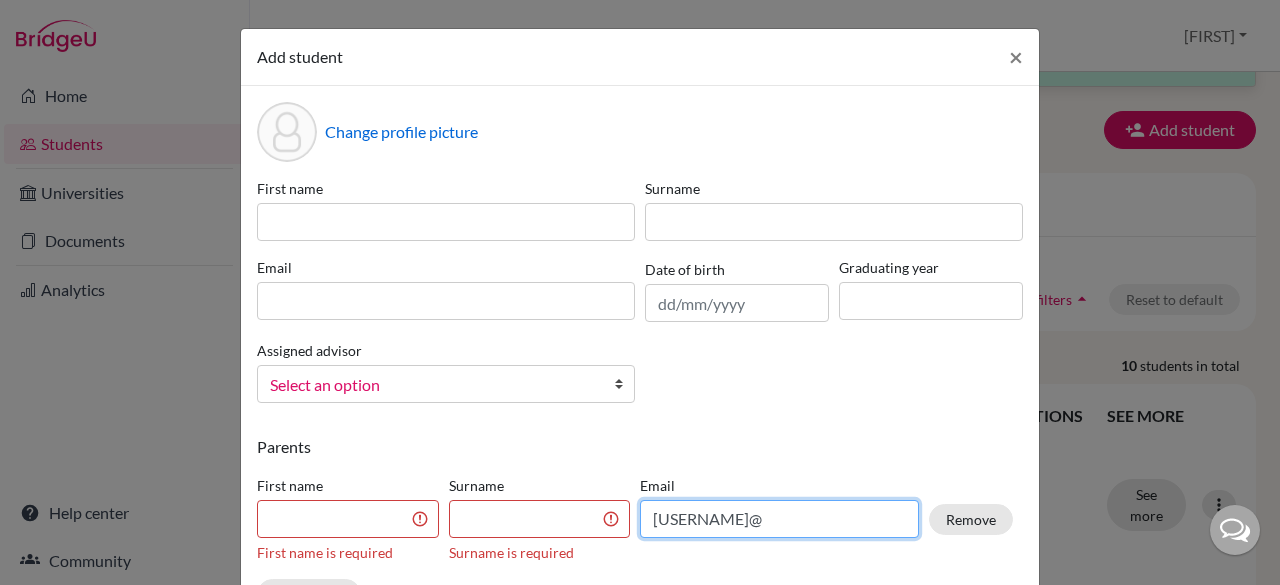 click on "dhanushreegowda546@gmail.com" at bounding box center [779, 519] 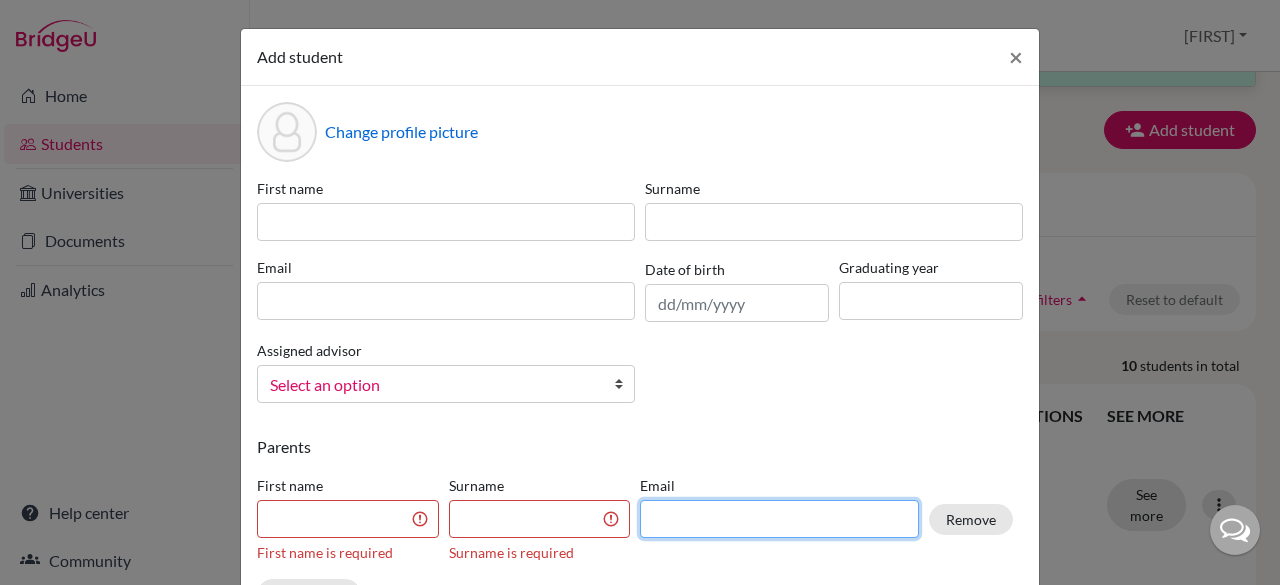 type 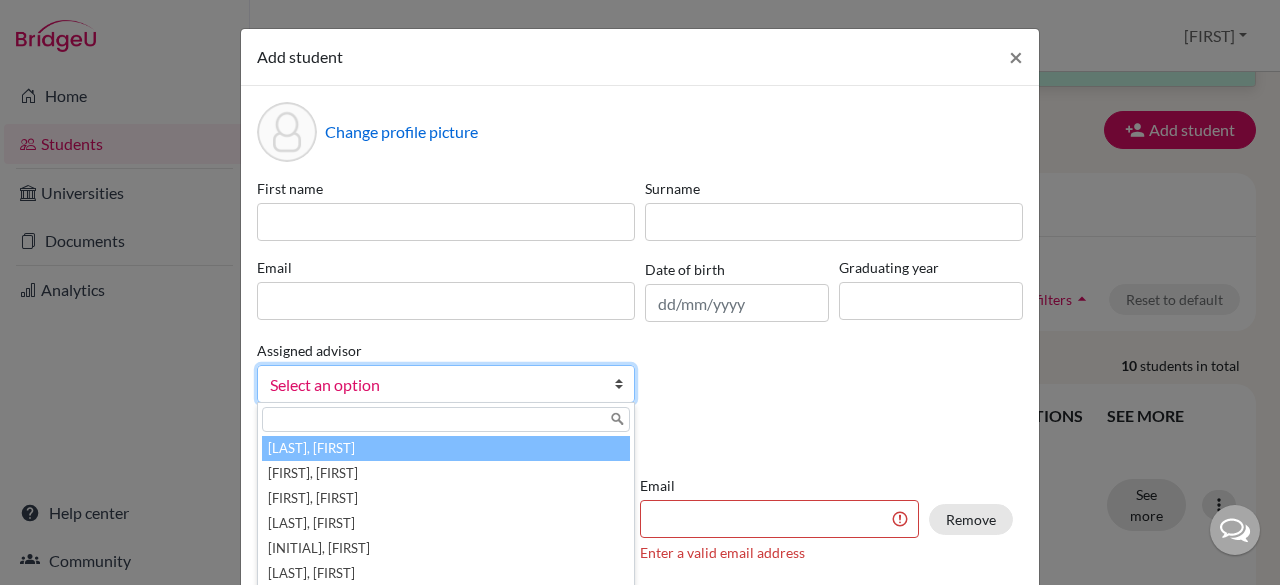 click at bounding box center (624, 384) 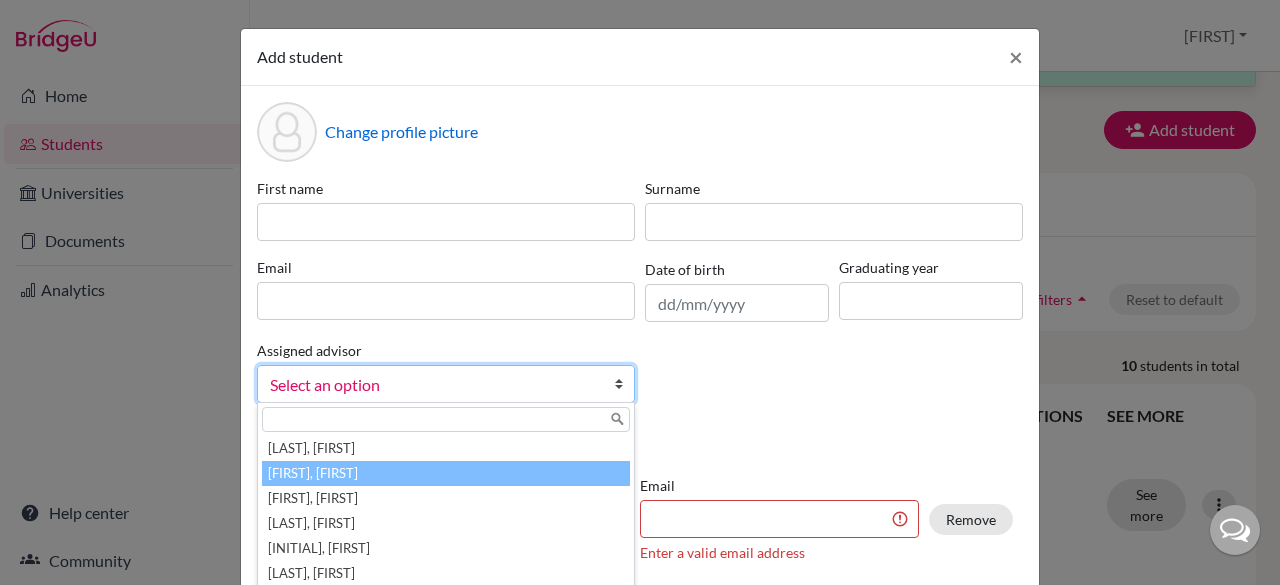 click on "Benny, Alan" at bounding box center (446, 473) 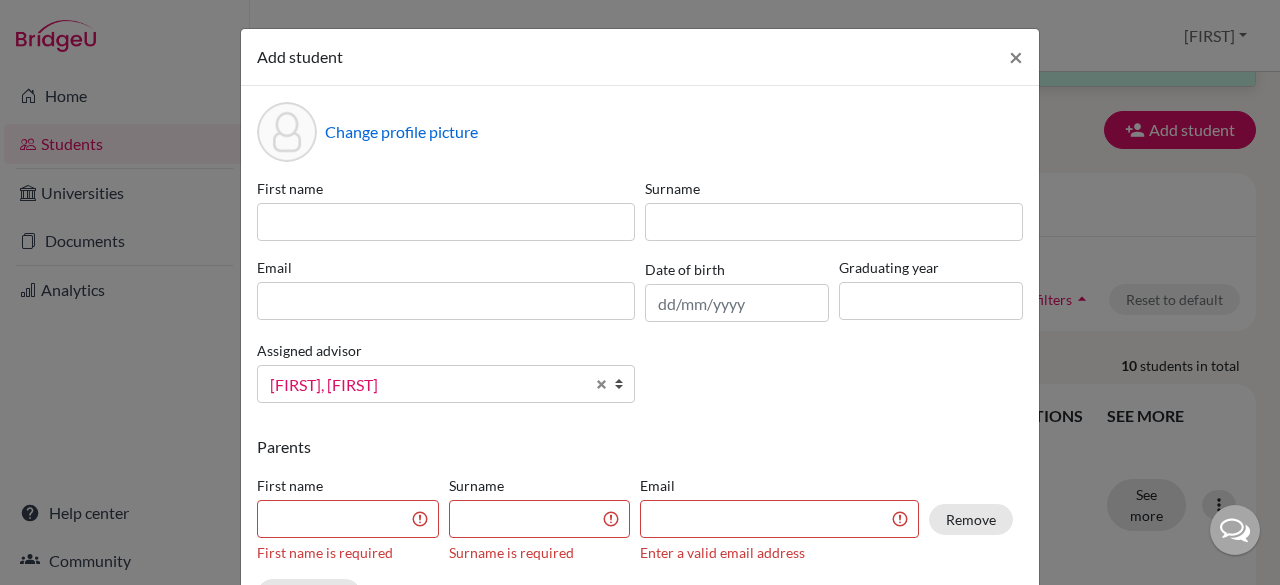 click on "First name Surname Email Date of birth Graduating year Assigned advisor Babu, Brijesh Benny, Alan CJ, Binish DSouza, Lerina M, Nancy N P, SREEJITH  Saju, Shilpa Siby, Celesta Vlpathi, Siddhika
Benny, Alan
Babu, Brijesh Benny, Alan CJ, Binish DSouza, Lerina M, Nancy N P, SREEJITH  Saju, Shilpa Siby, Celesta Vlpathi, Siddhika" at bounding box center [640, 298] 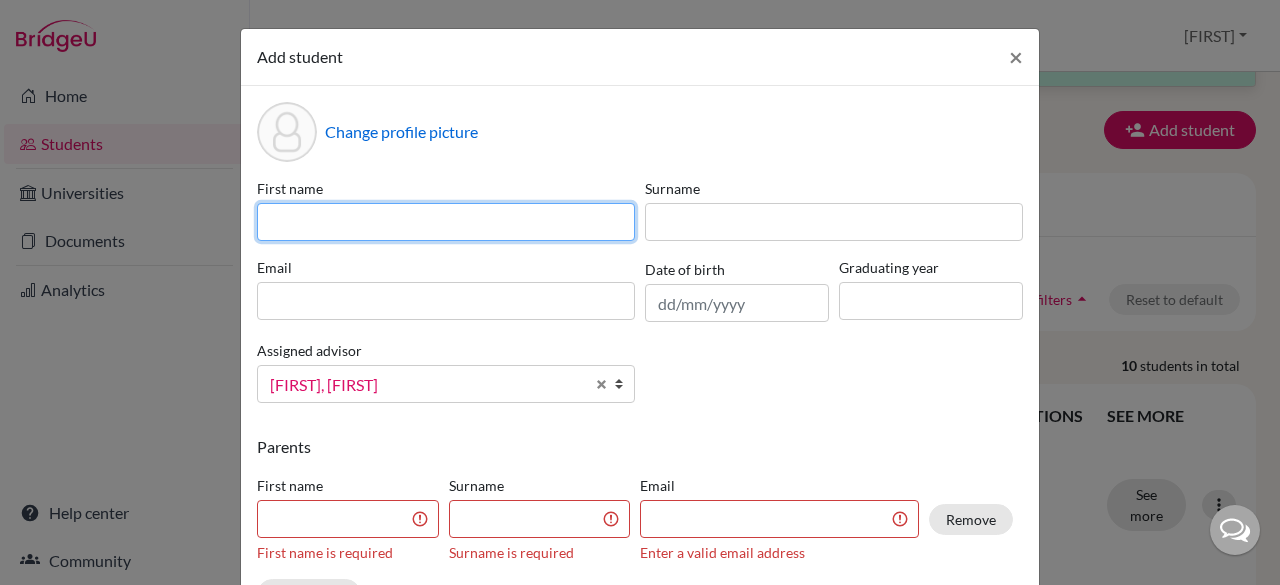 click at bounding box center [446, 222] 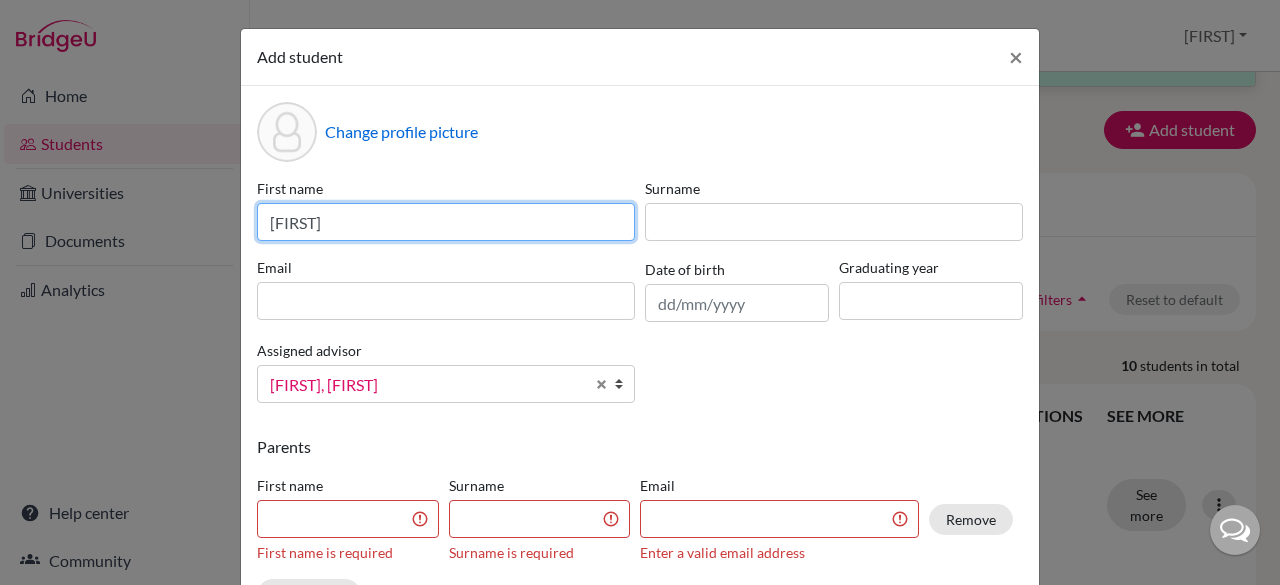 type on "karthik" 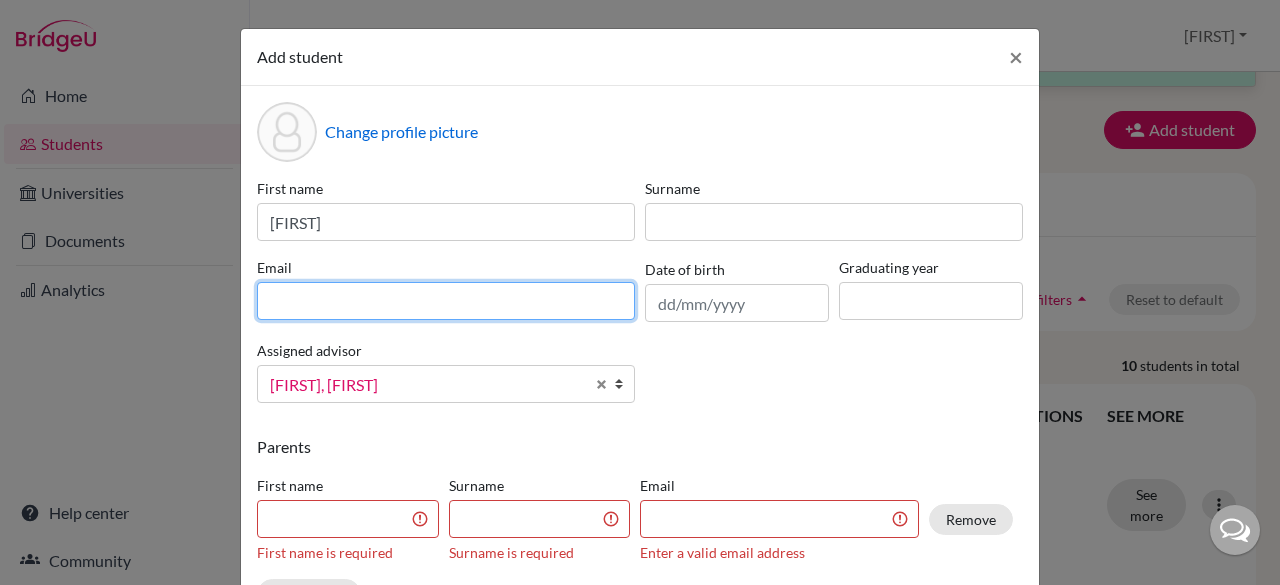 click at bounding box center [446, 301] 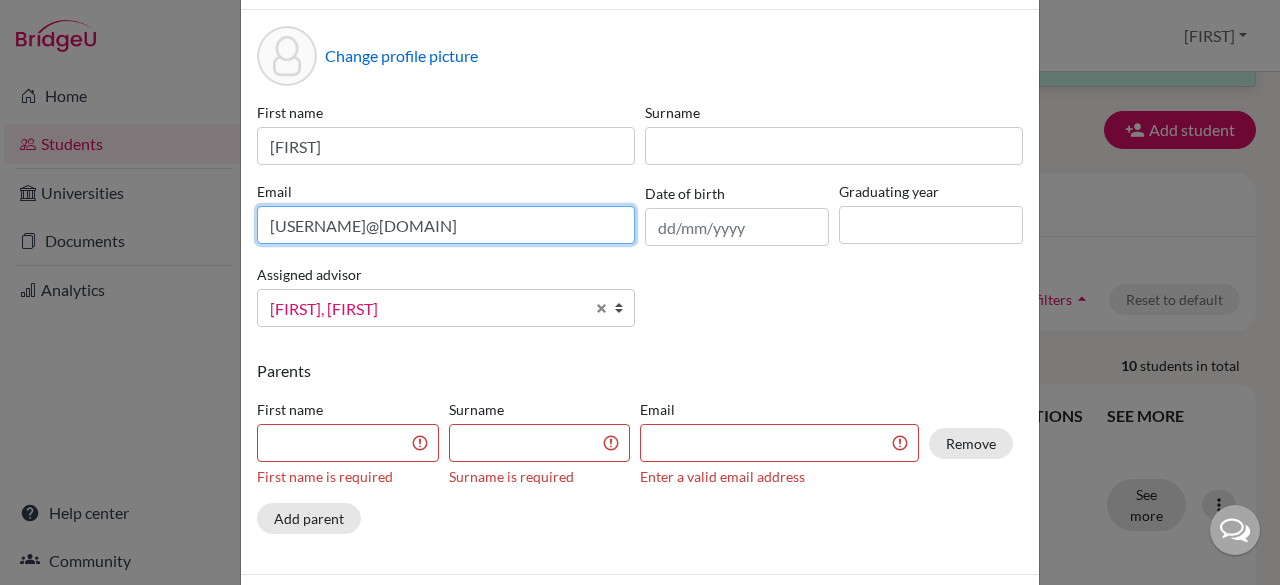 scroll, scrollTop: 78, scrollLeft: 0, axis: vertical 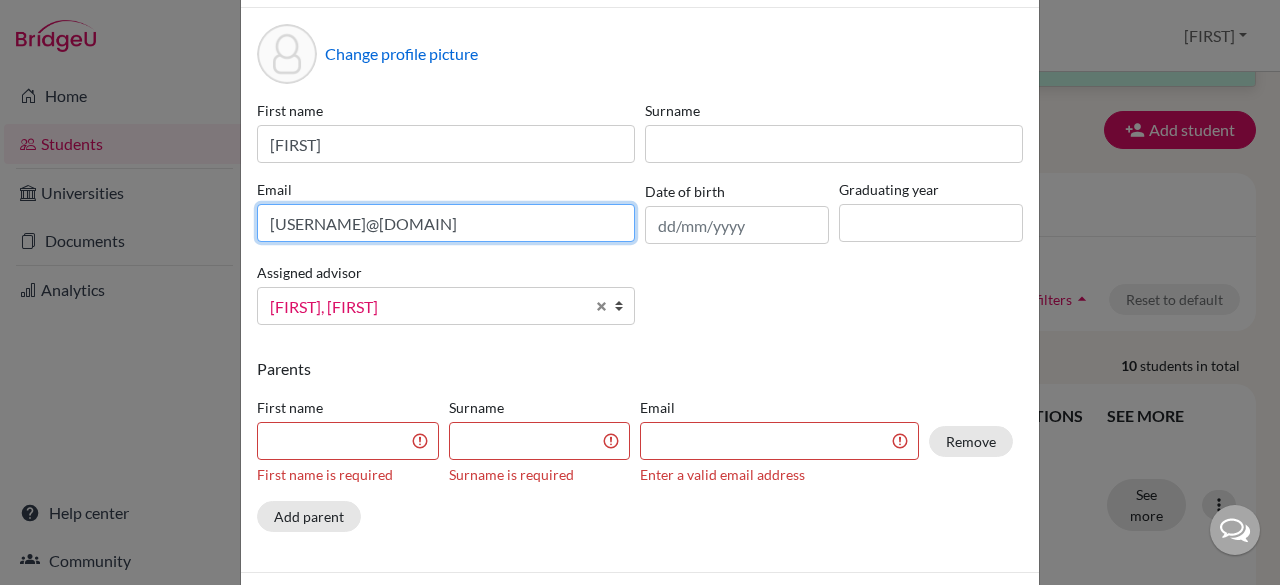 type on "karthik@207cjcib.in" 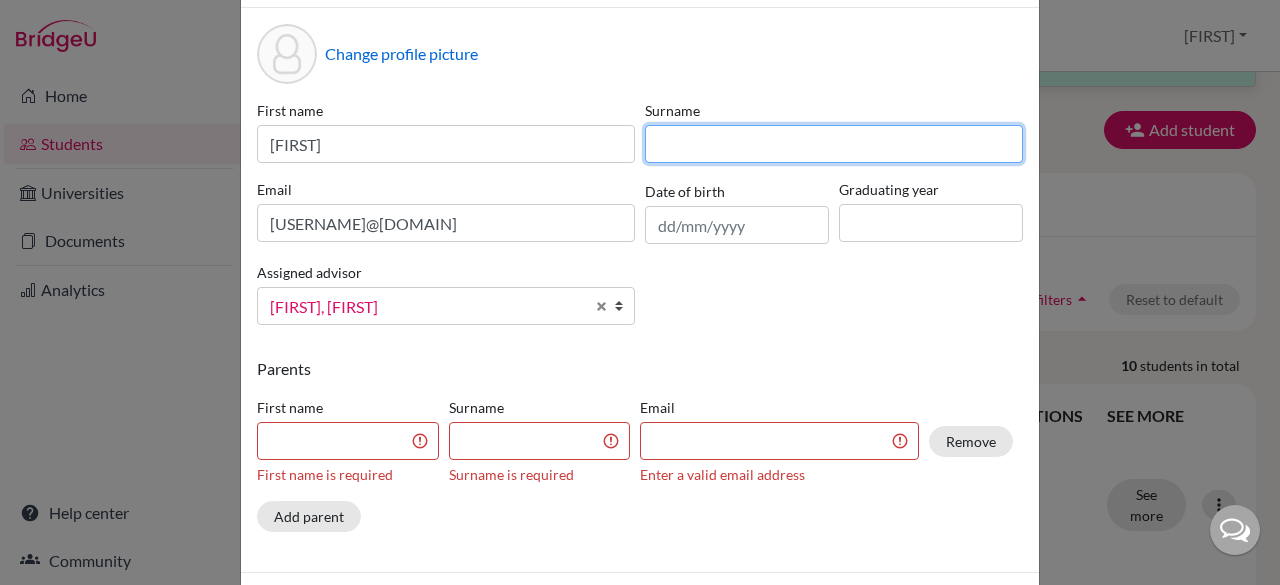 click at bounding box center (834, 144) 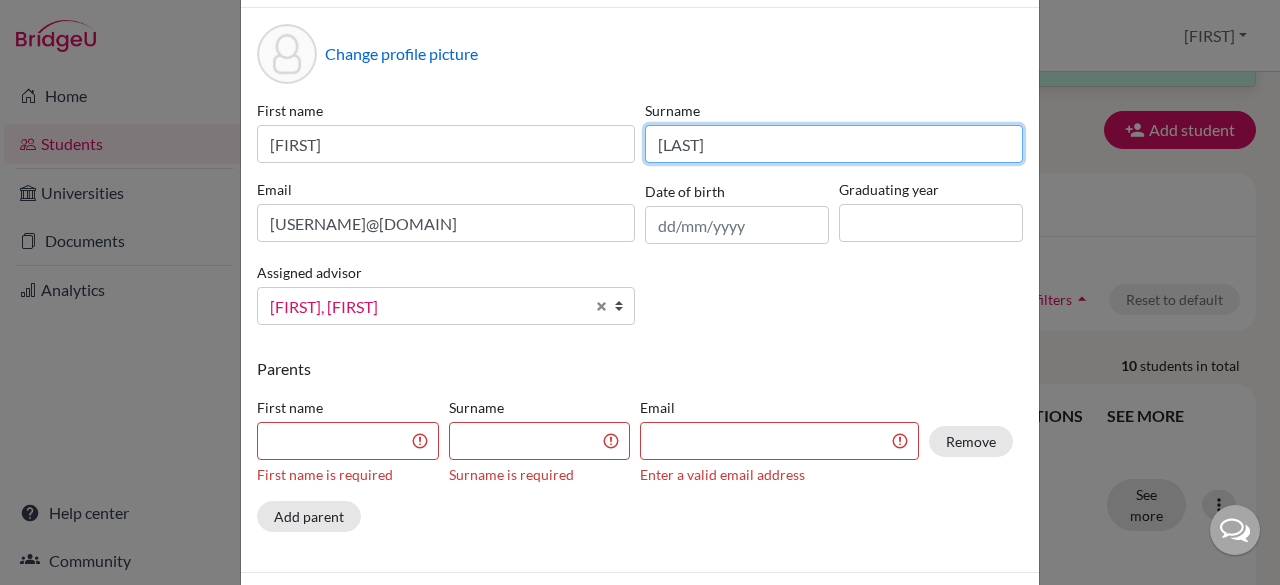 type on "polamda" 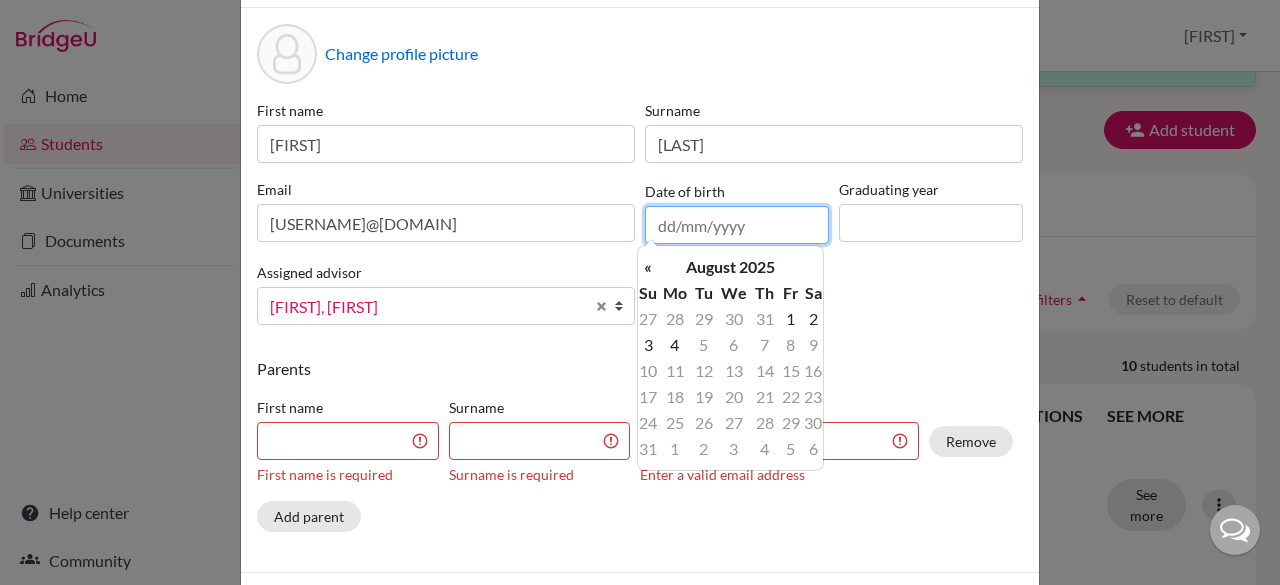 click at bounding box center [737, 225] 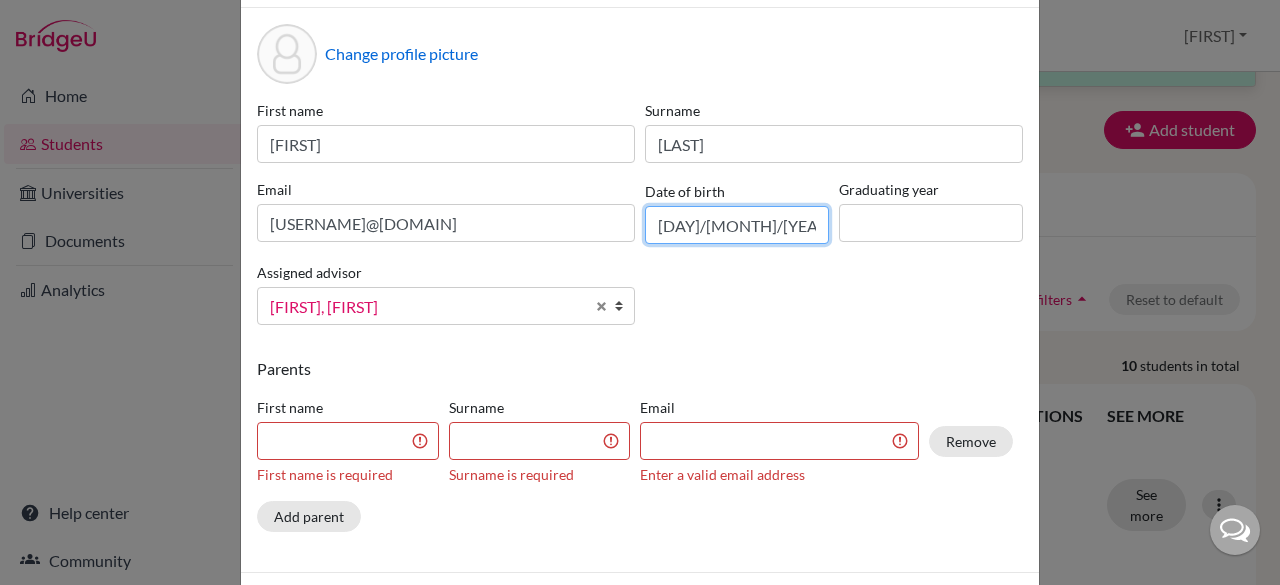 type on "23/03/2010" 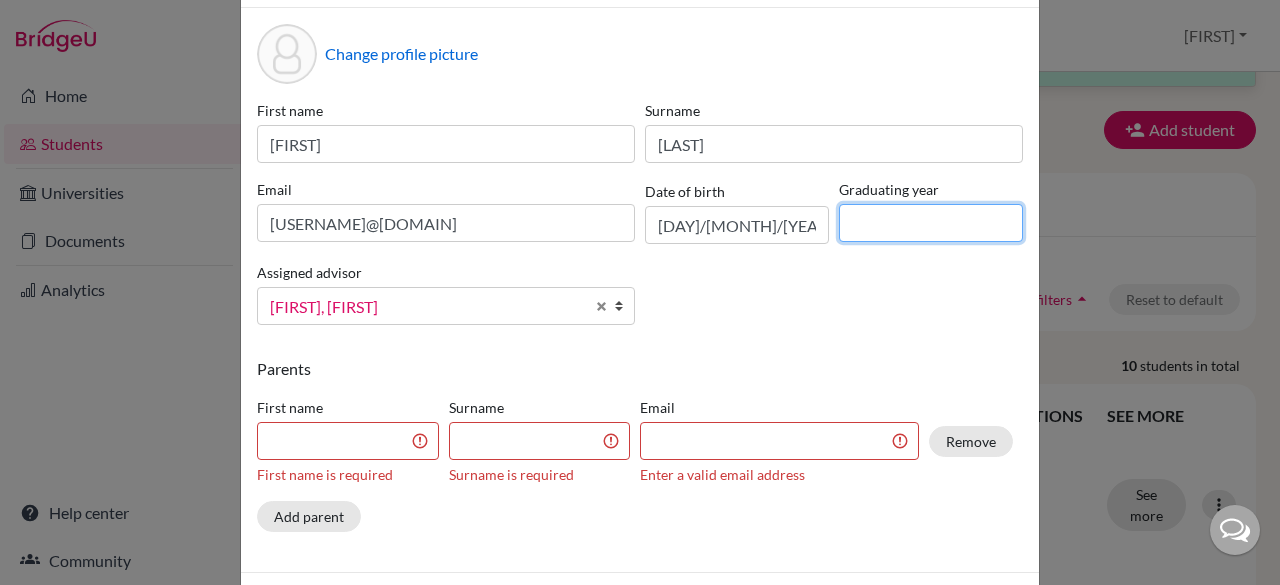 click at bounding box center (931, 223) 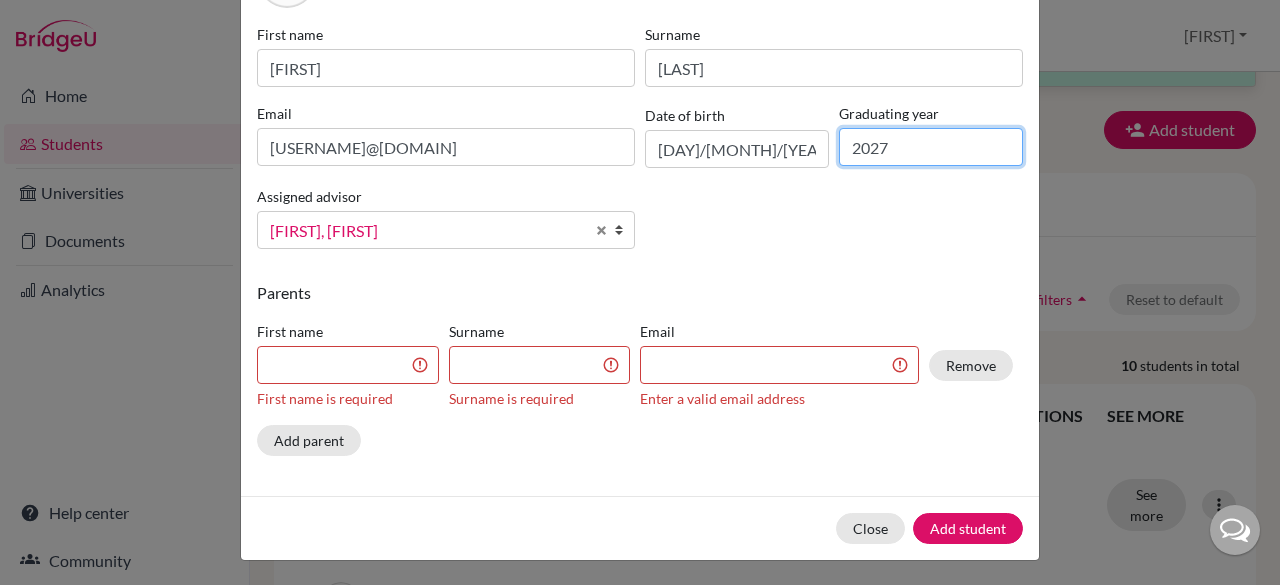 scroll, scrollTop: 153, scrollLeft: 0, axis: vertical 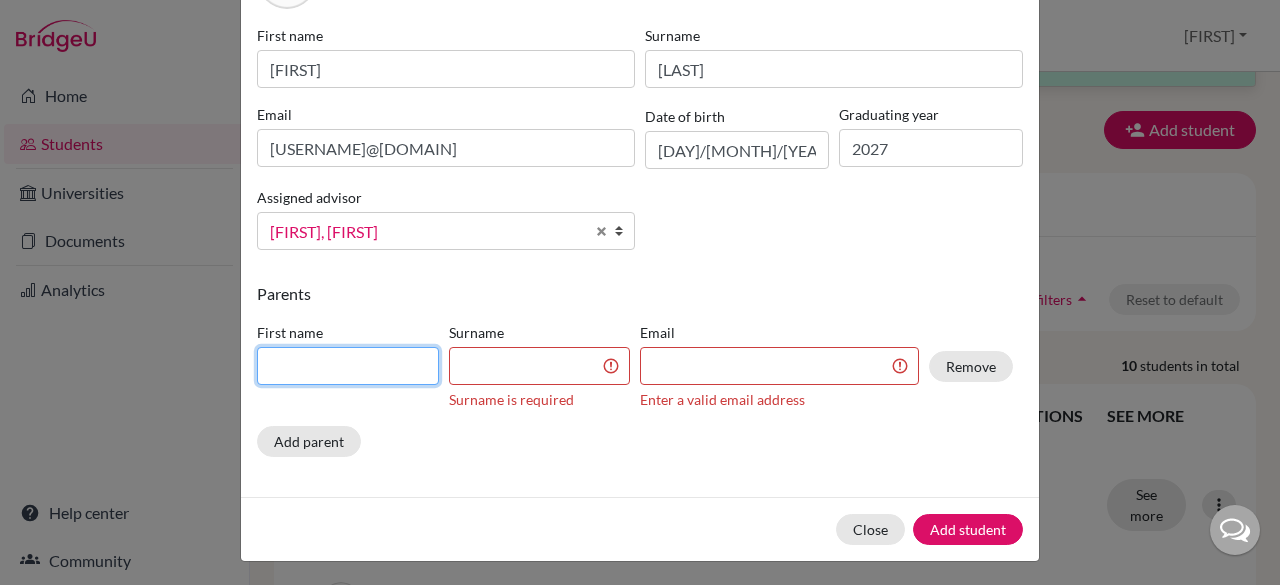 click at bounding box center [348, 366] 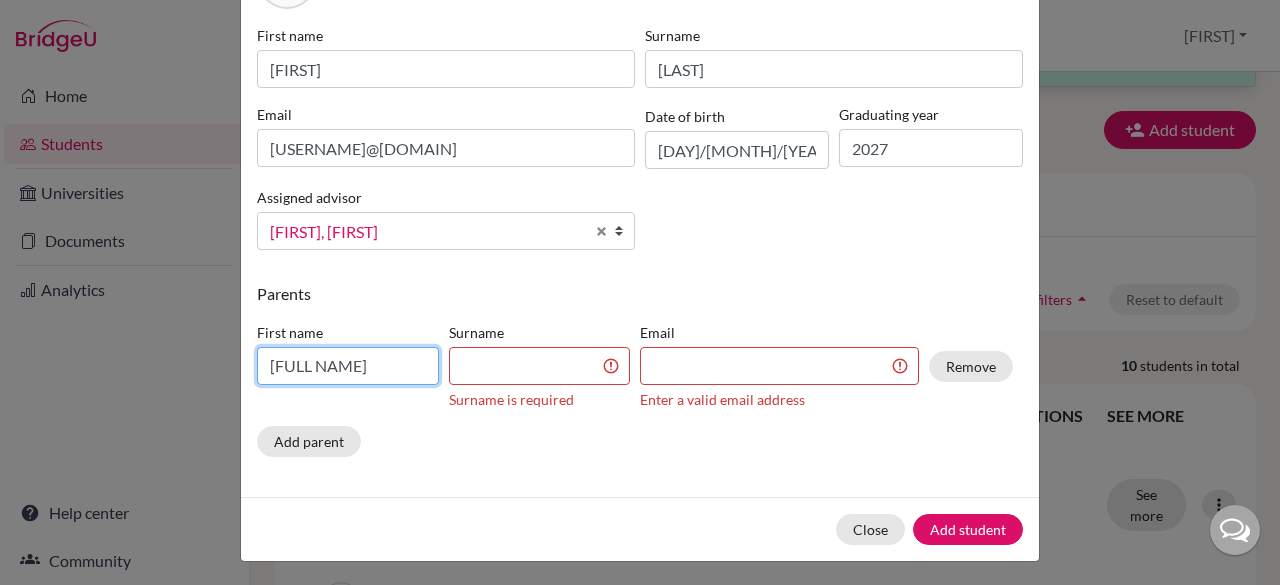 click on "sathyanarayana" at bounding box center [348, 366] 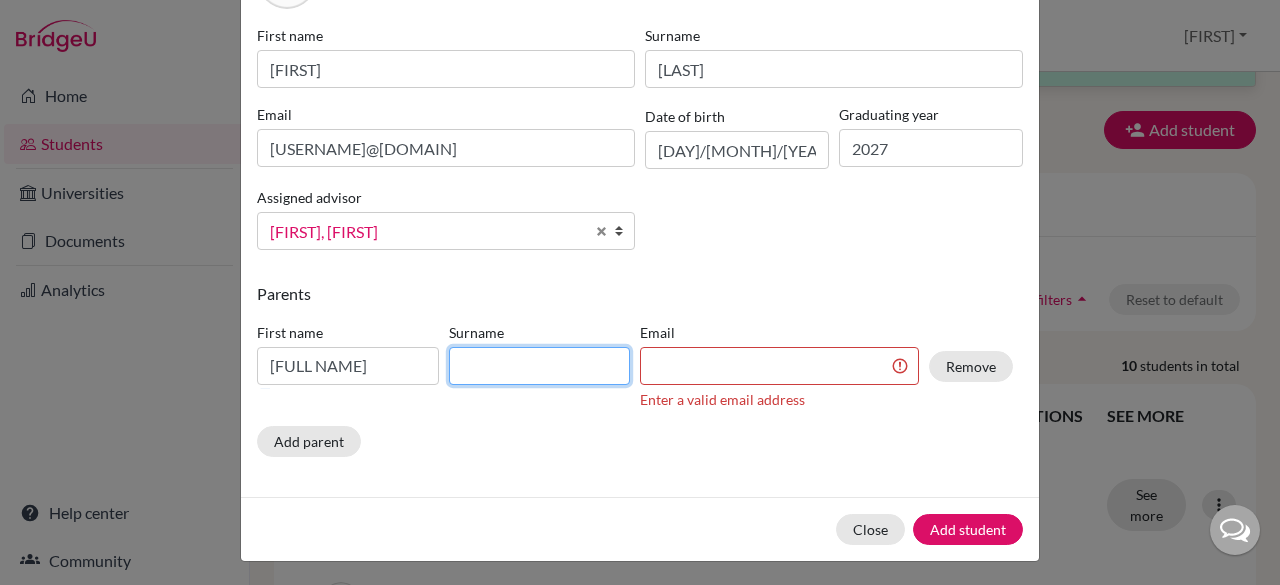 click at bounding box center [540, 366] 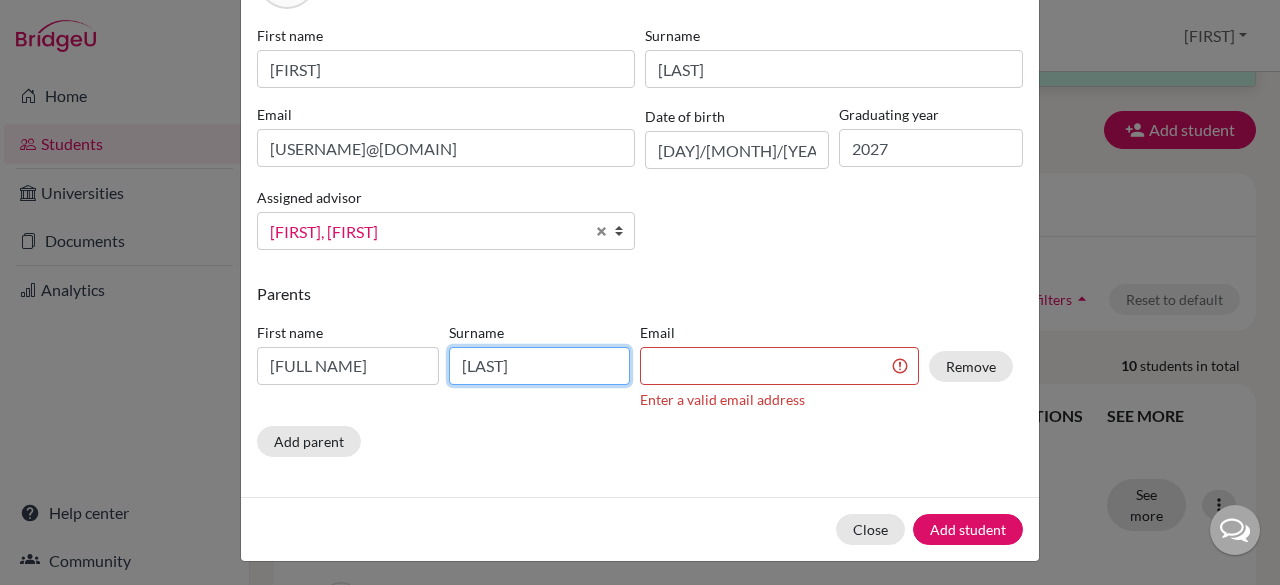 type on "polamada" 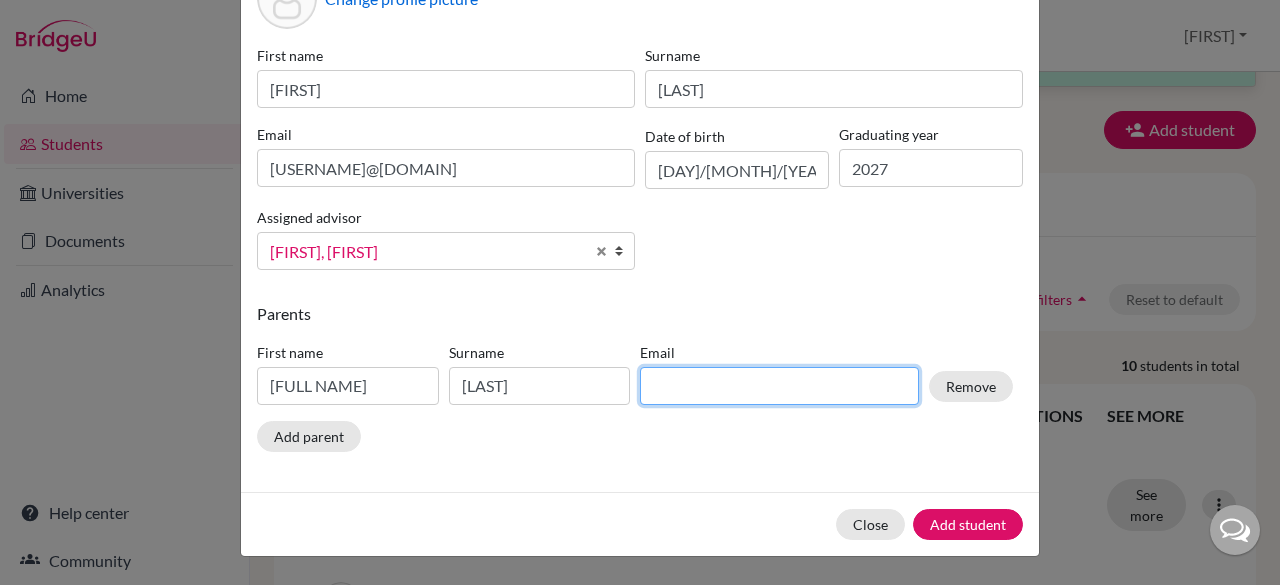 scroll, scrollTop: 129, scrollLeft: 0, axis: vertical 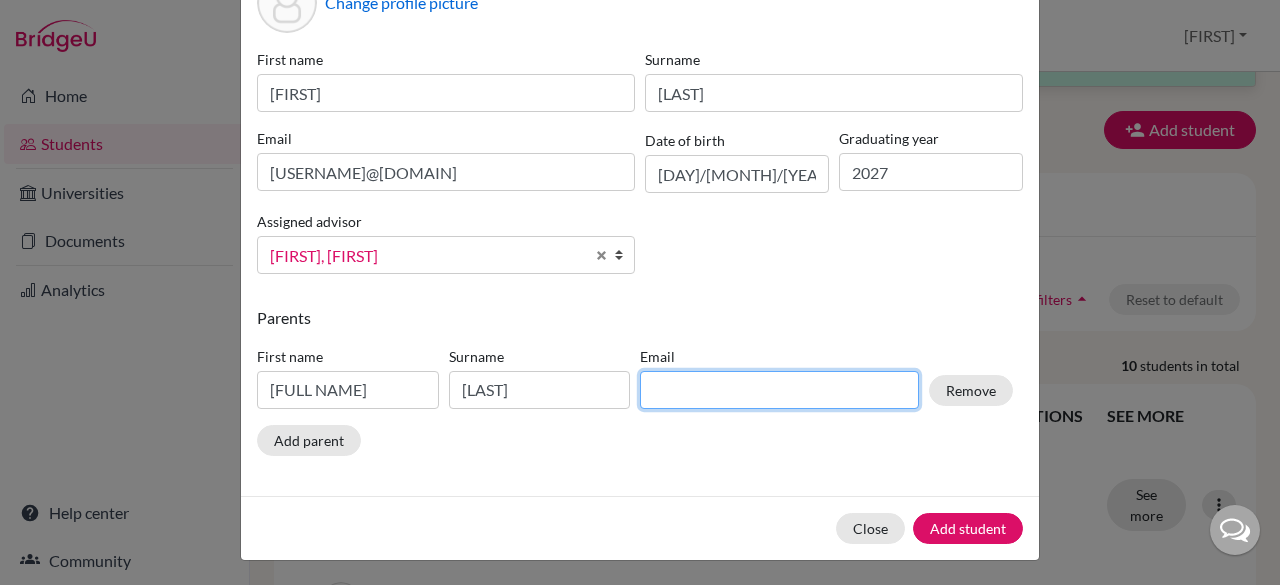 click on "Email" at bounding box center (779, 377) 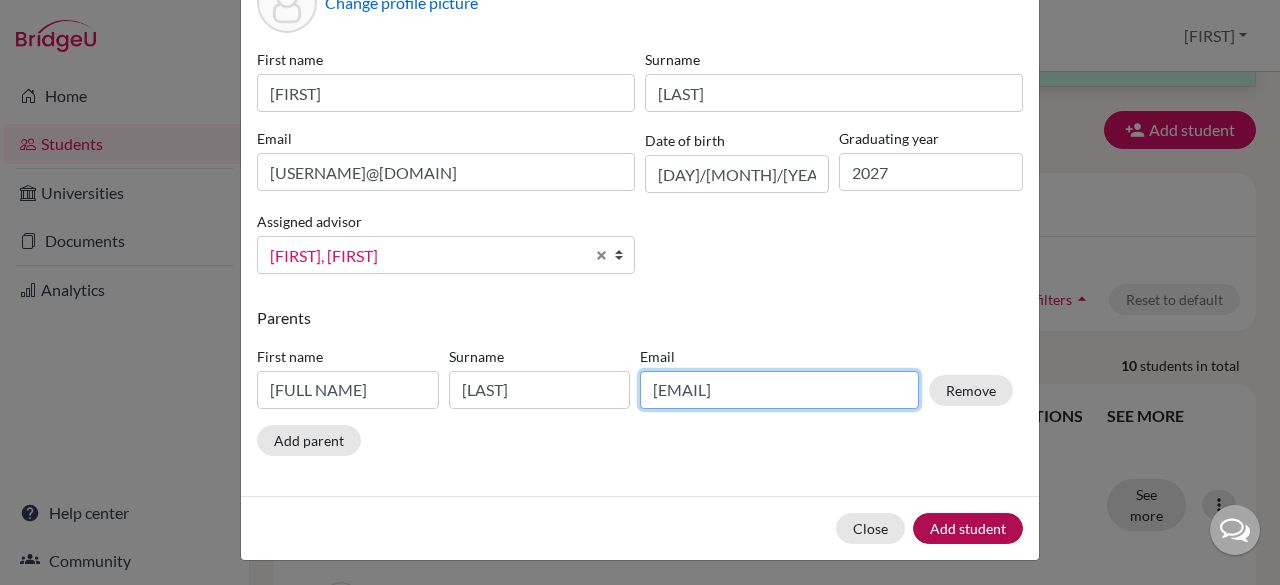 type on "sathyamrmc@yahoo.com" 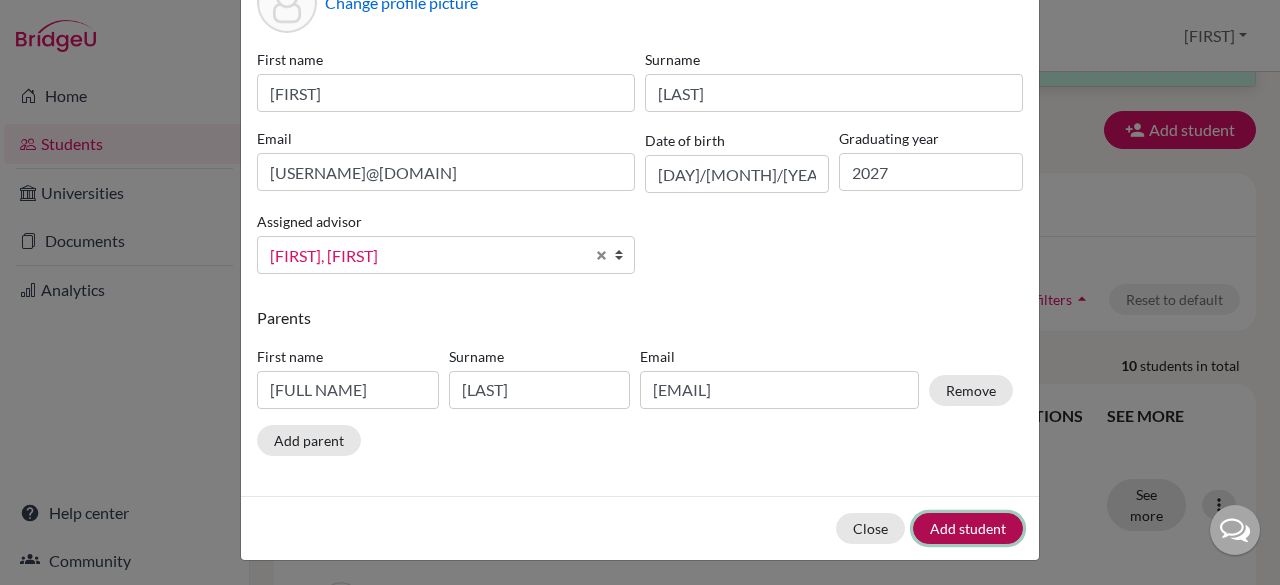 click on "Add student" at bounding box center (968, 528) 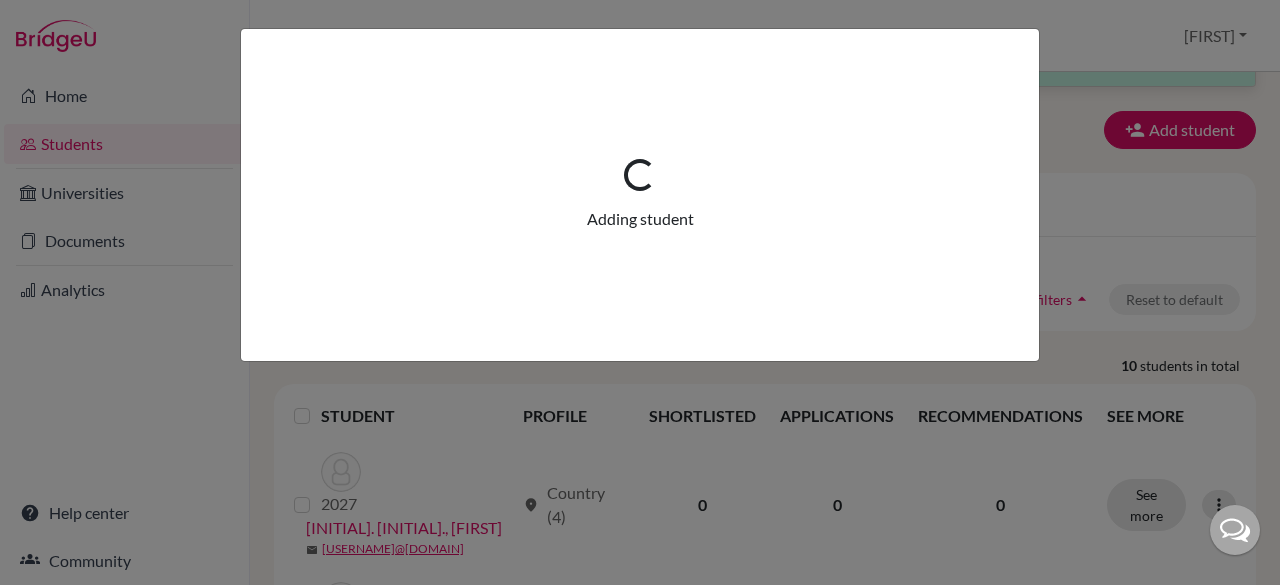 scroll, scrollTop: 0, scrollLeft: 0, axis: both 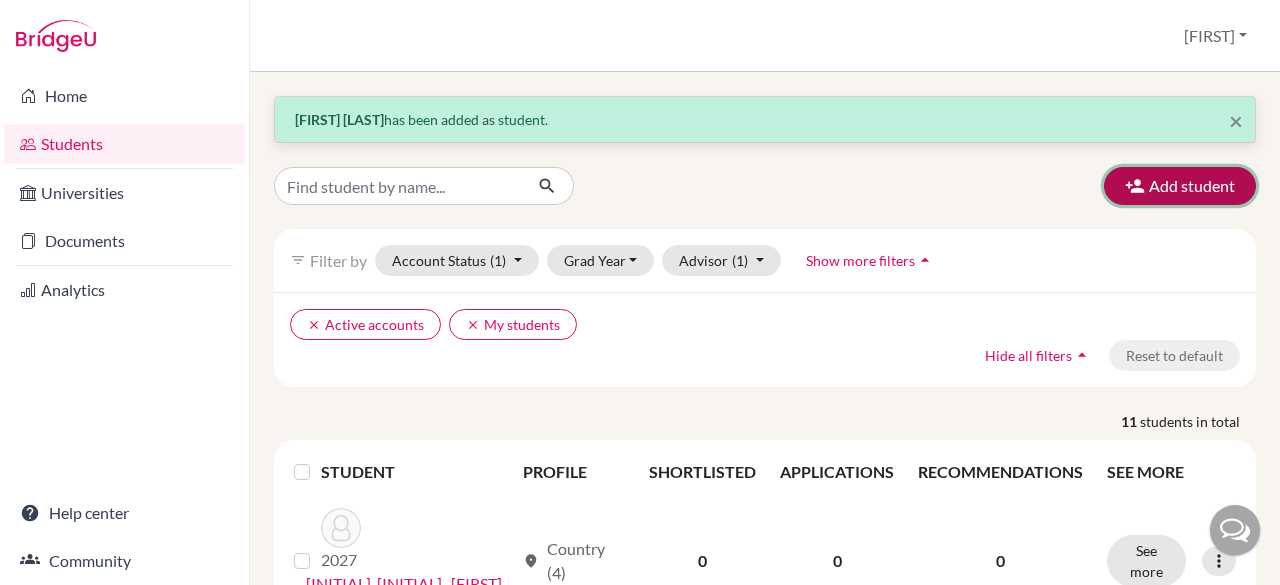 click on "Add student" at bounding box center (1180, 186) 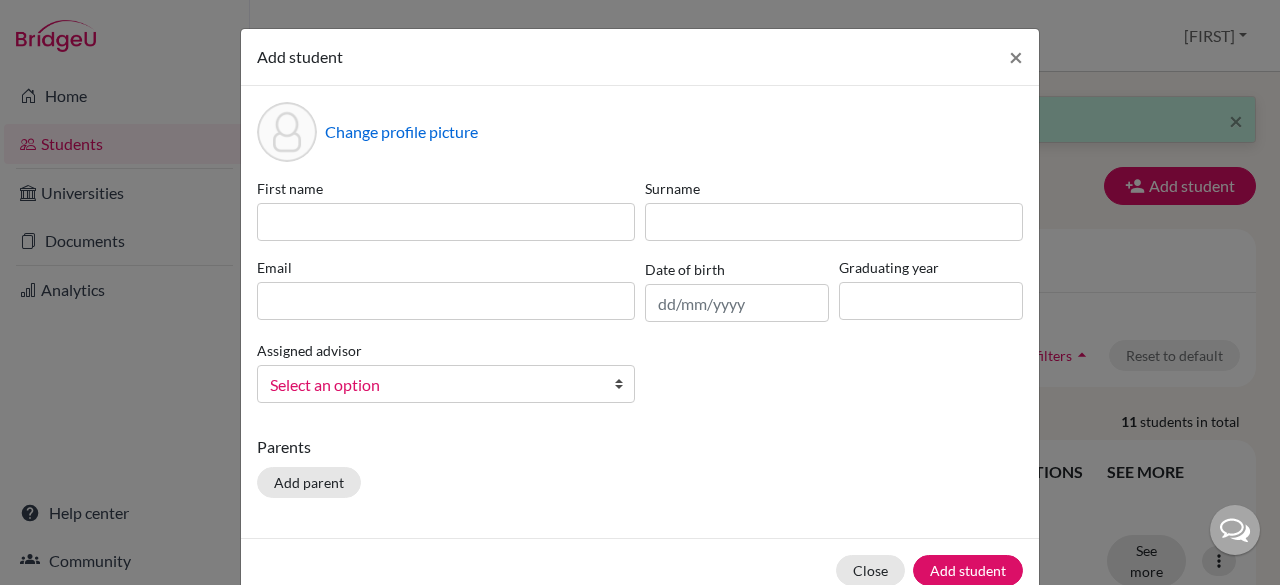 click at bounding box center [624, 384] 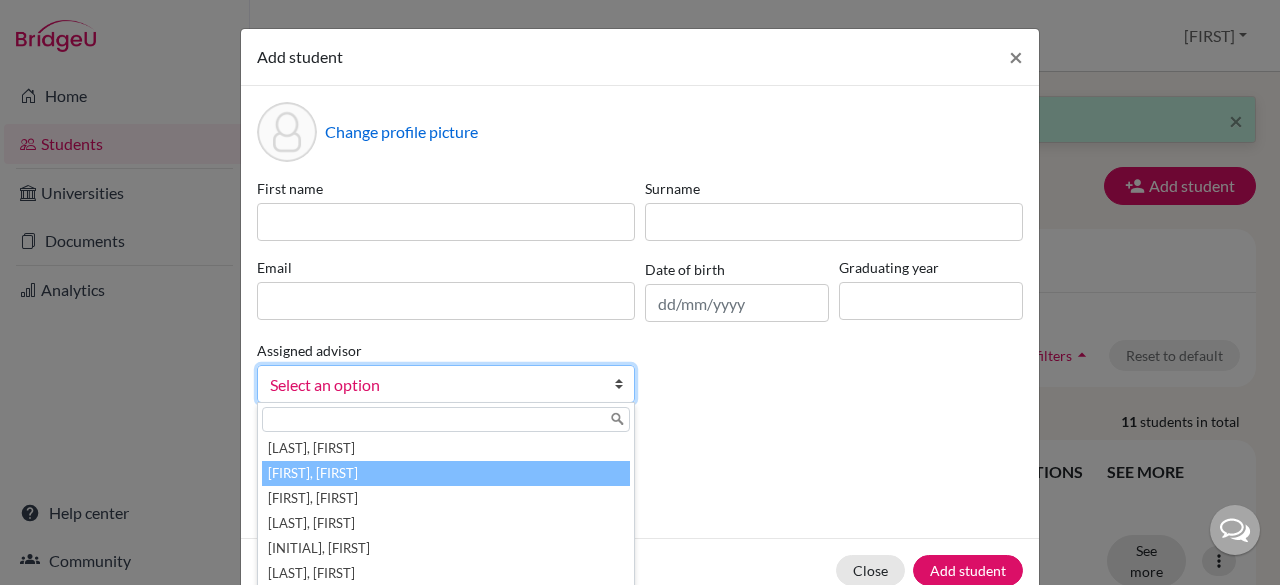 click on "Benny, Alan" at bounding box center (446, 473) 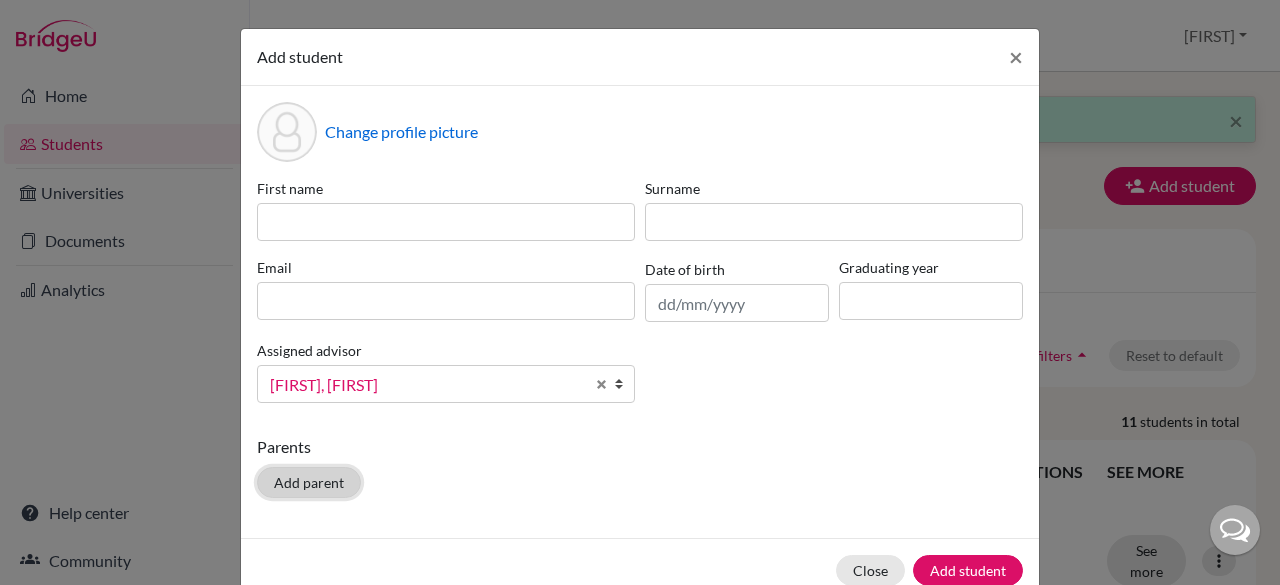 click on "Add parent" 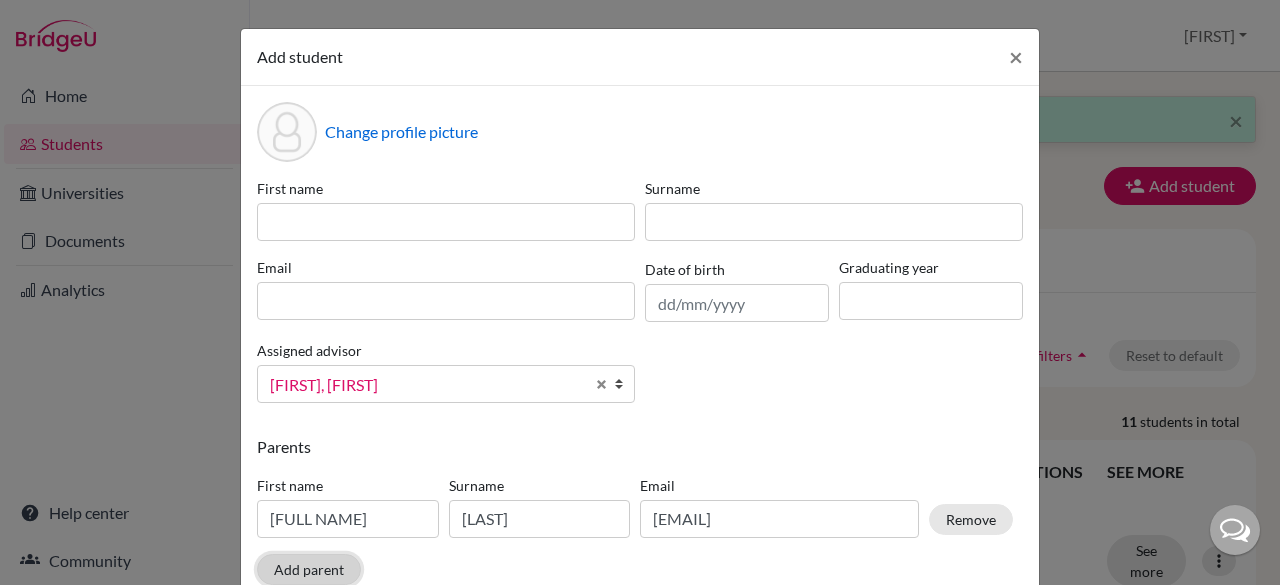 scroll, scrollTop: 129, scrollLeft: 0, axis: vertical 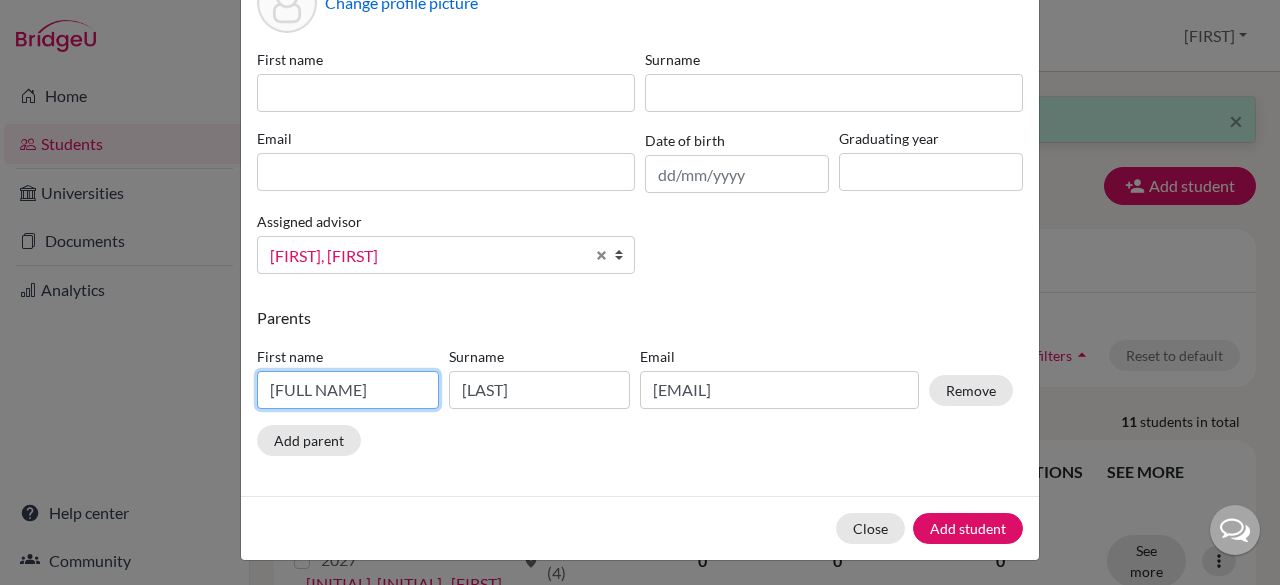 click on "Sathyanarayana" at bounding box center [348, 390] 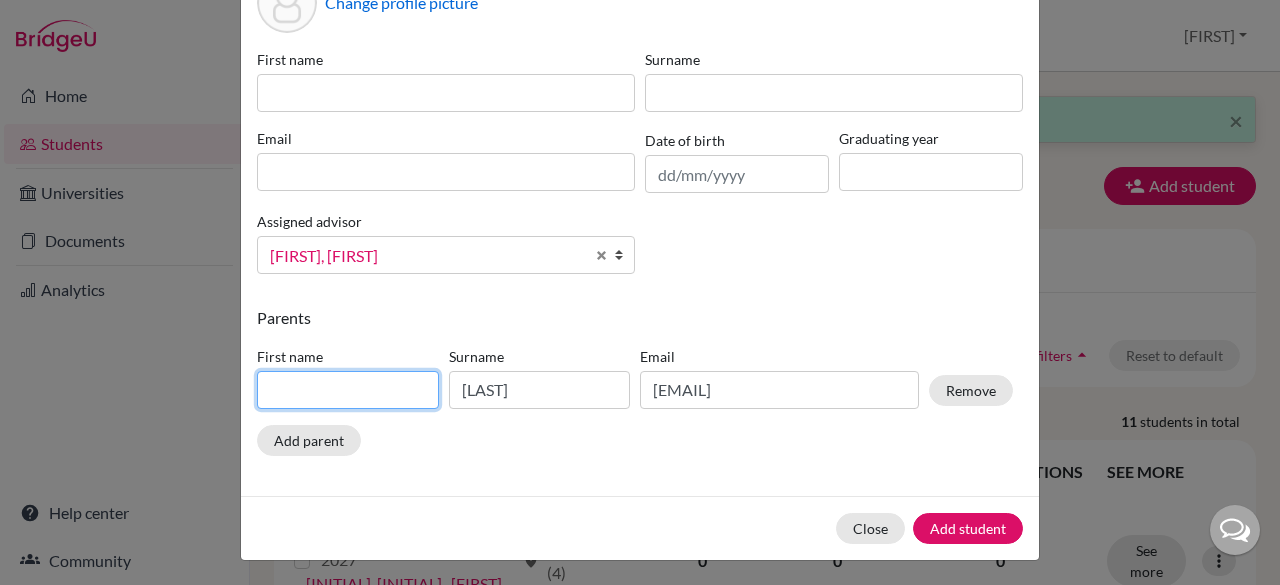 type 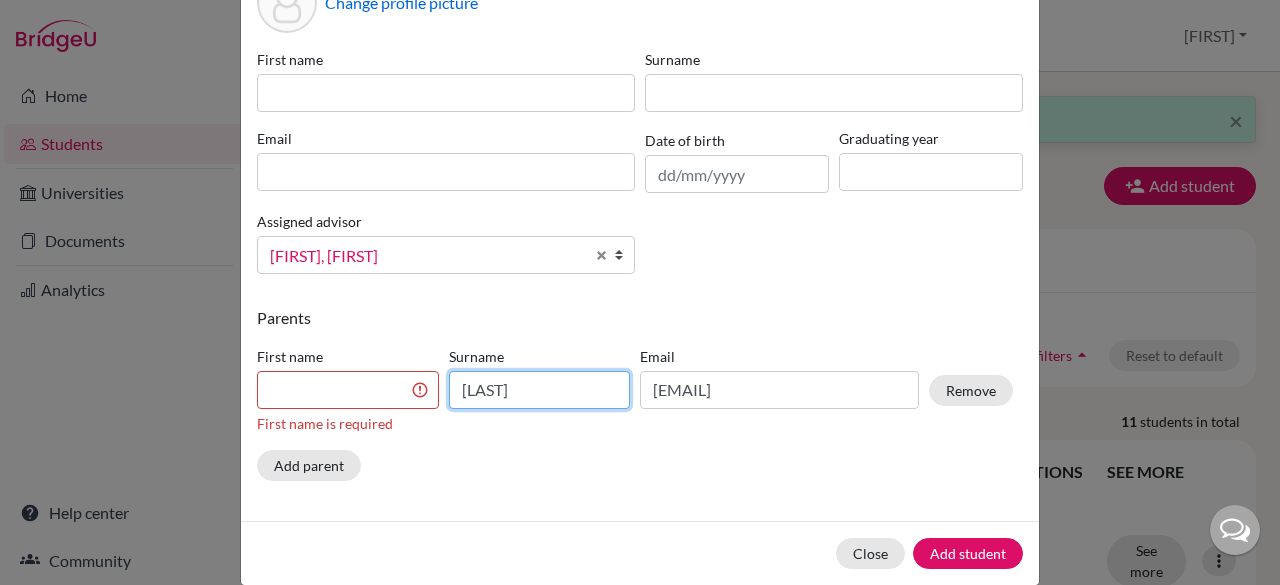 click on "polamada" at bounding box center [540, 390] 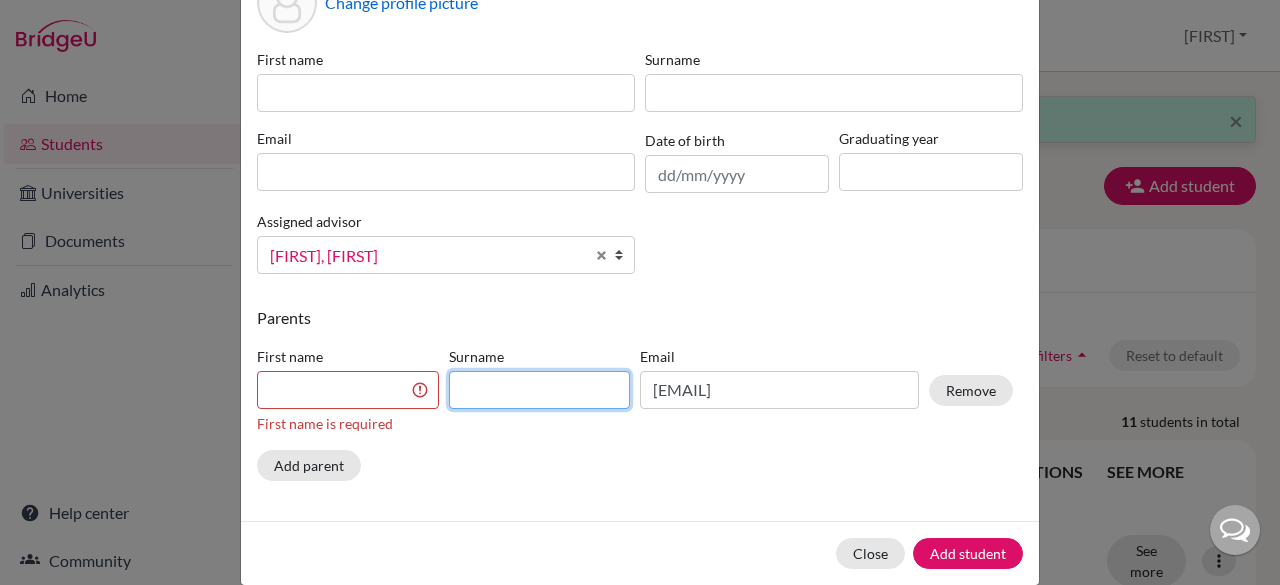type 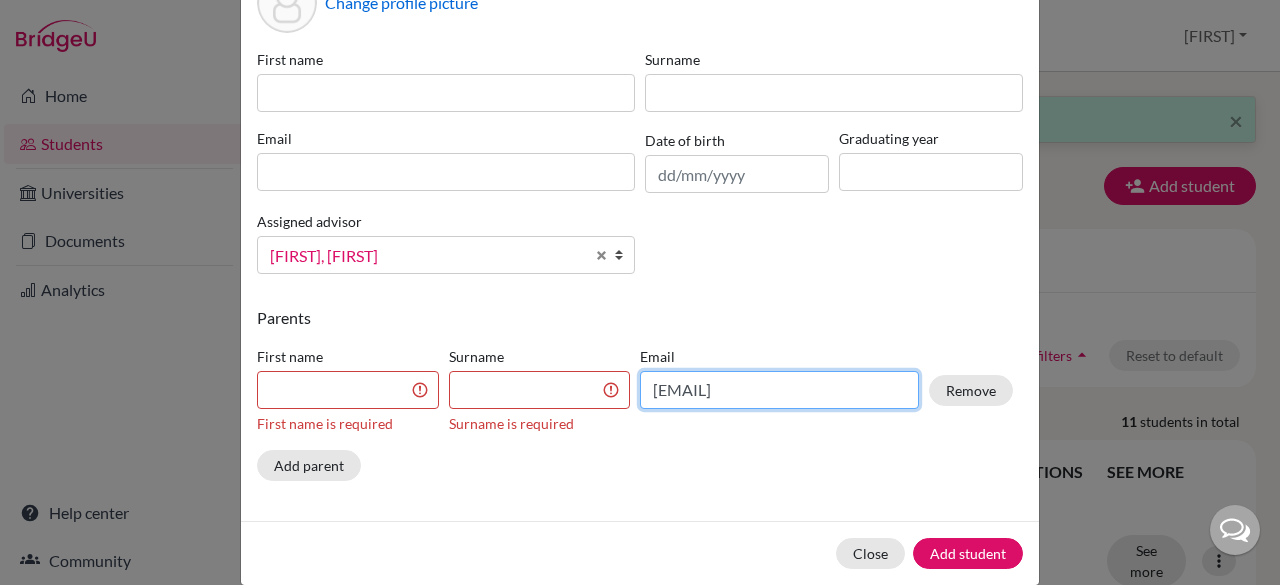 click on "sathyamrmc@yahoo.com" at bounding box center (779, 390) 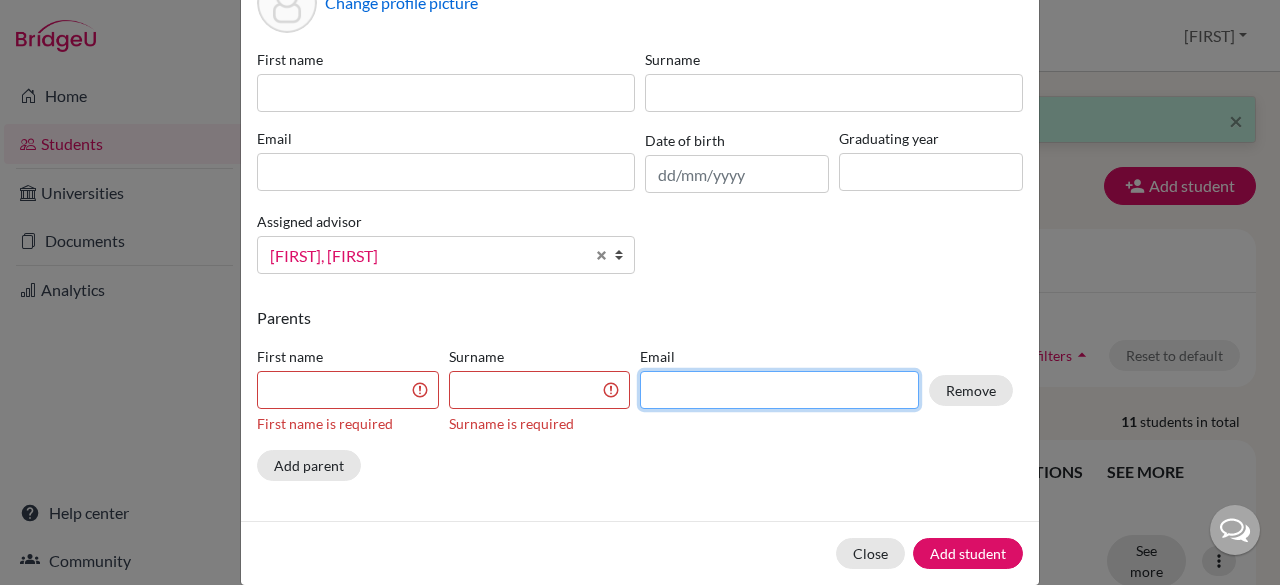 type 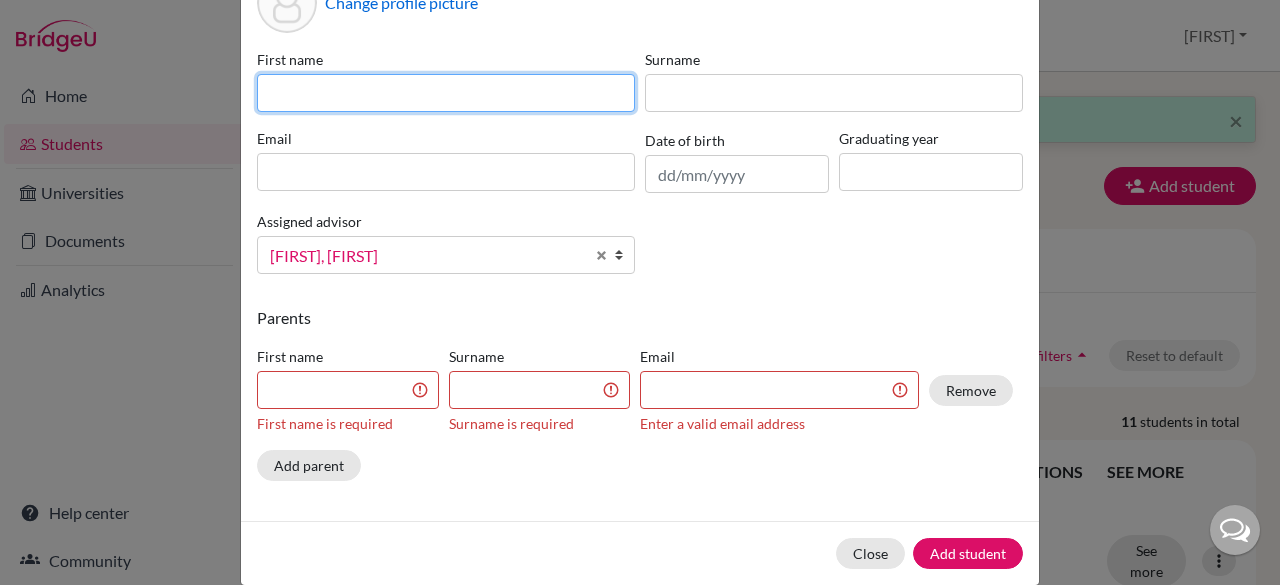 click at bounding box center [446, 93] 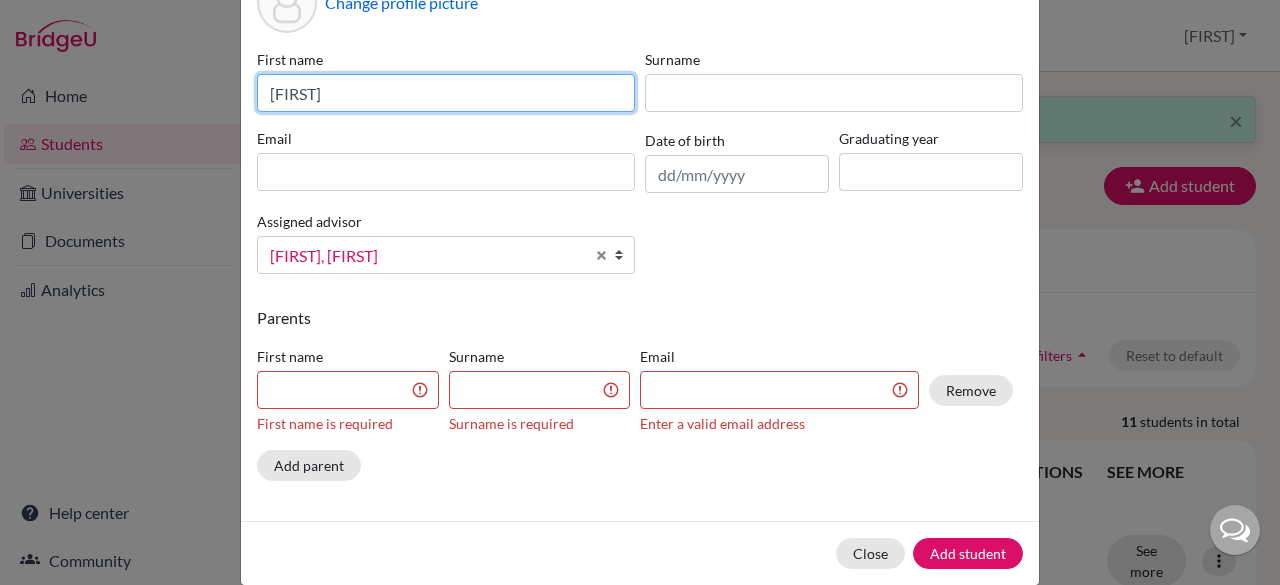 type on "pooja" 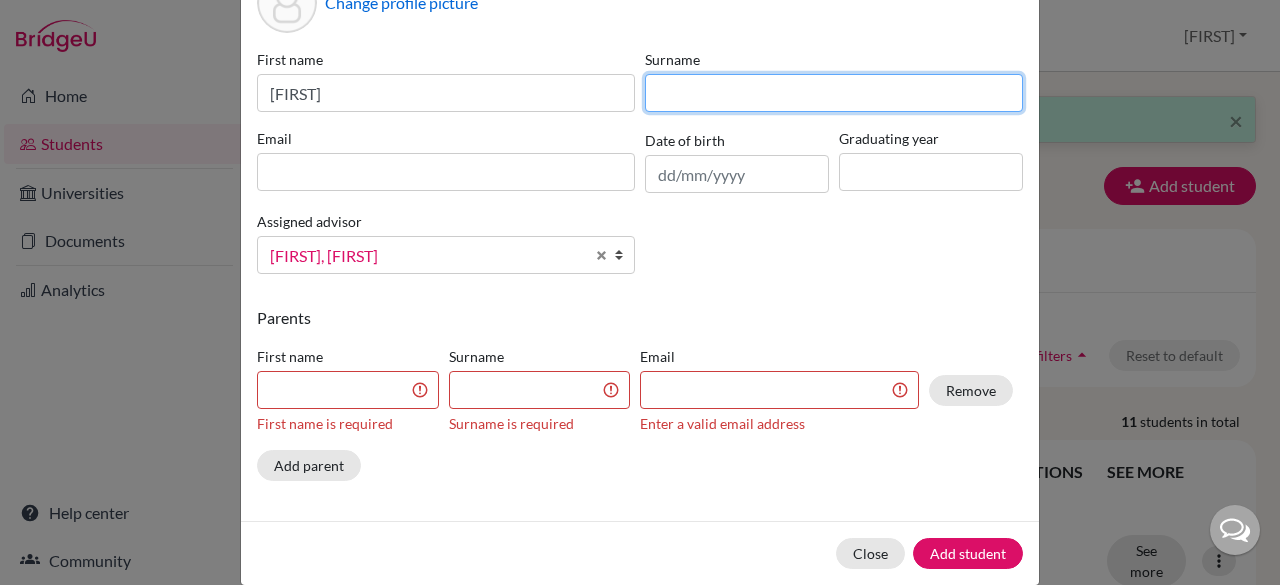 click at bounding box center (834, 93) 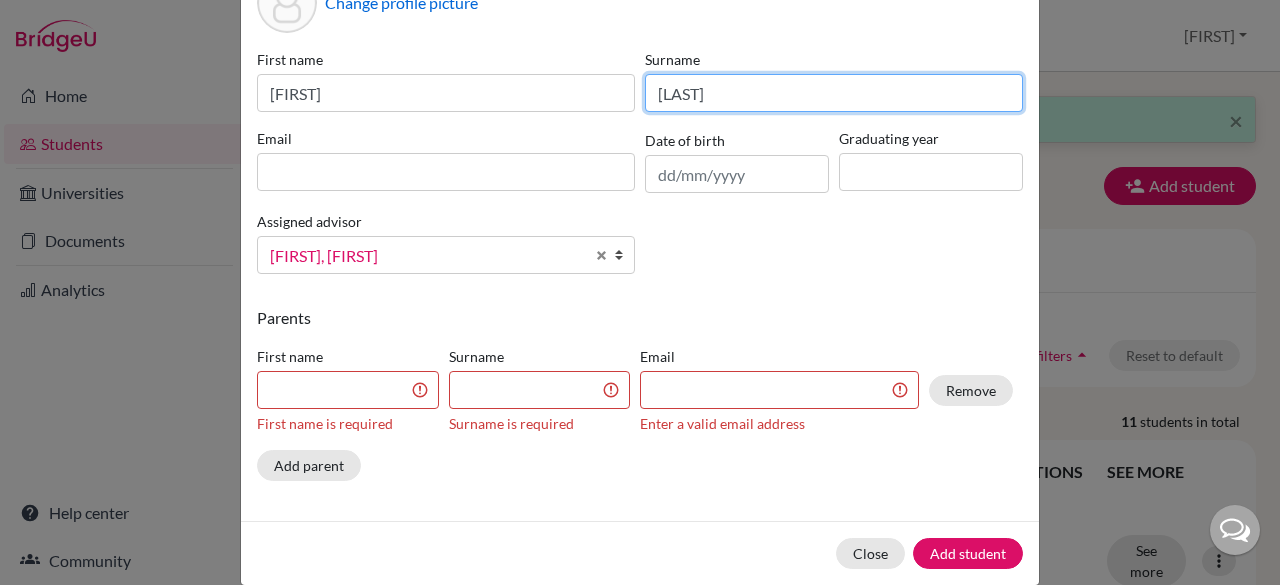 type on "polamada" 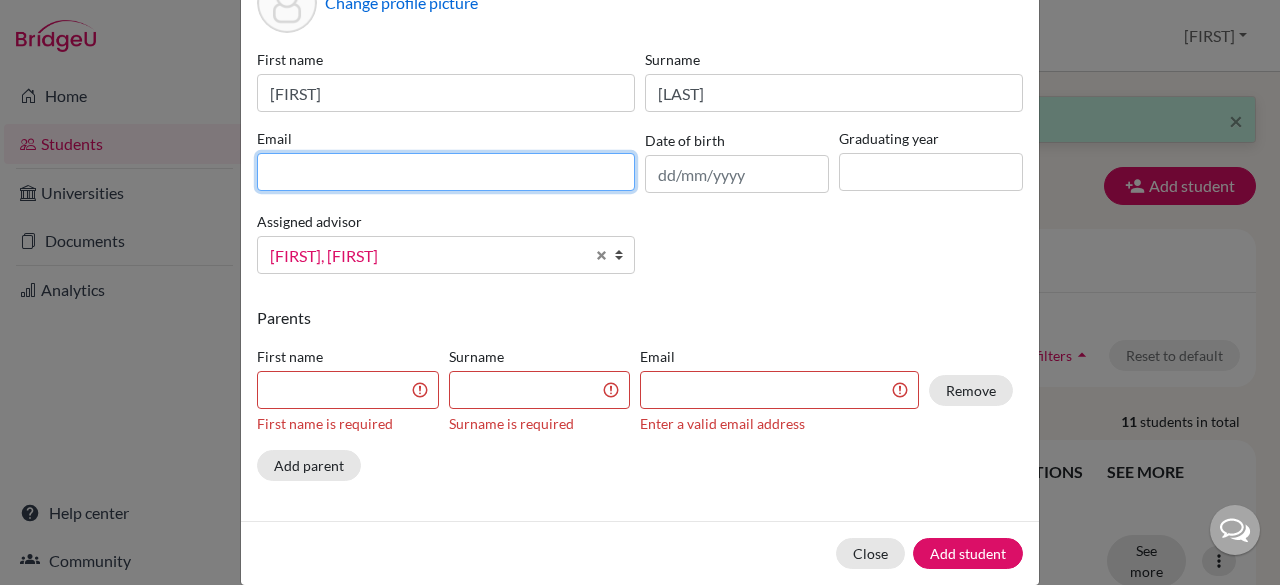 click at bounding box center (446, 172) 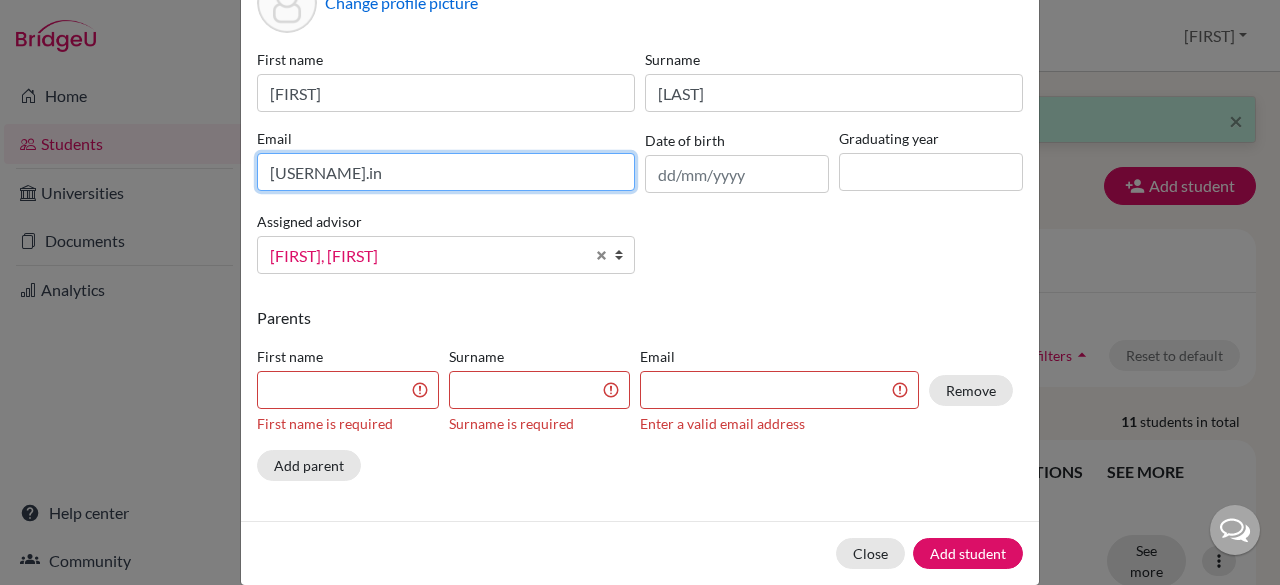 type on "pooja208cjcib.in" 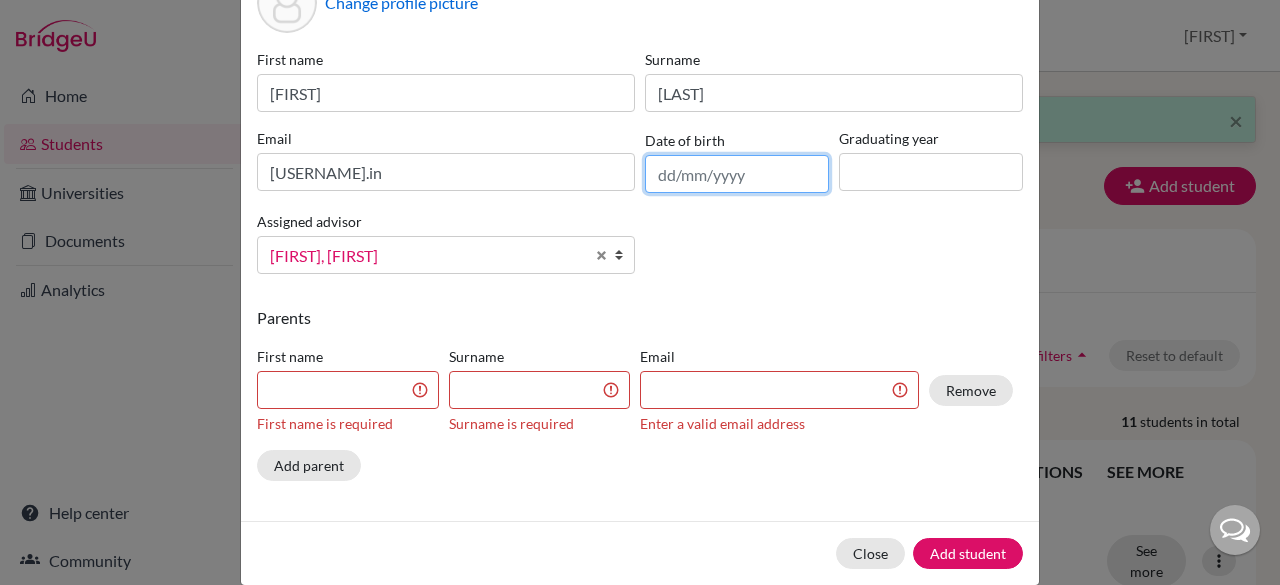 click at bounding box center [737, 174] 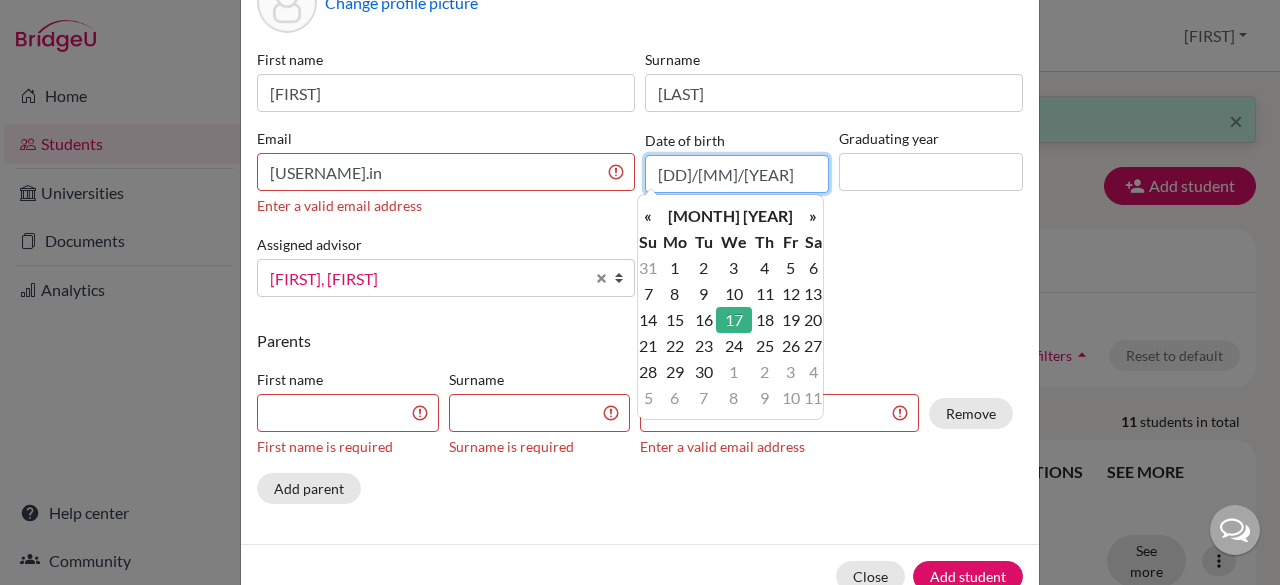 click on "17/06/2009" at bounding box center (737, 174) 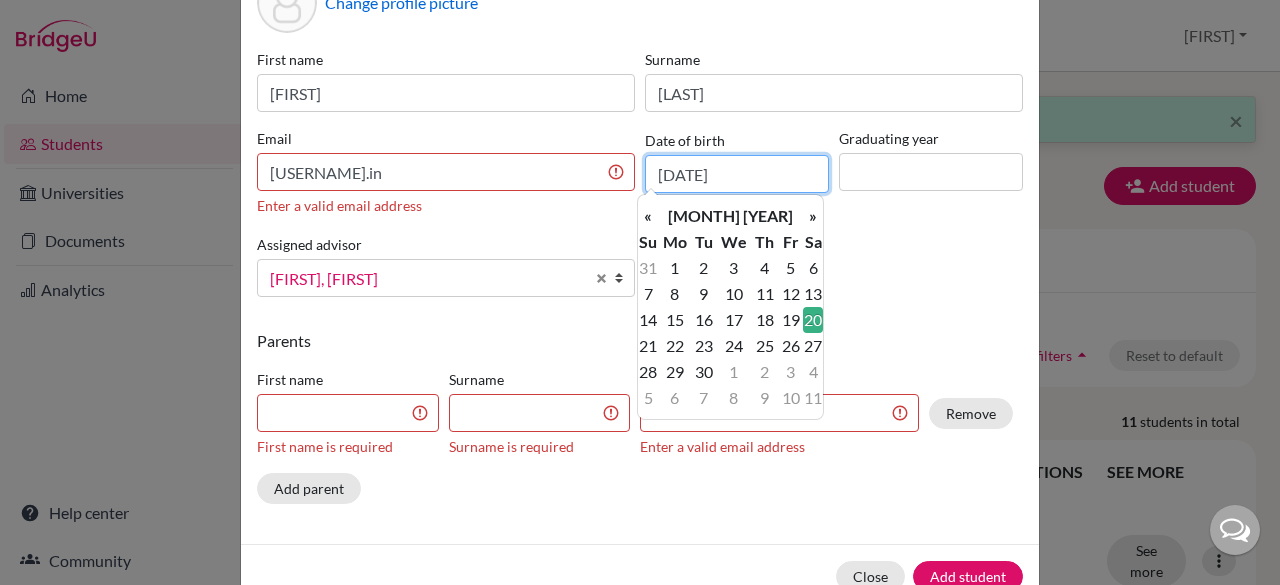 click on "20/06/2009" at bounding box center [737, 174] 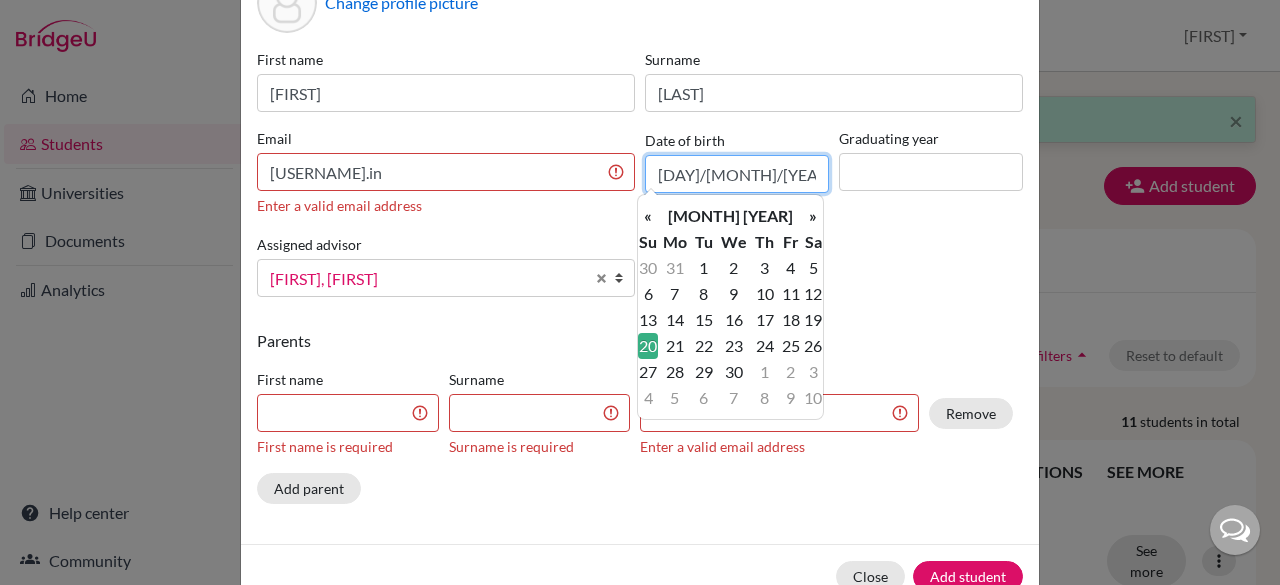 type on "20/09/2009" 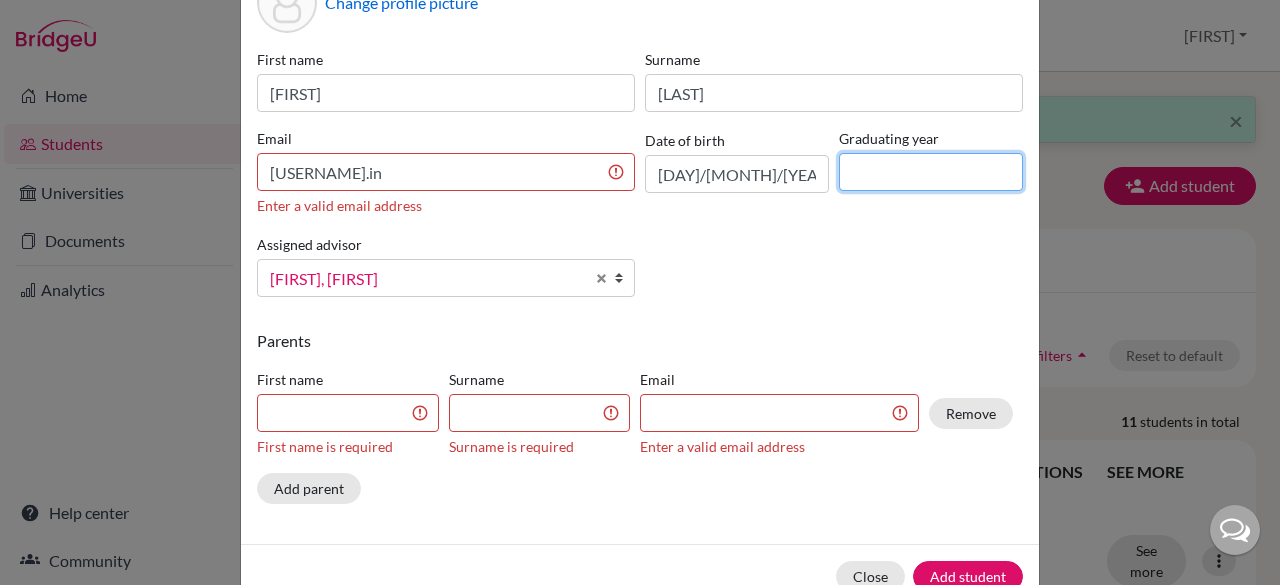 click at bounding box center [931, 172] 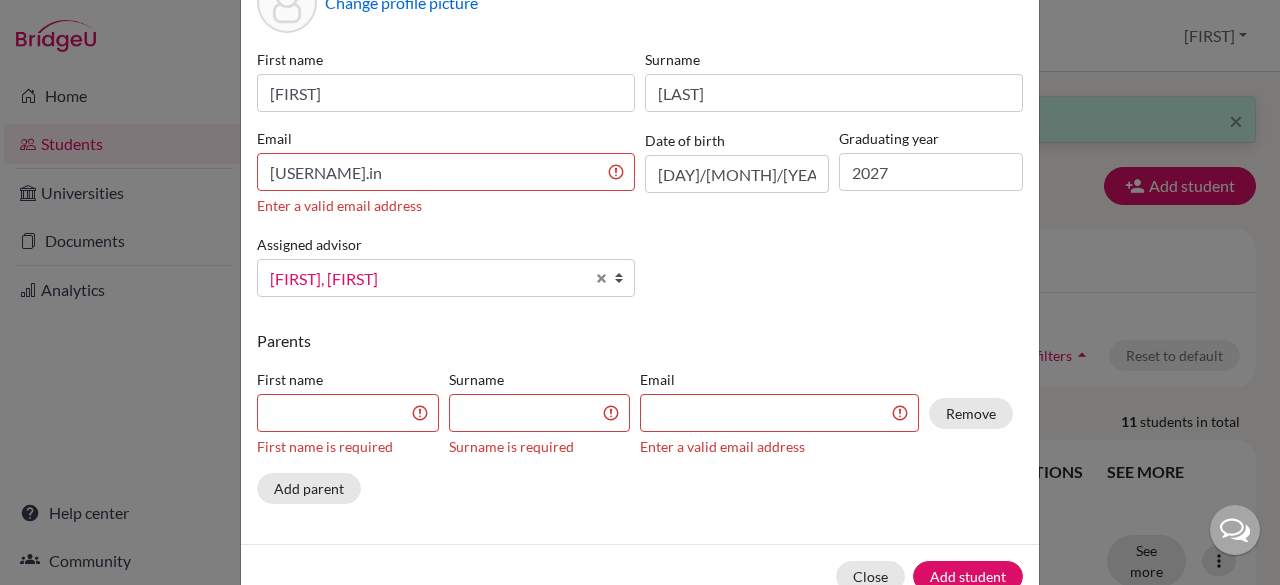 click on "First name pooja Surname polamada Email pooja208cjcib.in Enter a valid email address Date of birth 20/09/2009 Graduating year 2027 Assigned advisor Babu, Brijesh Benny, Alan CJ, Binish DSouza, Lerina M, Nancy N P, SREEJITH  Saju, Shilpa Siby, Celesta Vlpathi, Siddhika
Benny, Alan
Babu, Brijesh Benny, Alan CJ, Binish DSouza, Lerina M, Nancy N P, SREEJITH  Saju, Shilpa Siby, Celesta Vlpathi, Siddhika" at bounding box center (640, 181) 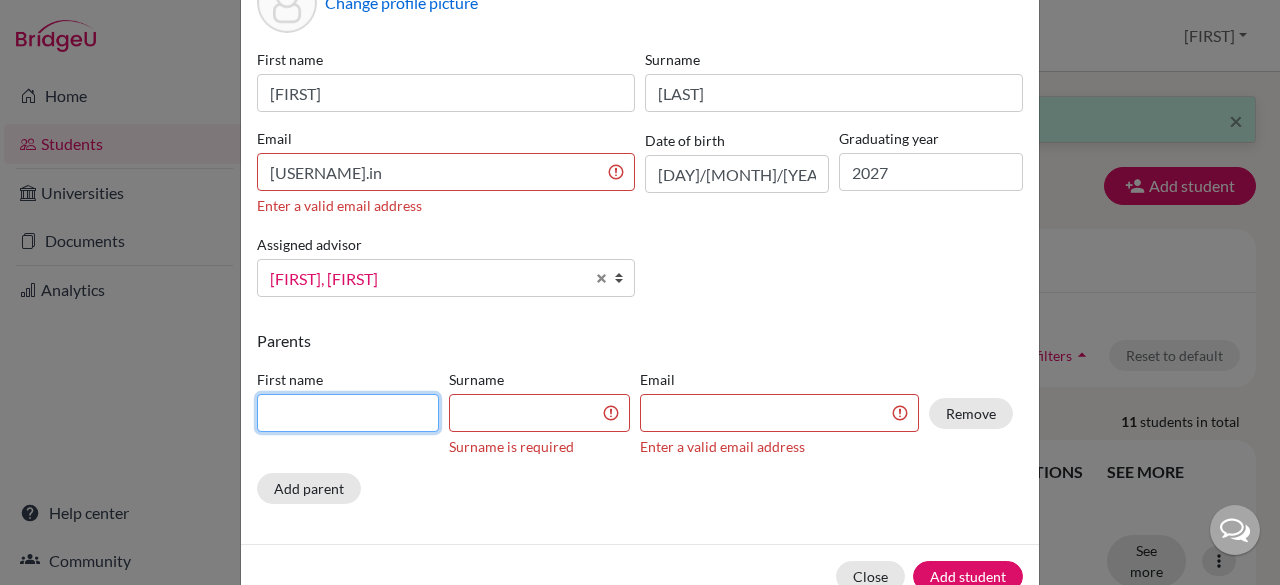 click at bounding box center (348, 413) 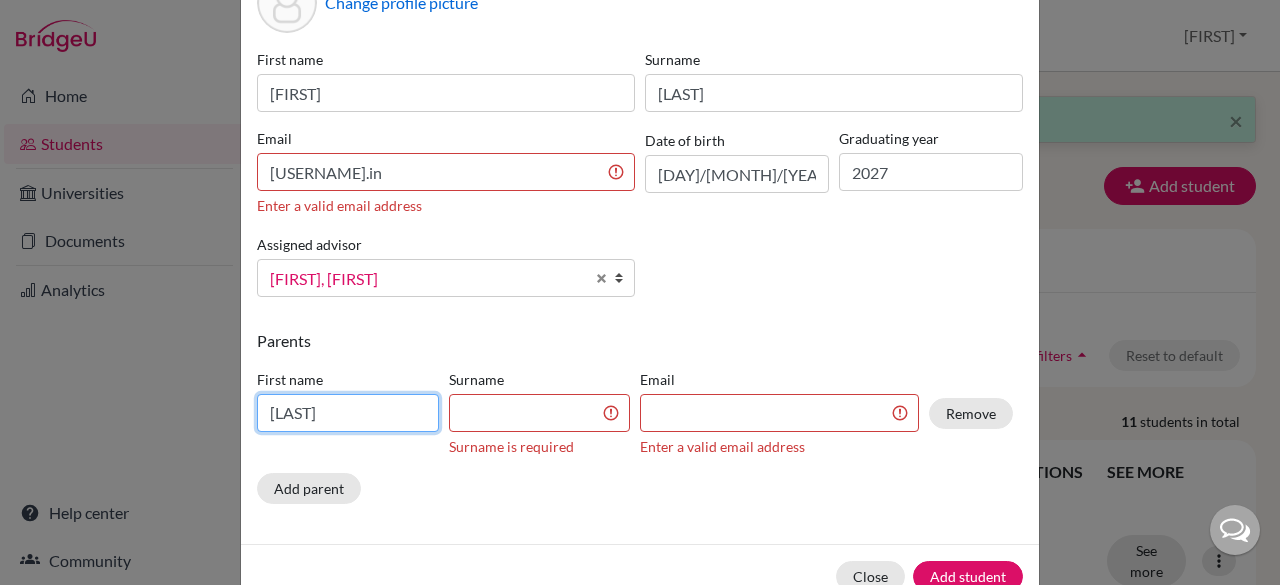 type on "viswanatham" 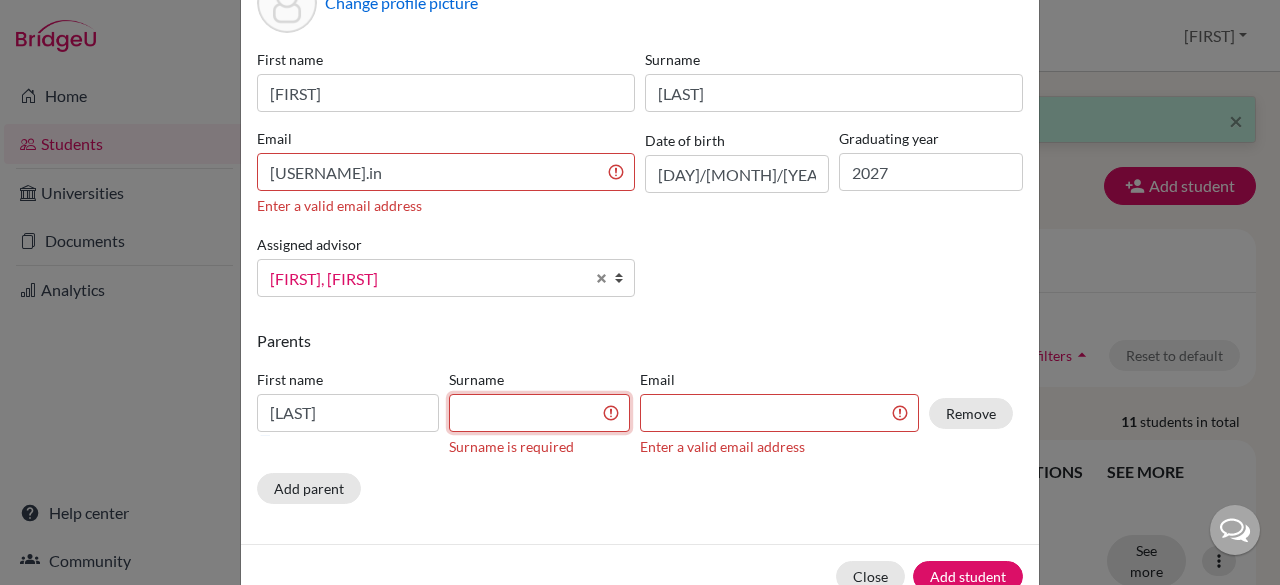 click at bounding box center (540, 413) 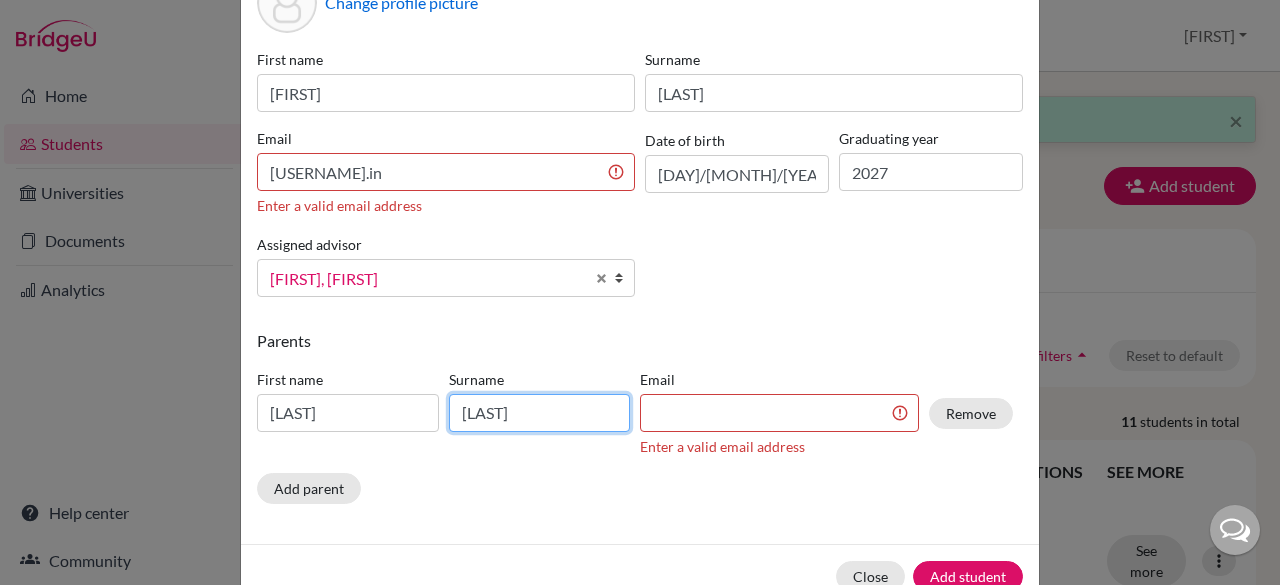 type on "polamada" 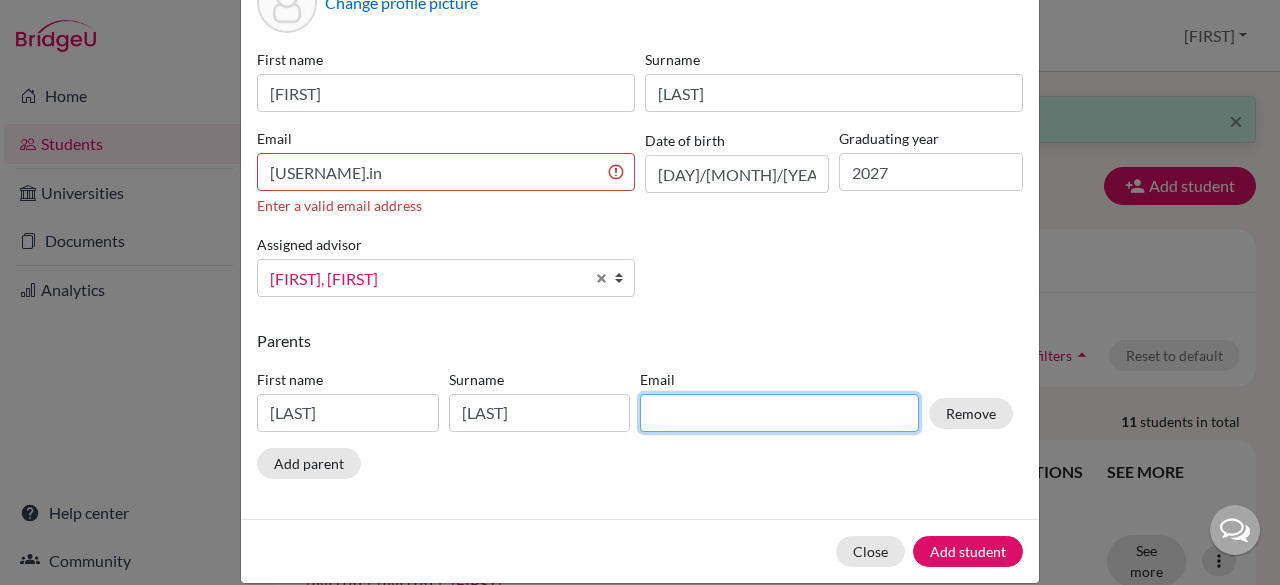 click at bounding box center (779, 413) 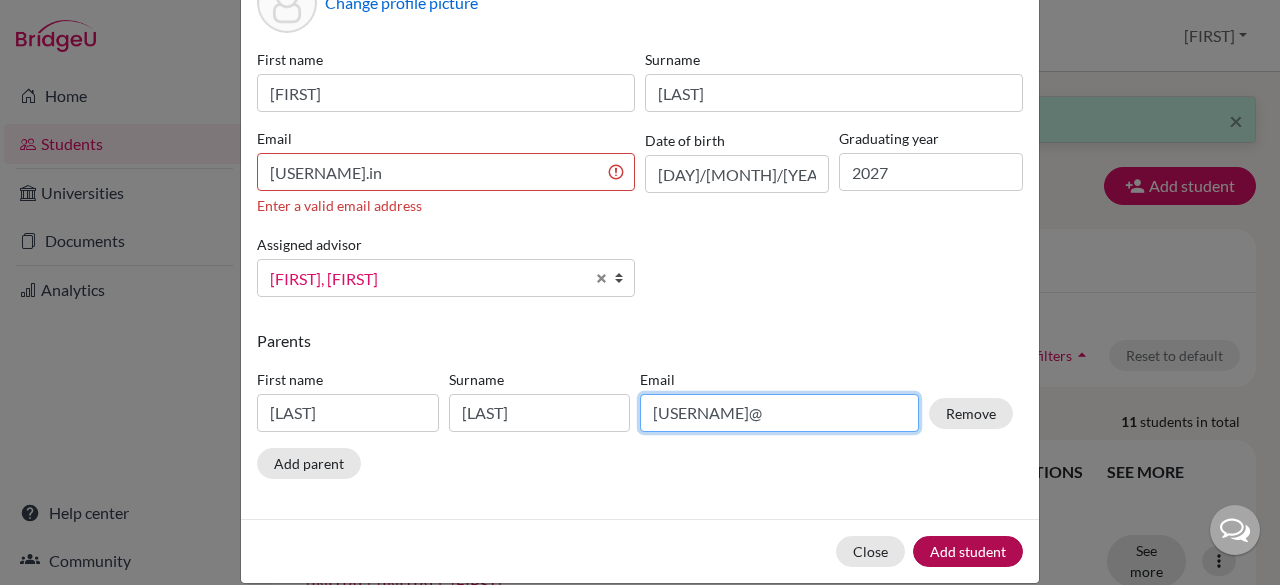 type on "polamadaviswanatham@gmail.com" 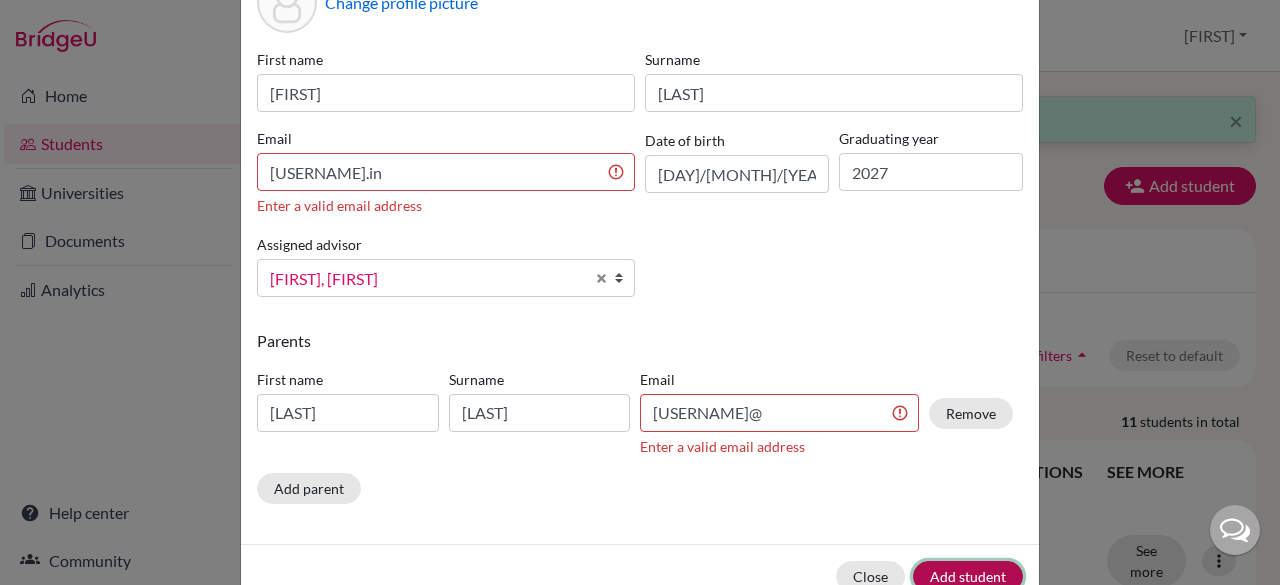 click on "Close Add student" at bounding box center (640, 576) 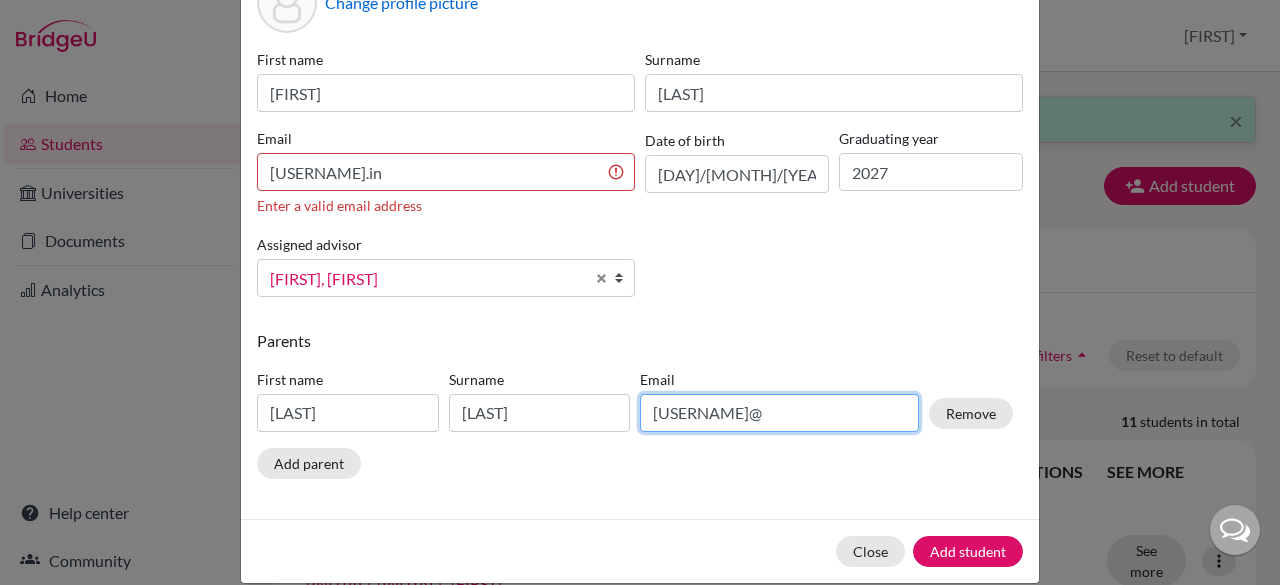 click on "polamadaviswanatham@gmail.com" at bounding box center [779, 413] 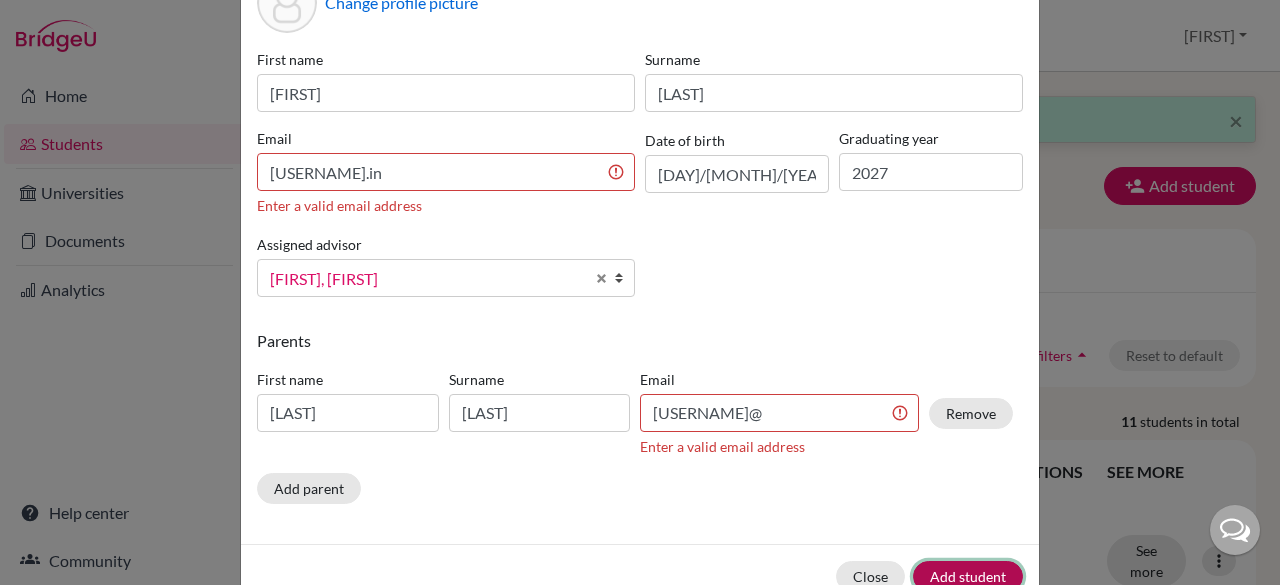 click on "Close Add student" at bounding box center [640, 576] 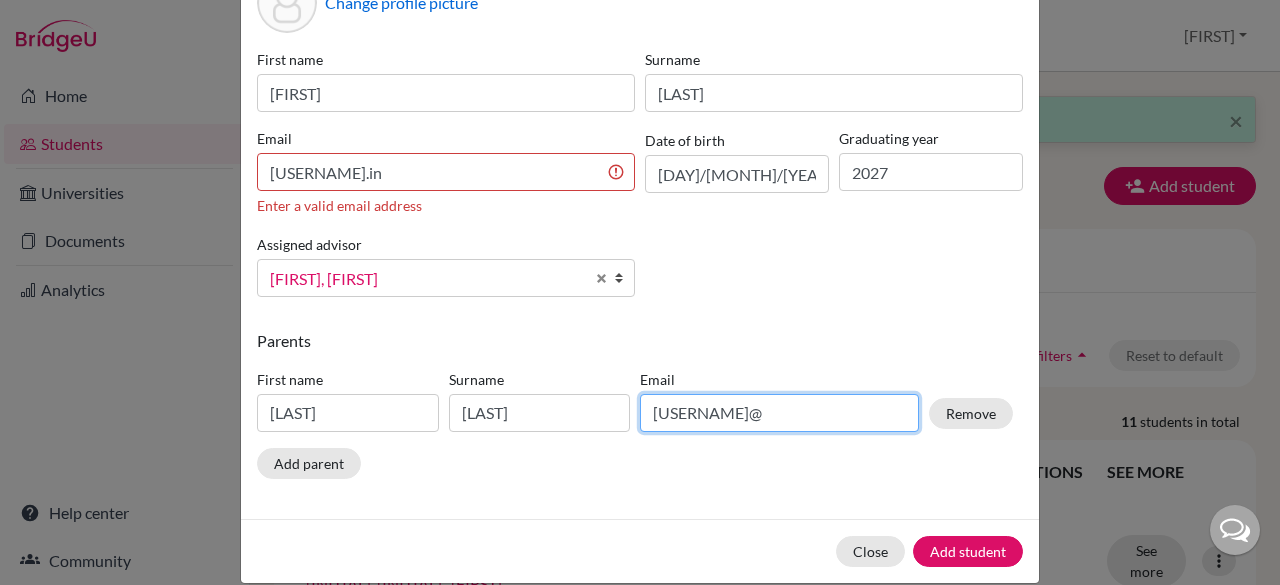 click on "polamadaviswanatham@gmail.com" at bounding box center [779, 413] 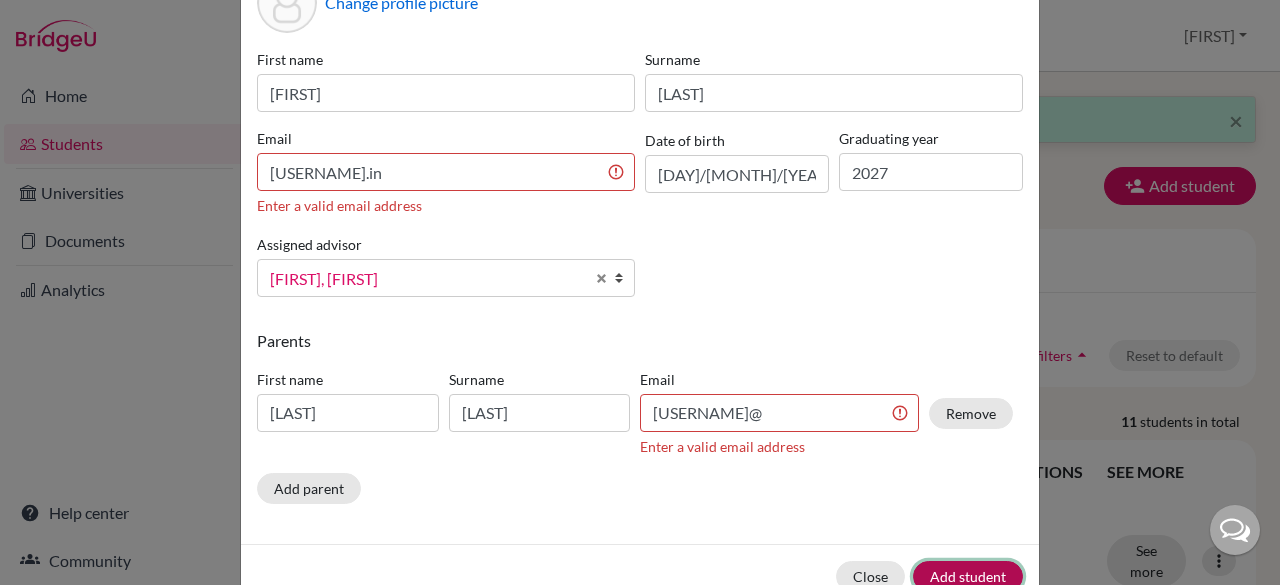 click on "Close Add student" at bounding box center (640, 576) 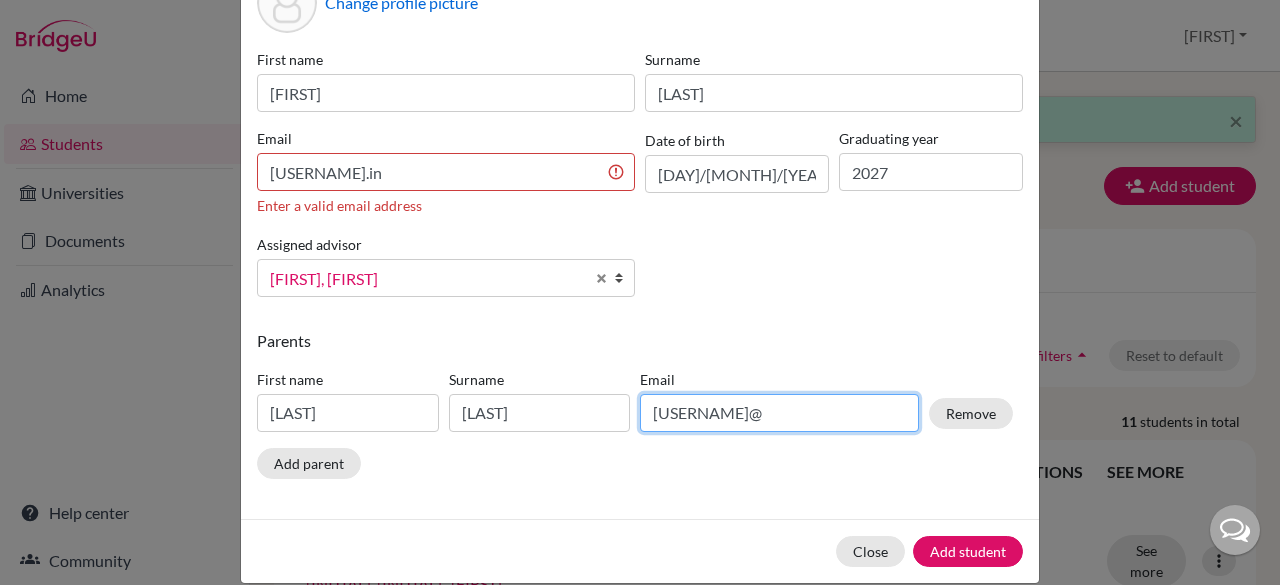 click on "polamadaviswanatham@gmail.com" at bounding box center [779, 413] 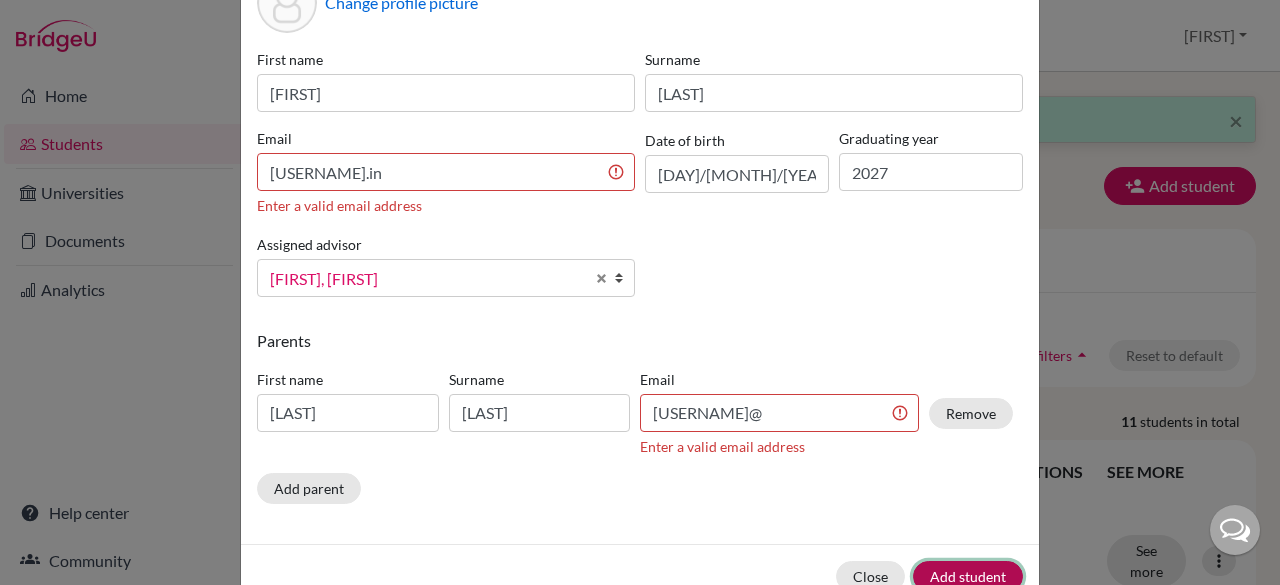 click on "Close Add student" at bounding box center (640, 576) 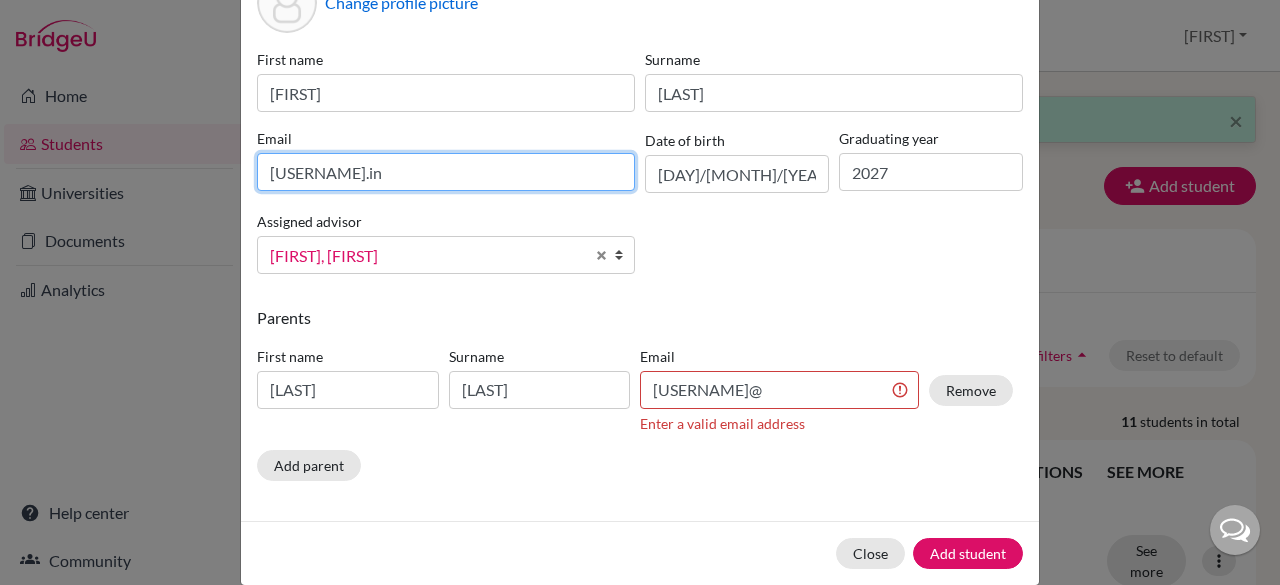 click on "pooja208cjcib.in" at bounding box center [446, 172] 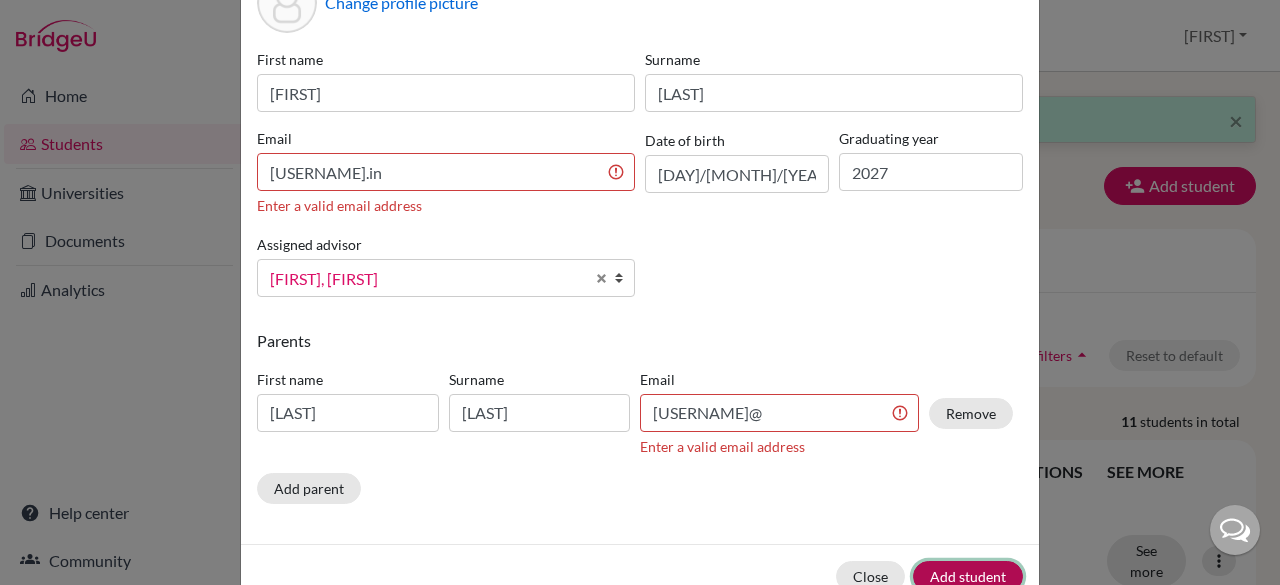 click on "Close Add student" at bounding box center (640, 576) 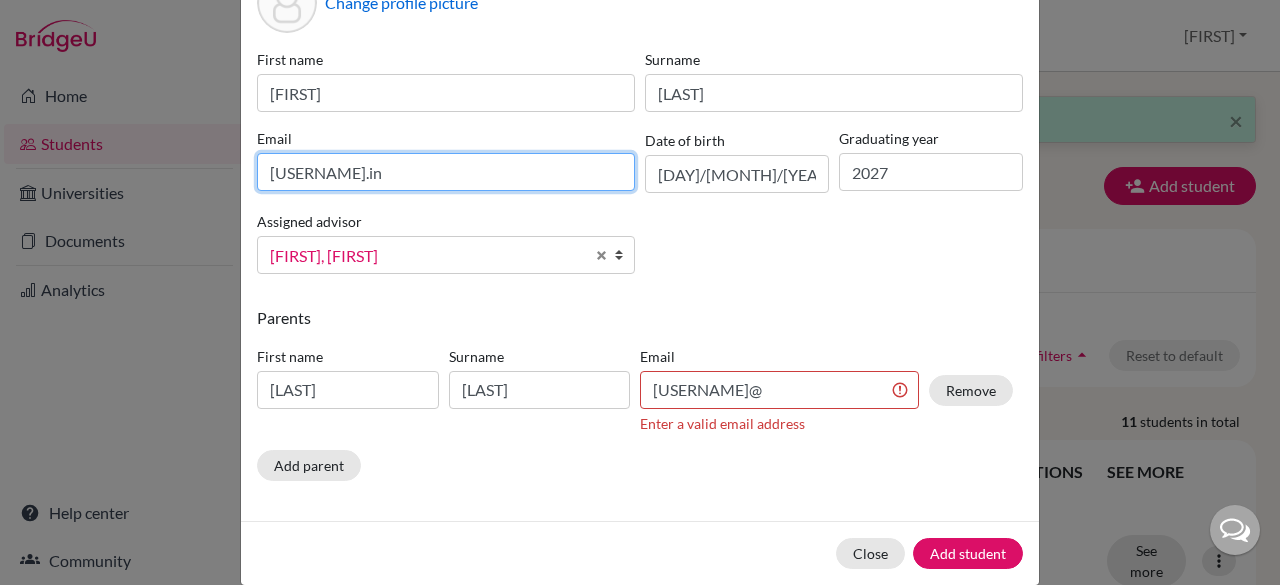click on "pooja208cjcib.in" at bounding box center (446, 172) 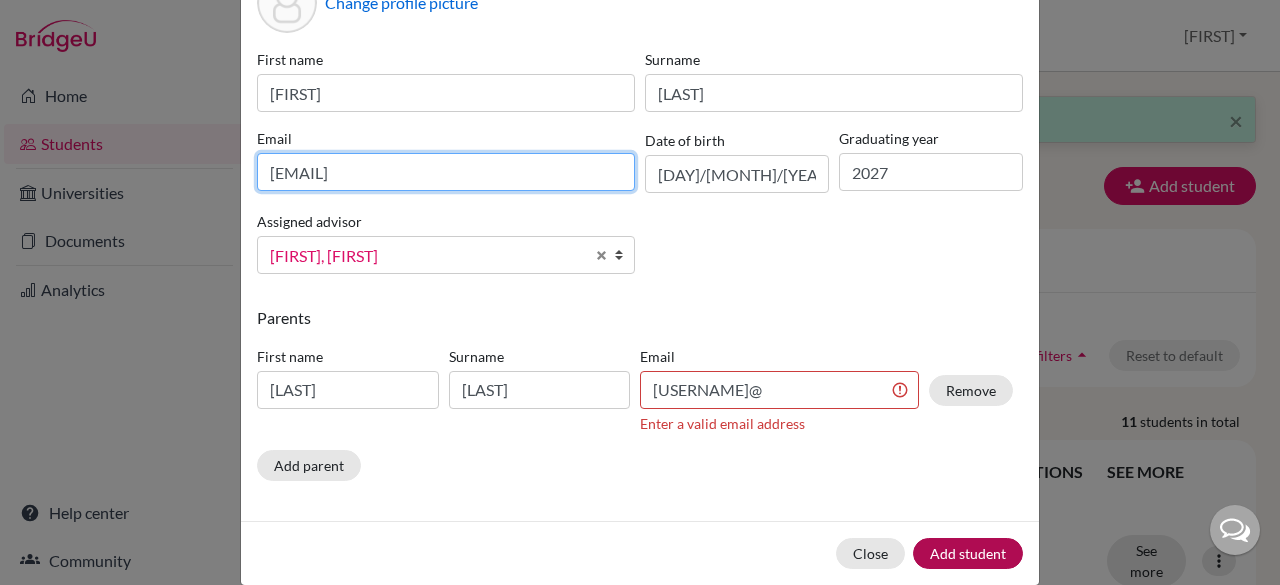 type on "pooja208@cjcib.in" 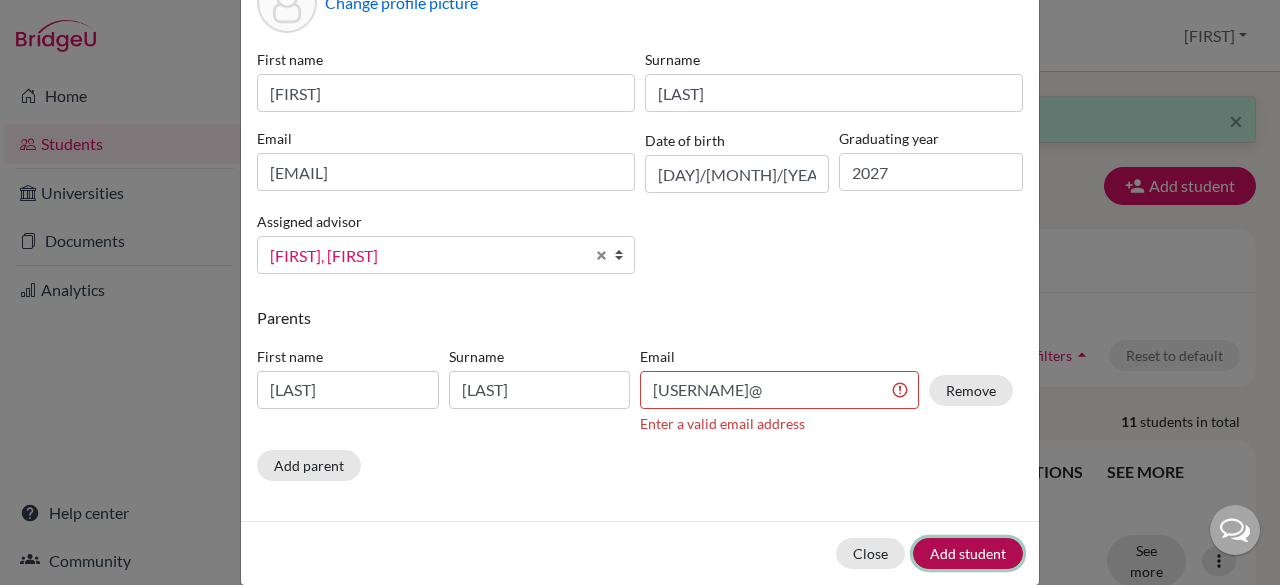 click on "Add student" at bounding box center (968, 553) 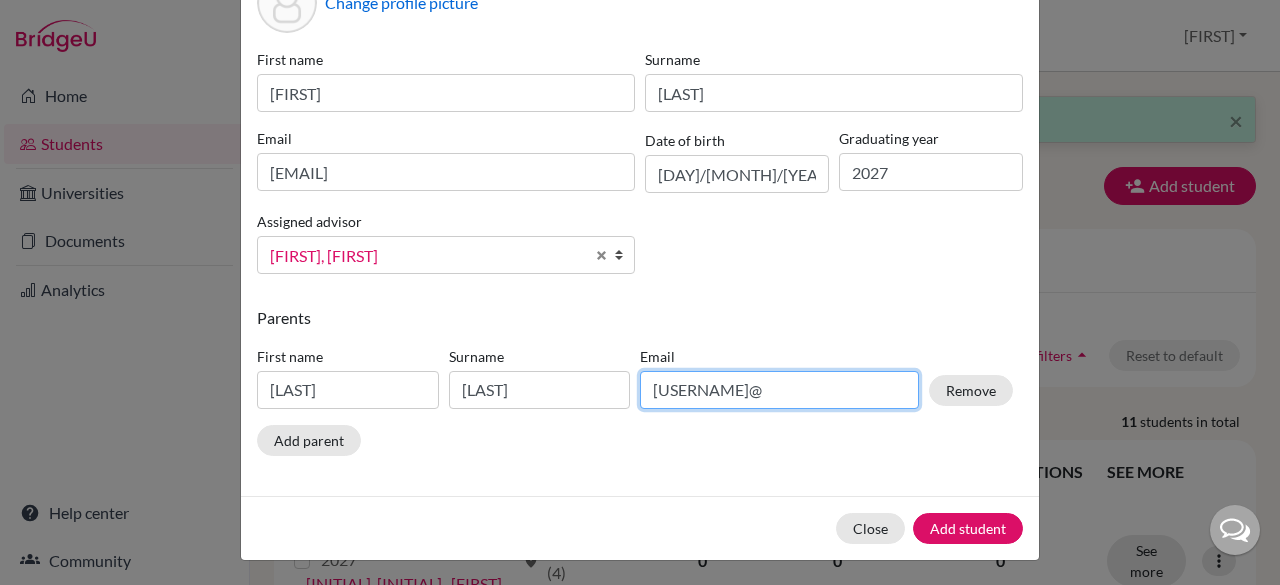 click on "polamadaviswanatham@gmail.com" at bounding box center [779, 390] 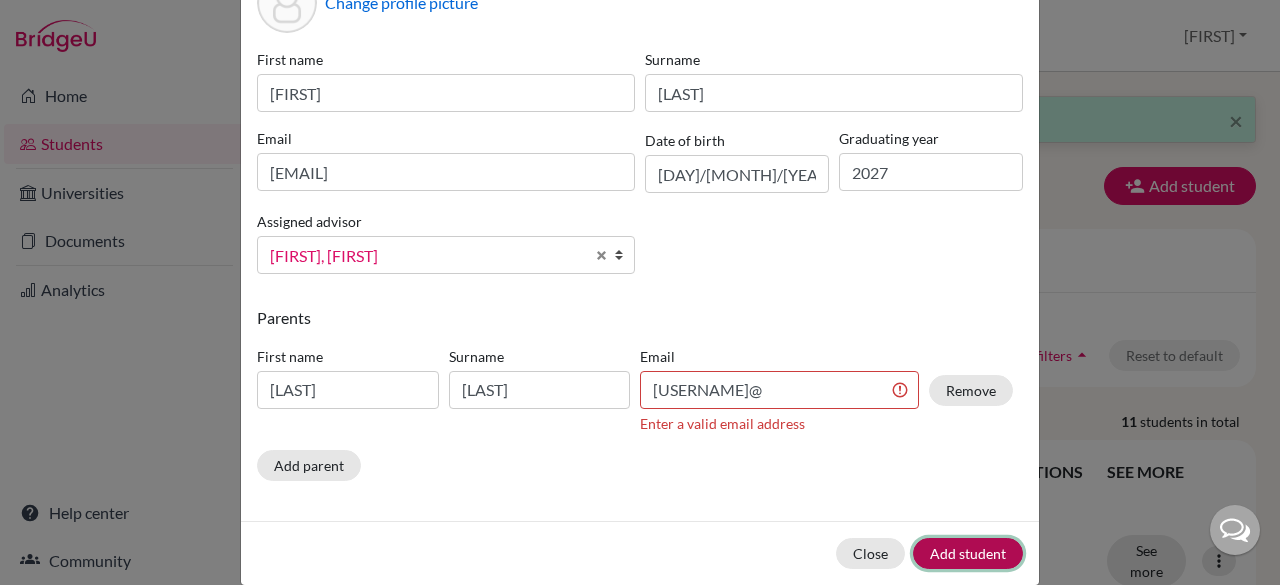 click on "Close Add student" at bounding box center (640, 553) 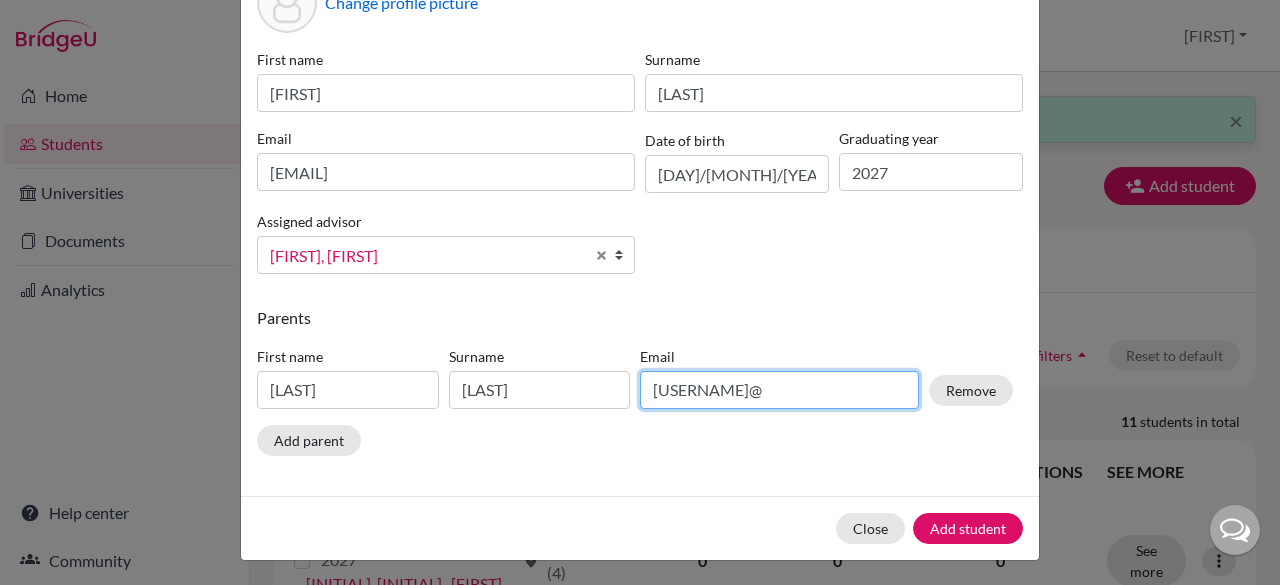 click on "polamadaviswanatham@gmail.com" at bounding box center (779, 390) 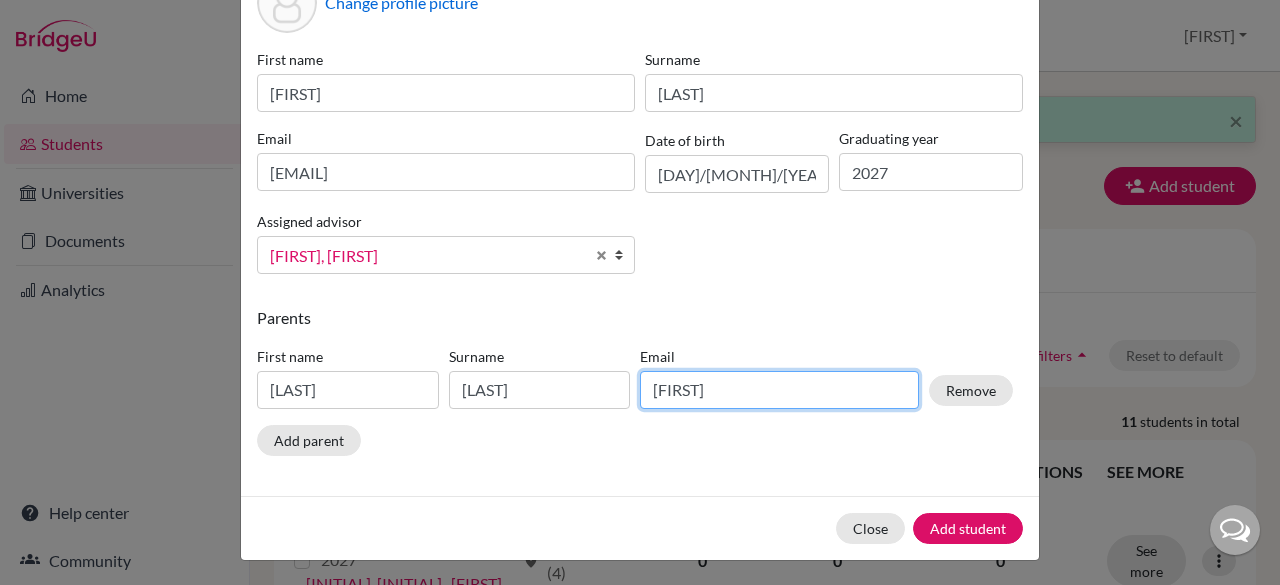 type on "p" 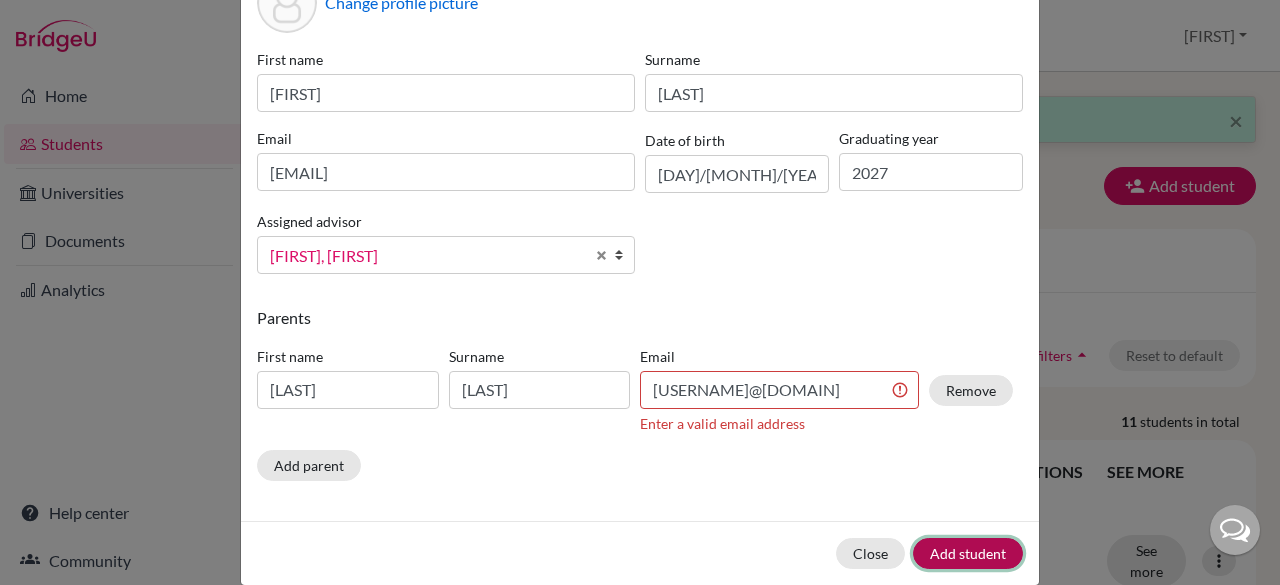 click on "Close Add student" at bounding box center [640, 553] 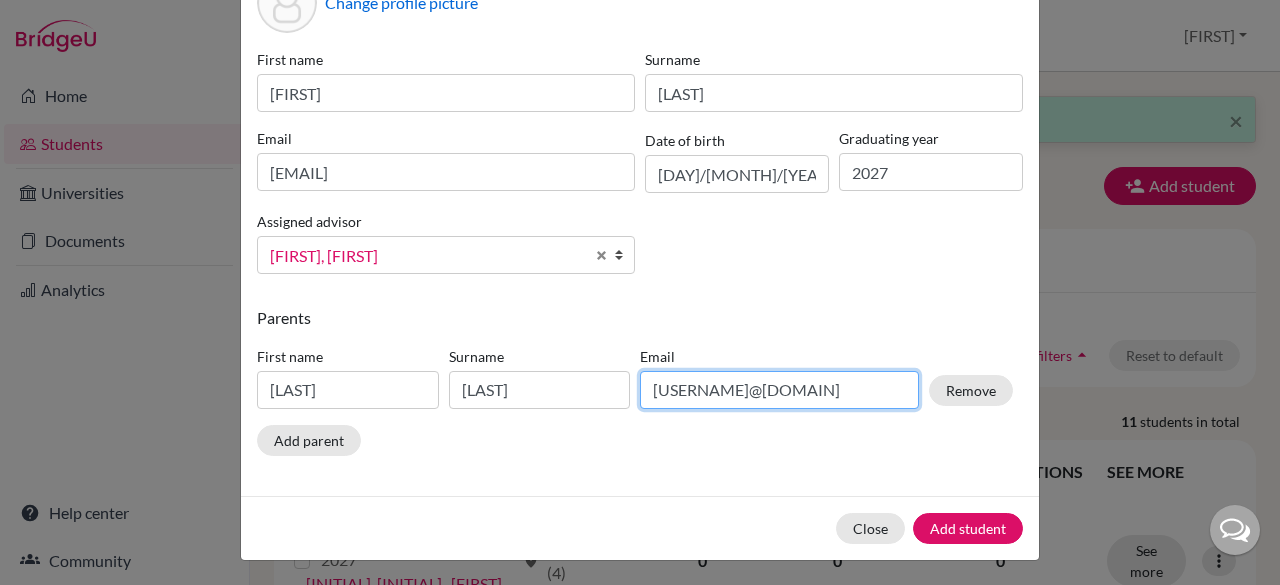 click on "poojapolamada29@gmail.com" at bounding box center [779, 390] 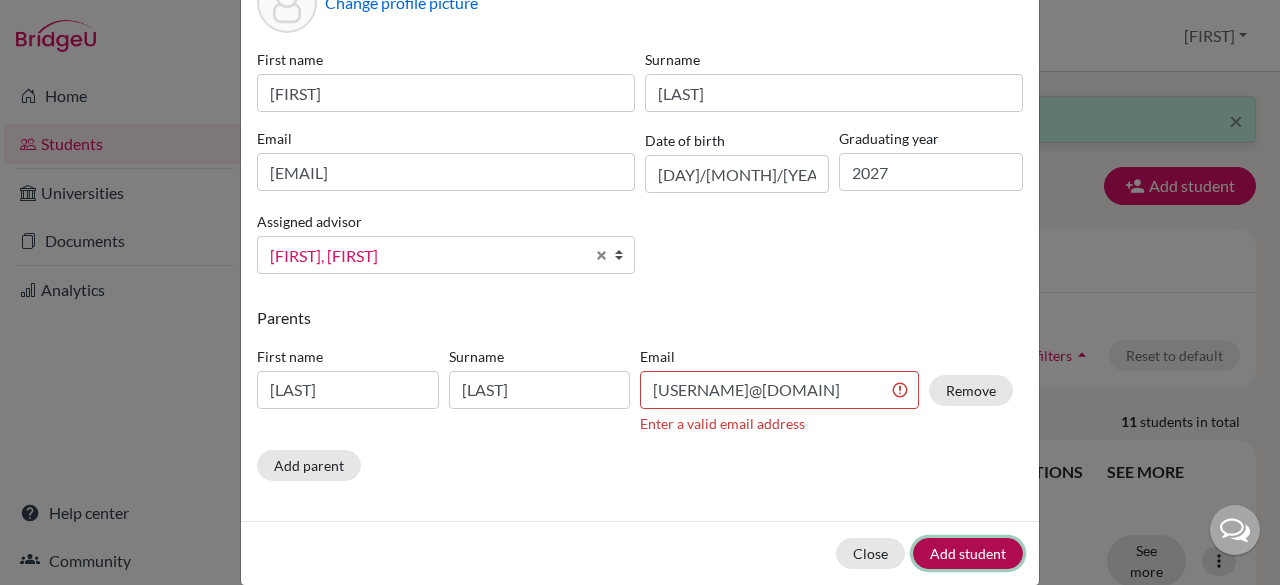 click on "Close Add student" at bounding box center (640, 553) 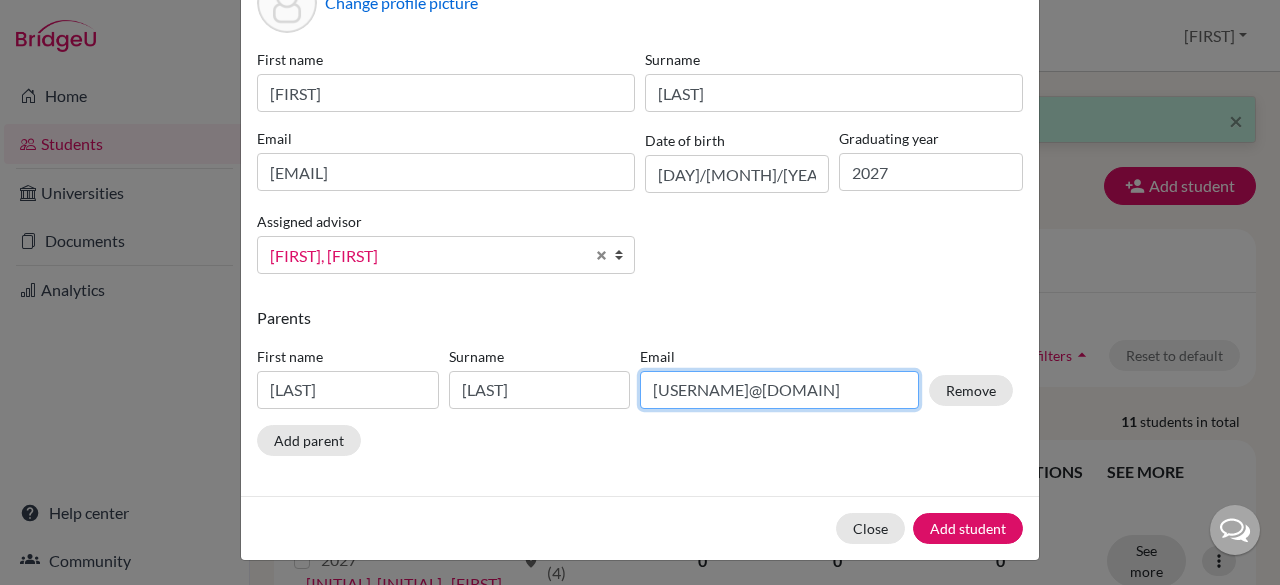 click on "poojapolamada29@gmail.com" at bounding box center [779, 390] 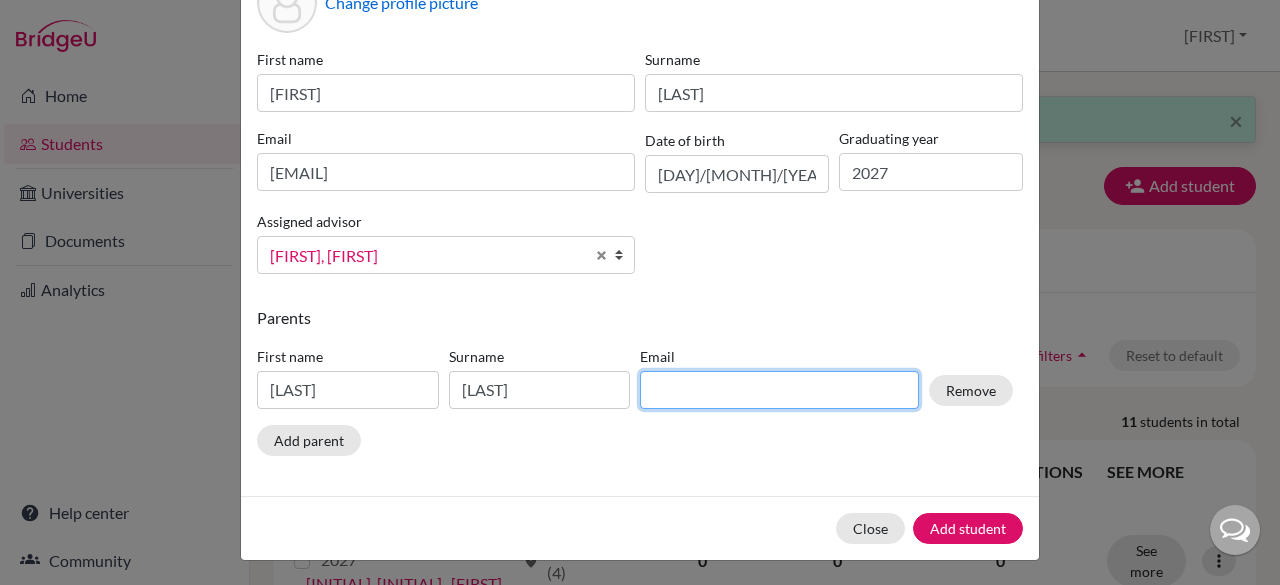 paste on "Shivakumar" 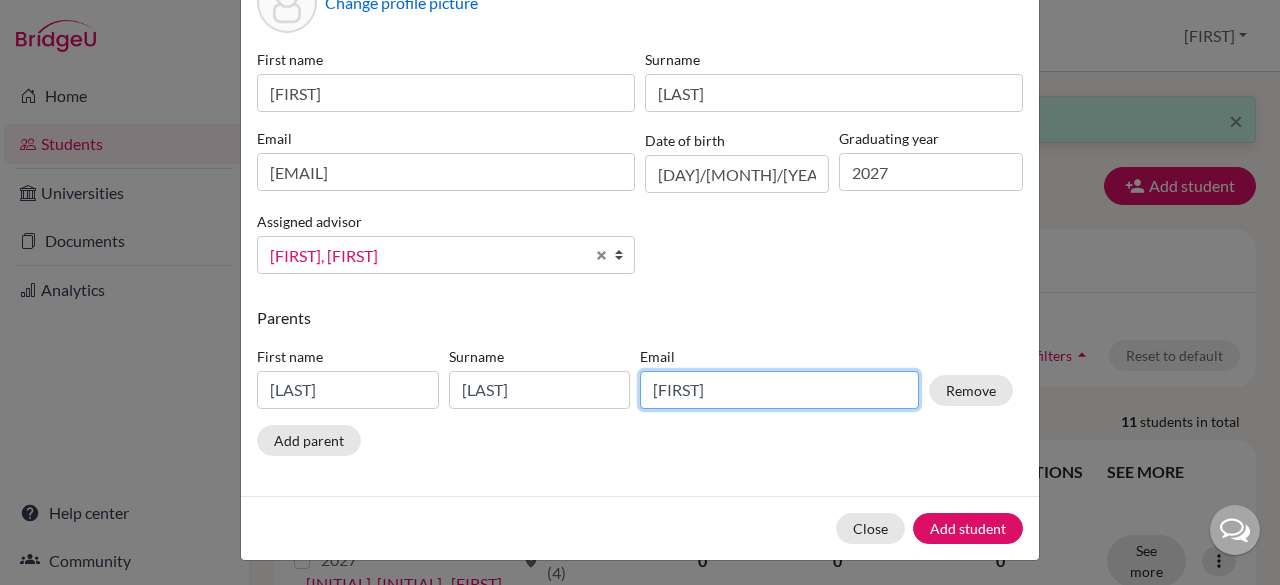 type on "S" 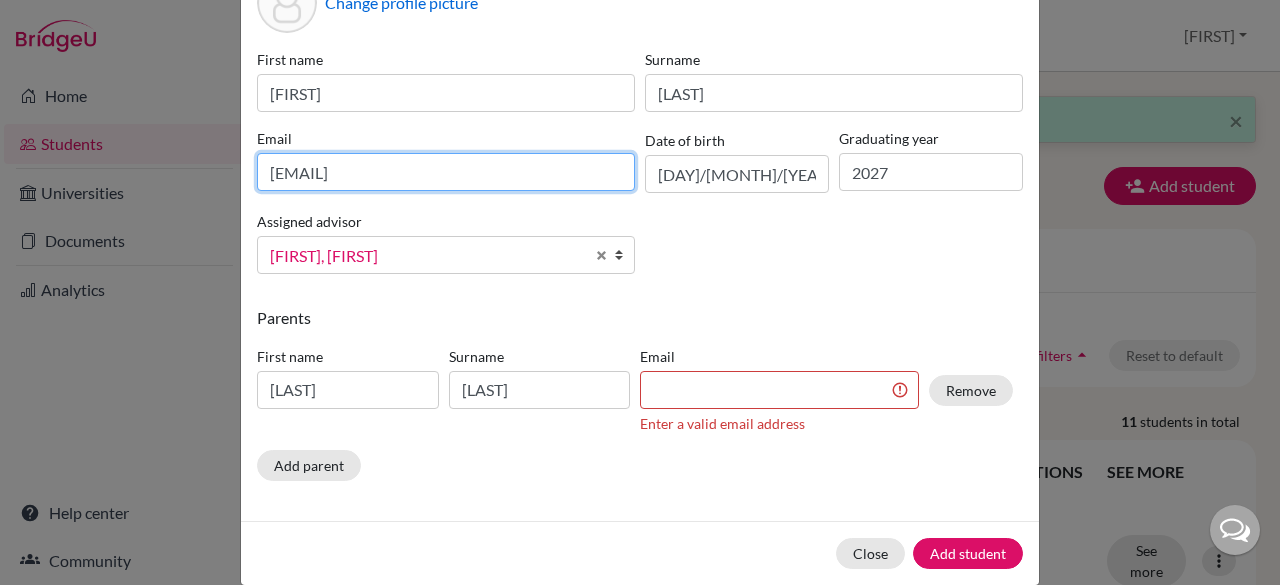 click on "pooja208@cjcib.in" at bounding box center [446, 172] 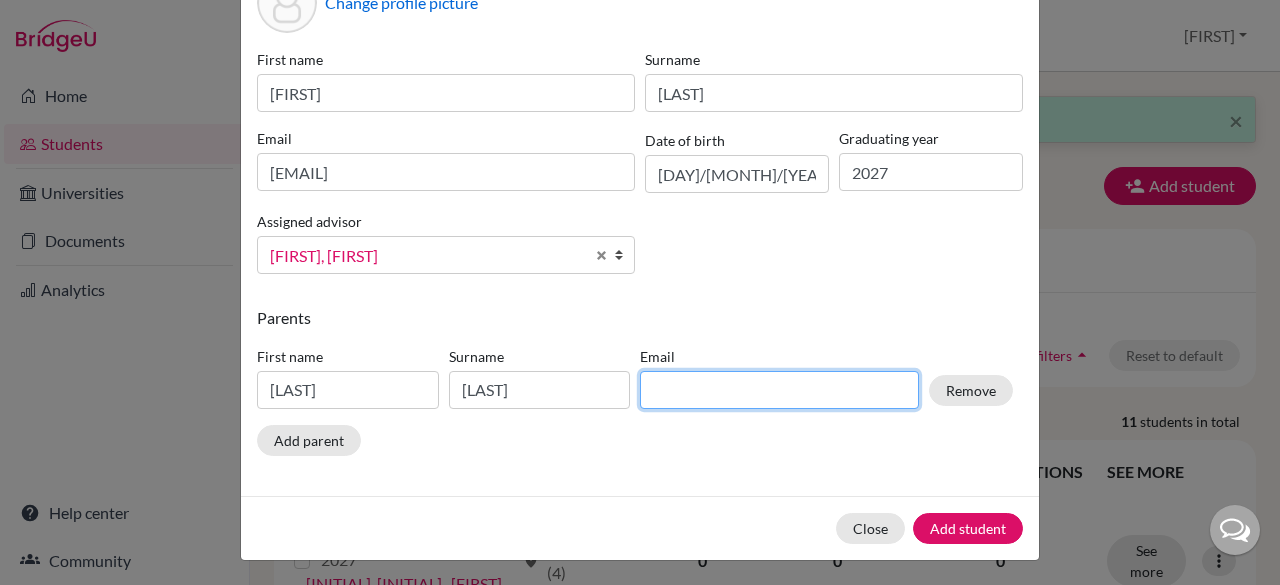 click at bounding box center [779, 390] 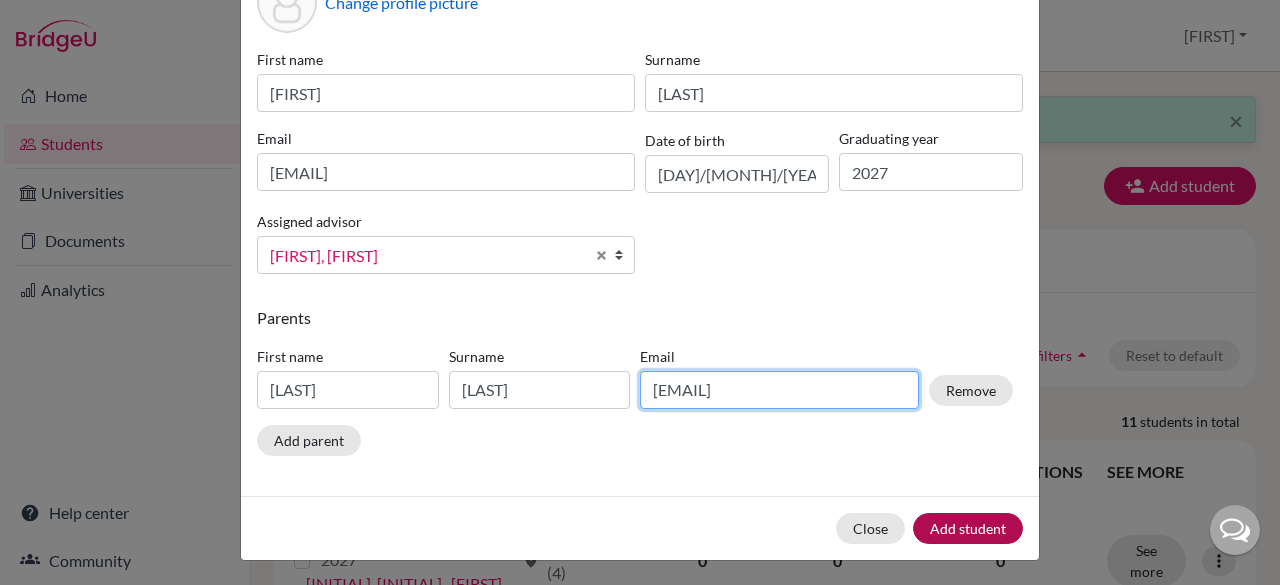 type on "pooja208@cjcib.in" 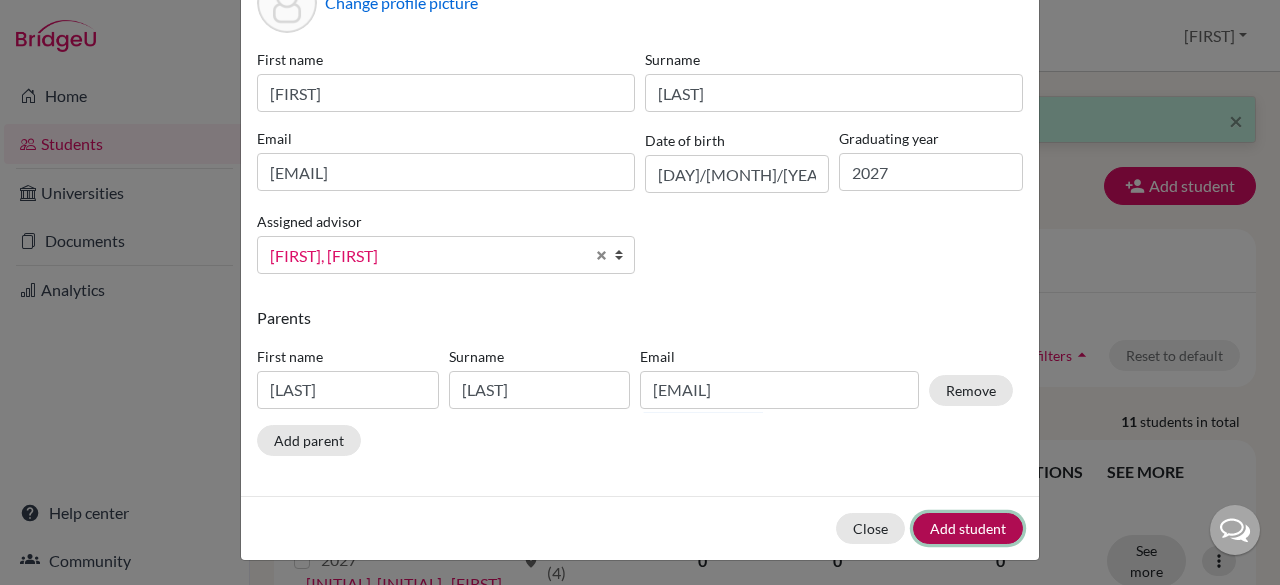 click on "Add student" at bounding box center (968, 528) 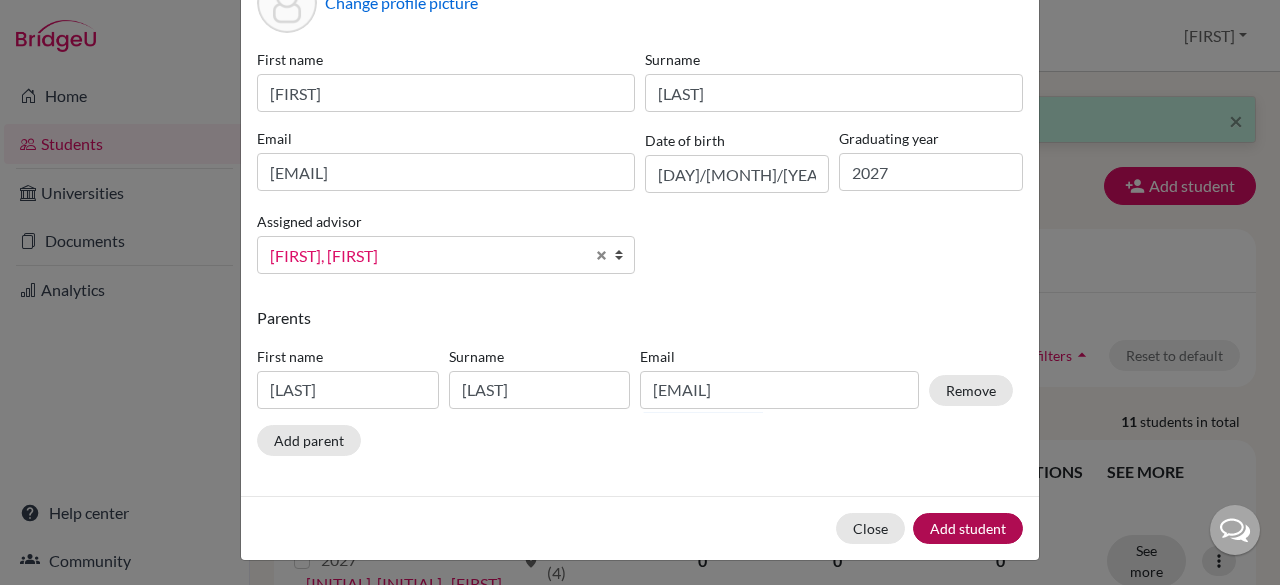 scroll, scrollTop: 0, scrollLeft: 0, axis: both 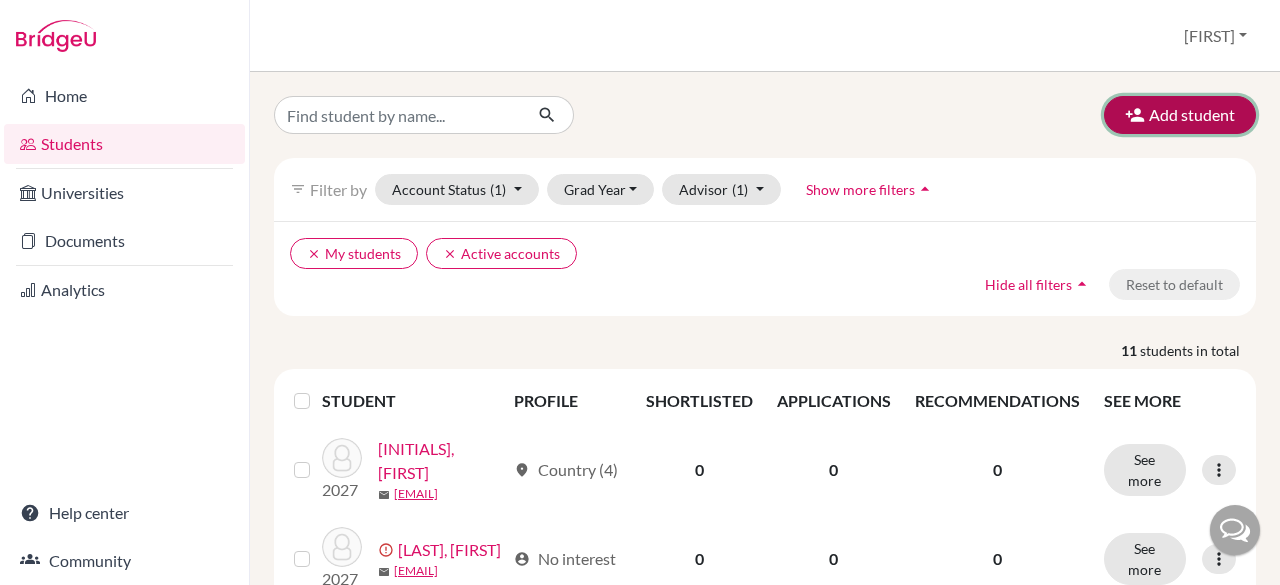 click on "Add student" at bounding box center (1180, 115) 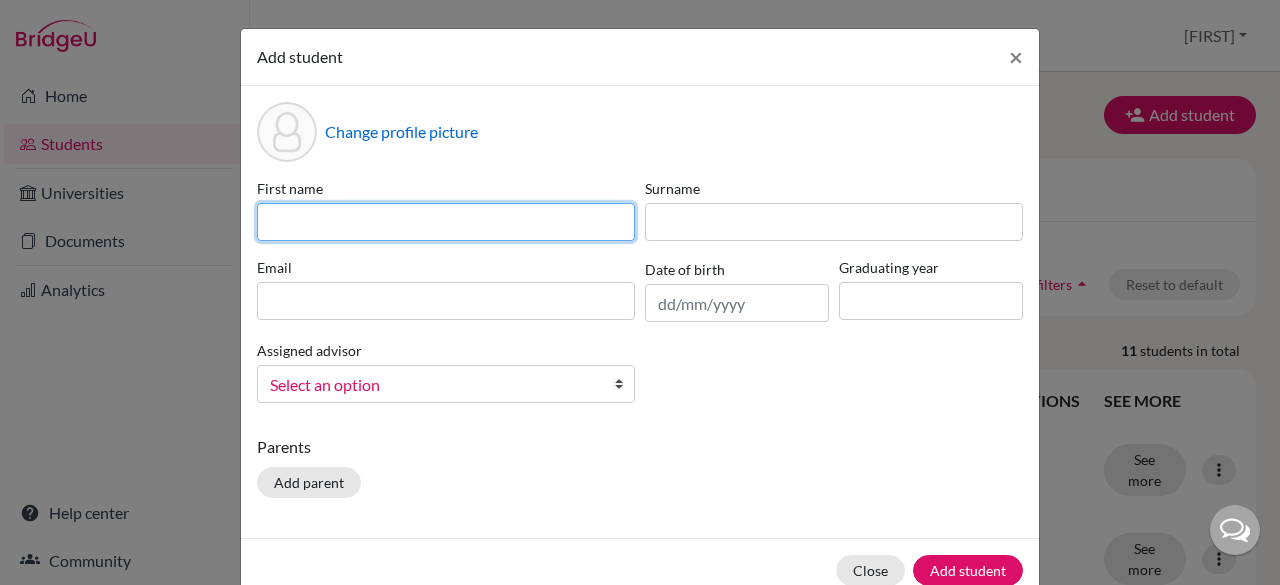 click at bounding box center [446, 222] 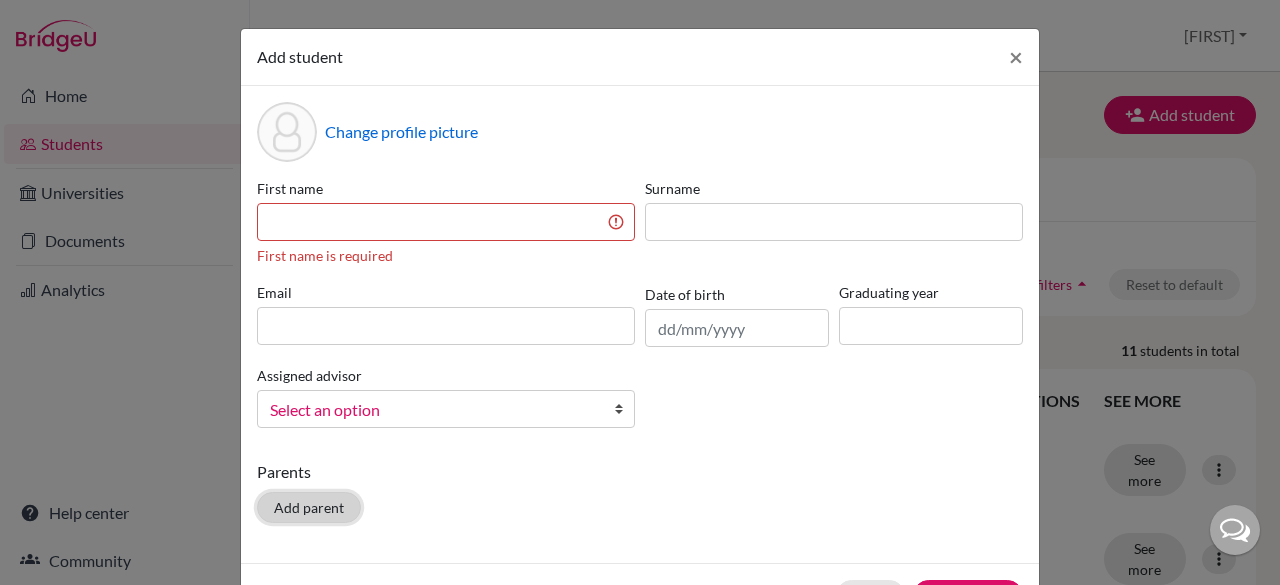 click on "Parents Add parent" at bounding box center [640, 495] 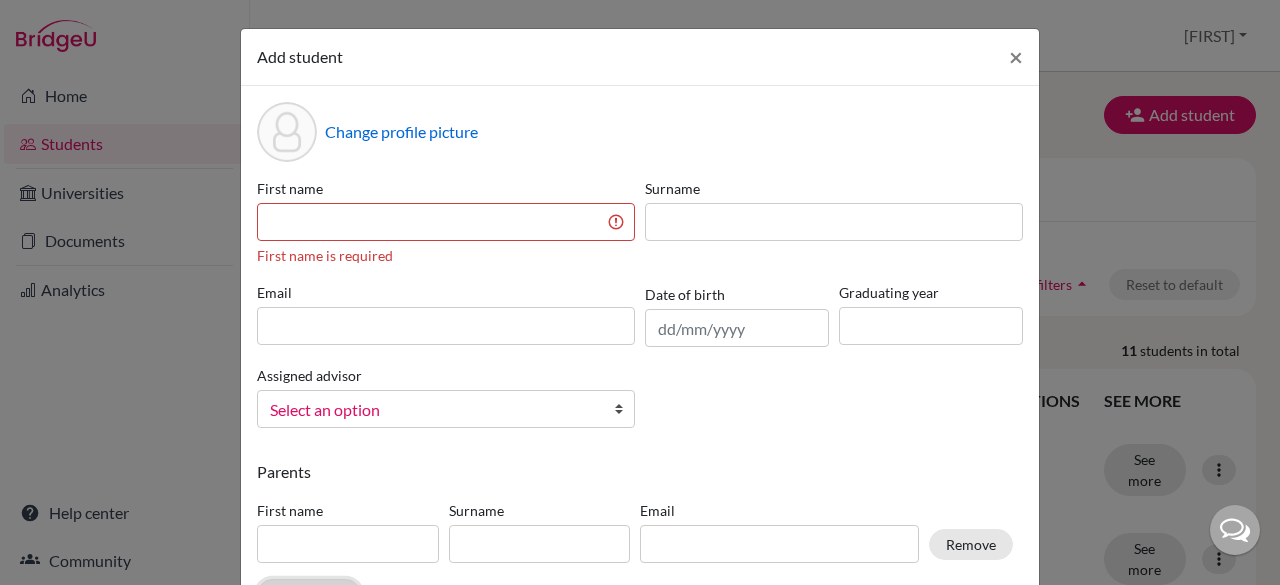 scroll, scrollTop: 154, scrollLeft: 0, axis: vertical 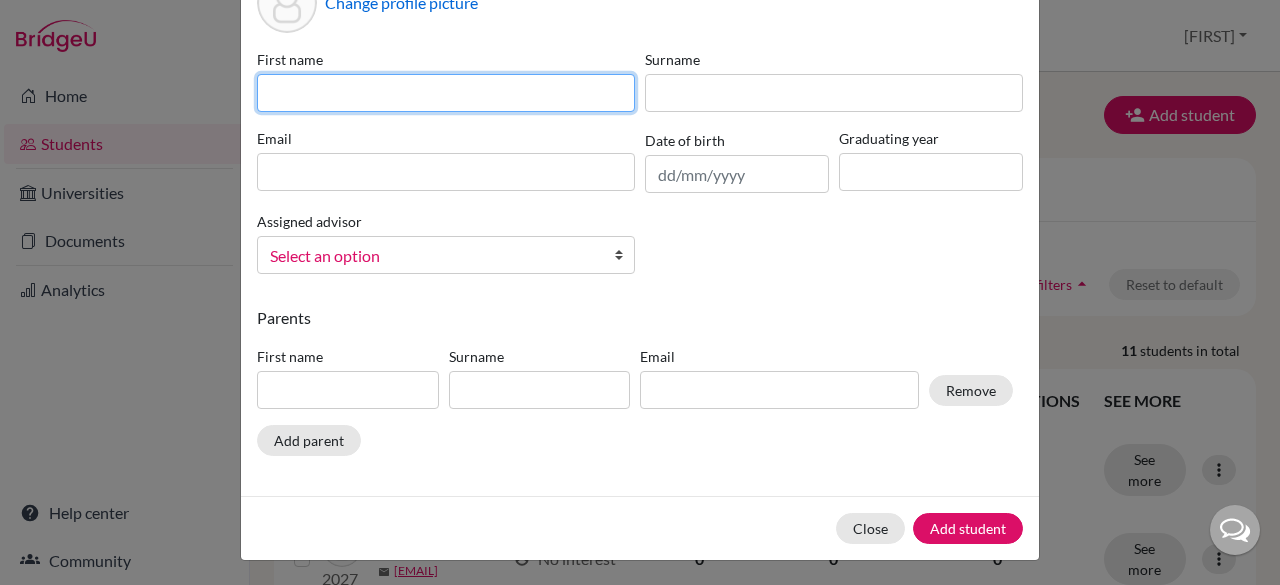 click at bounding box center (446, 93) 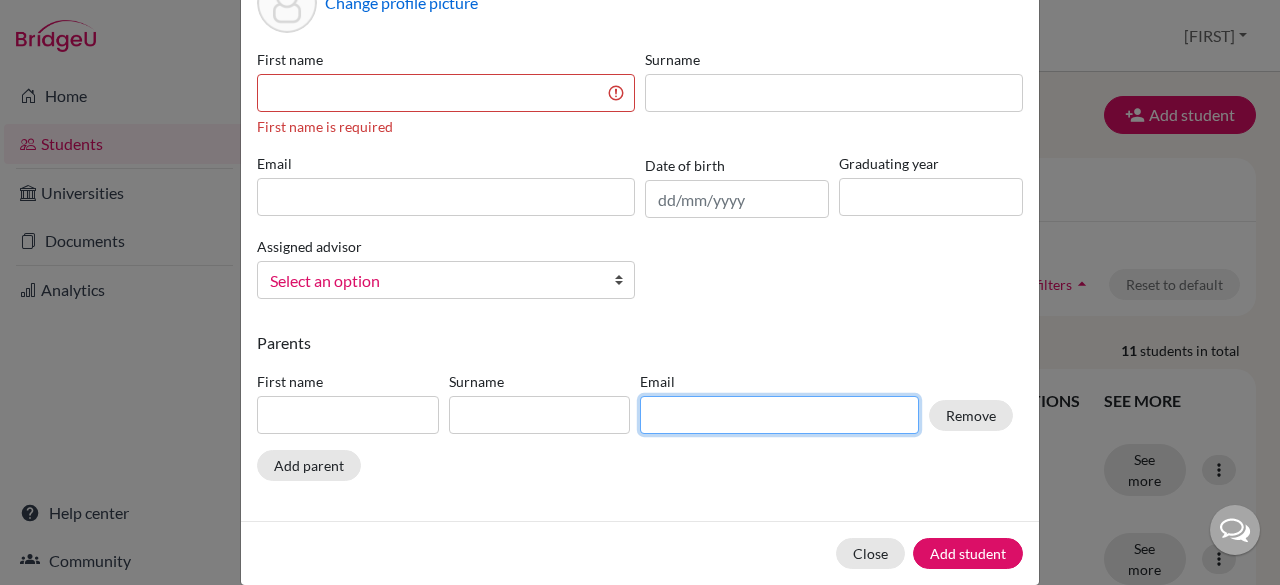 click at bounding box center [779, 415] 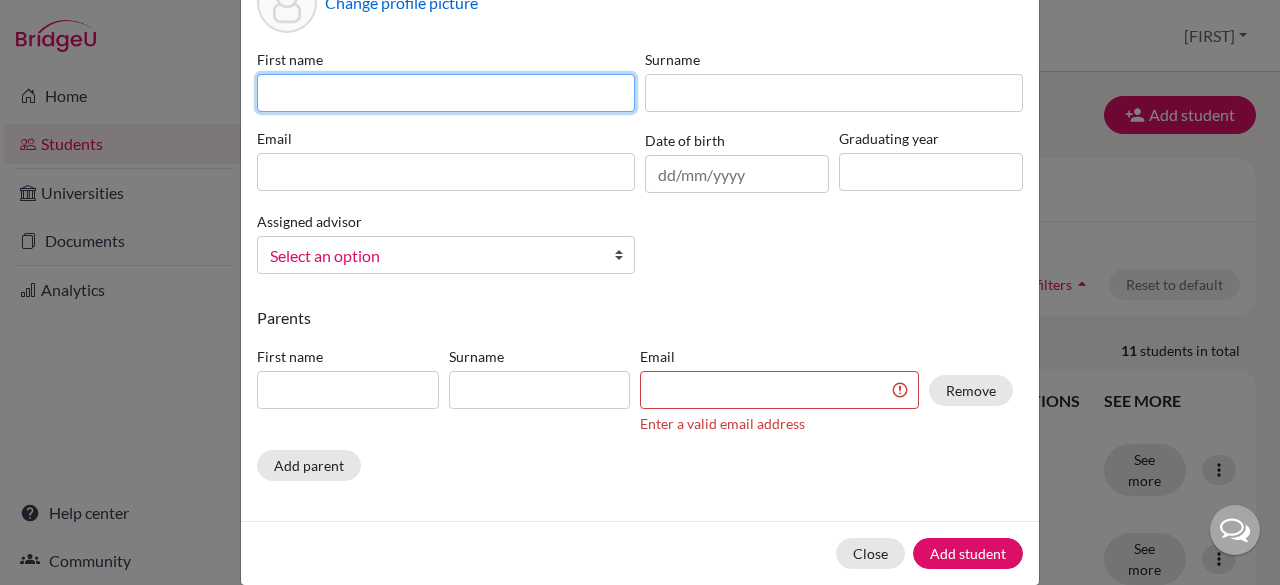 click at bounding box center [446, 93] 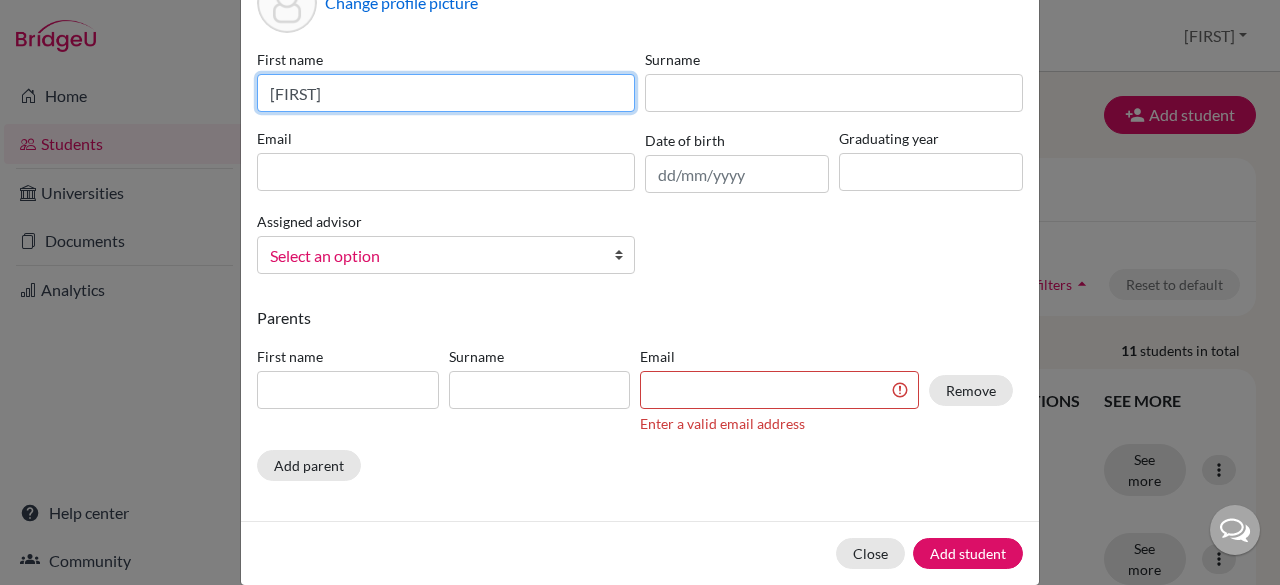 type on "pooja" 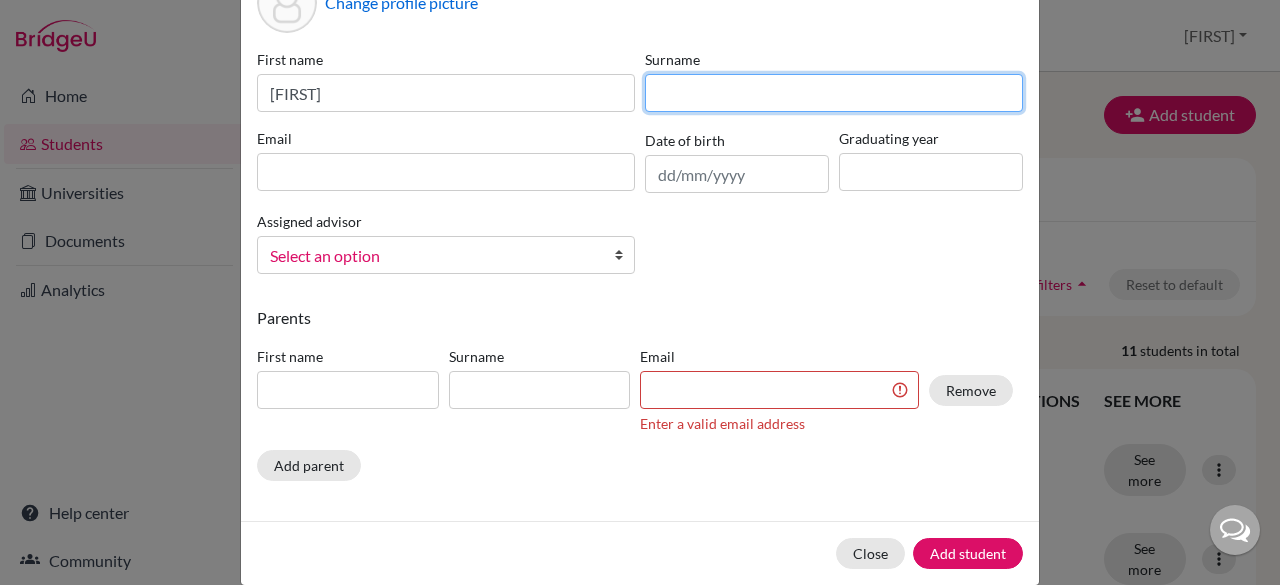 click at bounding box center [834, 93] 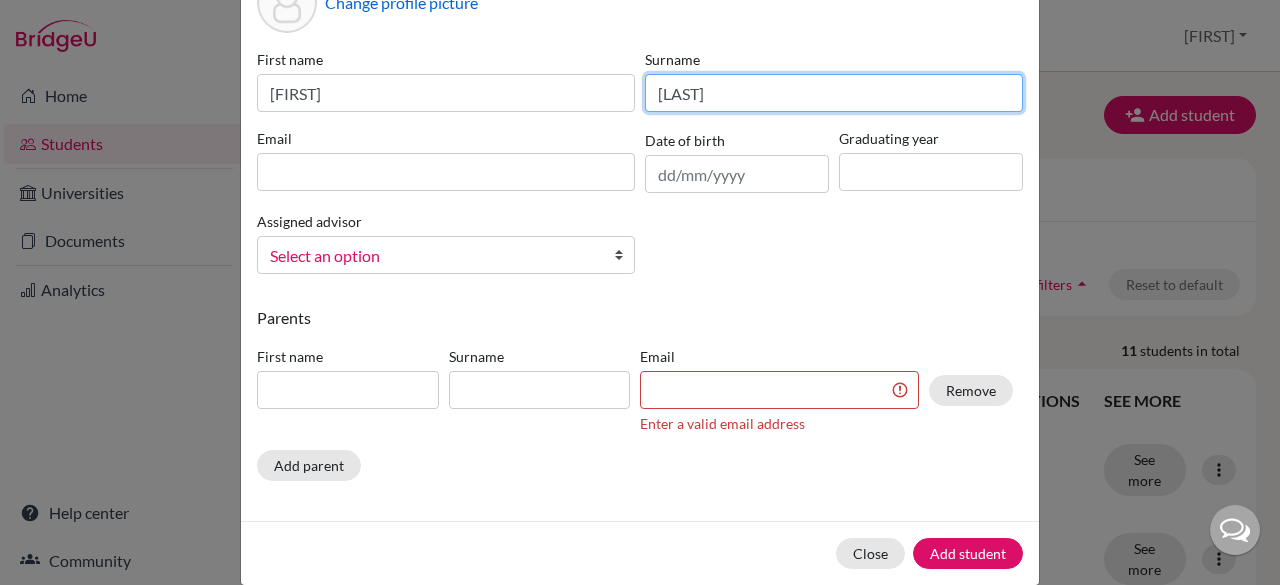 type on "polamada" 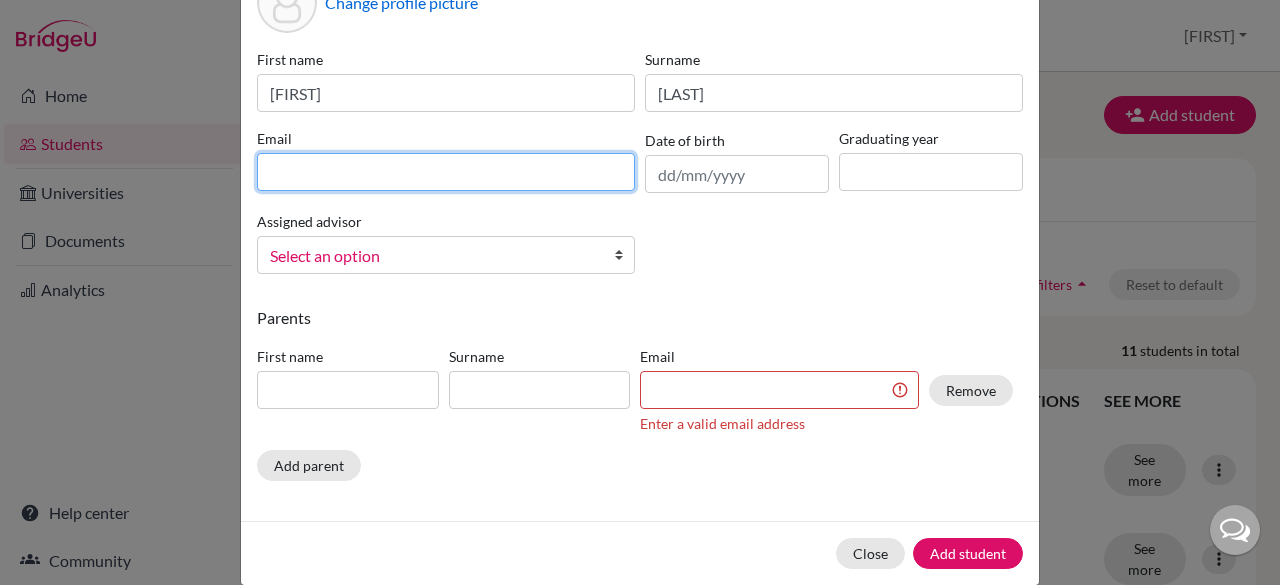 click at bounding box center (446, 172) 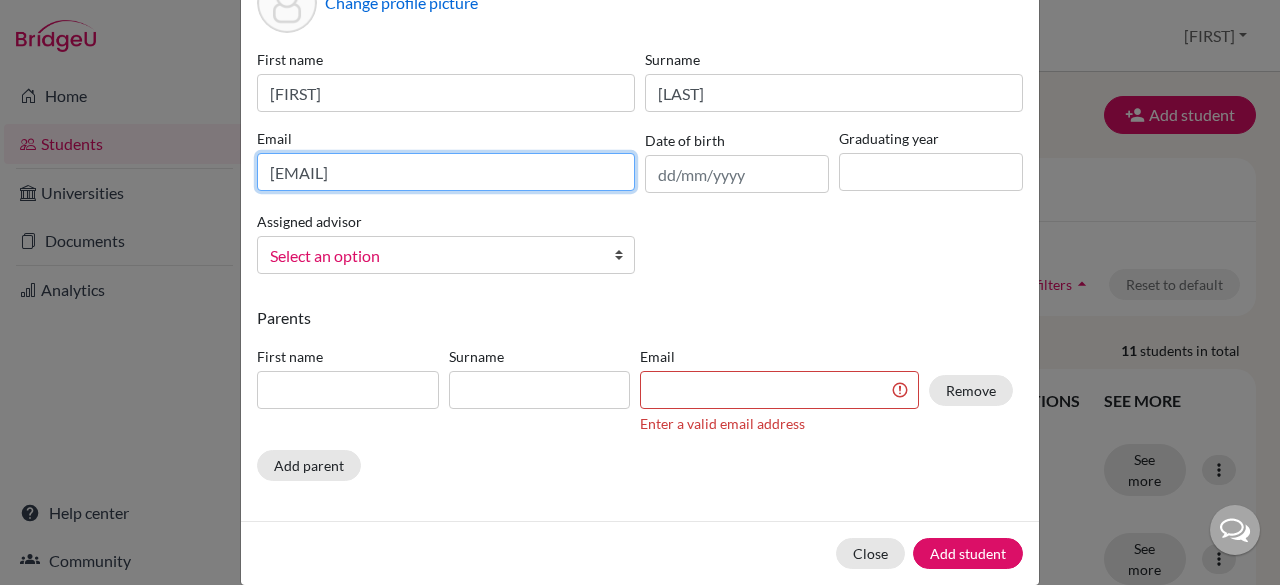 type on "pooja208@cjcib.in" 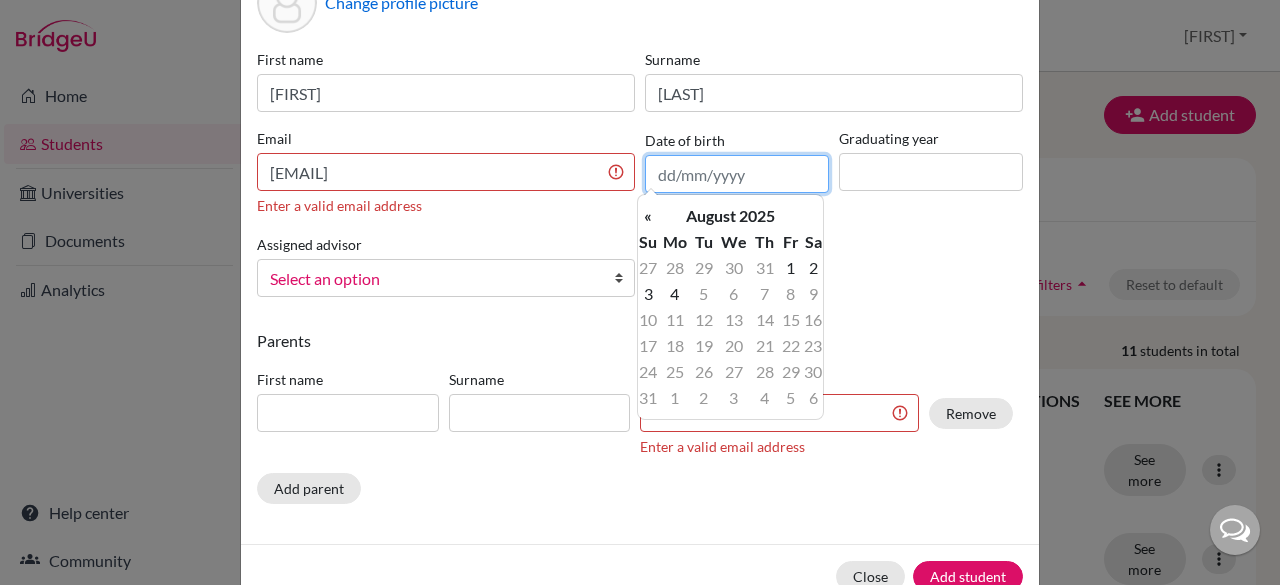 click at bounding box center (737, 174) 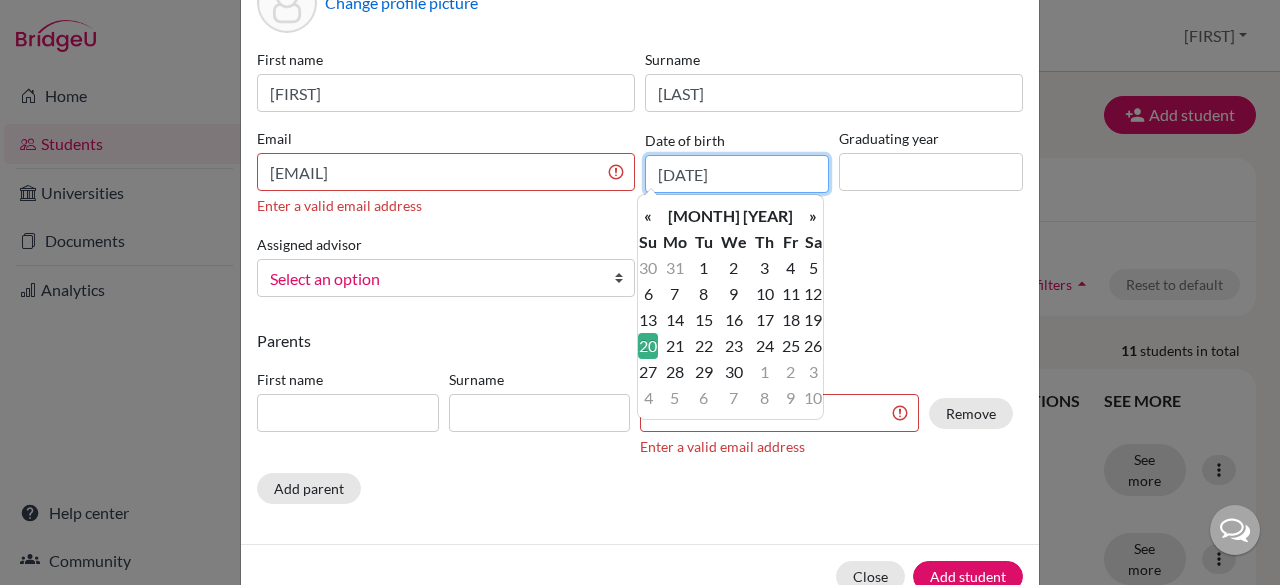 type on "20/09/2009" 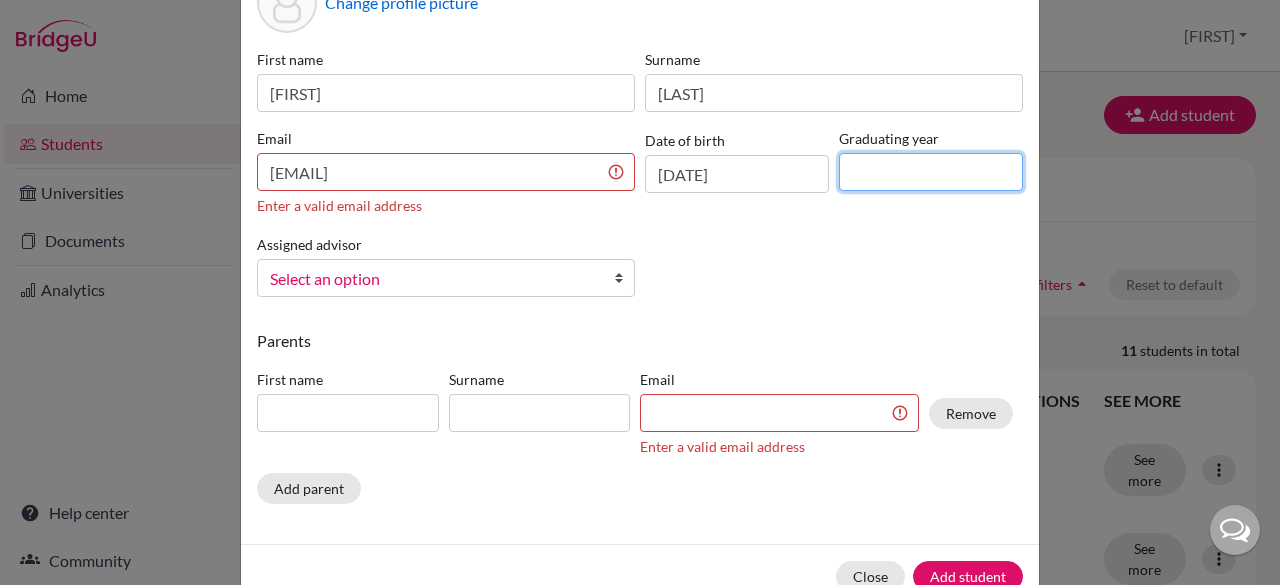 drag, startPoint x: 876, startPoint y: 157, endPoint x: 876, endPoint y: 169, distance: 12 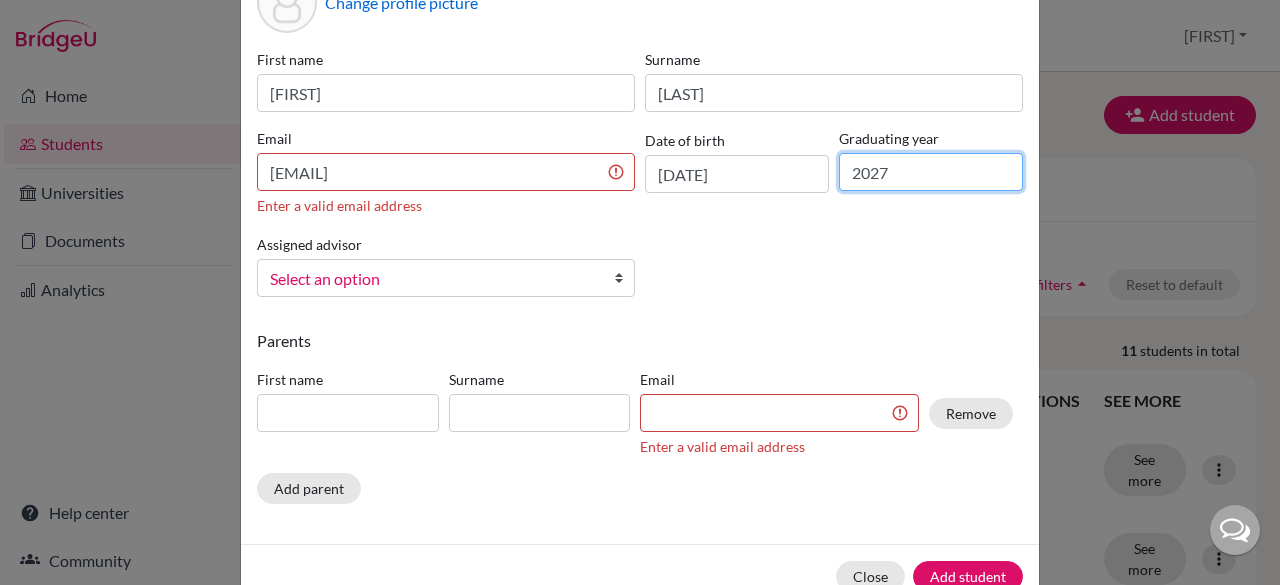 type on "2027" 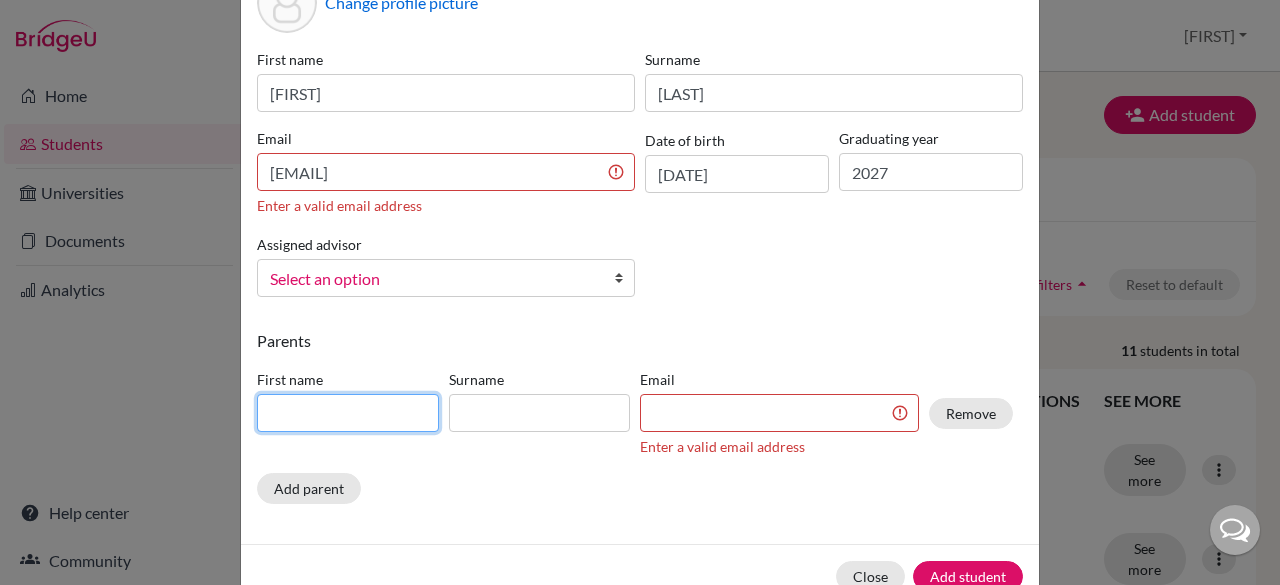 click at bounding box center (348, 413) 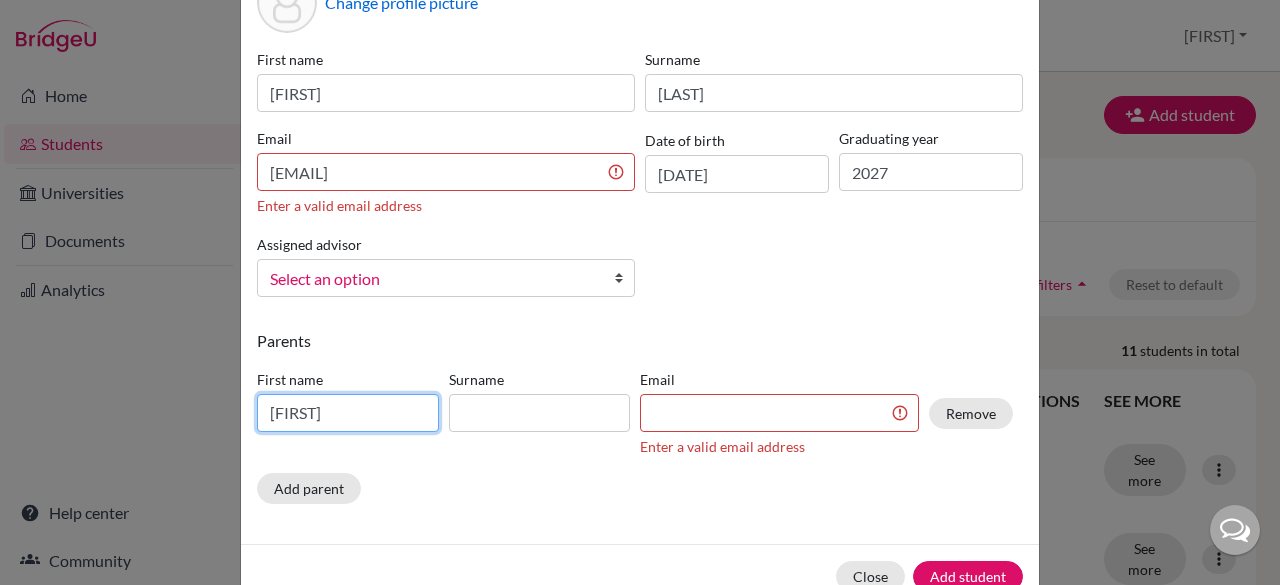 click on "viswanatham" at bounding box center [348, 413] 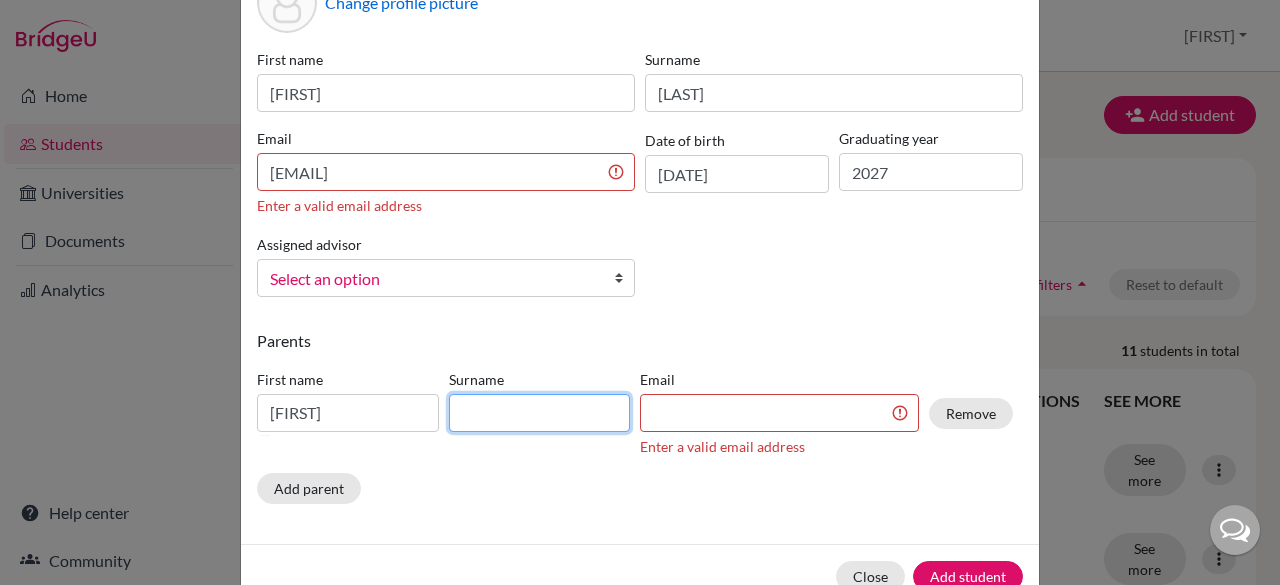 click at bounding box center (540, 413) 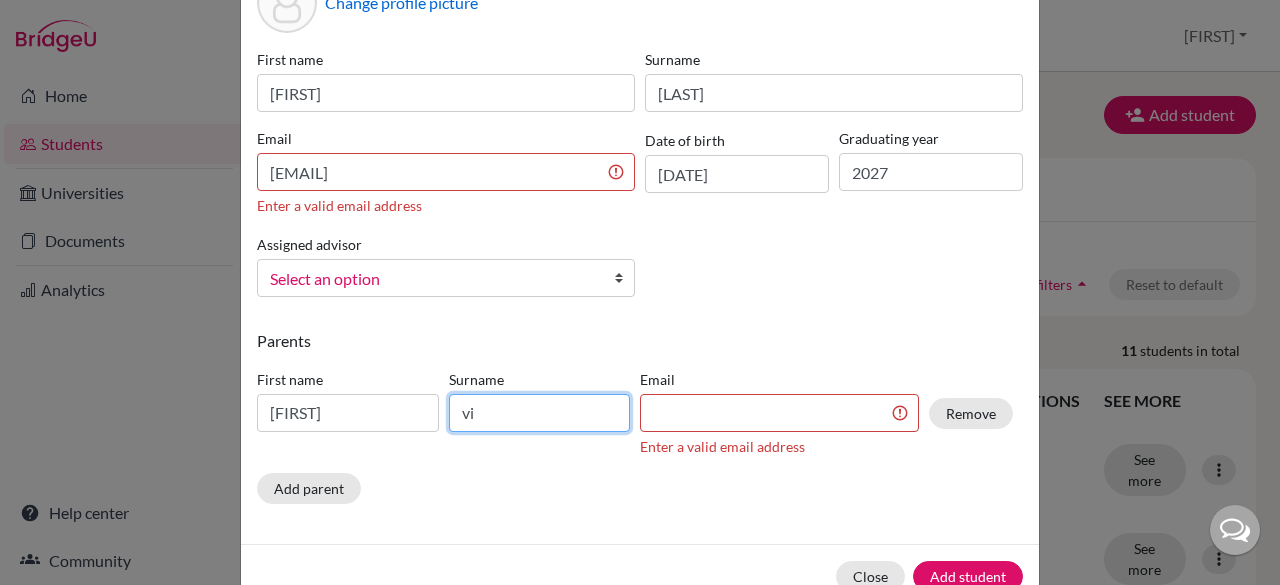 type on "v" 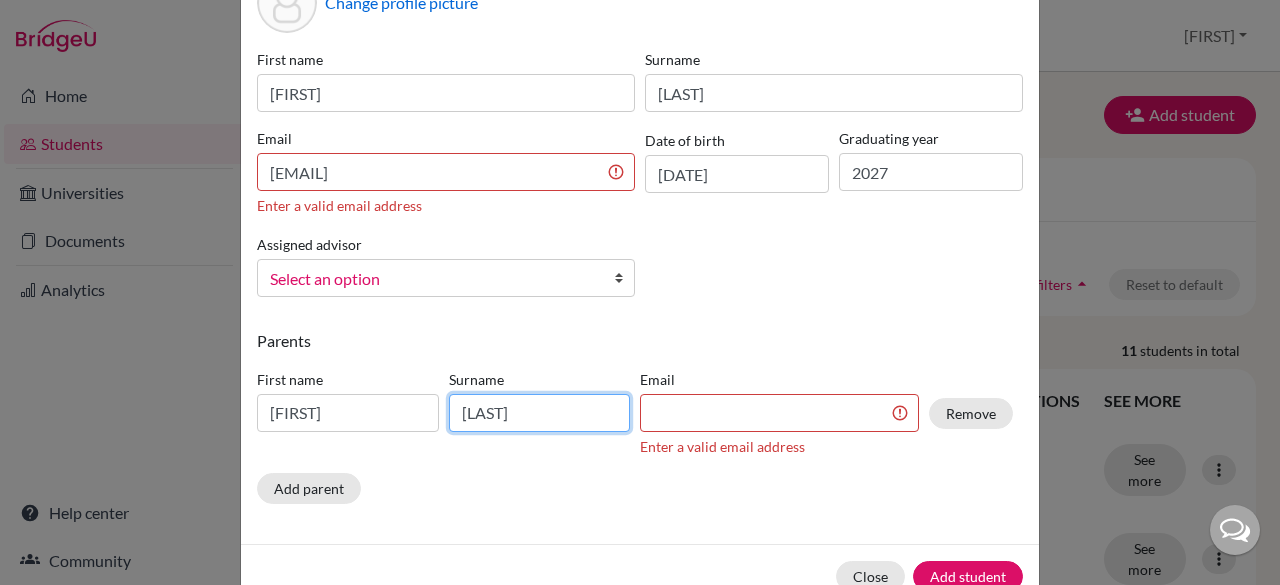 type on "polamada" 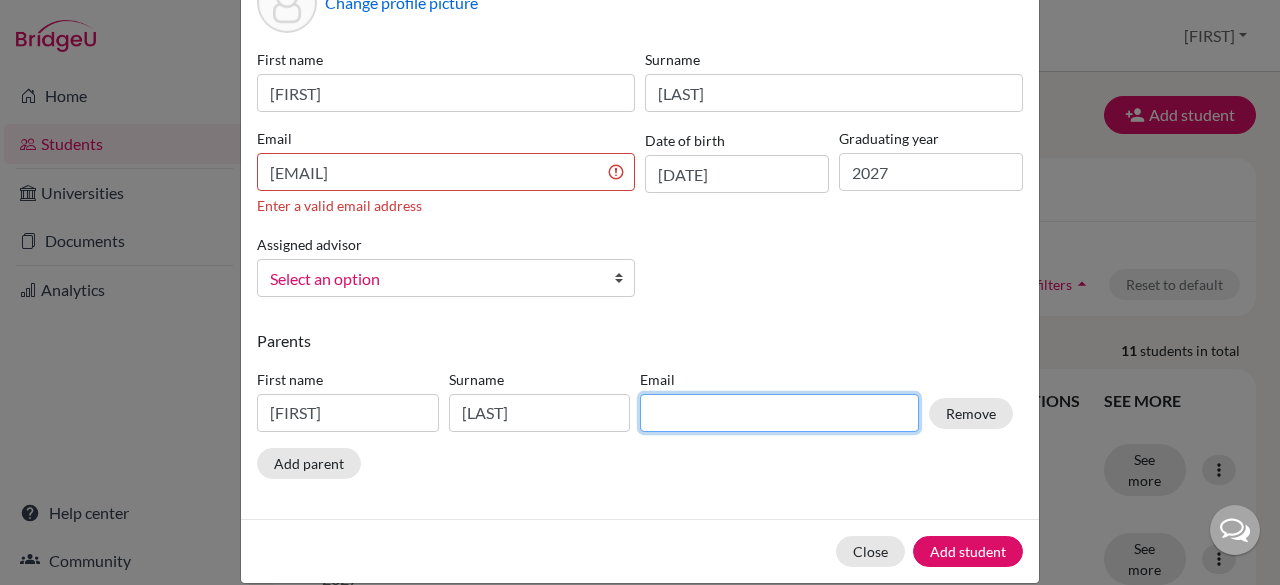 click at bounding box center [779, 413] 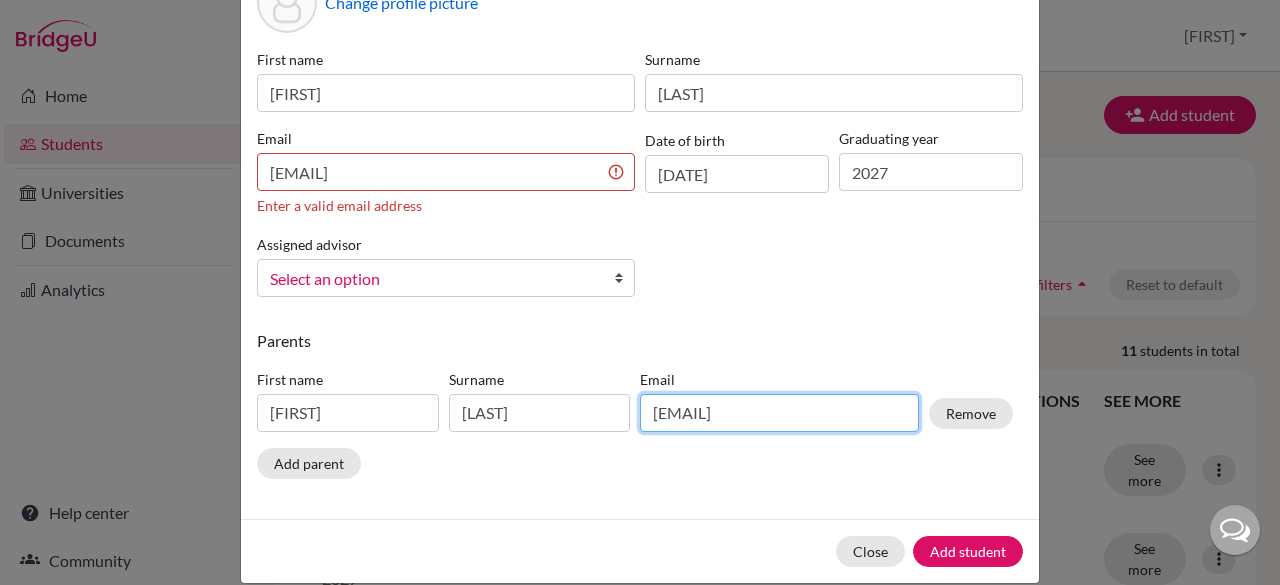 type on "polamadavishwanatham@gmail.com" 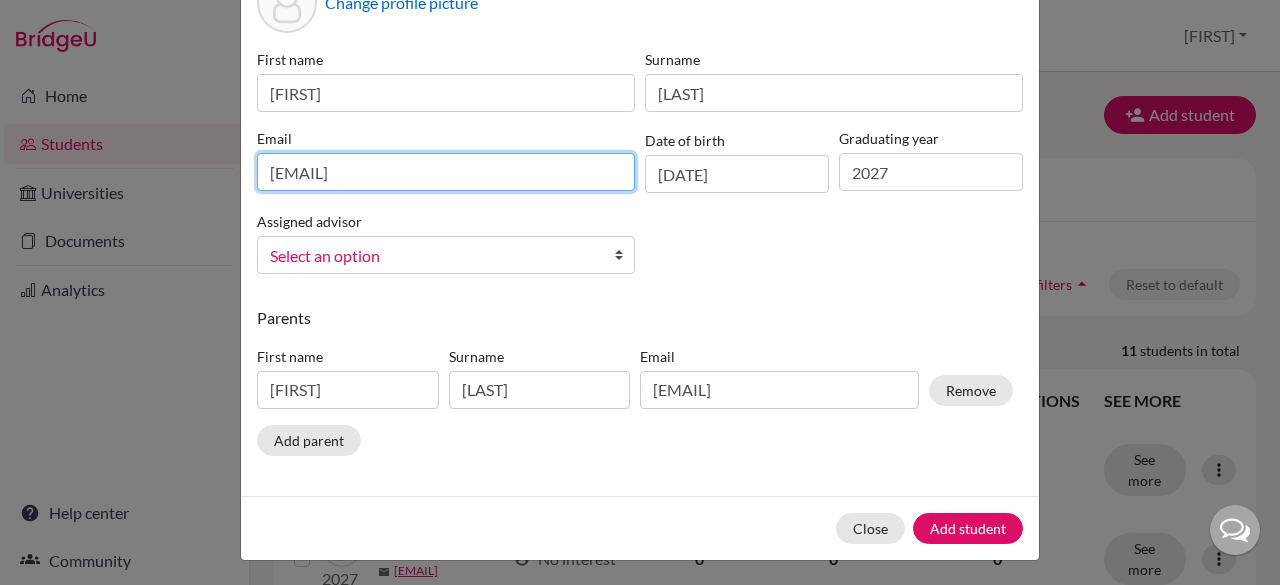 click on "pooja208@cjcib.in" at bounding box center (446, 172) 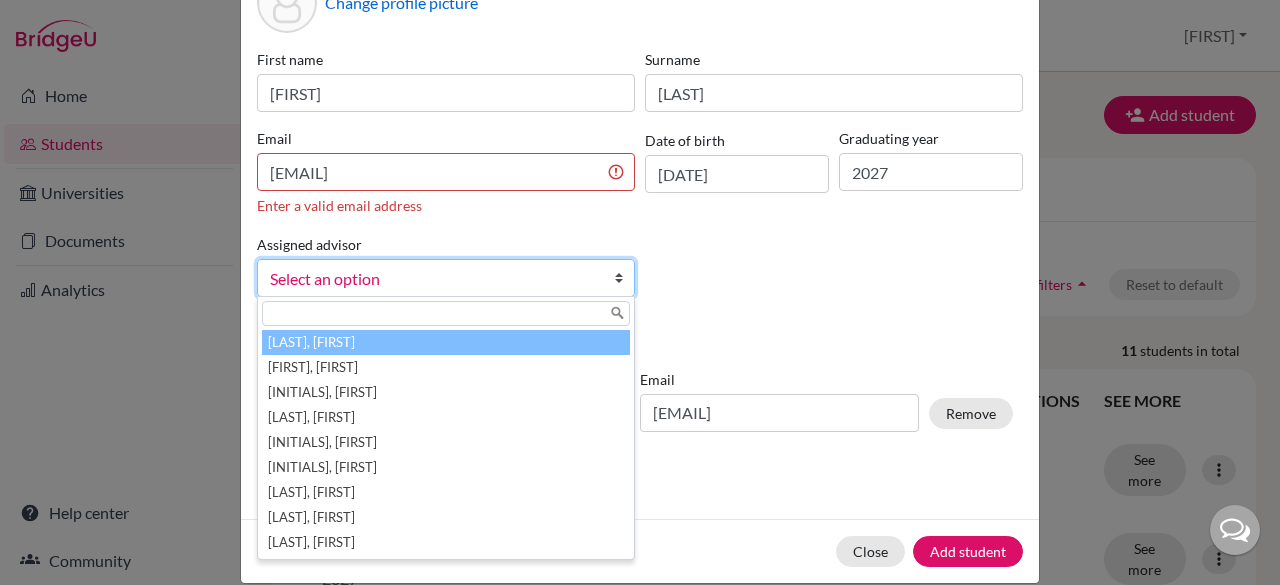 click on "Assigned advisor Babu, Brijesh Benny, Alan CJ, Binish DSouza, Lerina M, Nancy N P, SREEJITH  Saju, Shilpa Siby, Celesta Vlpathi, Siddhika
Select an option
Babu, Brijesh Benny, Alan CJ, Binish DSouza, Lerina M, Nancy N P, SREEJITH  Saju, Shilpa Siby, Celesta Vlpathi, Siddhika" at bounding box center (446, 264) 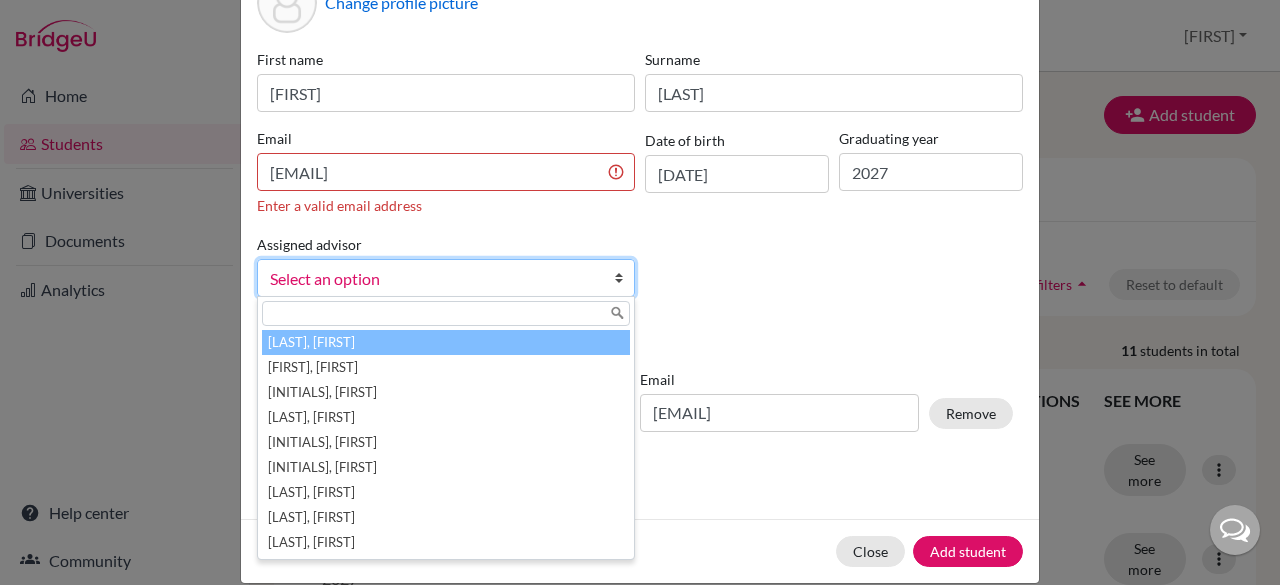 click at bounding box center [624, 278] 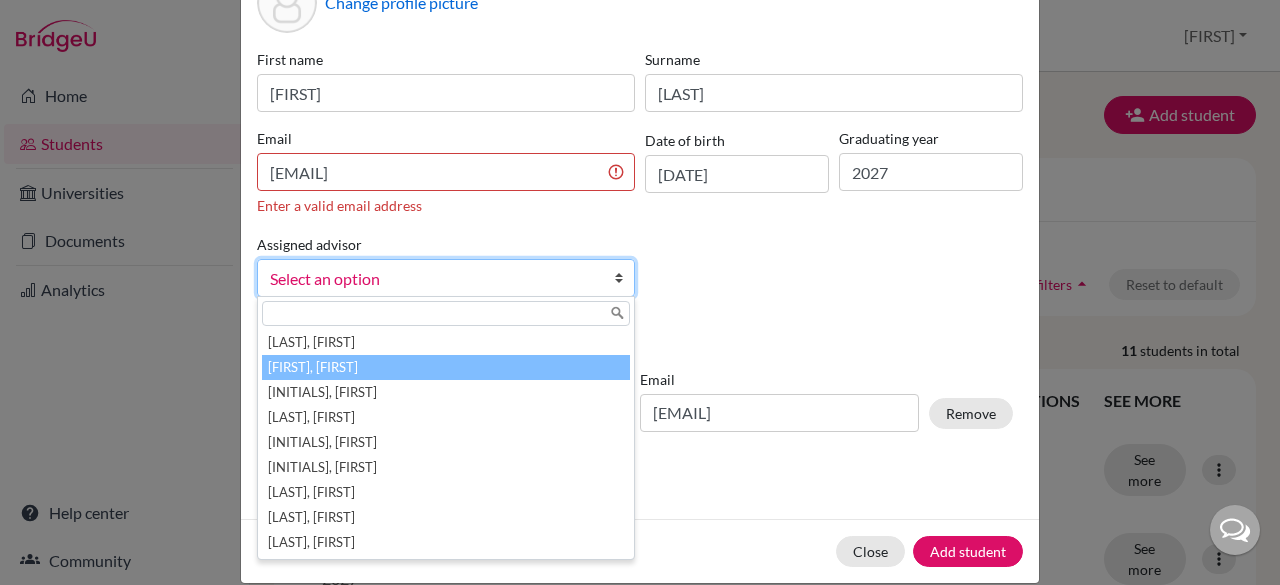 click on "Benny, Alan" at bounding box center (446, 367) 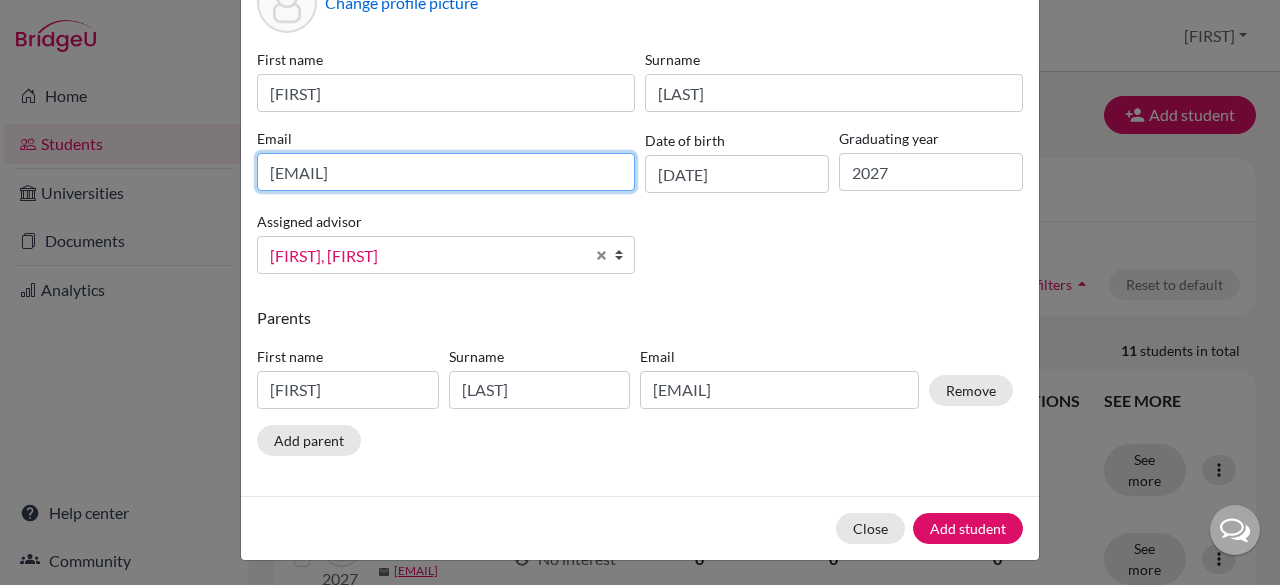 click on "pooja208@cjcib.in" at bounding box center [446, 172] 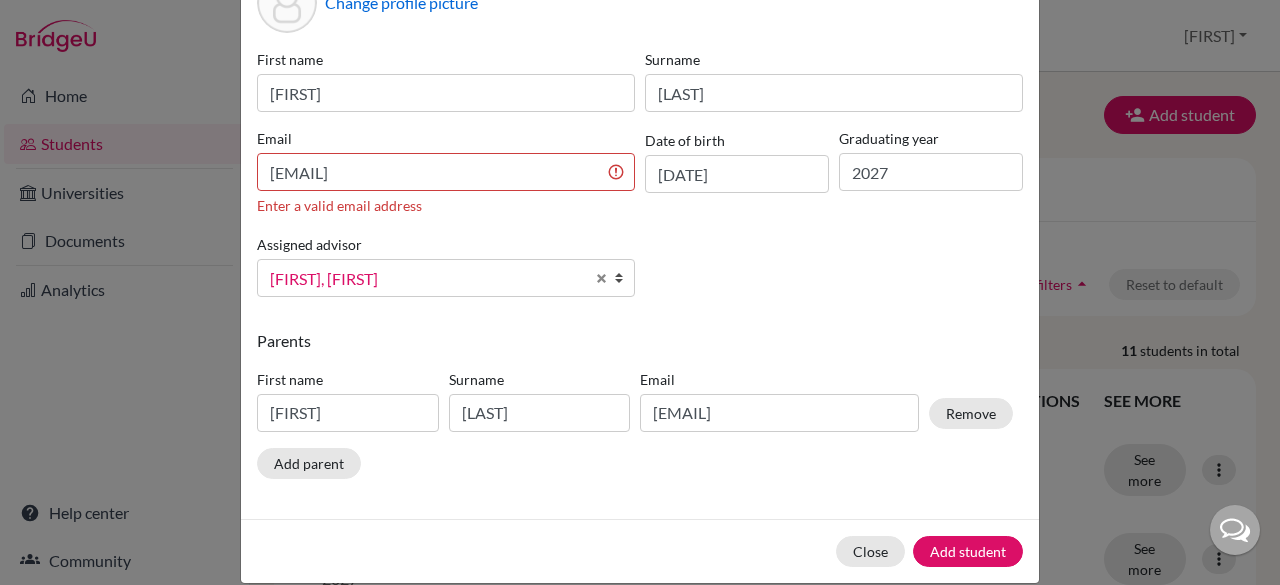 click on "First name pooja Surname polamada Email pooja208@cjcib.in Enter a valid email address Date of birth 20/09/2009 Graduating year 2027 Assigned advisor Babu, Brijesh Benny, Alan CJ, Binish DSouza, Lerina M, Nancy N P, SREEJITH  Saju, Shilpa Siby, Celesta Vlpathi, Siddhika
Benny, Alan
Babu, Brijesh Benny, Alan CJ, Binish DSouza, Lerina M, Nancy N P, SREEJITH  Saju, Shilpa Siby, Celesta Vlpathi, Siddhika" at bounding box center (640, 181) 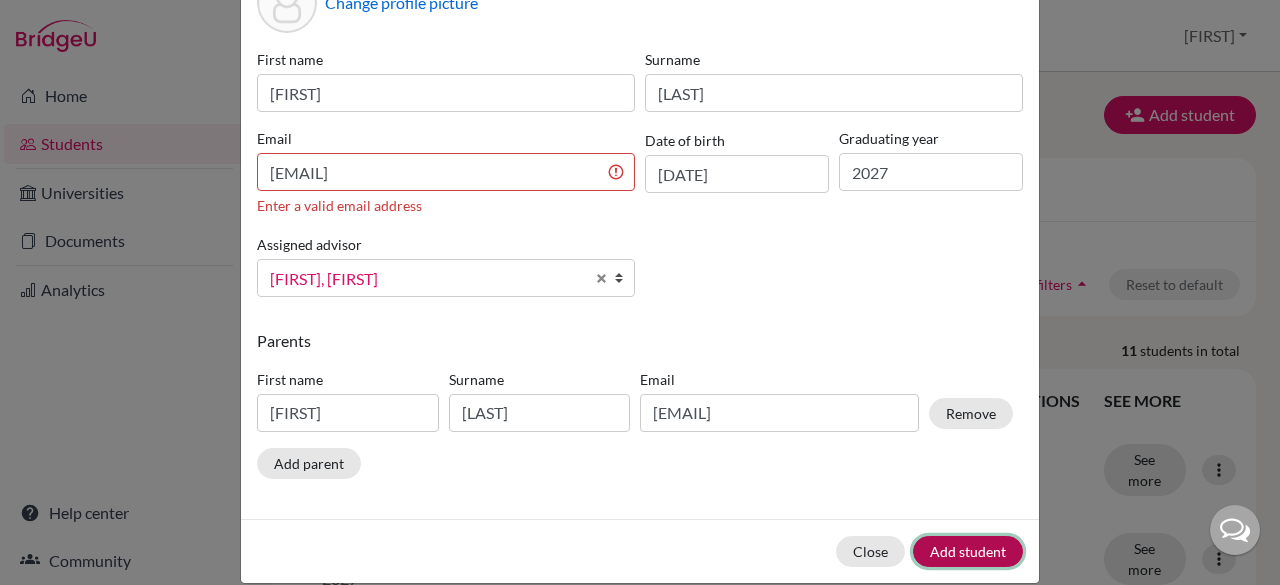 click on "Add student" at bounding box center (968, 551) 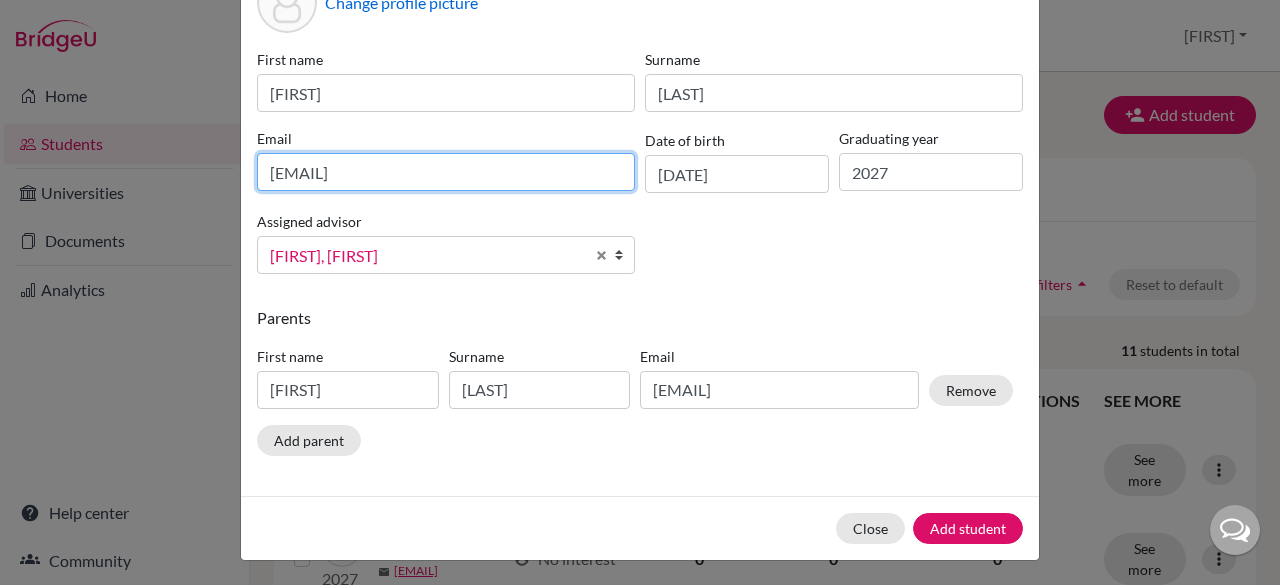 click on "pooja208@cjcib.in" at bounding box center [446, 172] 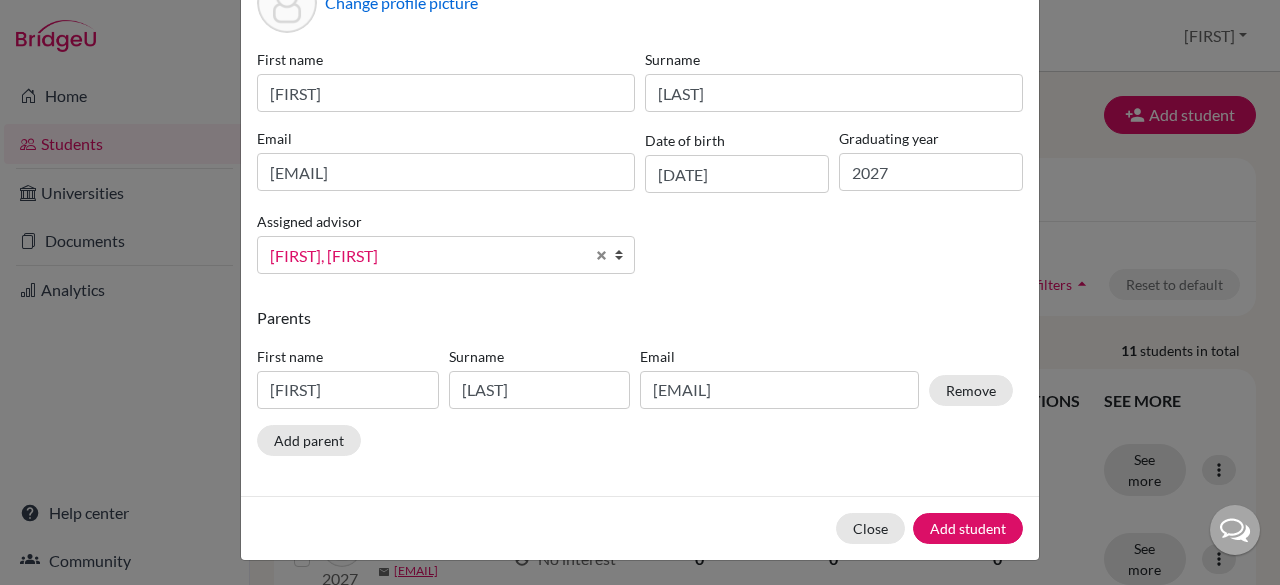 click on "First name pooja Surname polamada Email pooja208@cjcib.in Date of birth 20/09/2009 Graduating year 2027 Assigned advisor Babu, Brijesh Benny, Alan CJ, Binish DSouza, Lerina M, Nancy N P, SREEJITH  Saju, Shilpa Siby, Celesta Vlpathi, Siddhika
Benny, Alan
Babu, Brijesh Benny, Alan CJ, Binish DSouza, Lerina M, Nancy N P, SREEJITH  Saju, Shilpa Siby, Celesta Vlpathi, Siddhika" at bounding box center [640, 169] 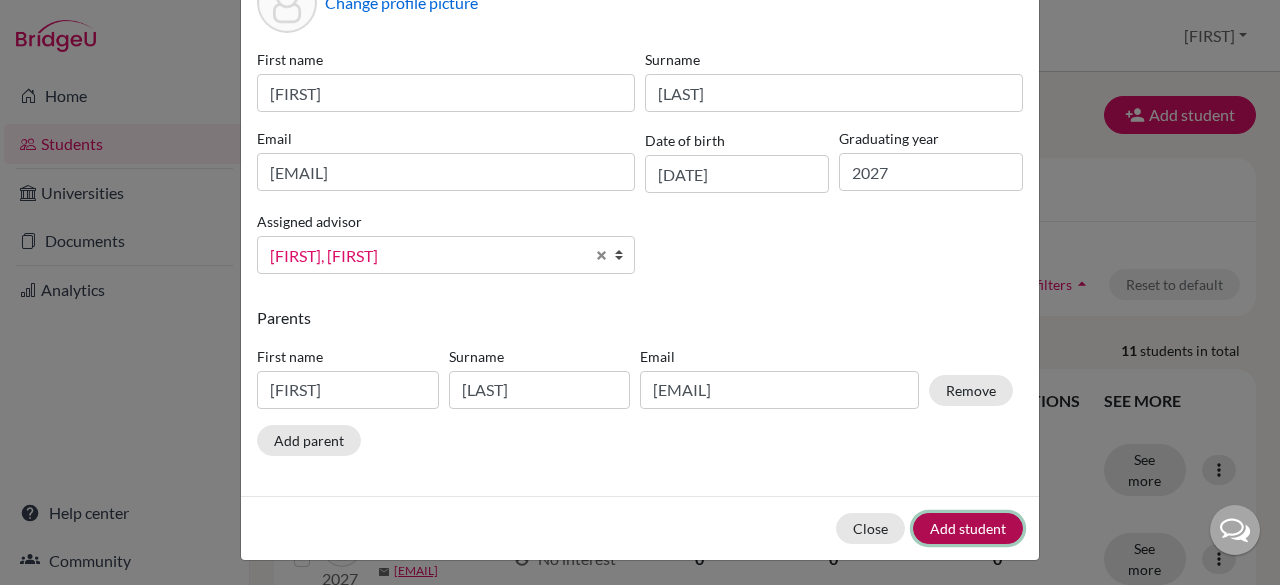 click on "Add student" at bounding box center (968, 528) 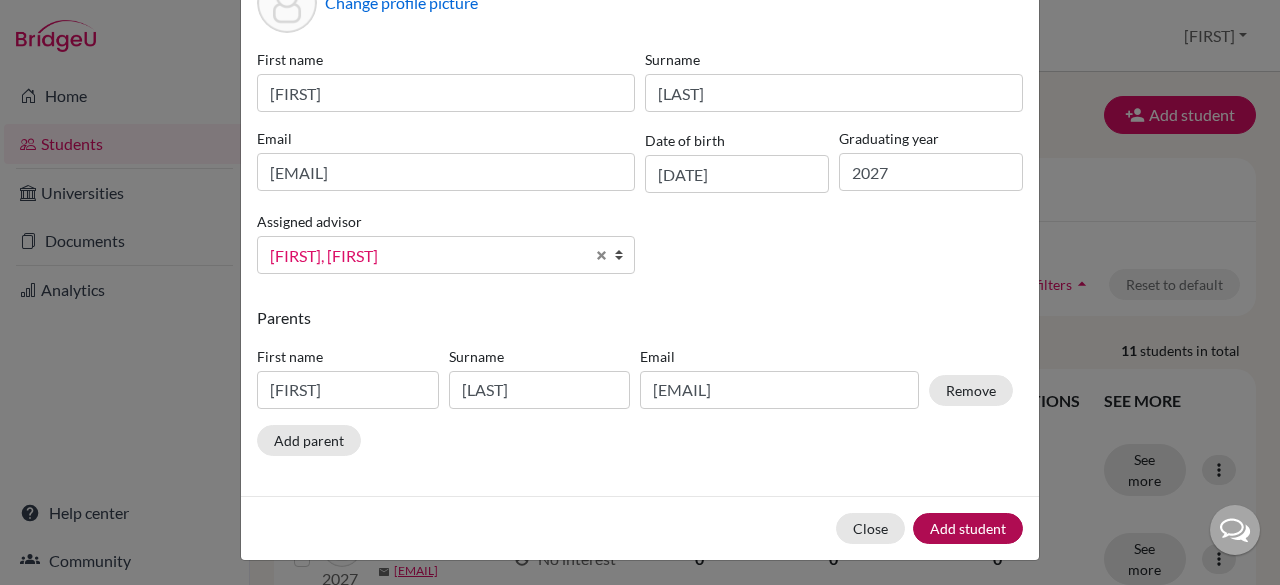 scroll, scrollTop: 0, scrollLeft: 0, axis: both 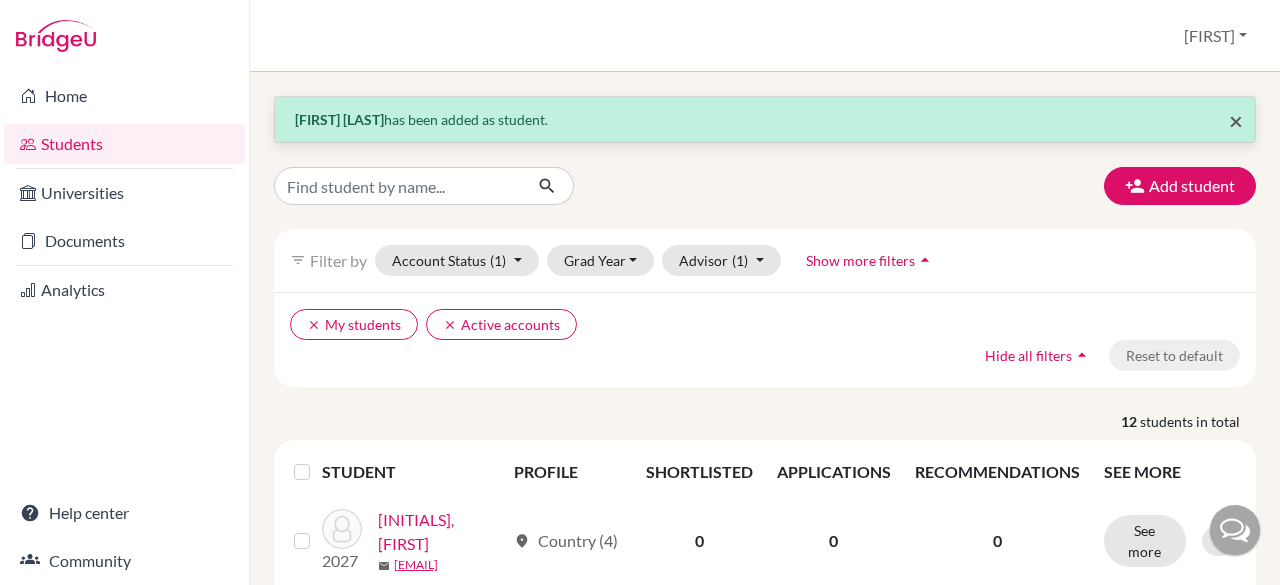 click on "×" at bounding box center (1236, 120) 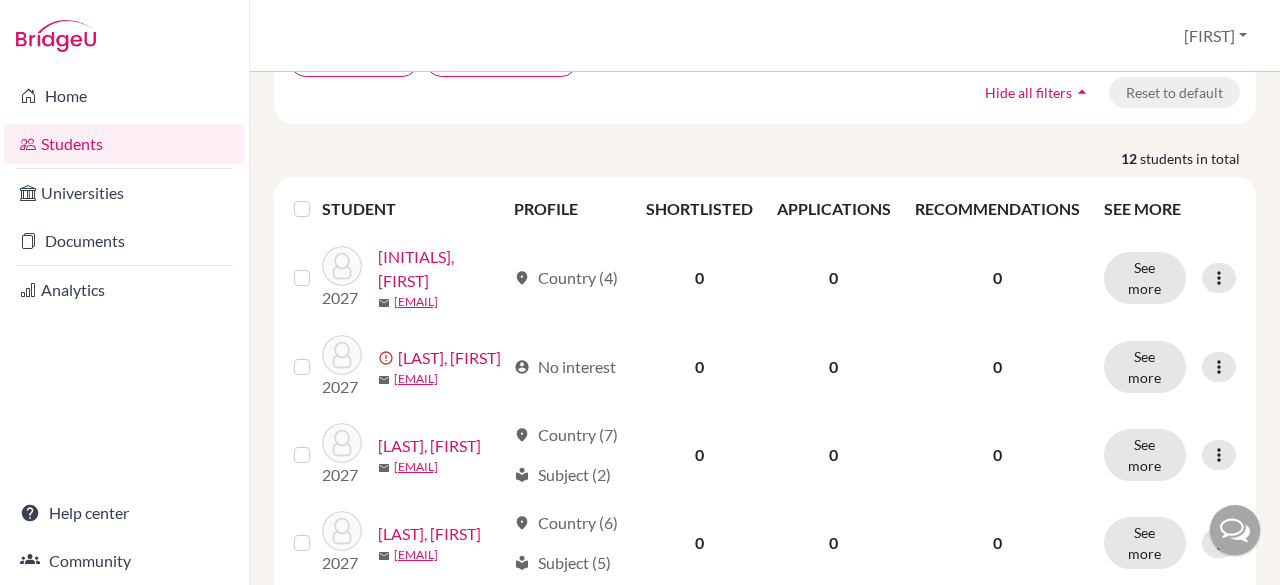 scroll, scrollTop: 0, scrollLeft: 0, axis: both 